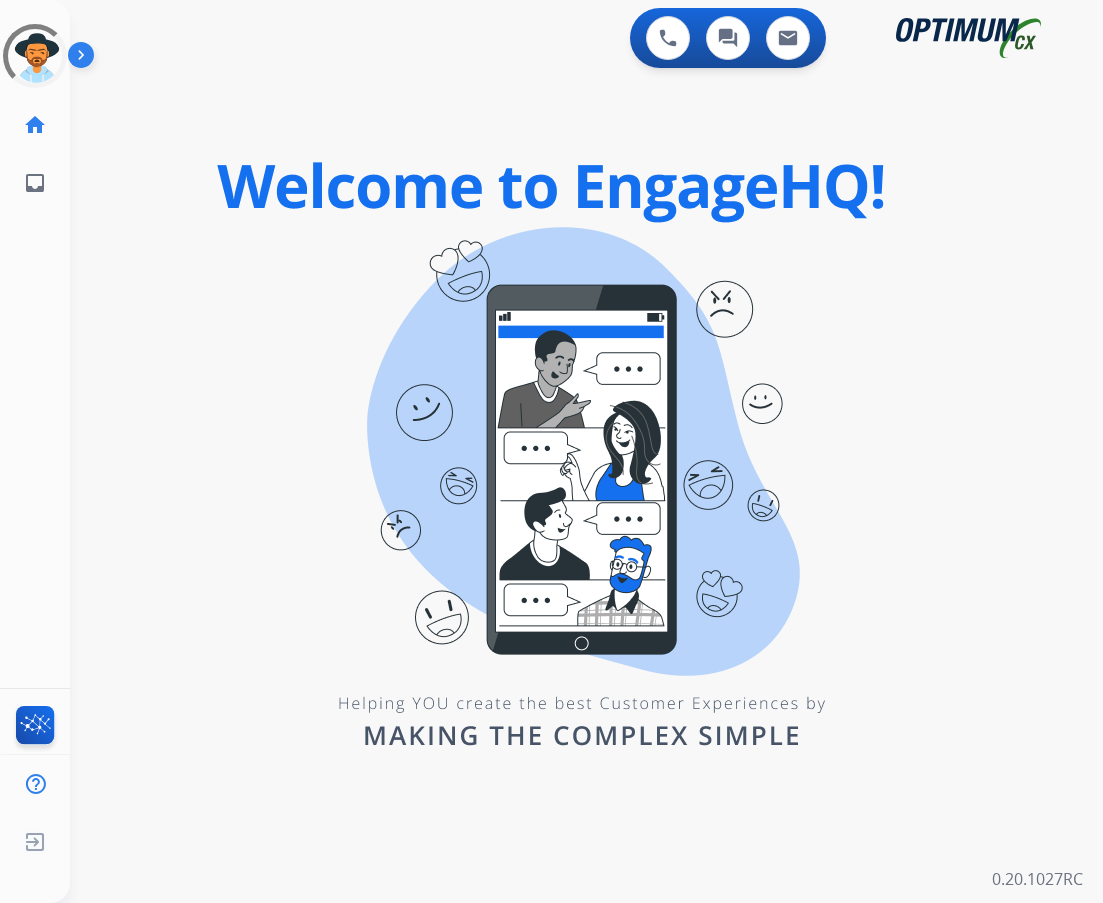 scroll, scrollTop: 0, scrollLeft: 0, axis: both 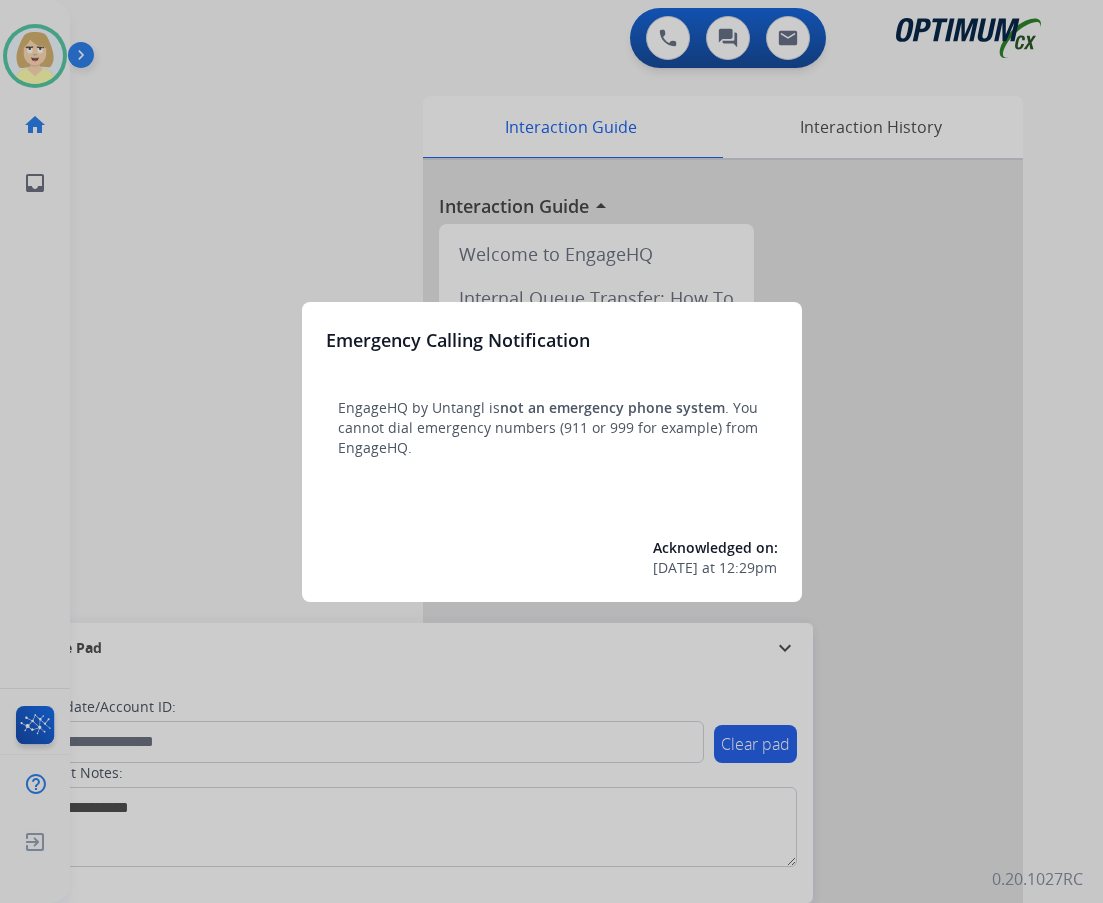 click at bounding box center [551, 451] 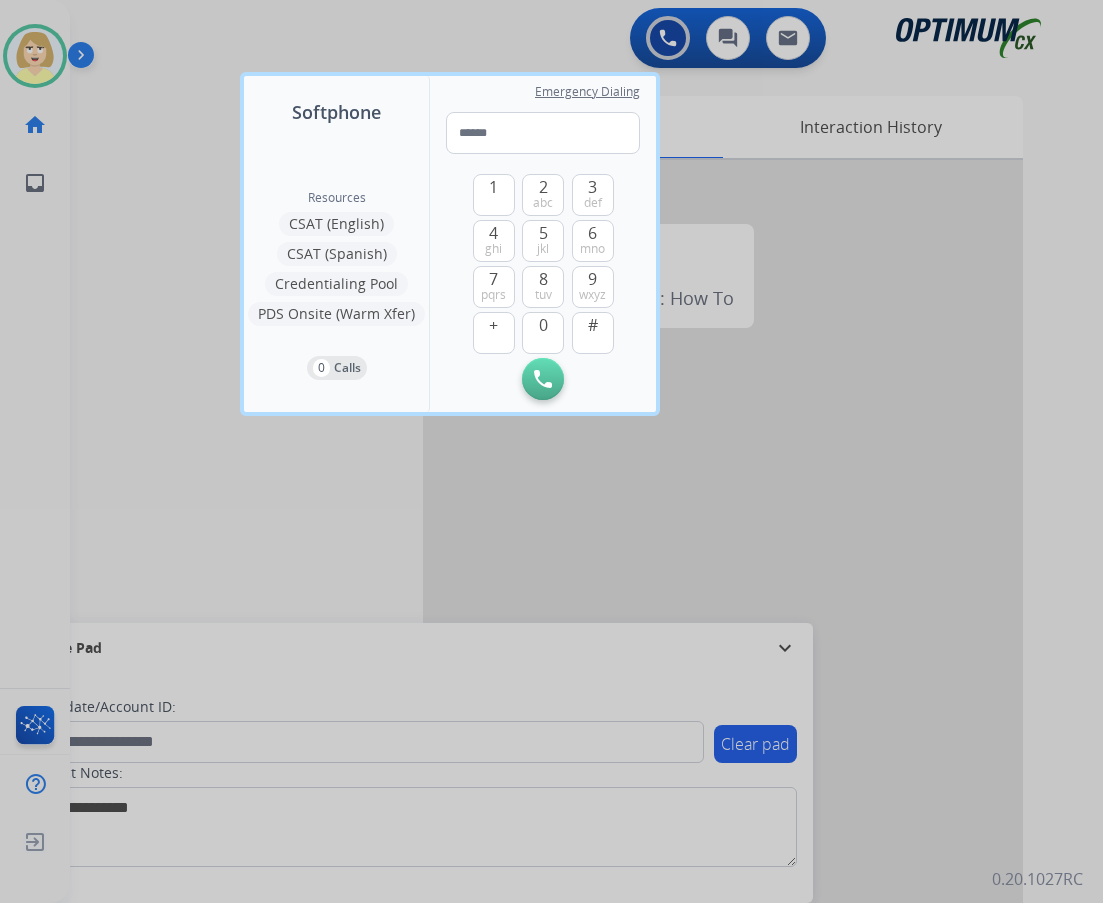 click at bounding box center [551, 451] 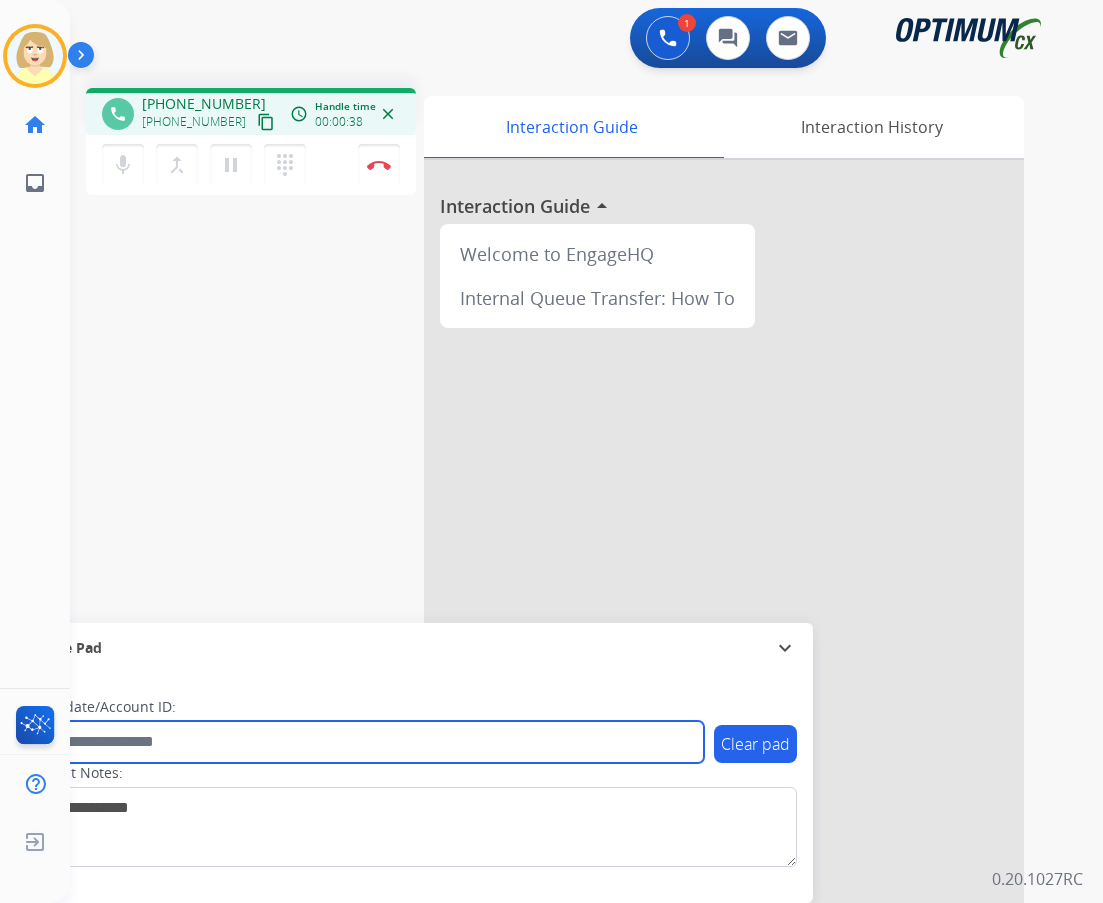 click at bounding box center (365, 742) 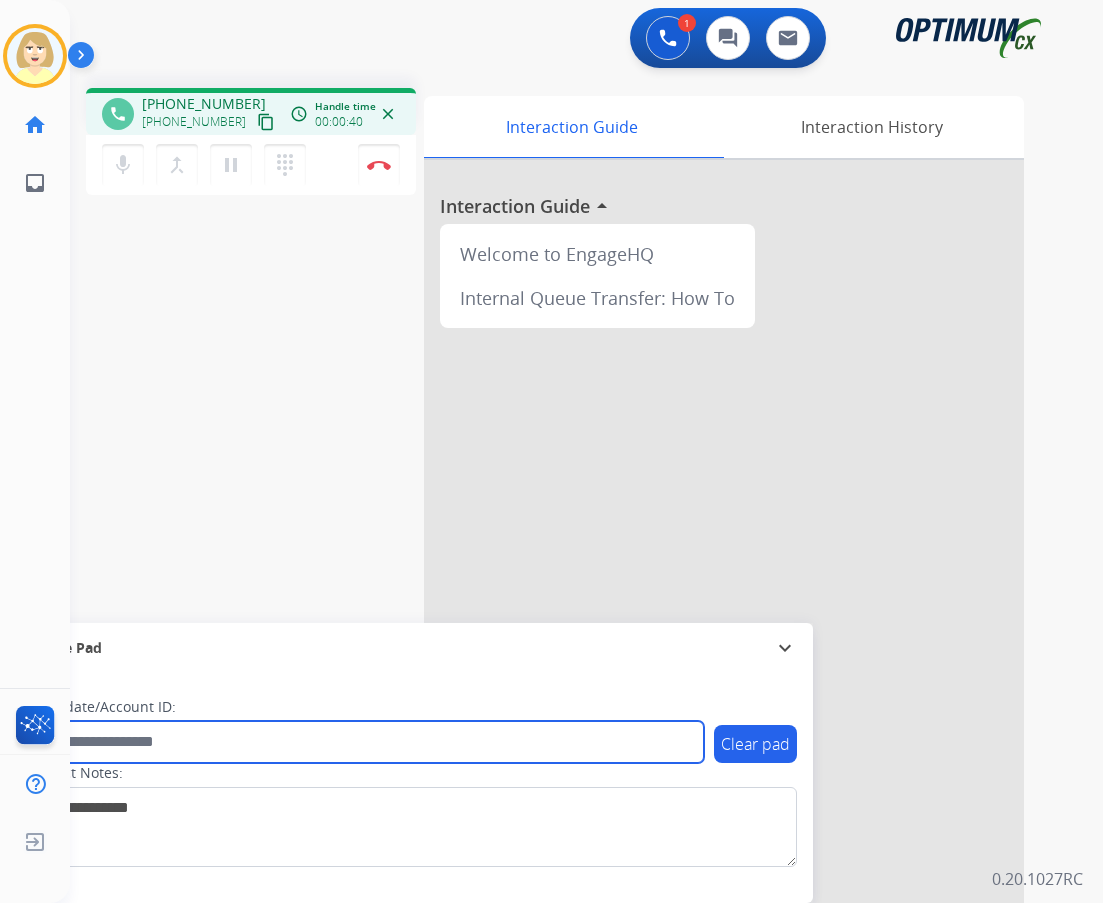 paste on "*******" 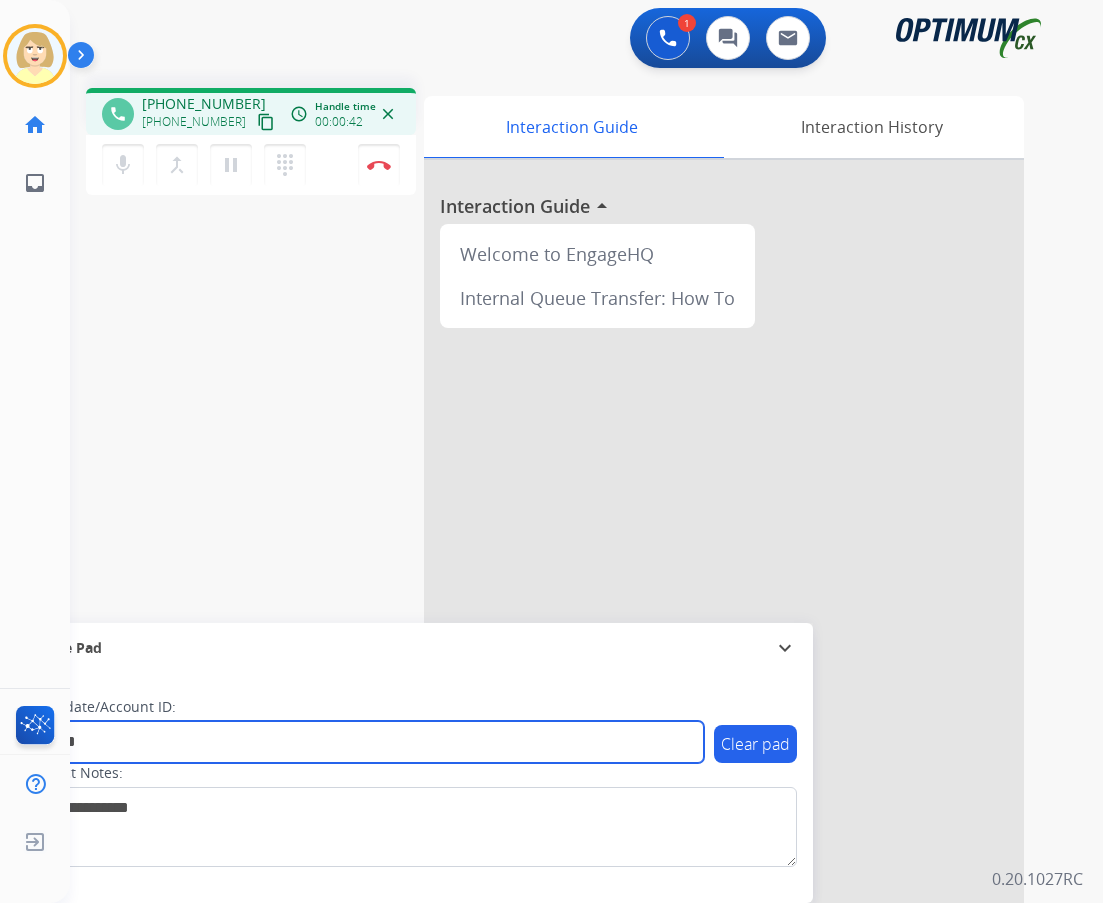 type on "*******" 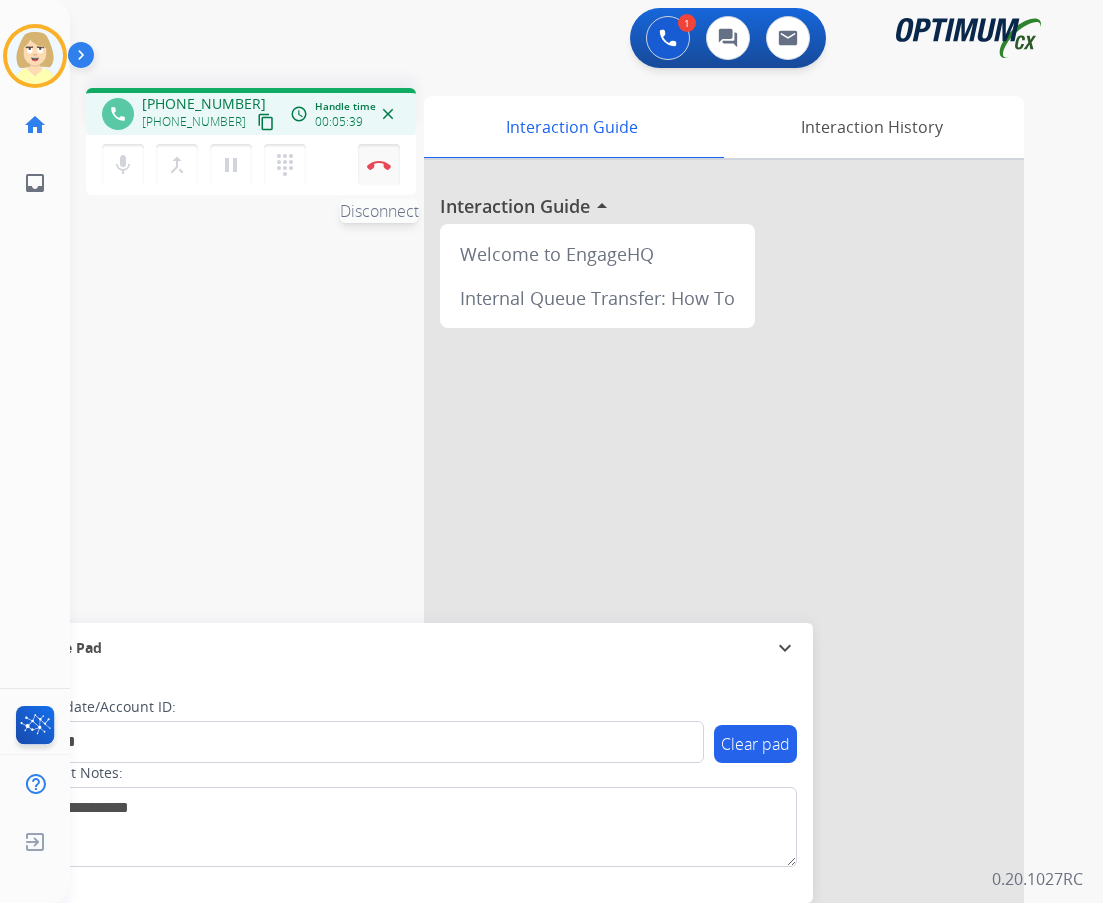 click on "Disconnect" at bounding box center (379, 165) 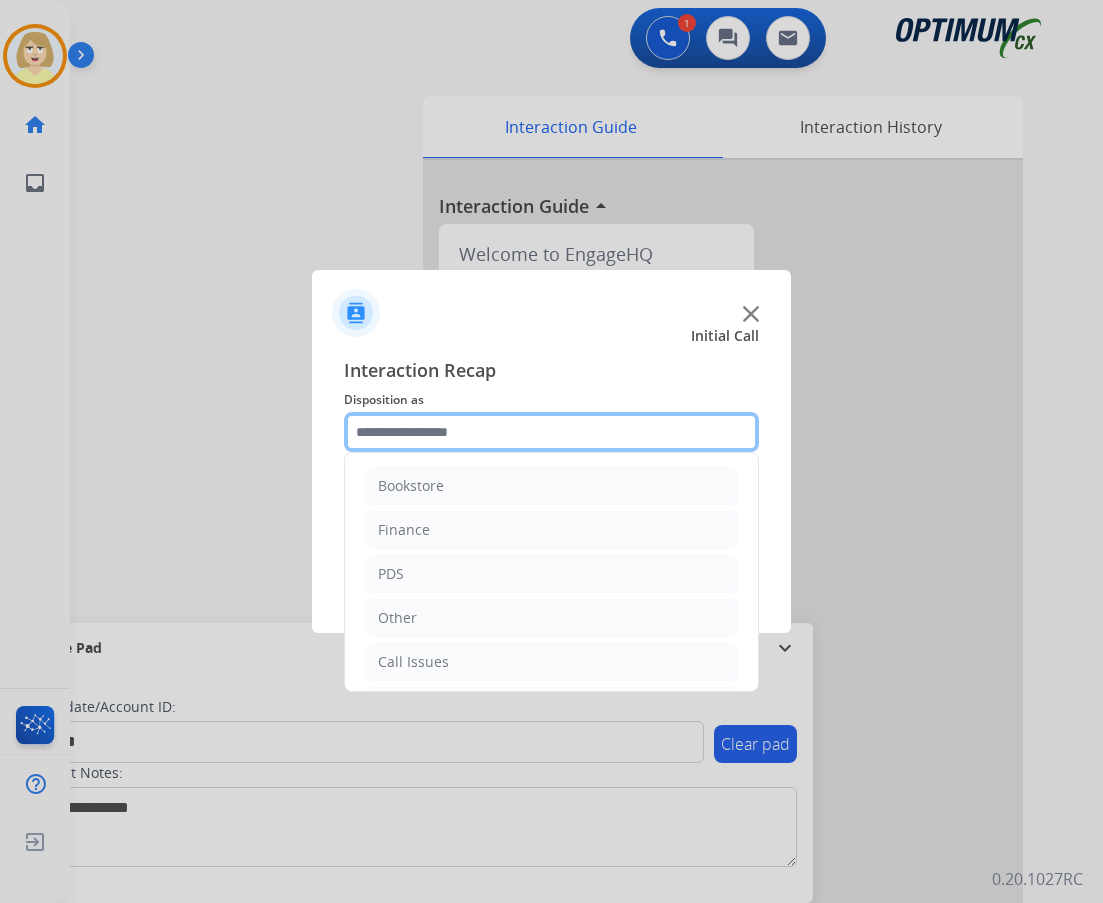 click 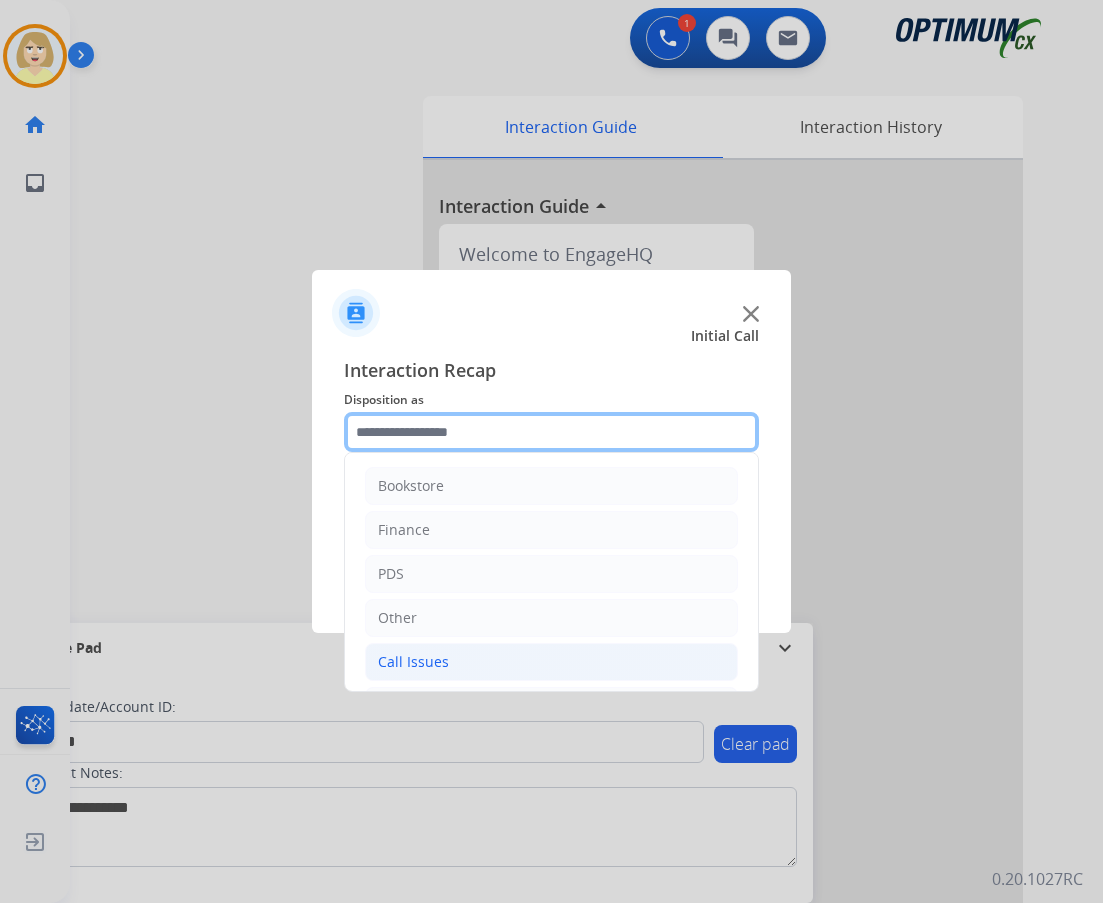 scroll, scrollTop: 136, scrollLeft: 0, axis: vertical 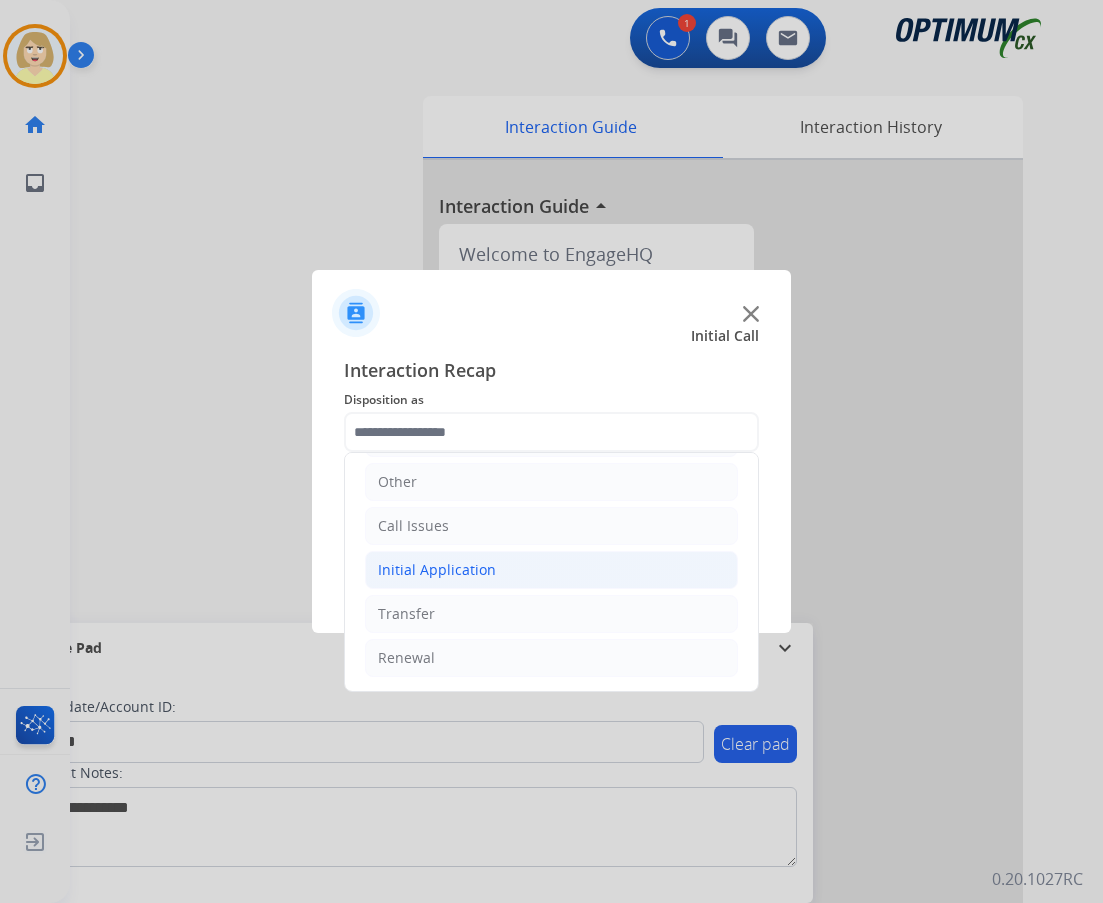 click on "Initial Application" 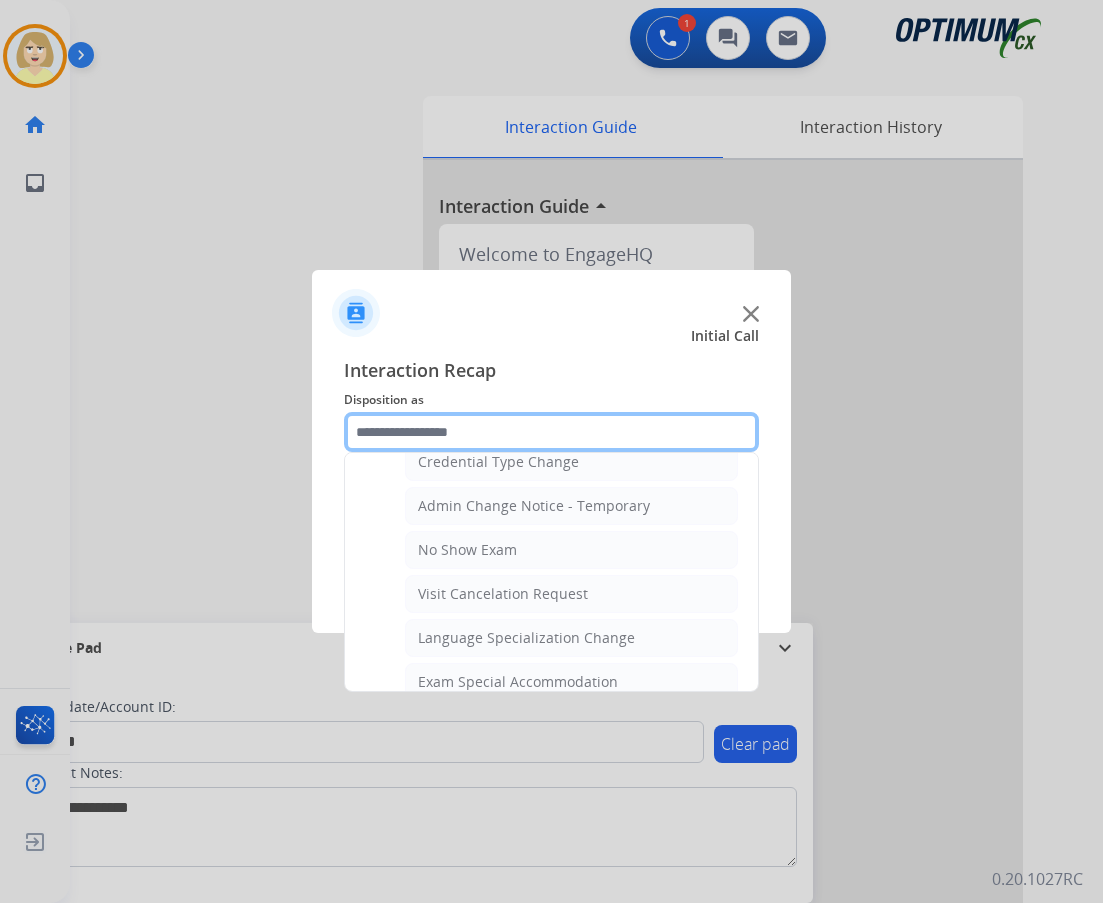 scroll, scrollTop: 1036, scrollLeft: 0, axis: vertical 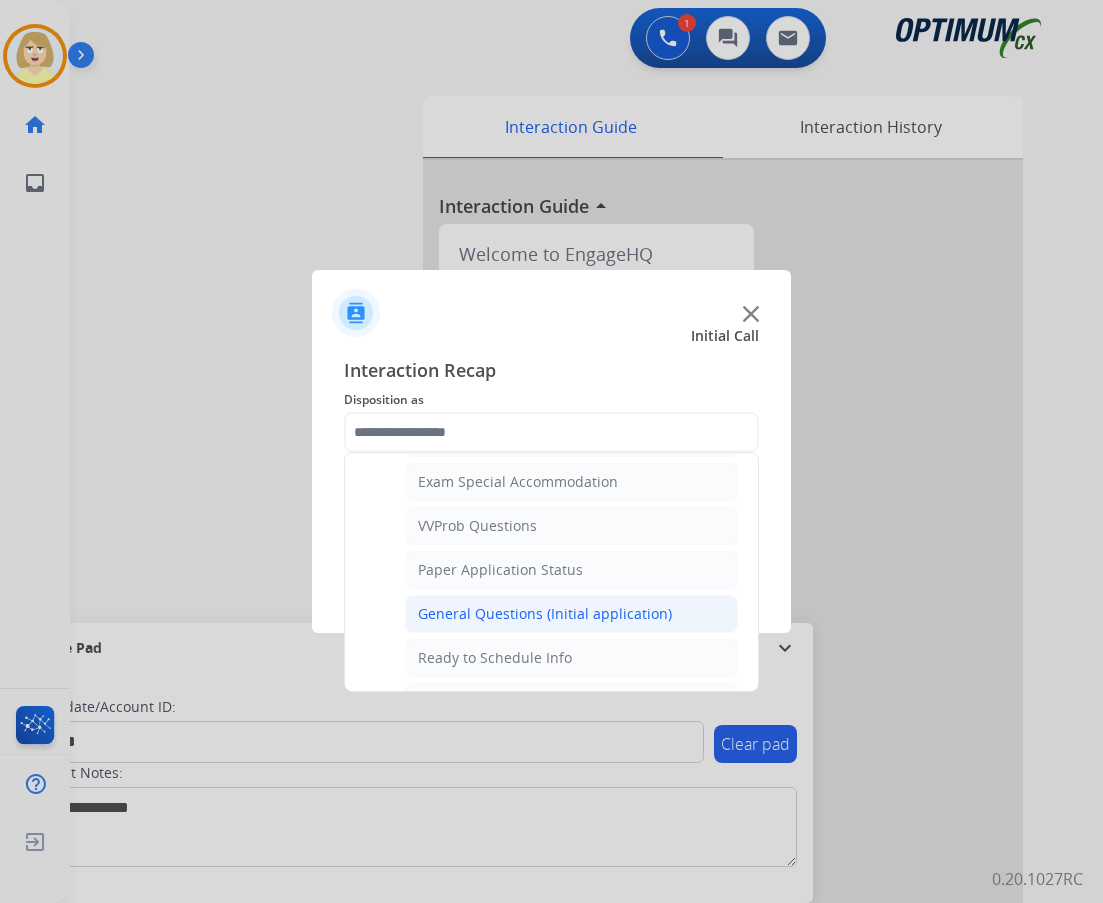 click on "General Questions (Initial application)" 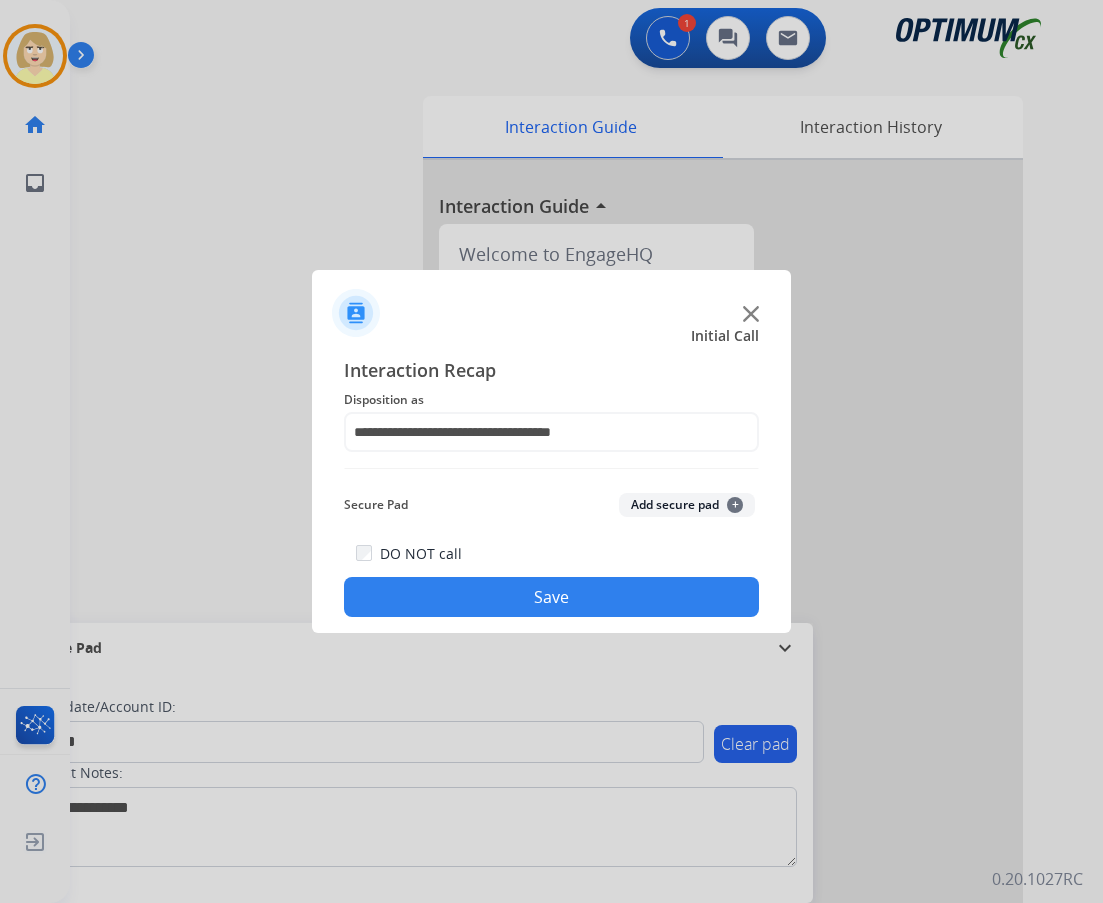 click on "Add secure pad  +" 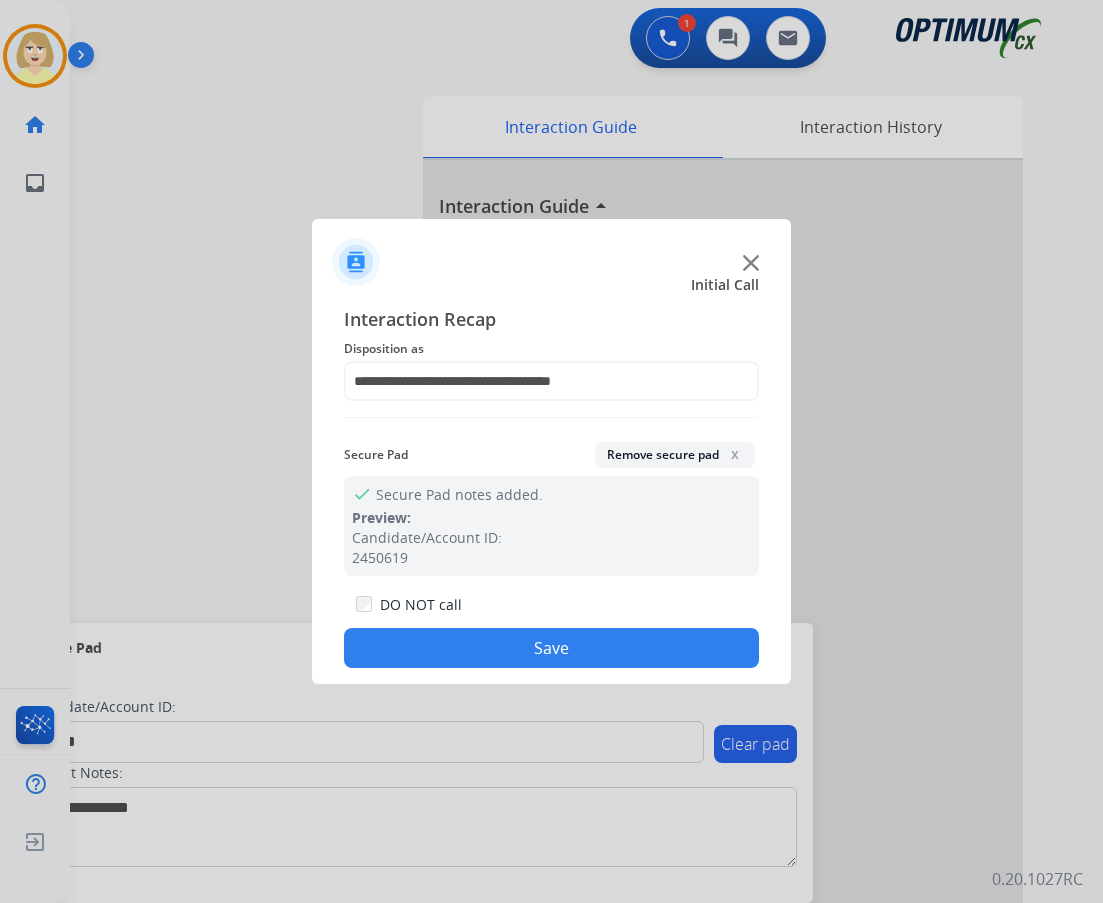 drag, startPoint x: 531, startPoint y: 651, endPoint x: 389, endPoint y: 570, distance: 163.47783 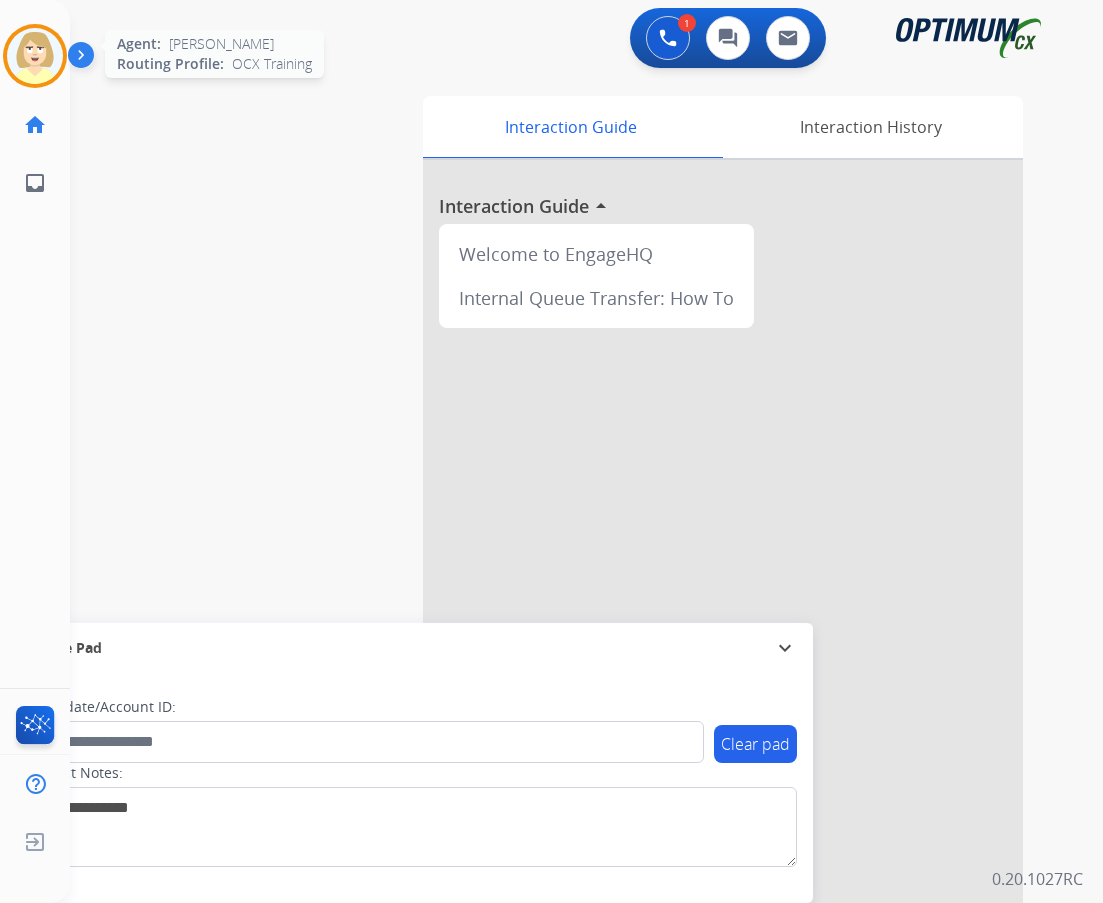 click at bounding box center (35, 56) 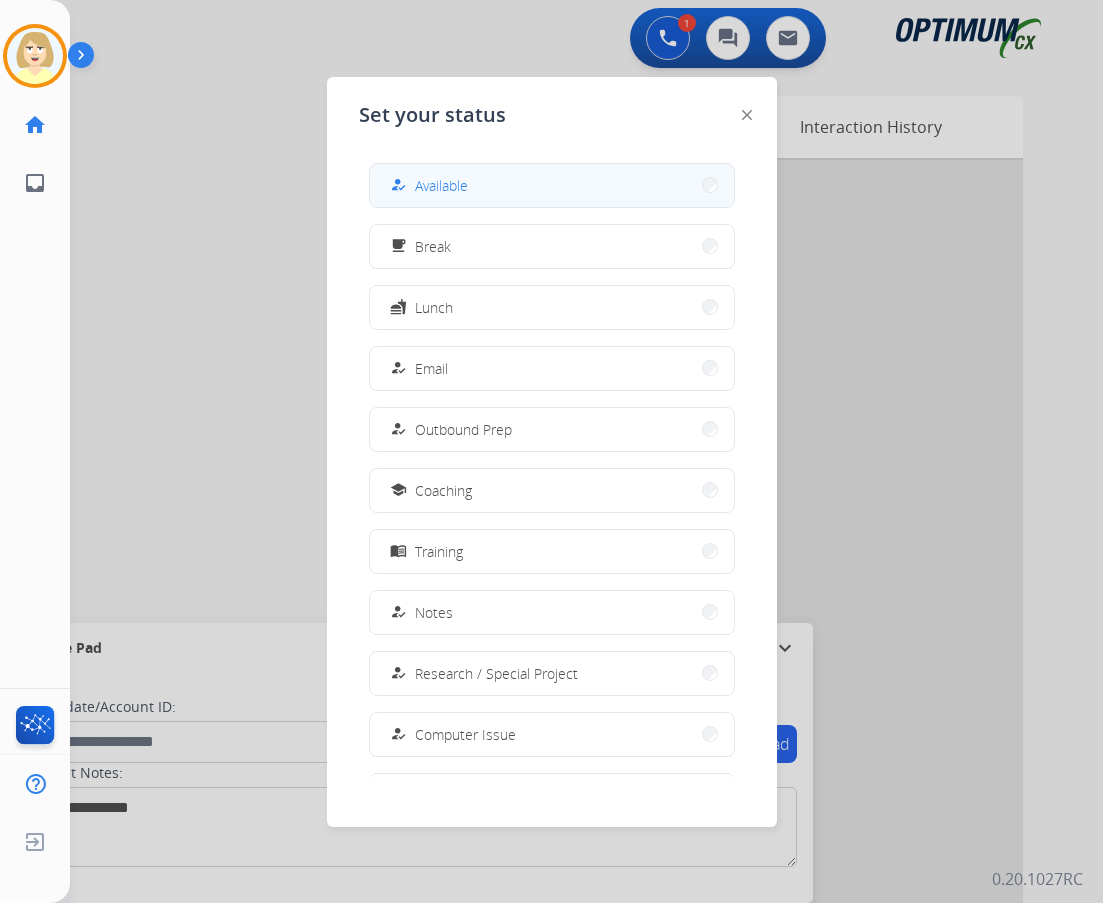 click on "Available" at bounding box center (441, 185) 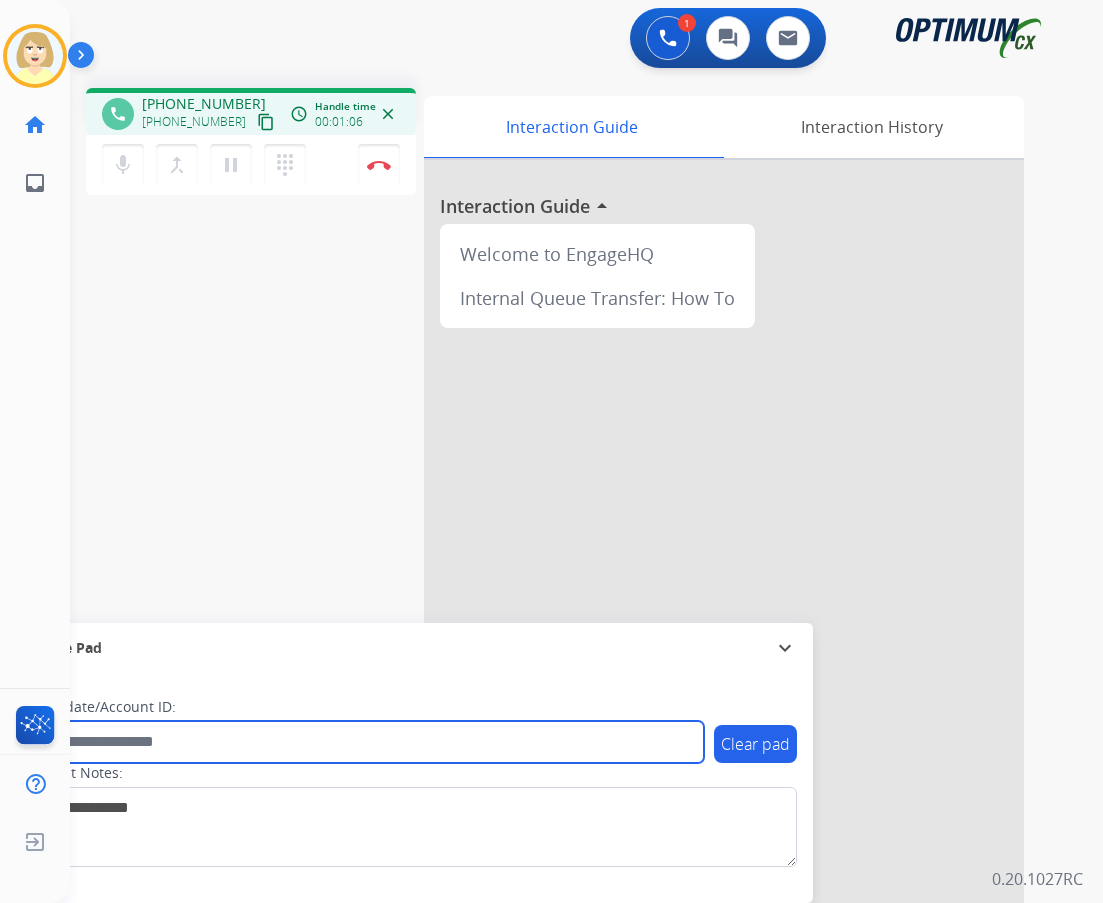 click at bounding box center (365, 742) 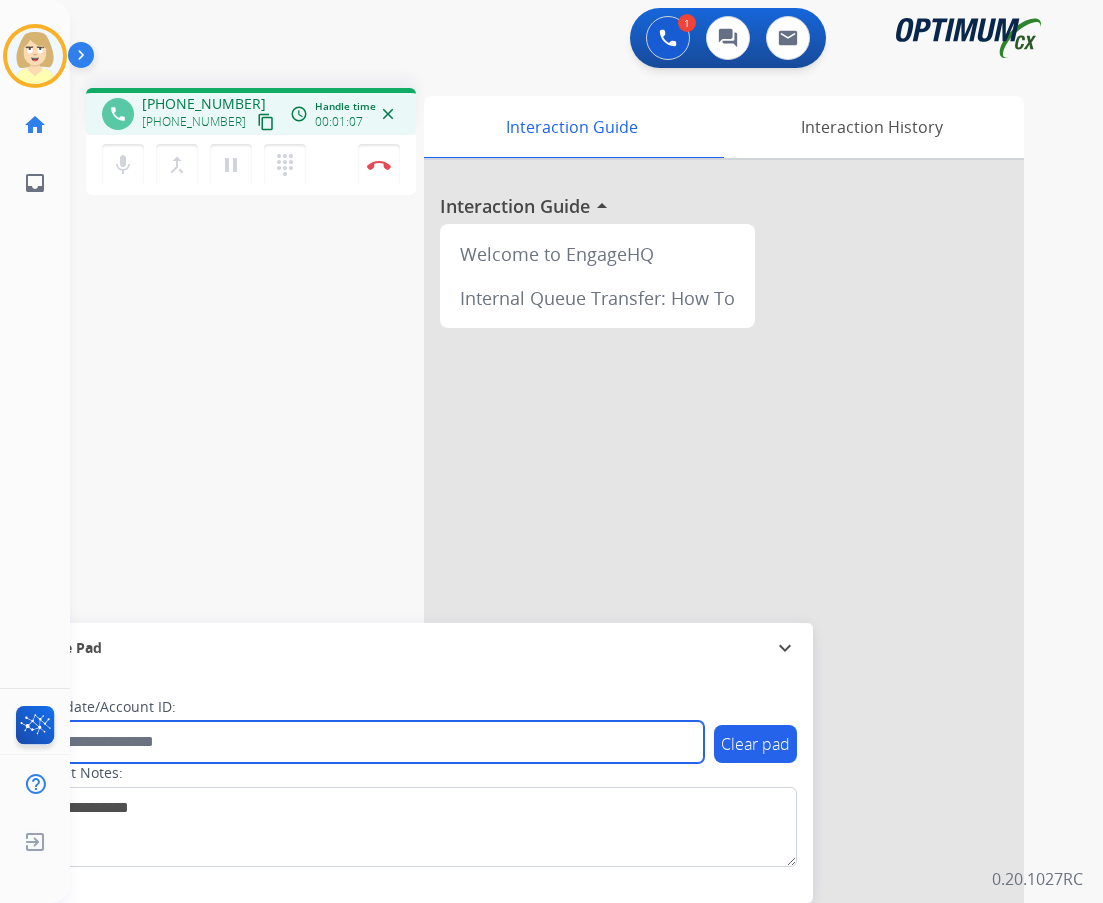 paste on "*******" 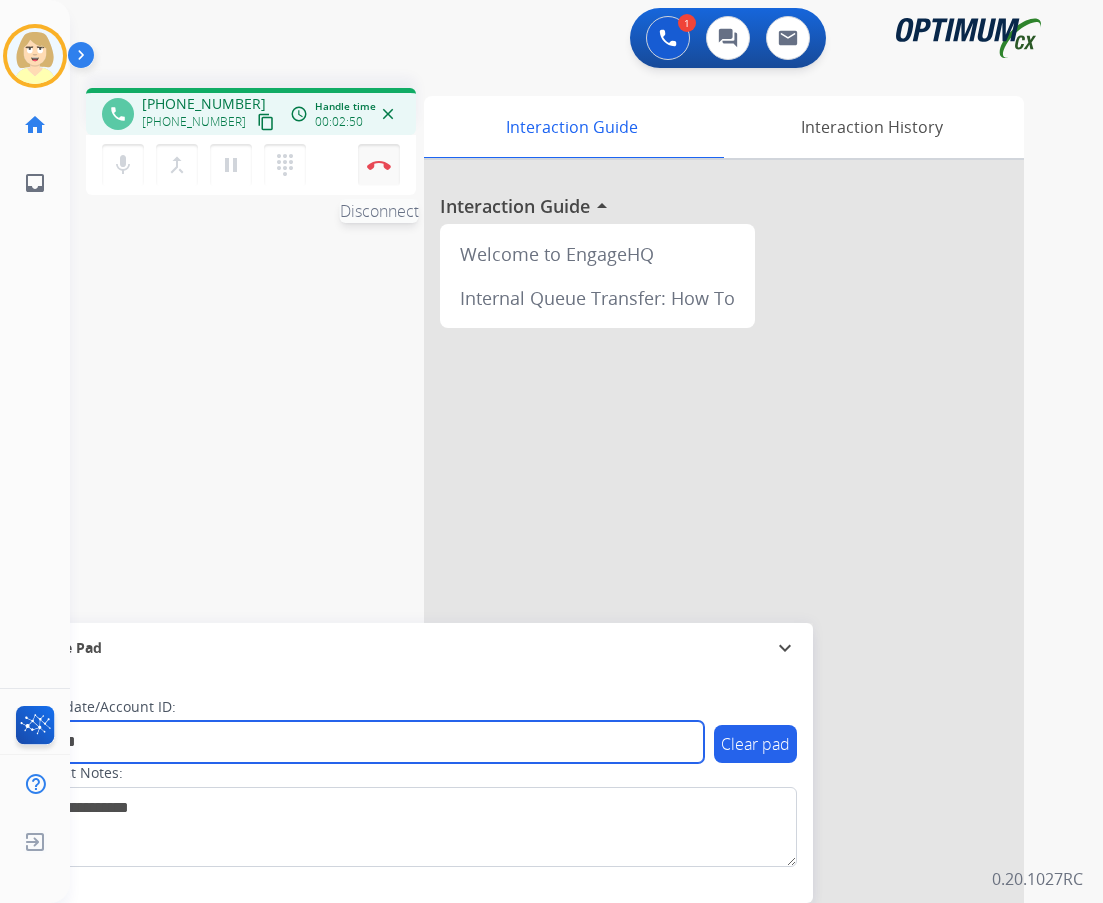 type on "*******" 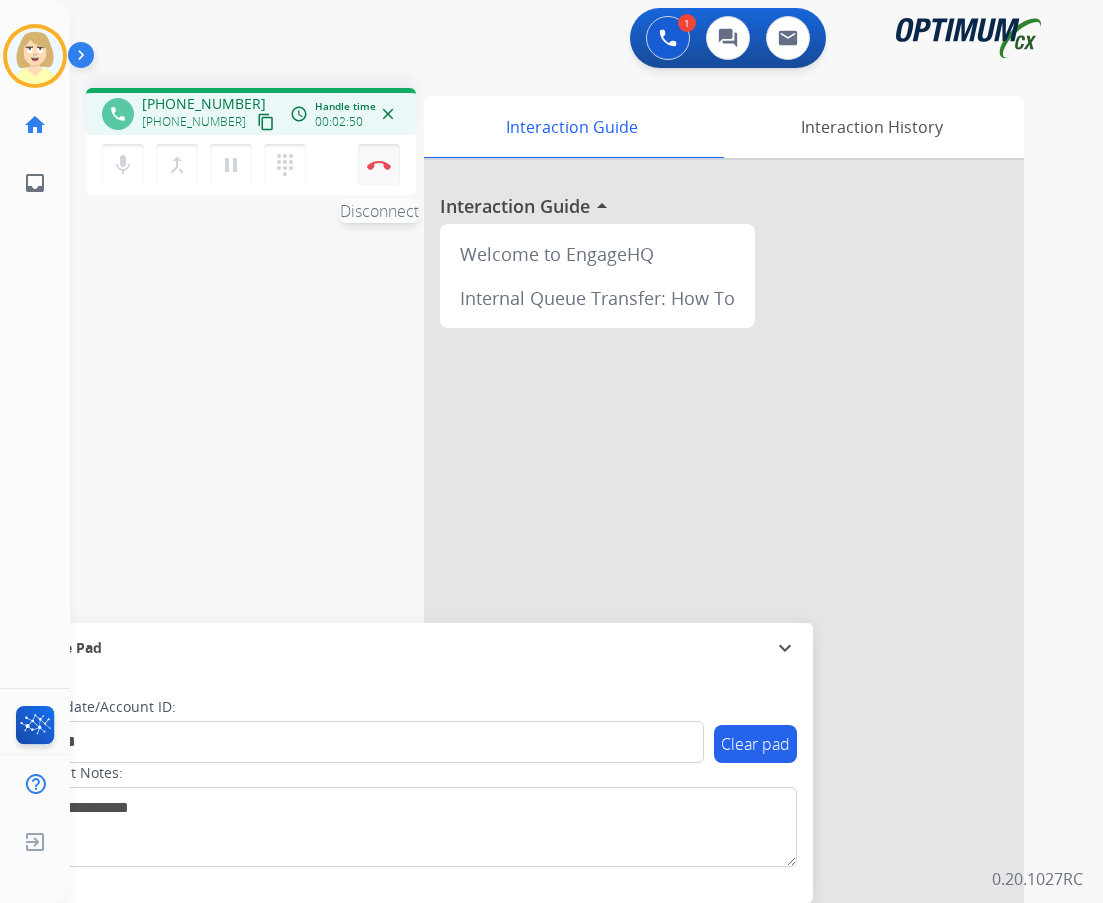 click at bounding box center [379, 165] 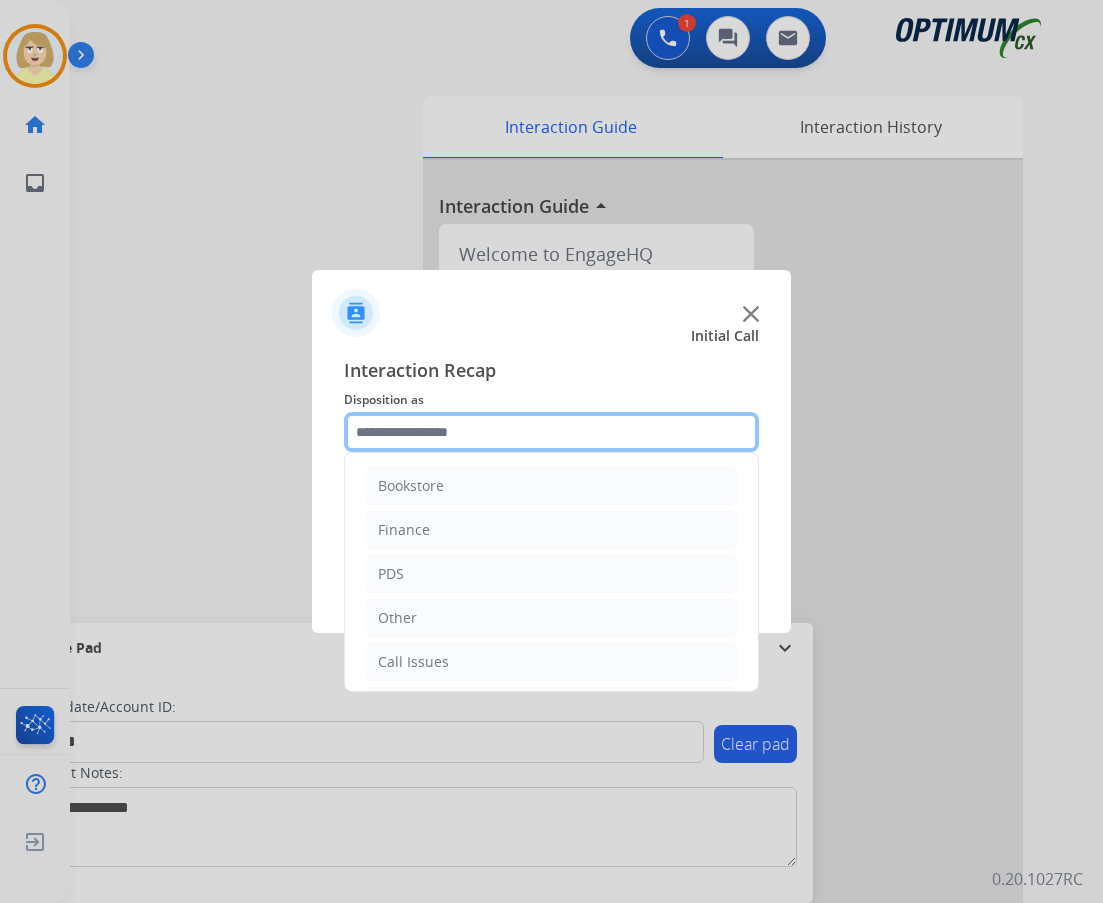 click 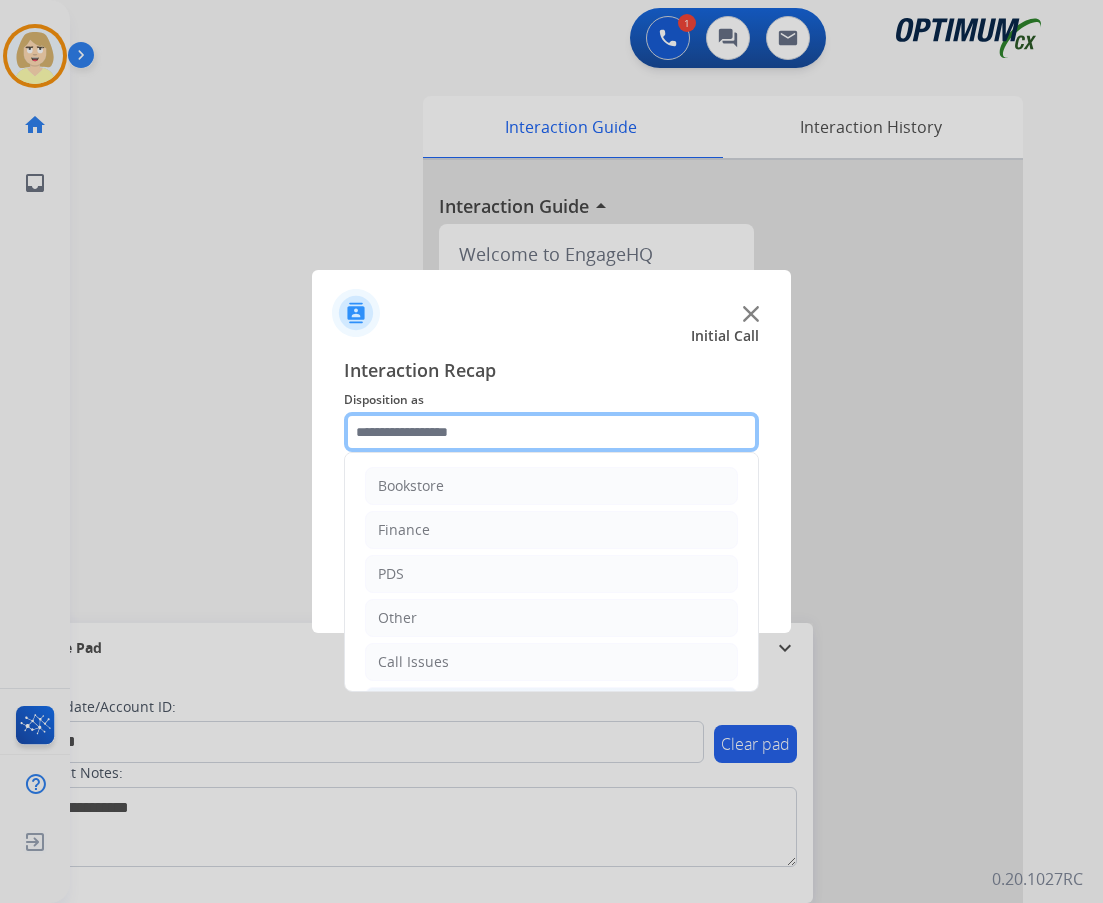 scroll, scrollTop: 136, scrollLeft: 0, axis: vertical 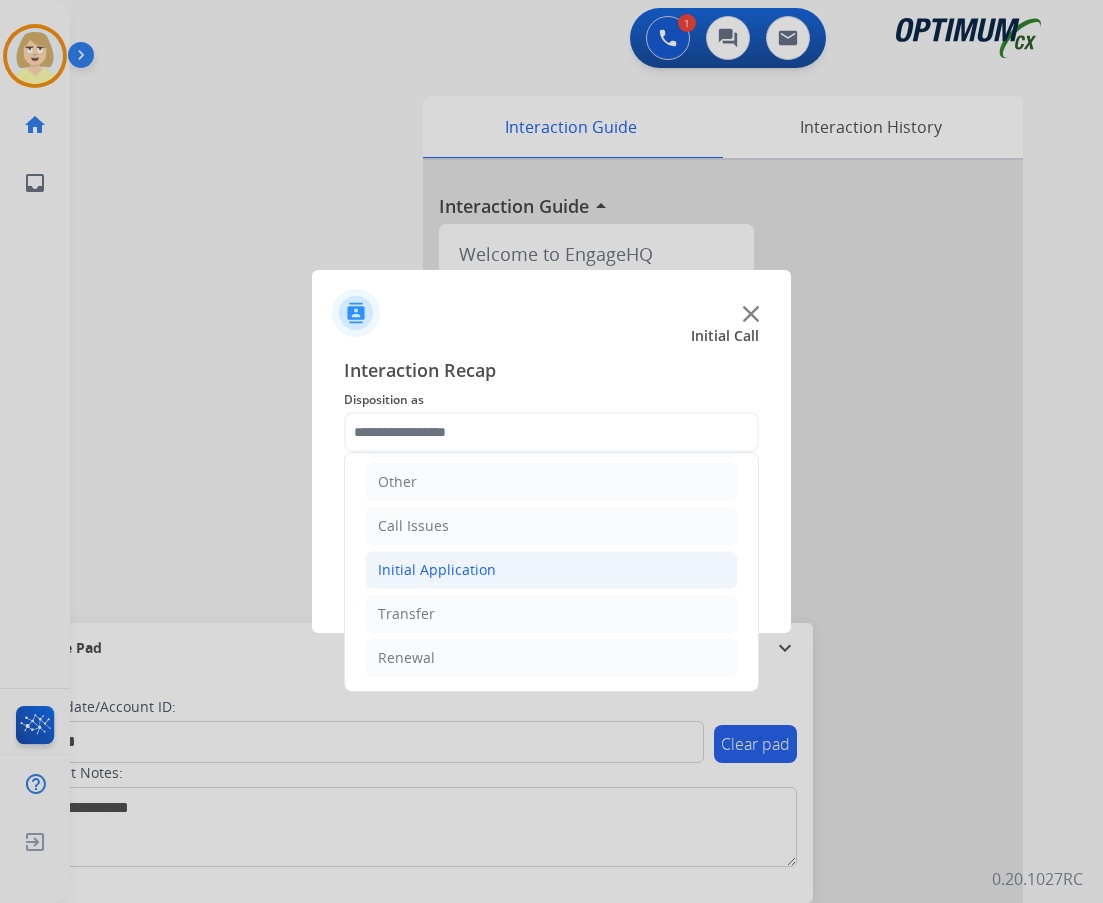 click on "Initial Application" 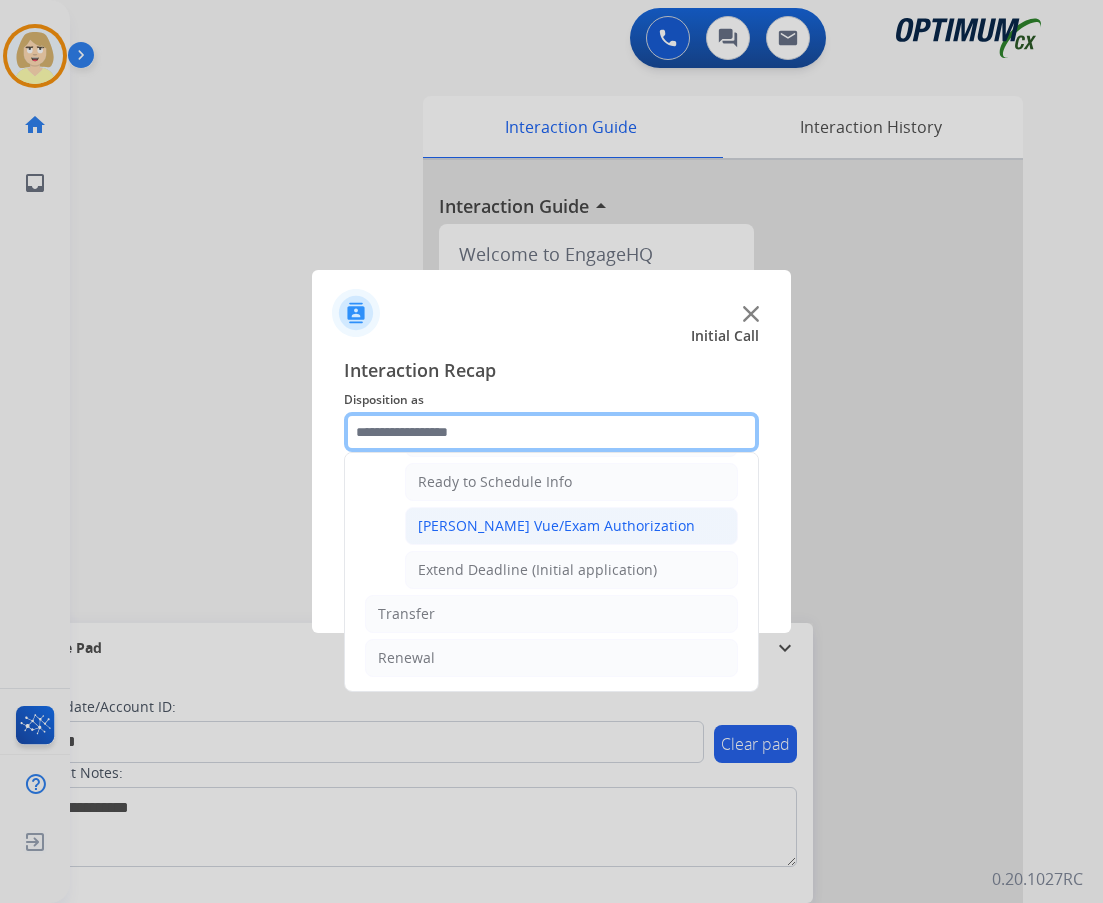 scroll, scrollTop: 1112, scrollLeft: 0, axis: vertical 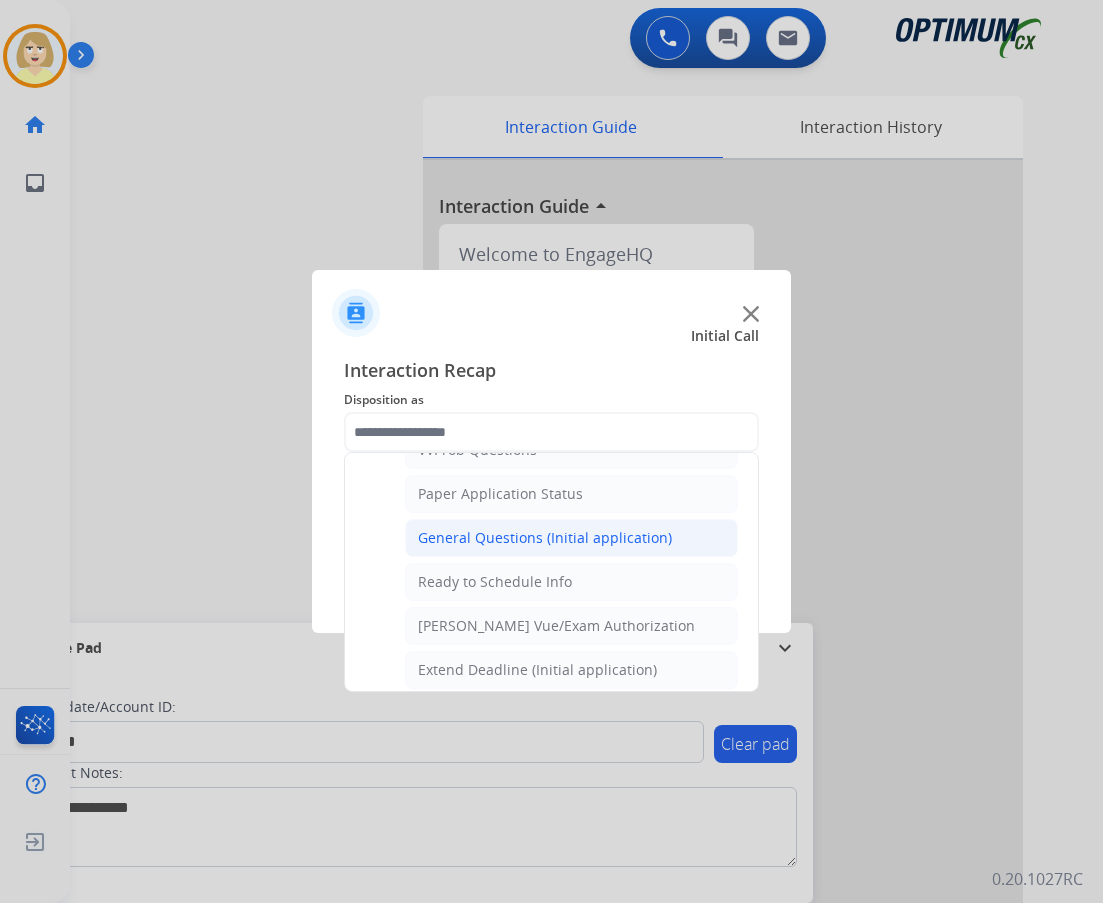 click on "General Questions (Initial application)" 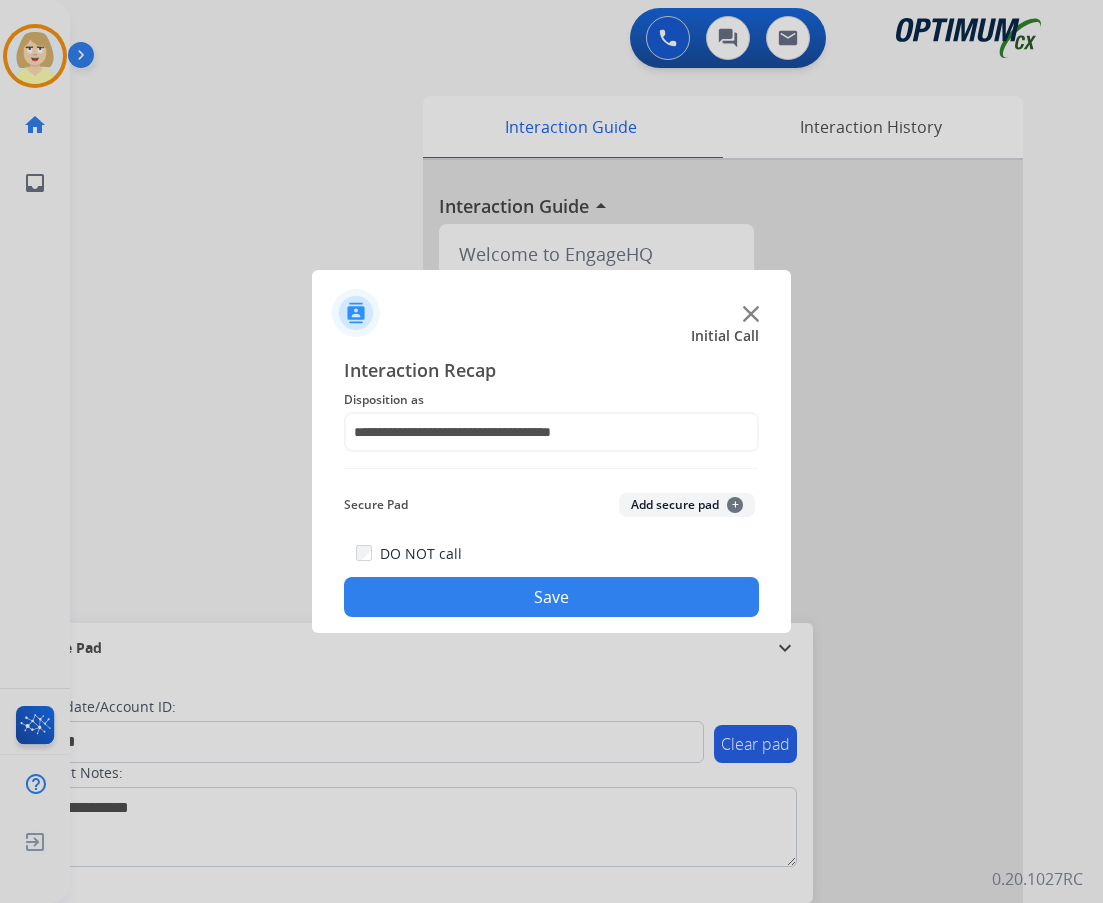 click on "Add secure pad  +" 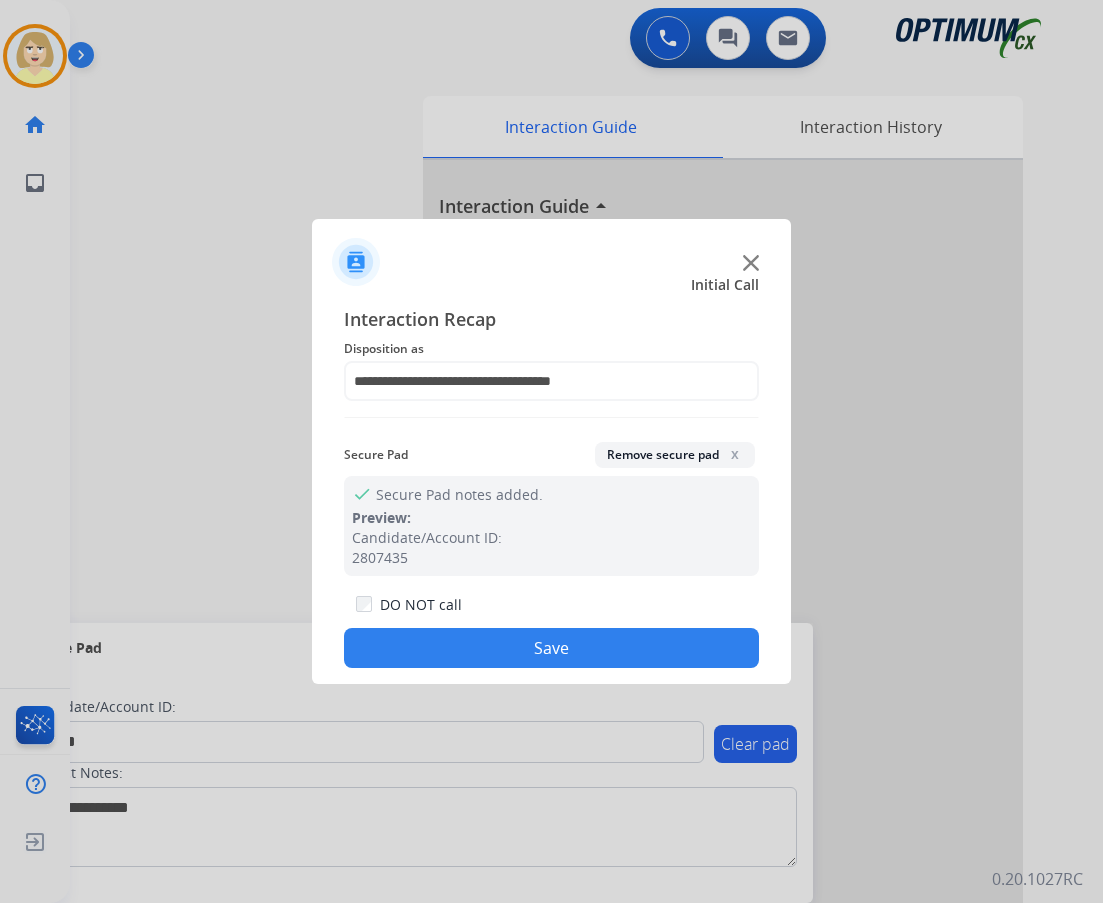 click on "Save" 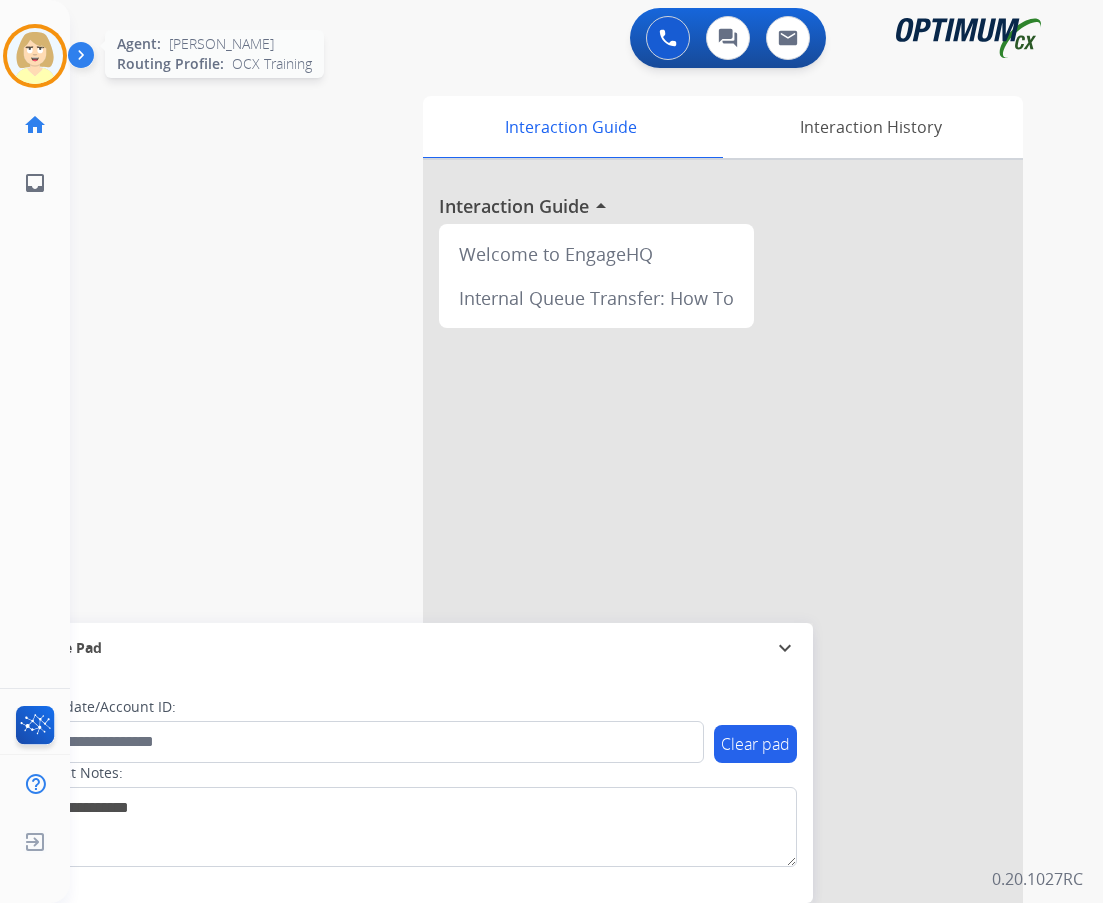 click at bounding box center [35, 56] 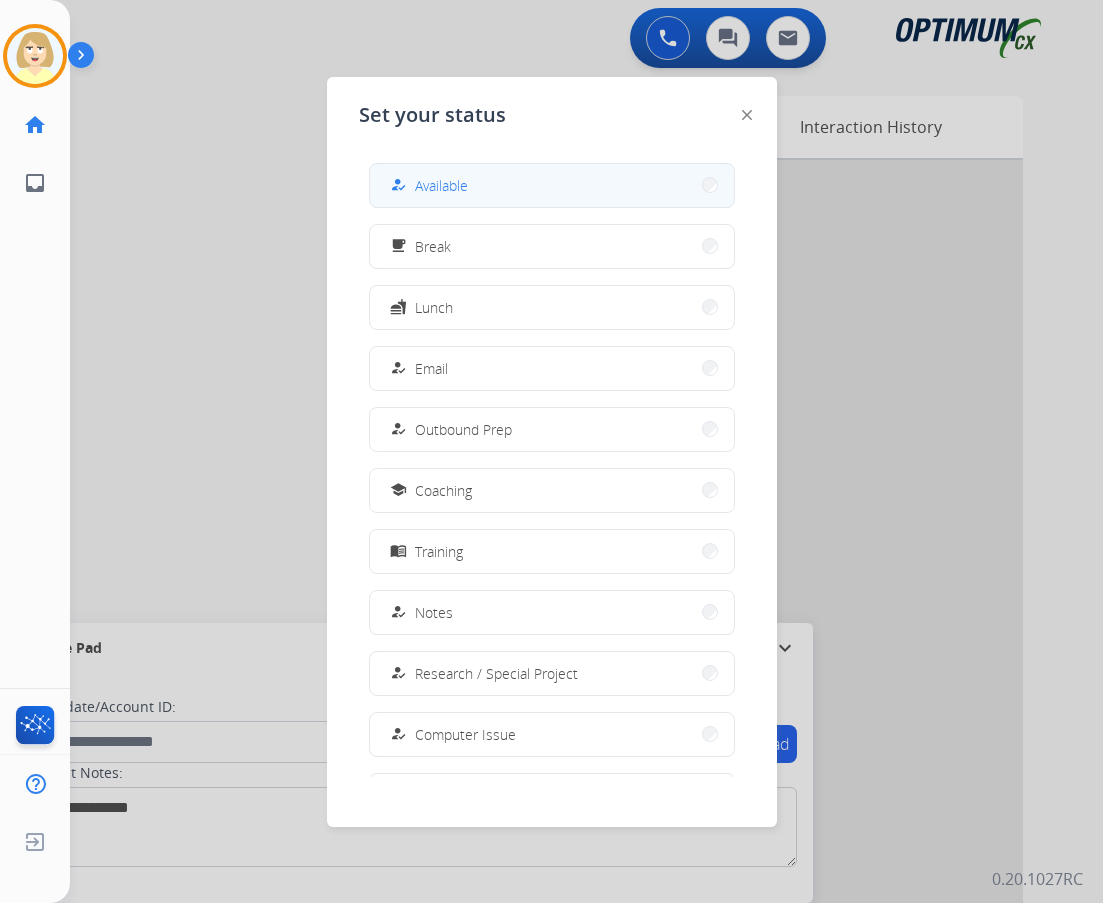 click on "Available" at bounding box center (441, 185) 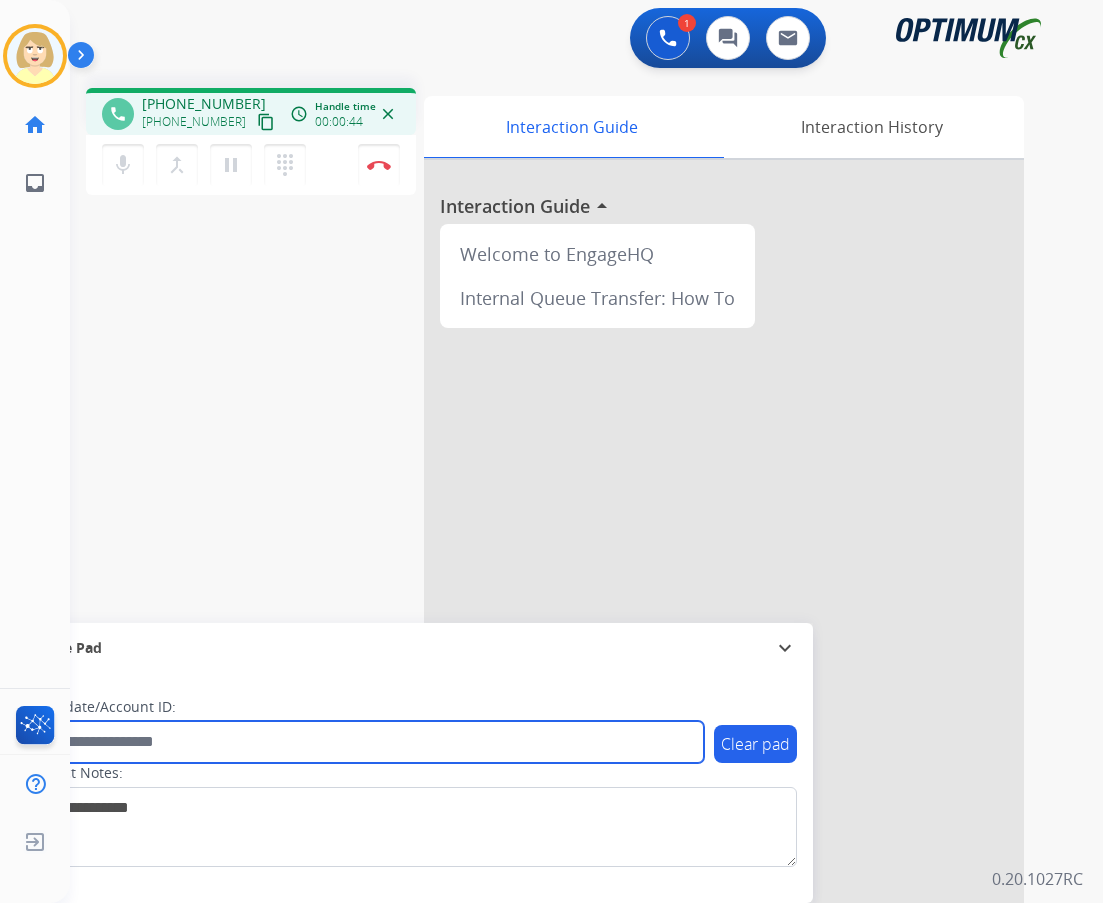 click at bounding box center [365, 742] 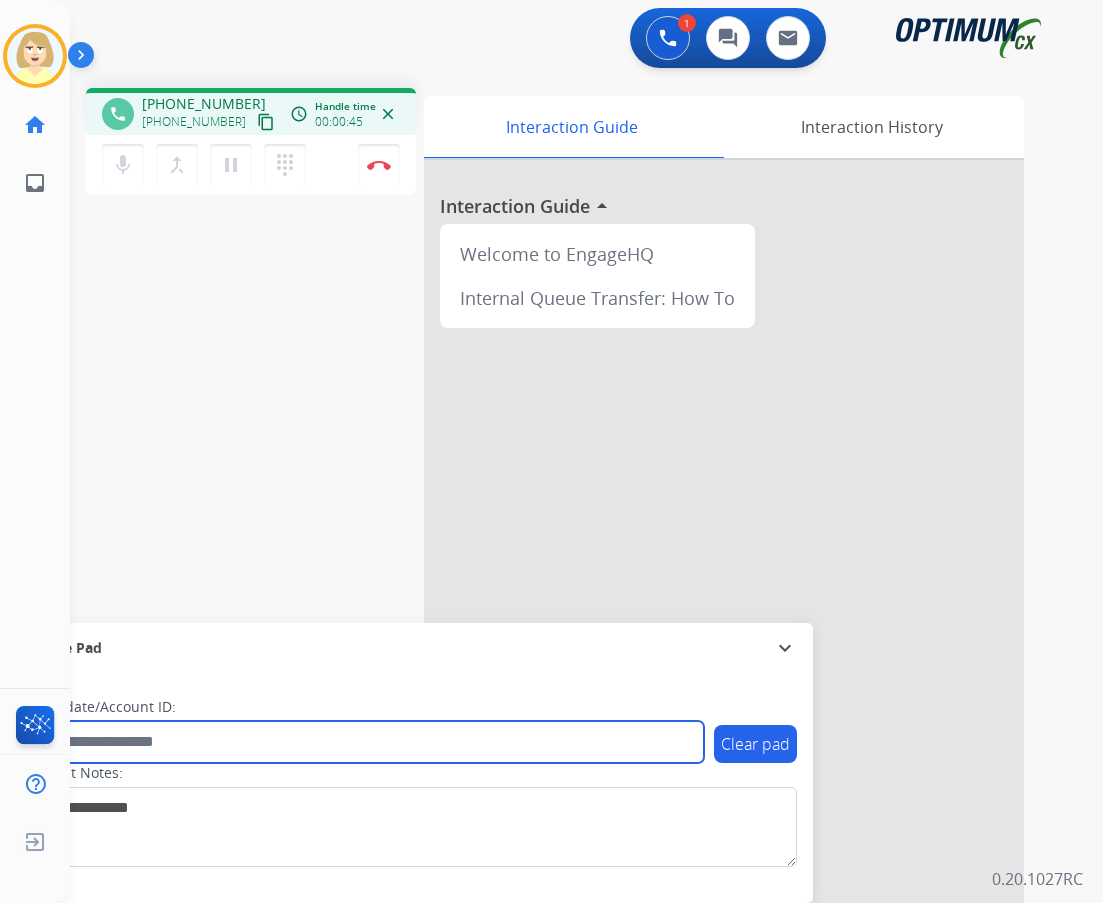 paste on "*******" 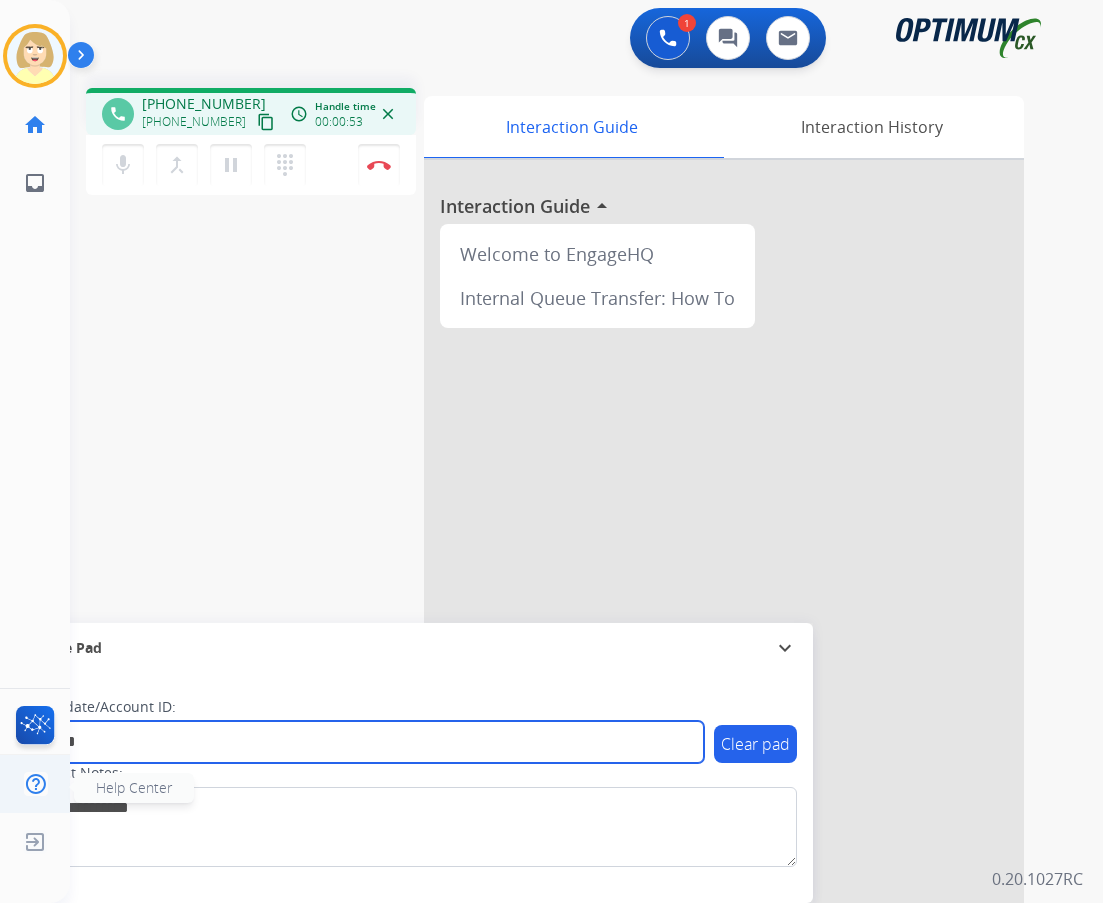 type on "*******" 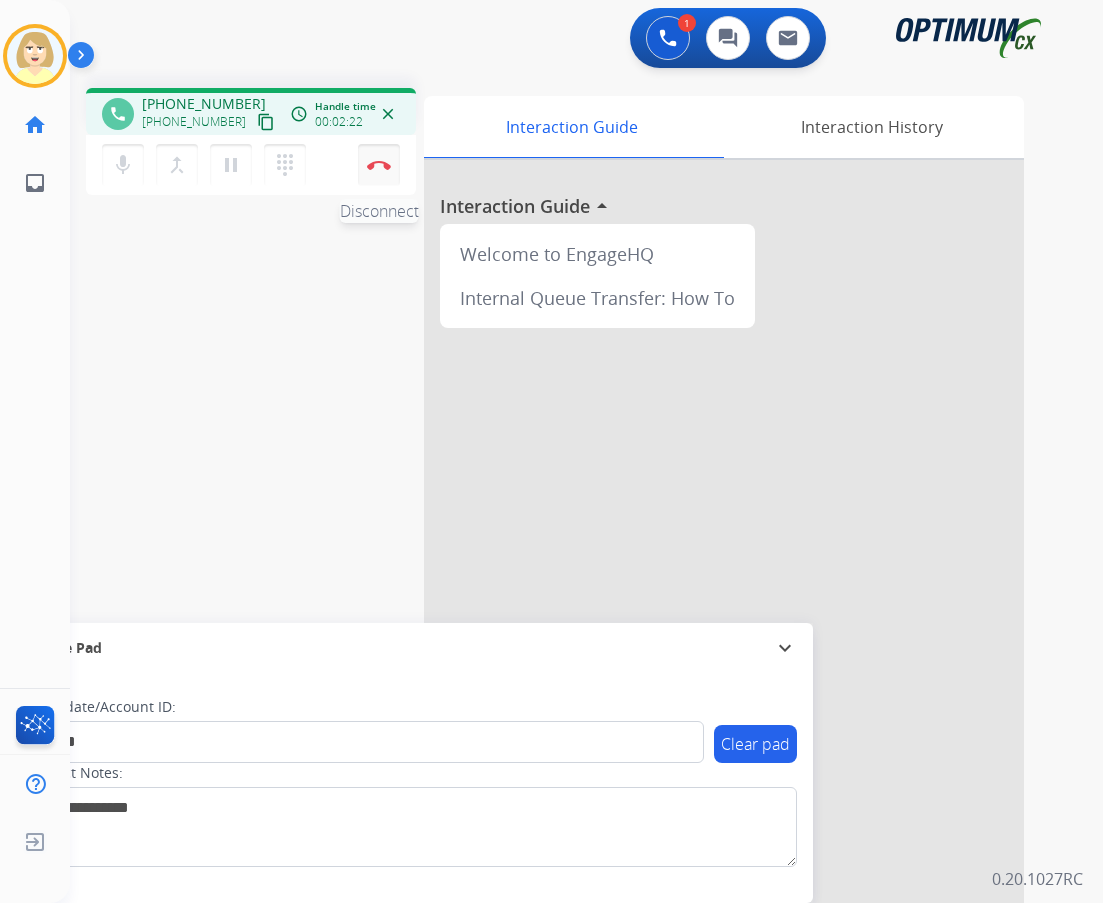 click at bounding box center [379, 165] 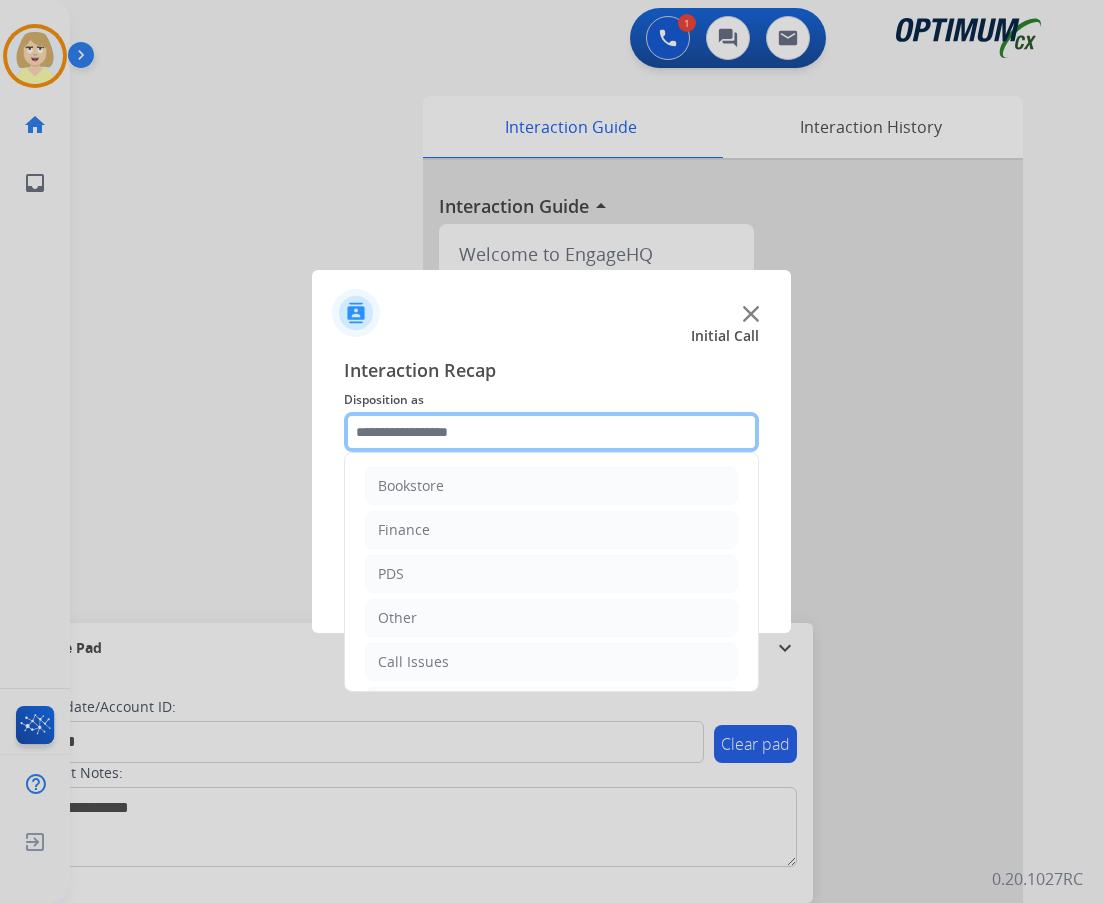 click 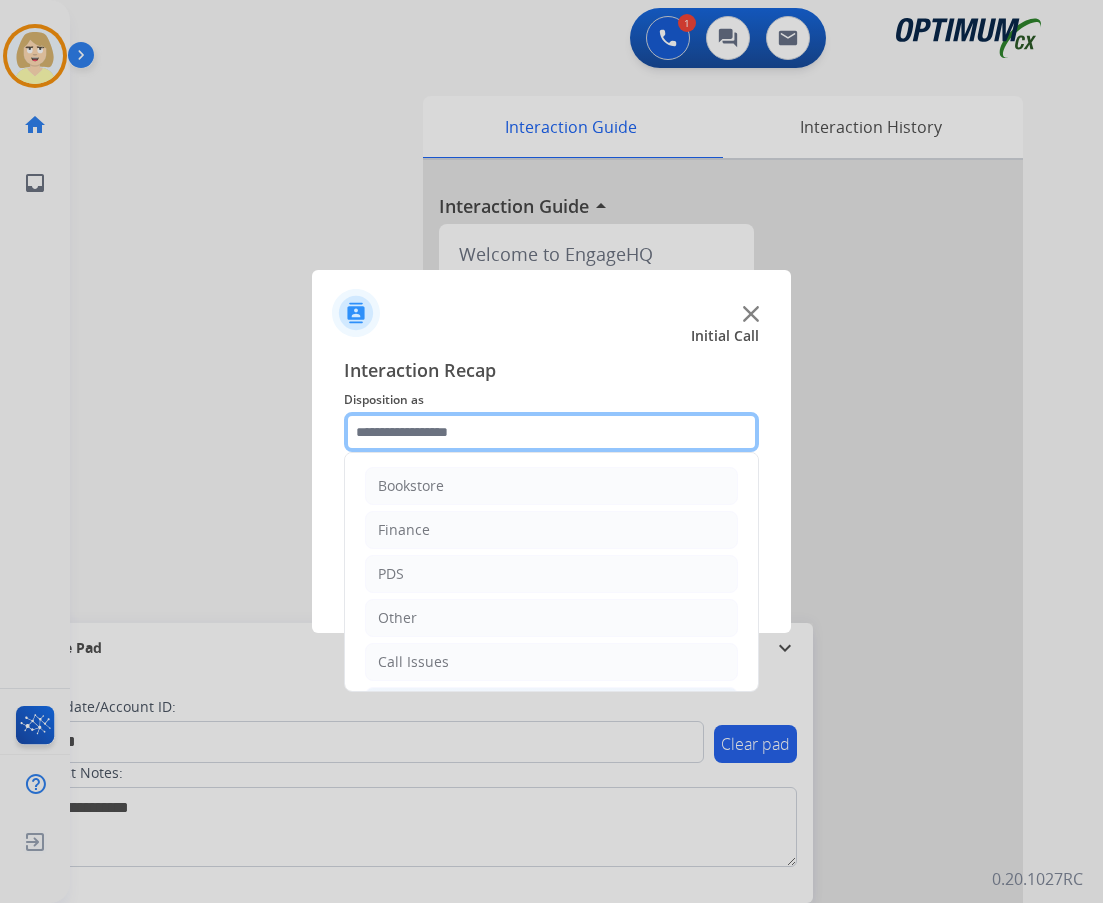 scroll, scrollTop: 136, scrollLeft: 0, axis: vertical 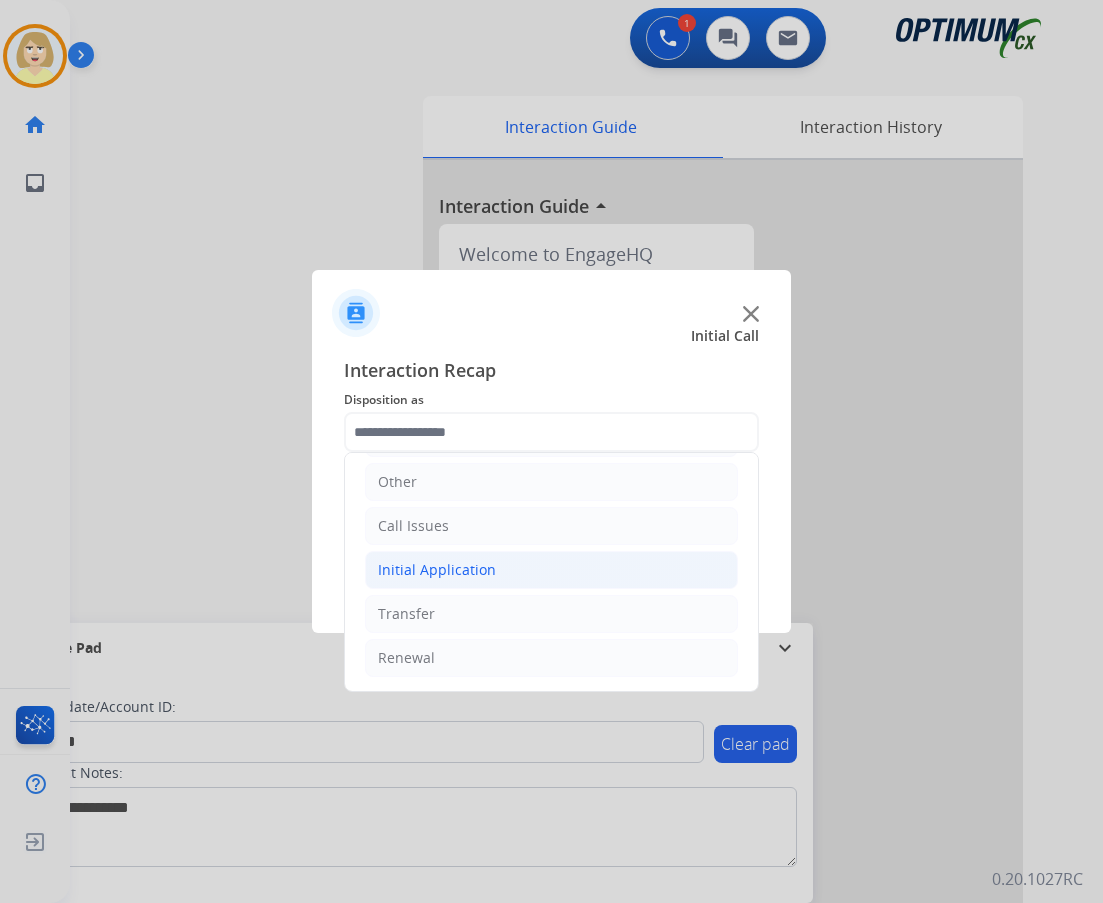 click on "Initial Application" 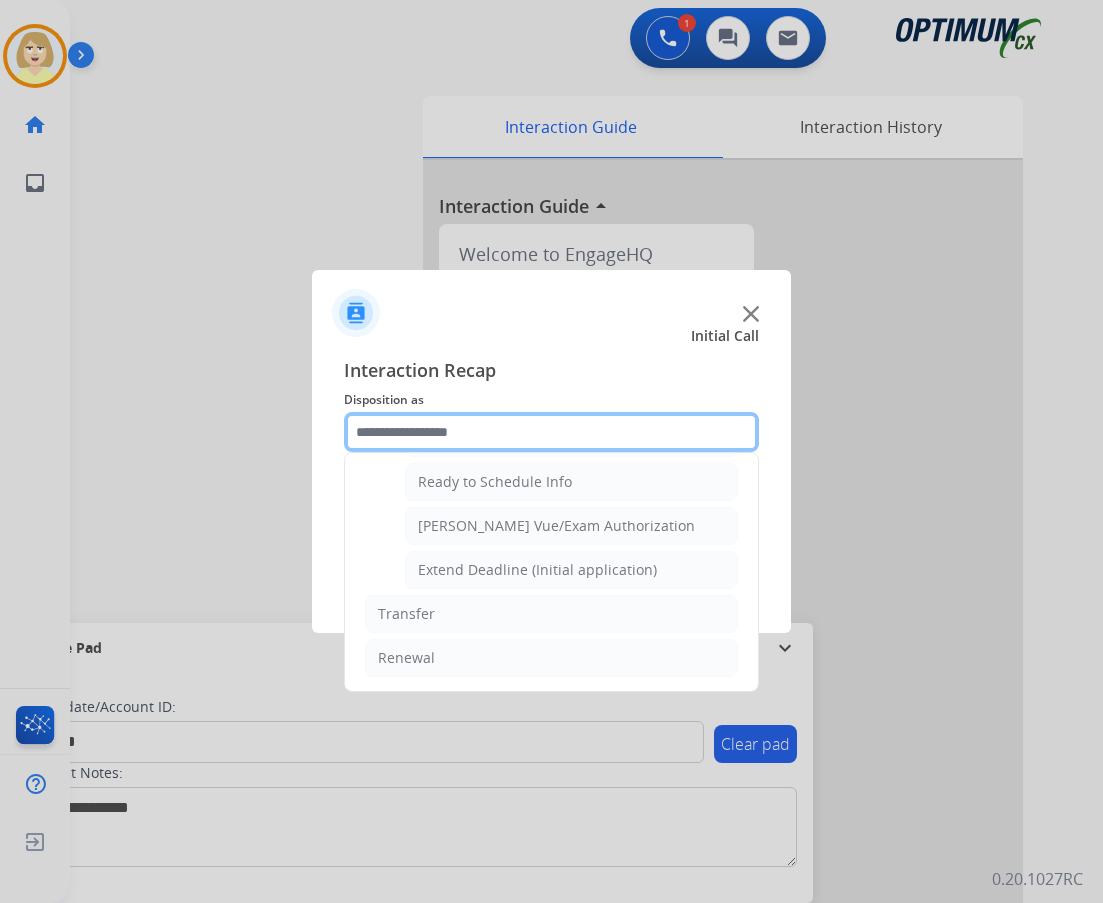 scroll, scrollTop: 1012, scrollLeft: 0, axis: vertical 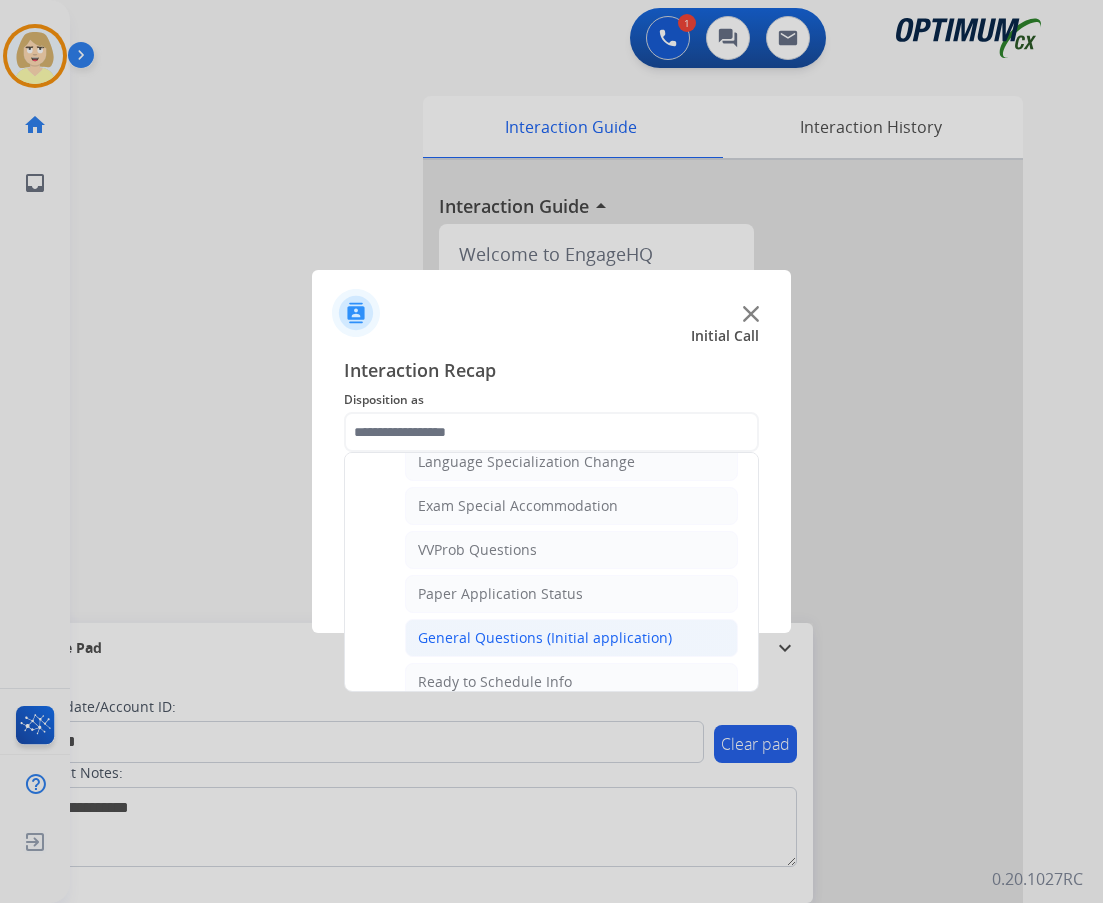 click on "General Questions (Initial application)" 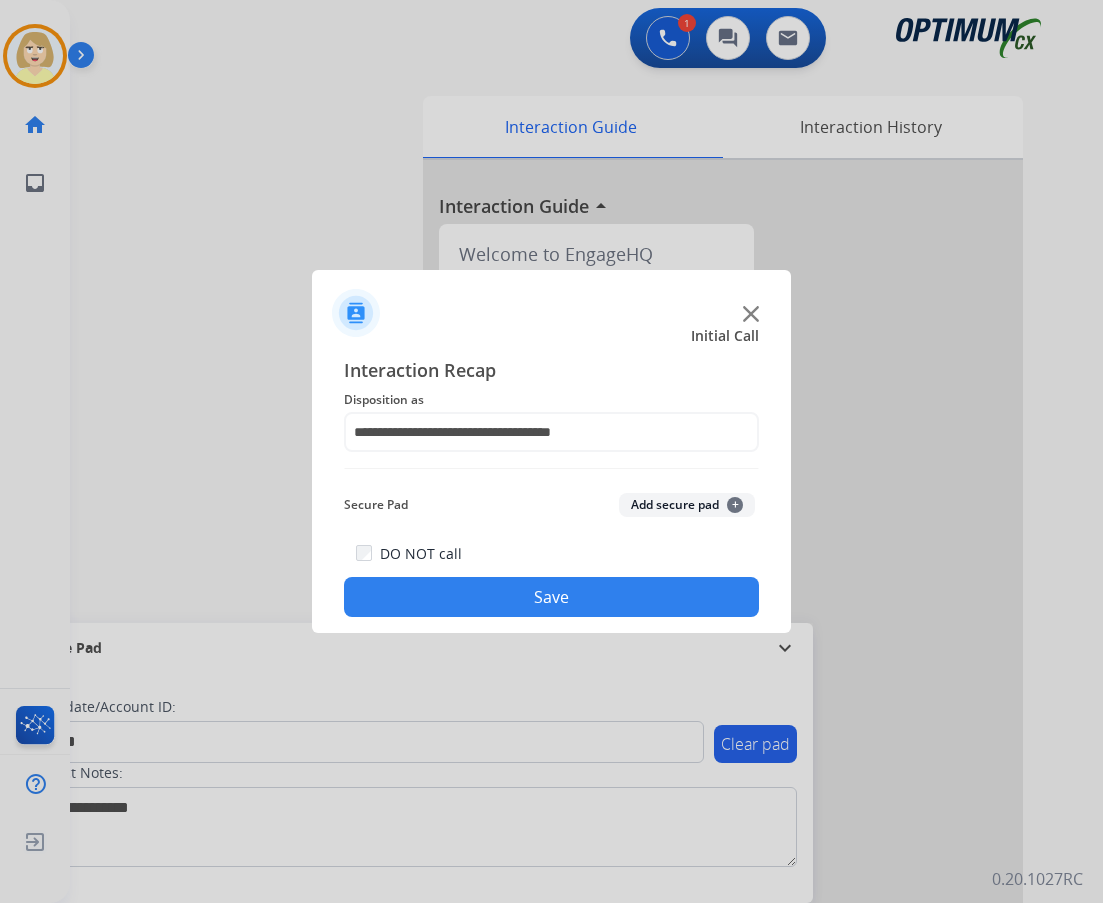 click on "Add secure pad  +" 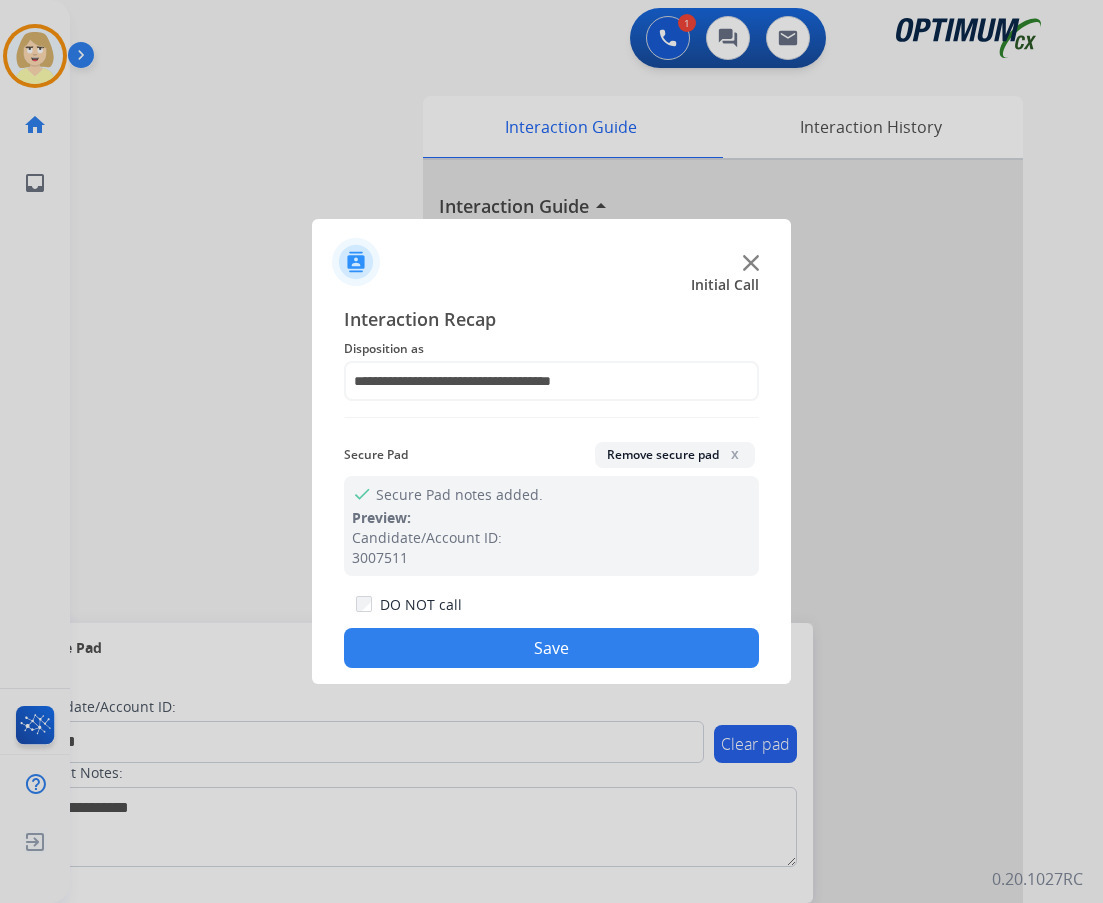 click on "Save" 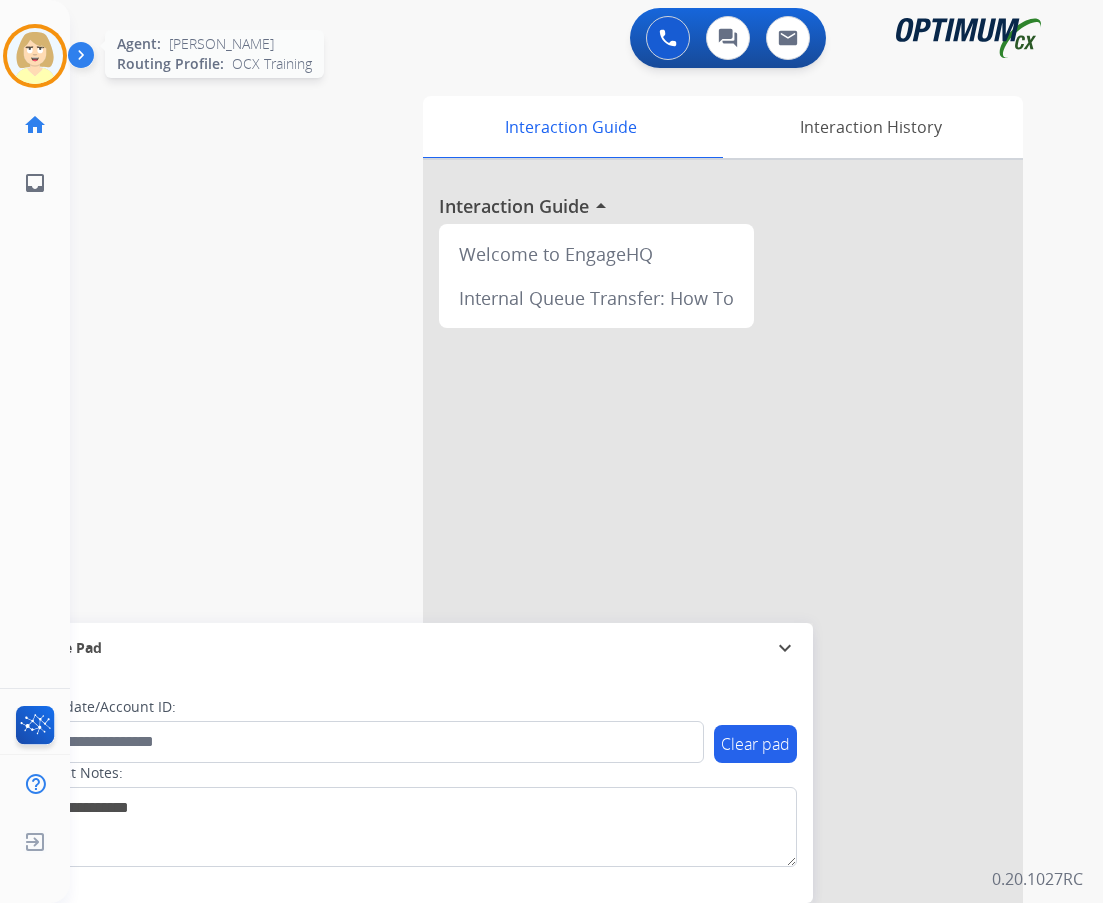 click at bounding box center [35, 56] 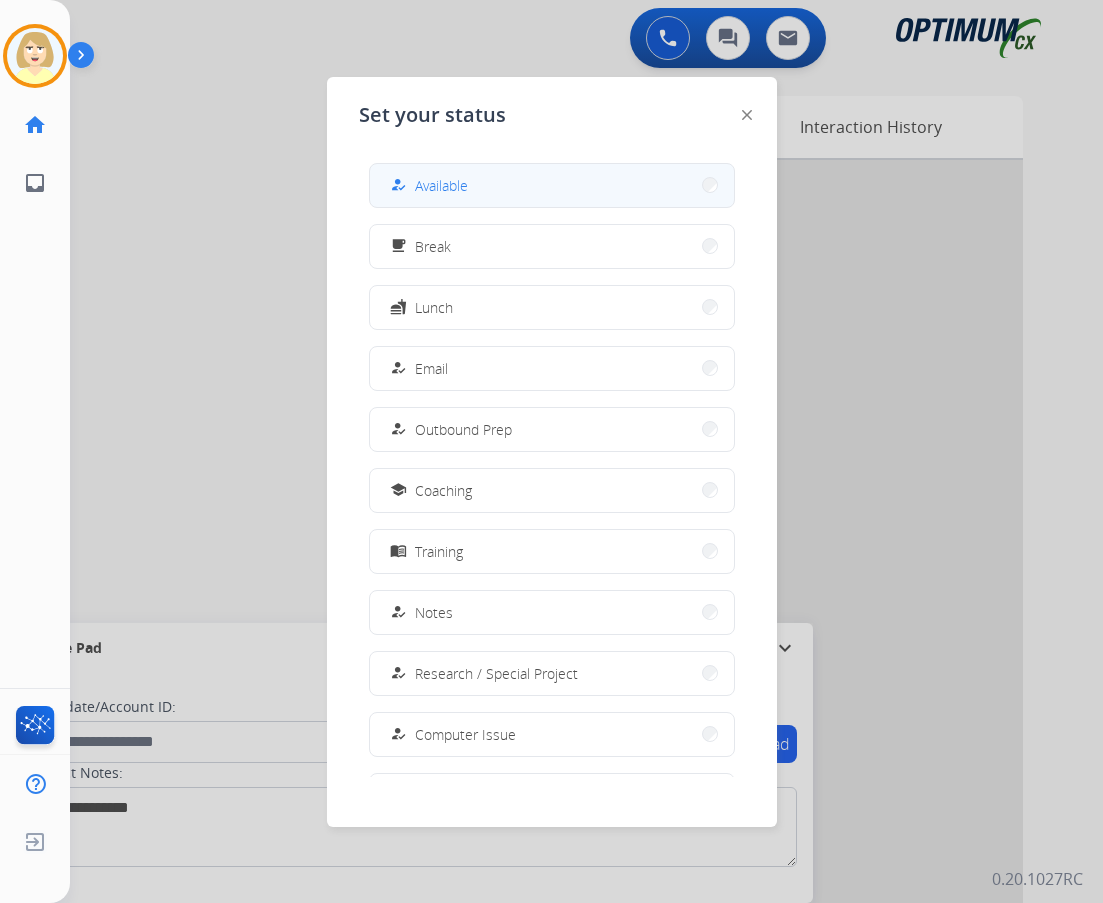 click on "Available" at bounding box center (441, 185) 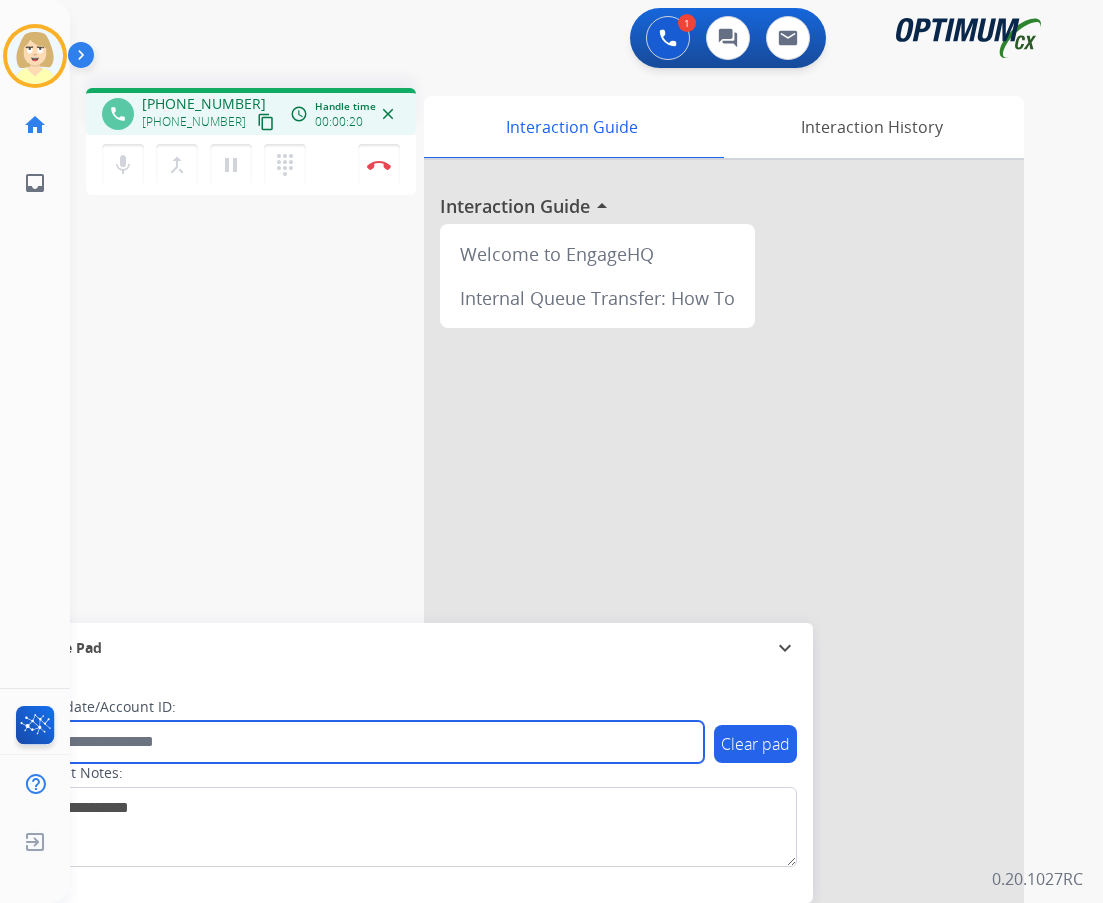 click at bounding box center (365, 742) 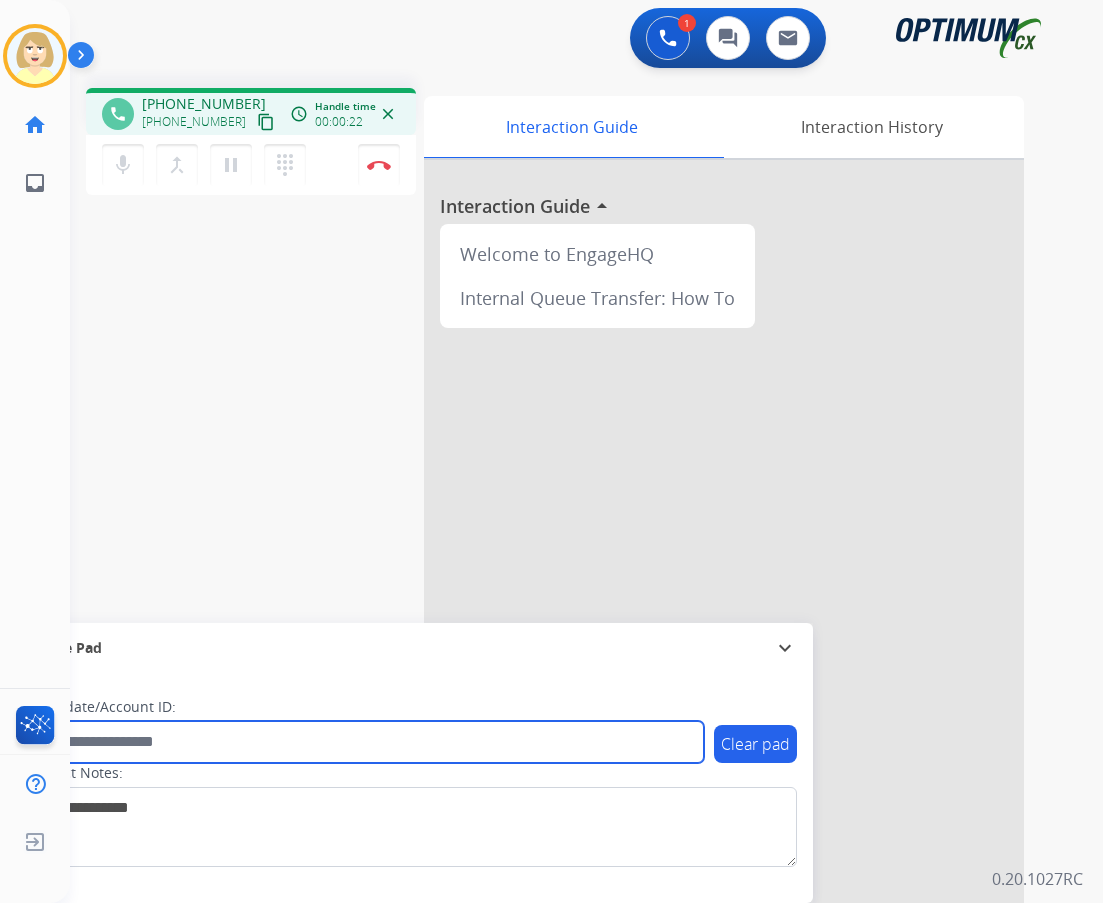 paste on "*******" 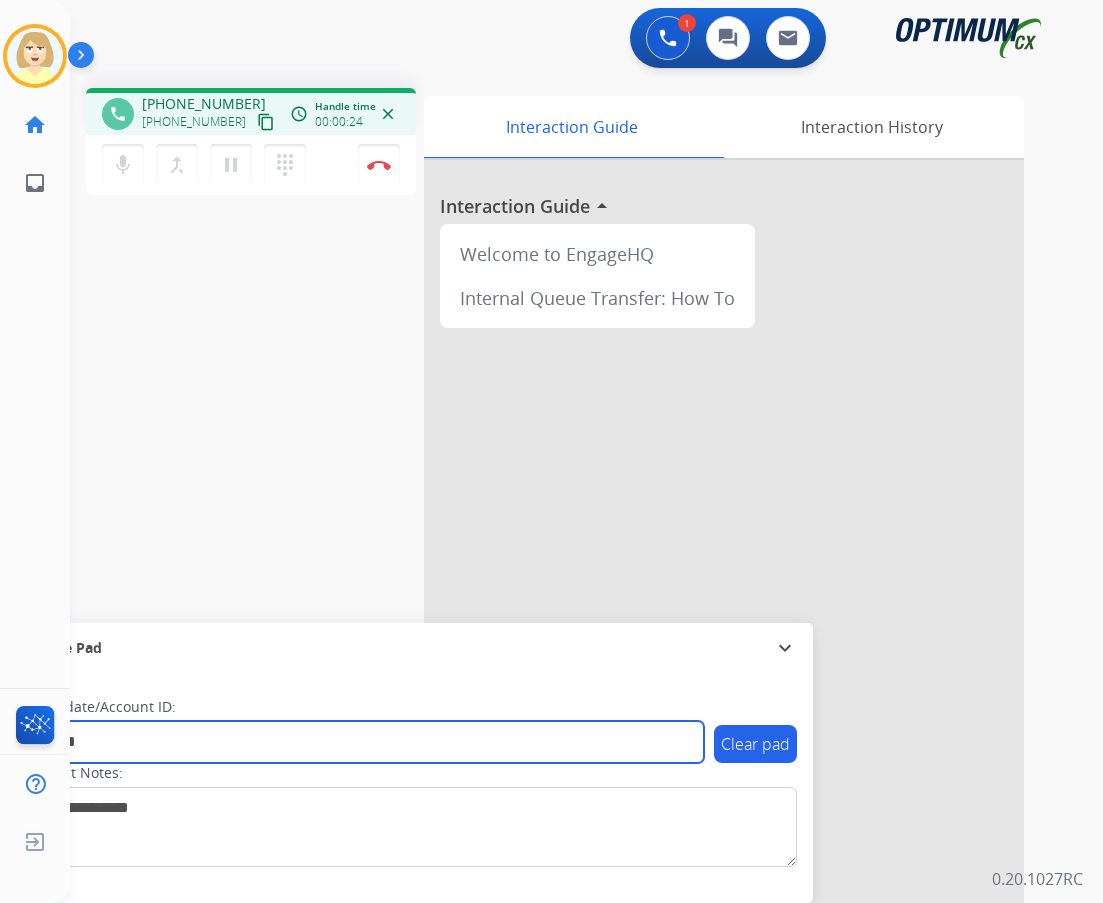 type on "*******" 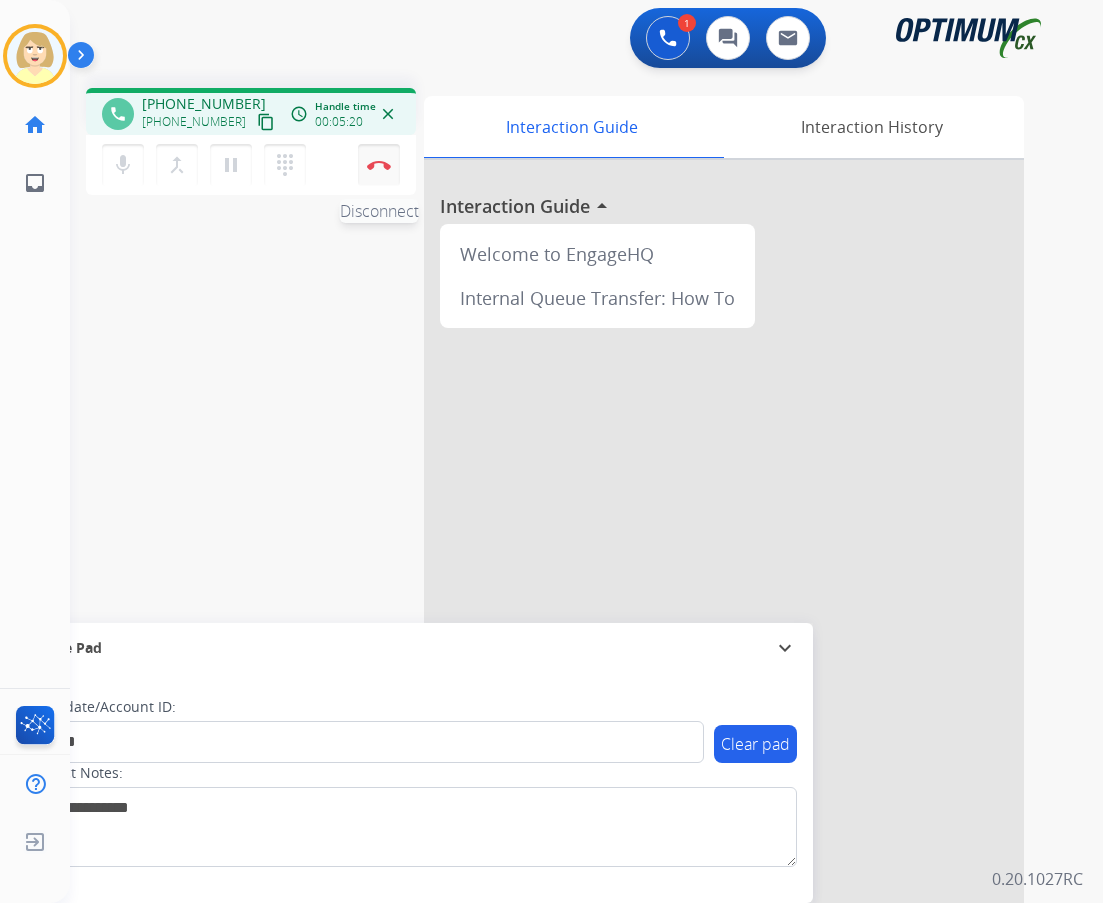 click on "Disconnect" at bounding box center (379, 165) 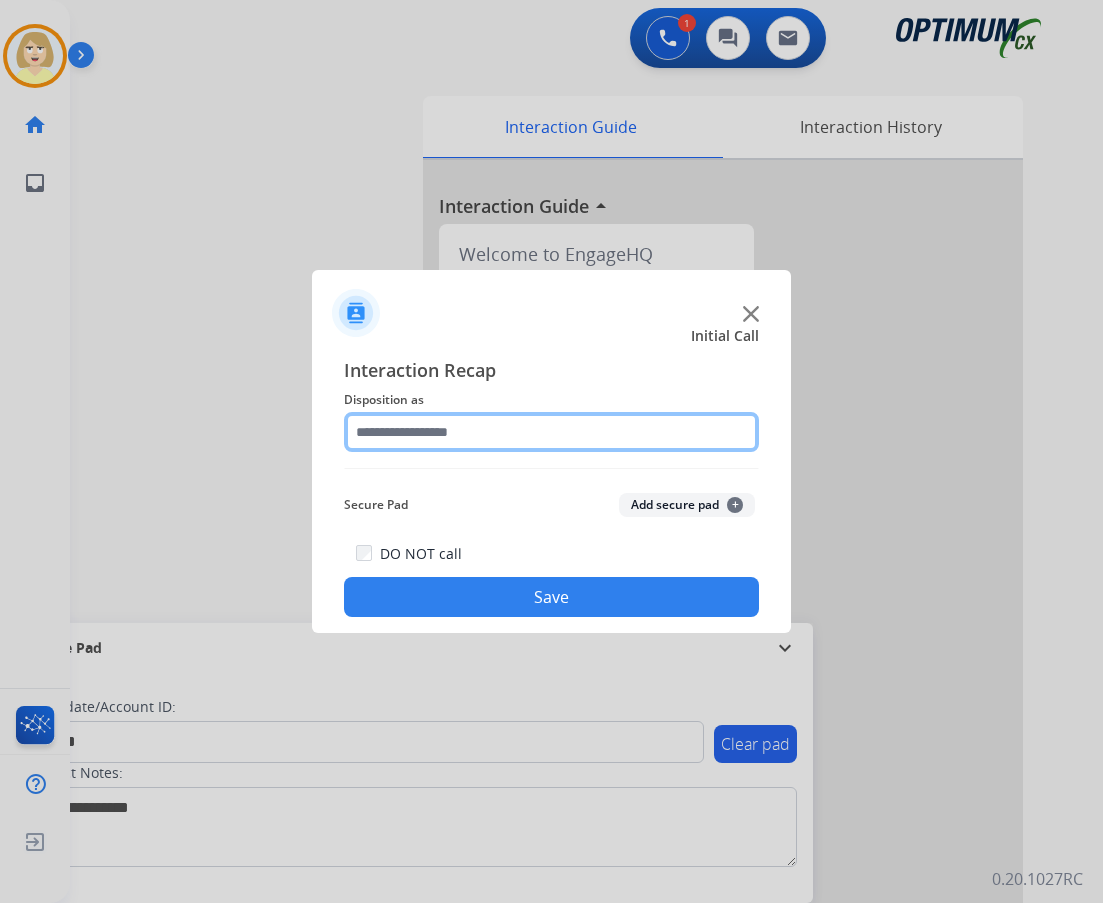 click 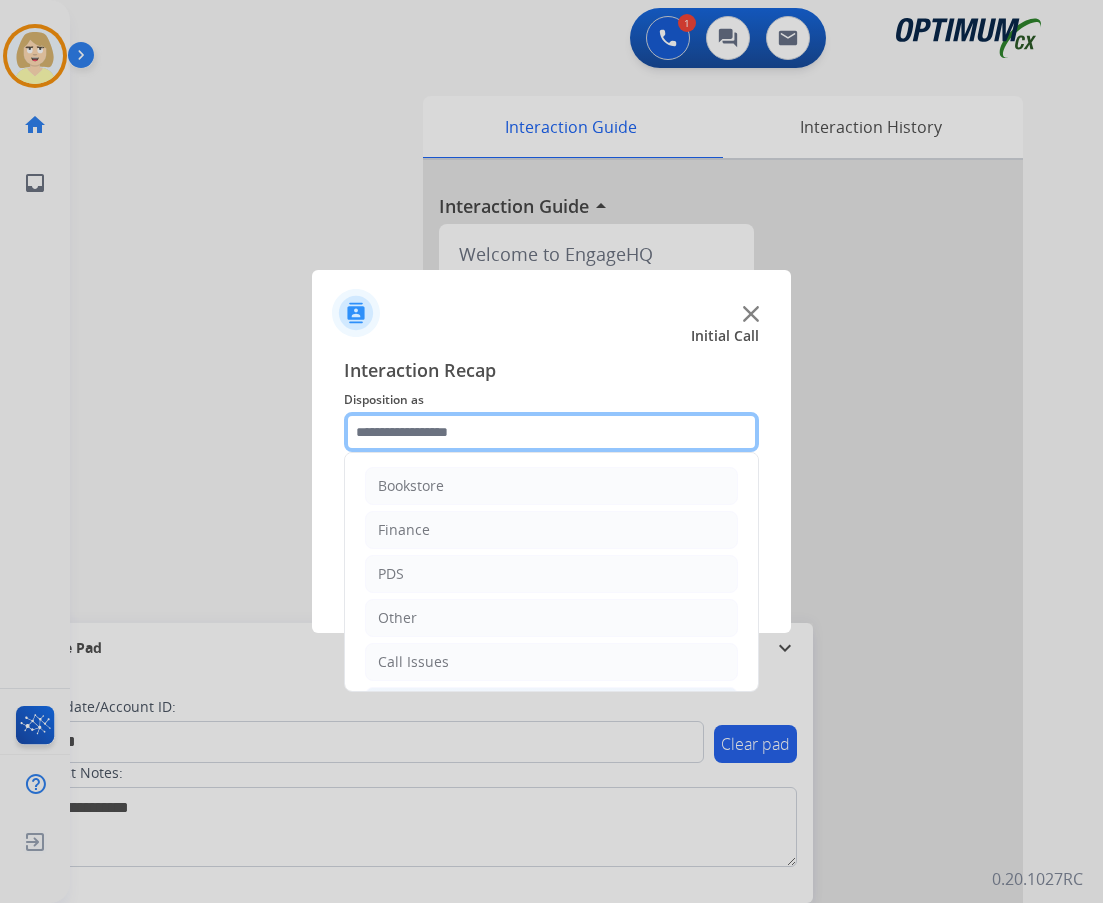 scroll, scrollTop: 136, scrollLeft: 0, axis: vertical 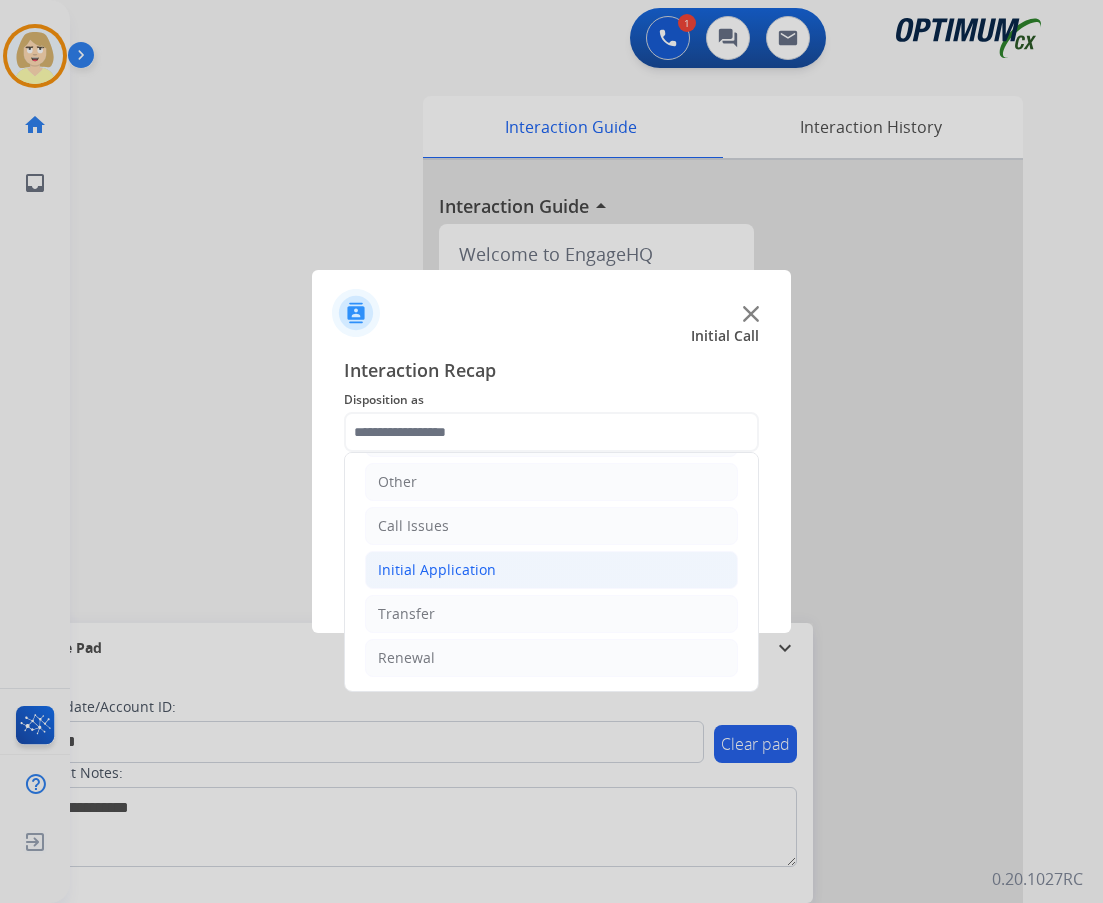 click on "Initial Application" 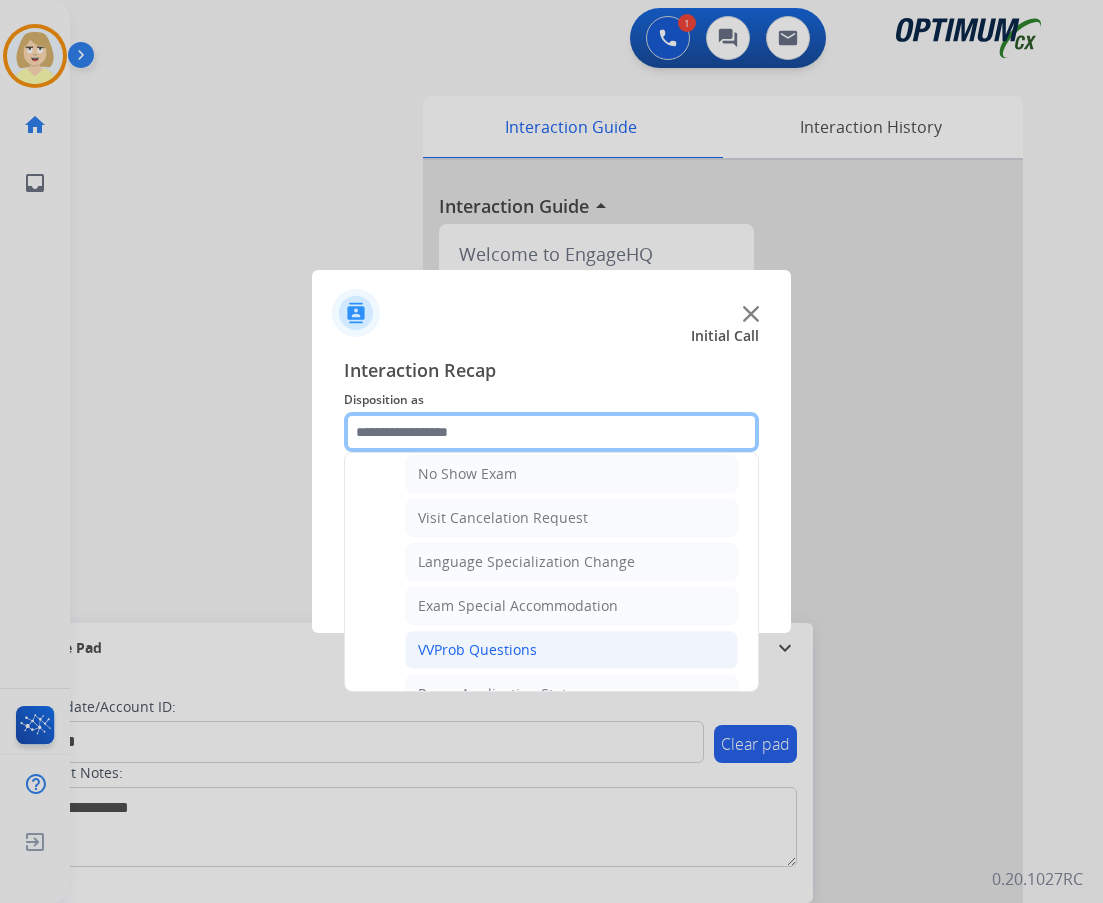 scroll, scrollTop: 812, scrollLeft: 0, axis: vertical 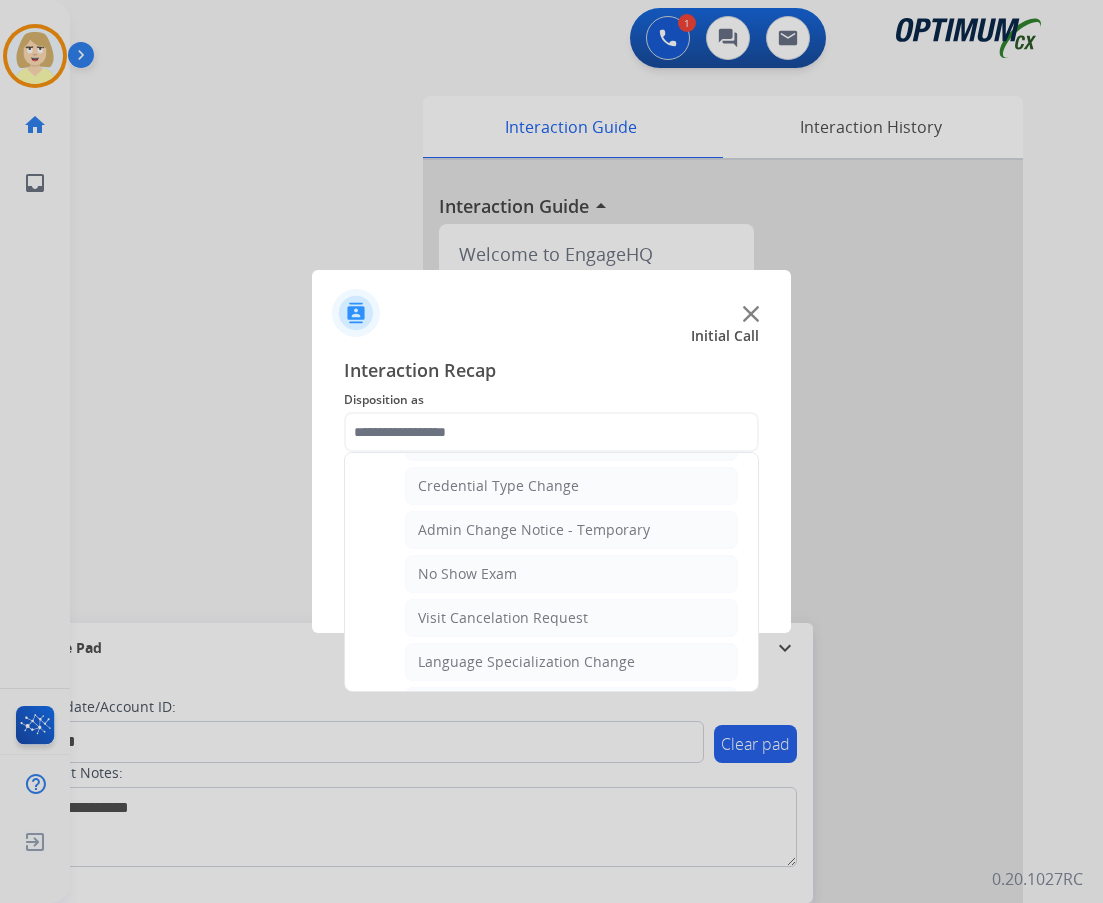 click on "No Show Exam" 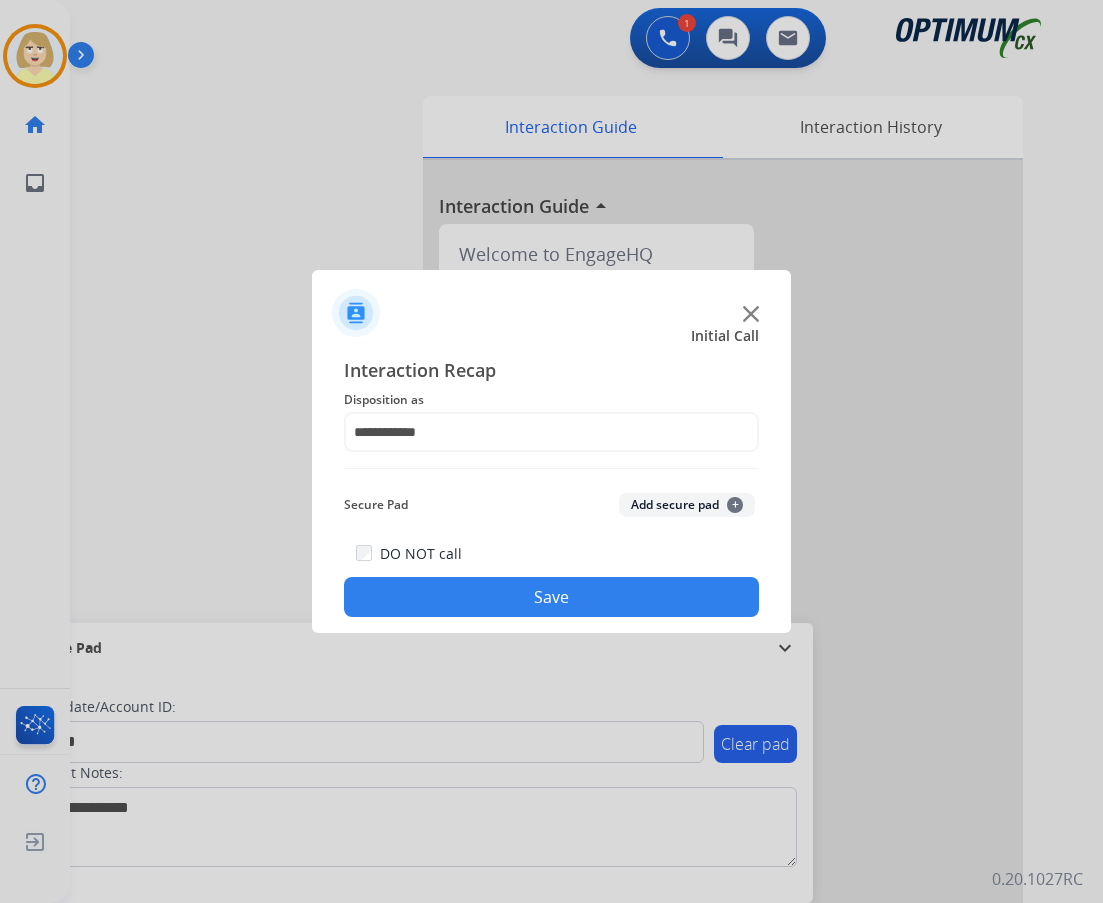 click on "Add secure pad  +" 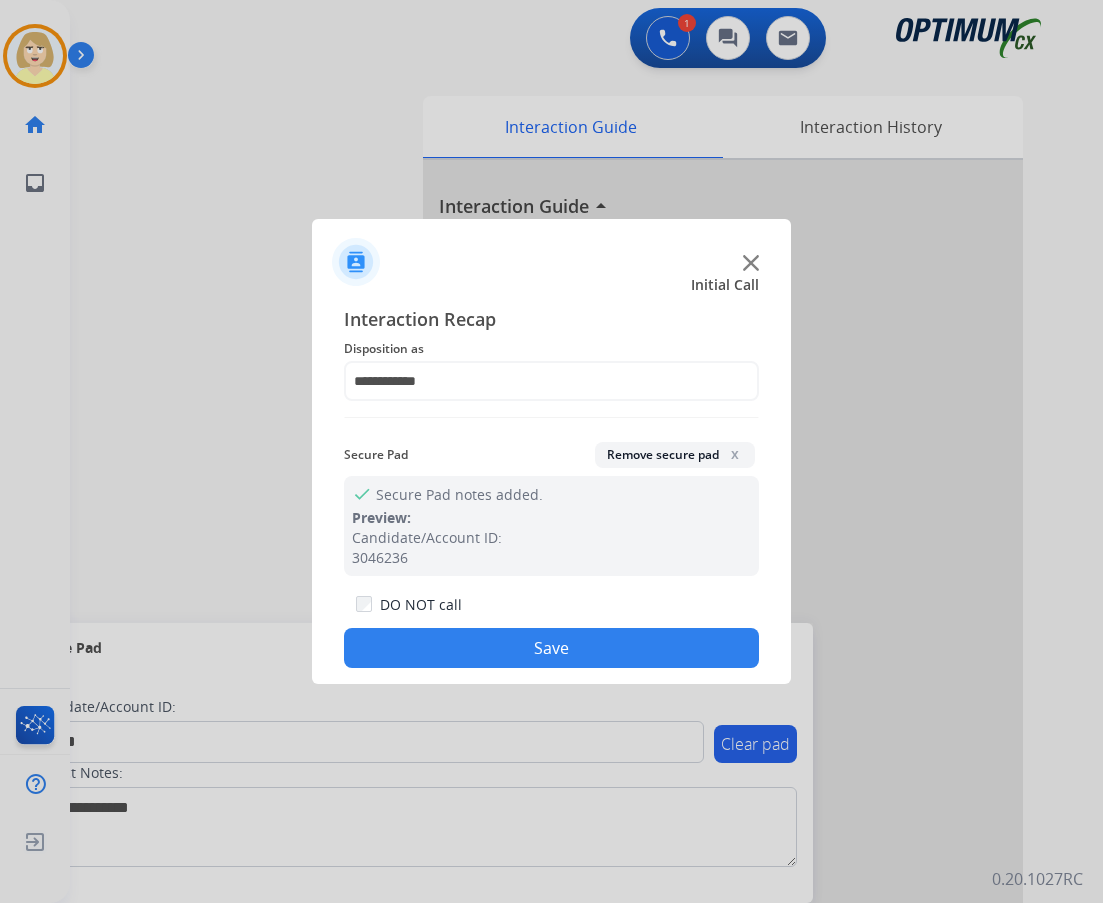 click on "Save" 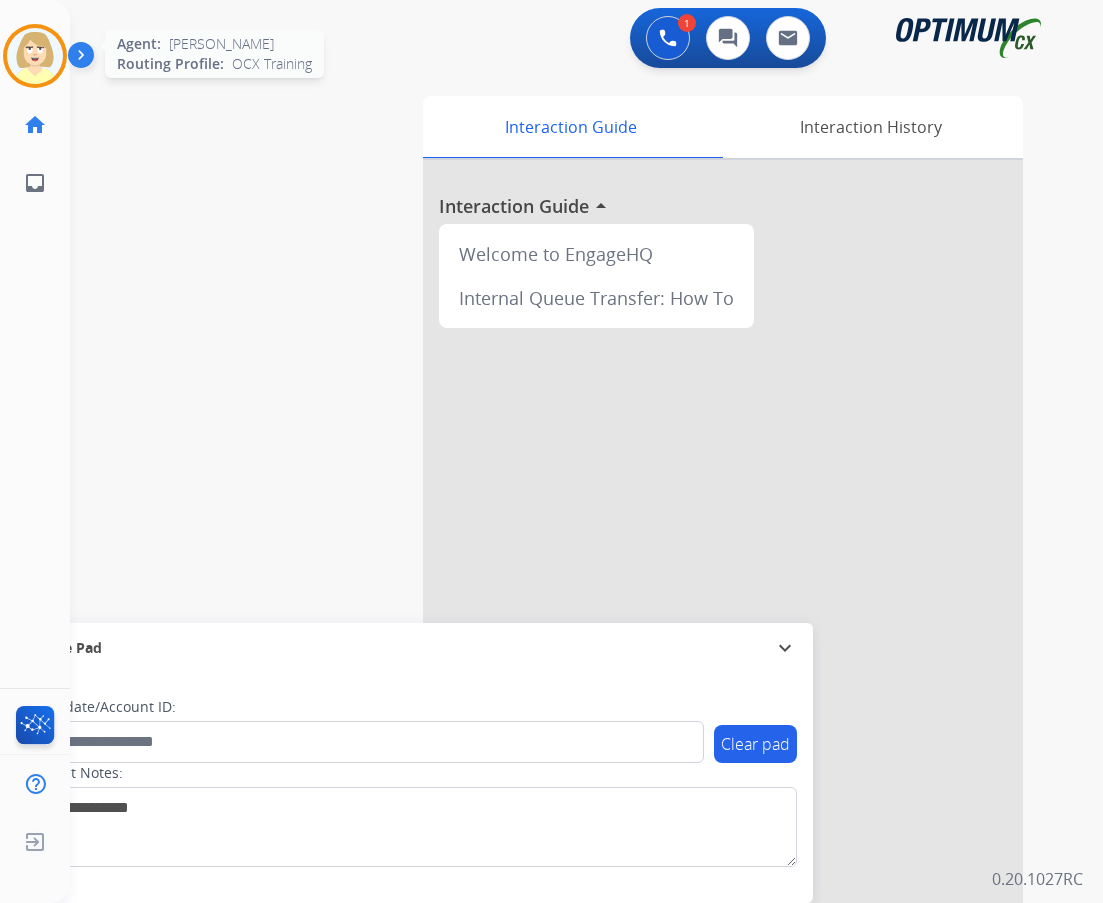 click at bounding box center (35, 56) 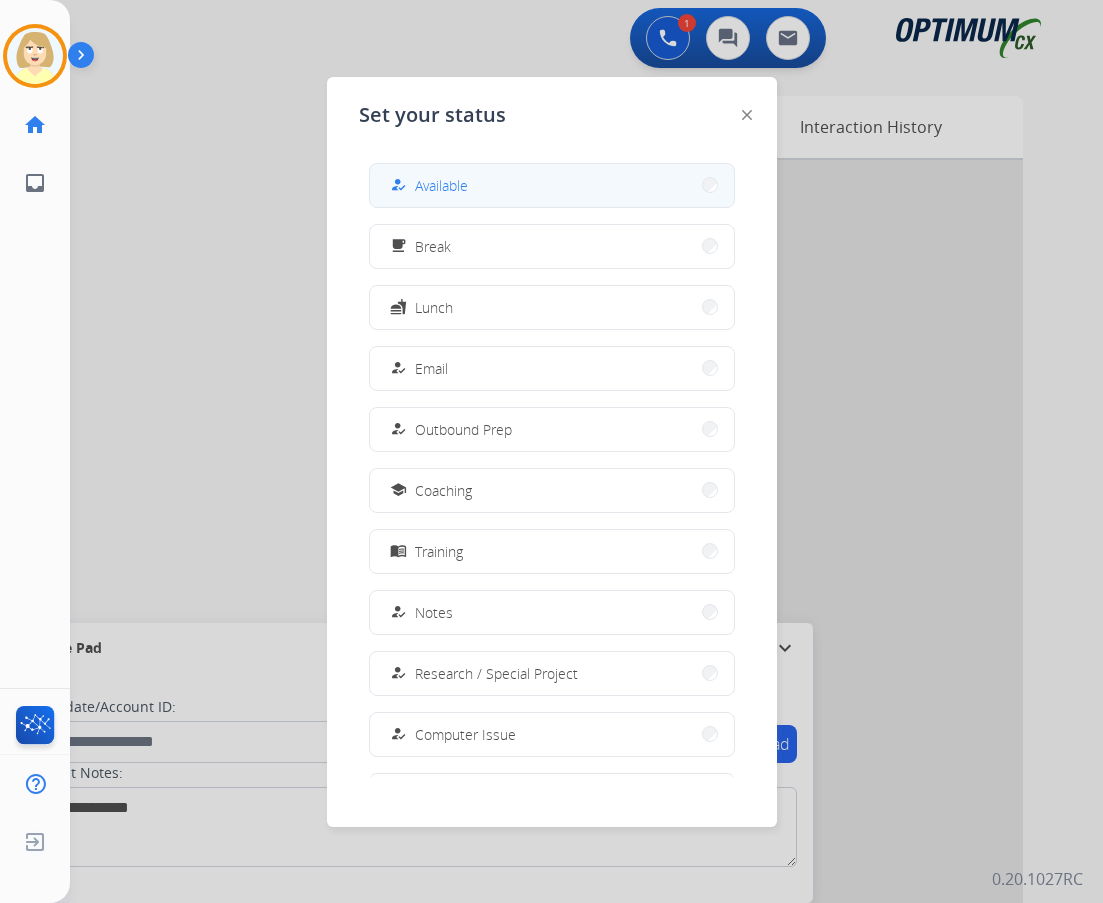 click on "Available" at bounding box center [441, 185] 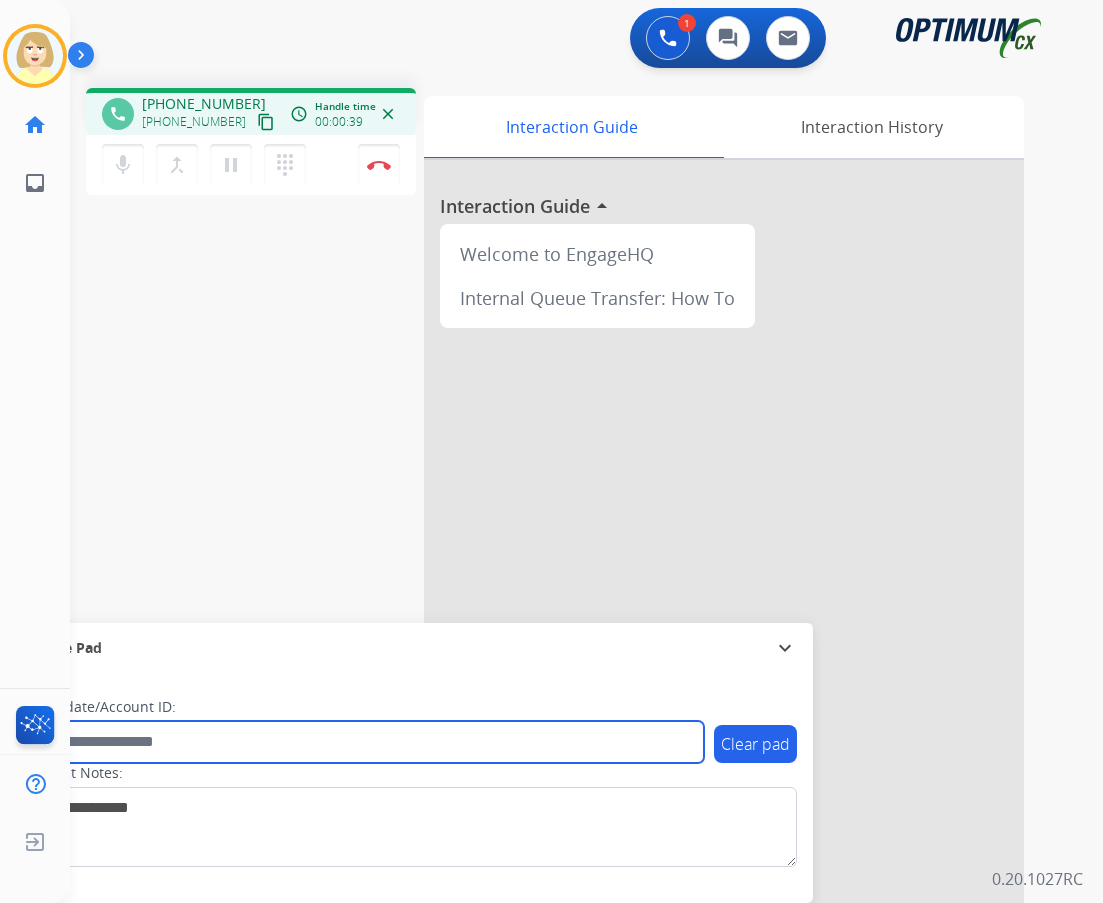 click at bounding box center (365, 742) 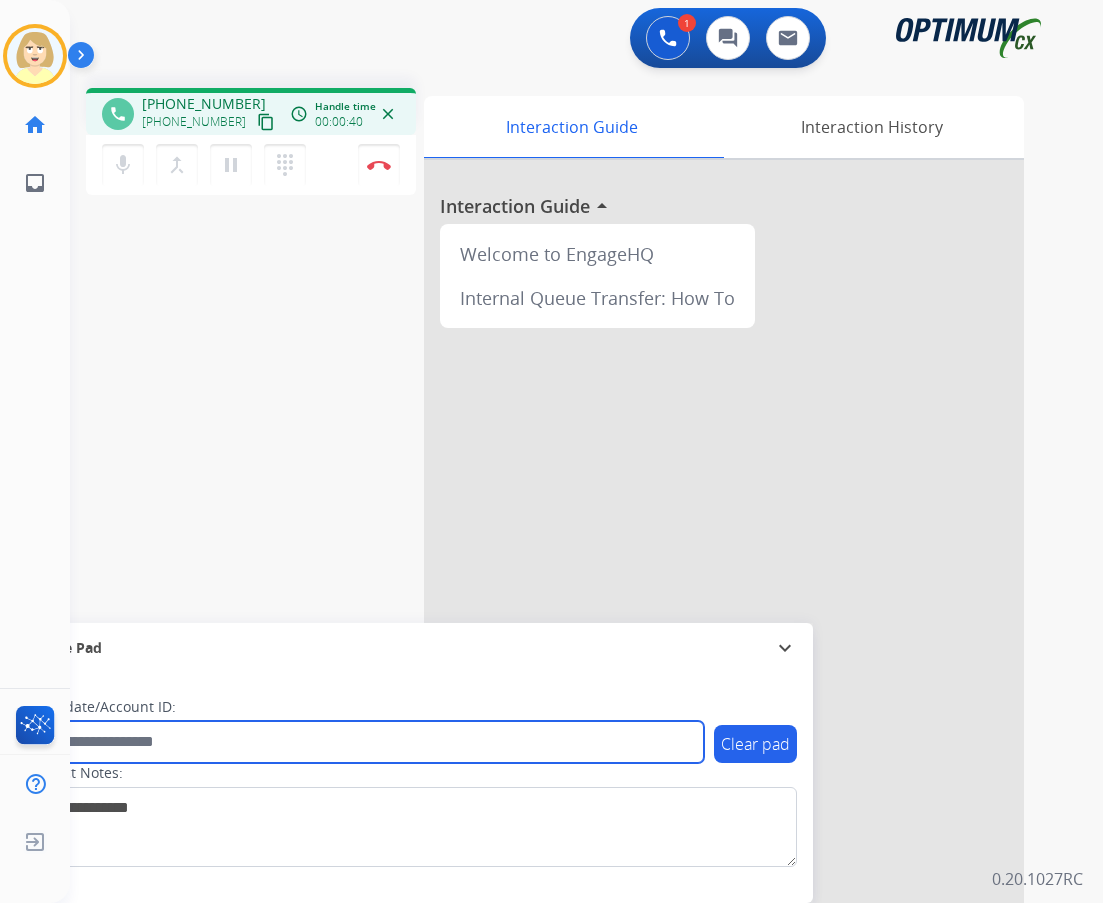 paste on "*******" 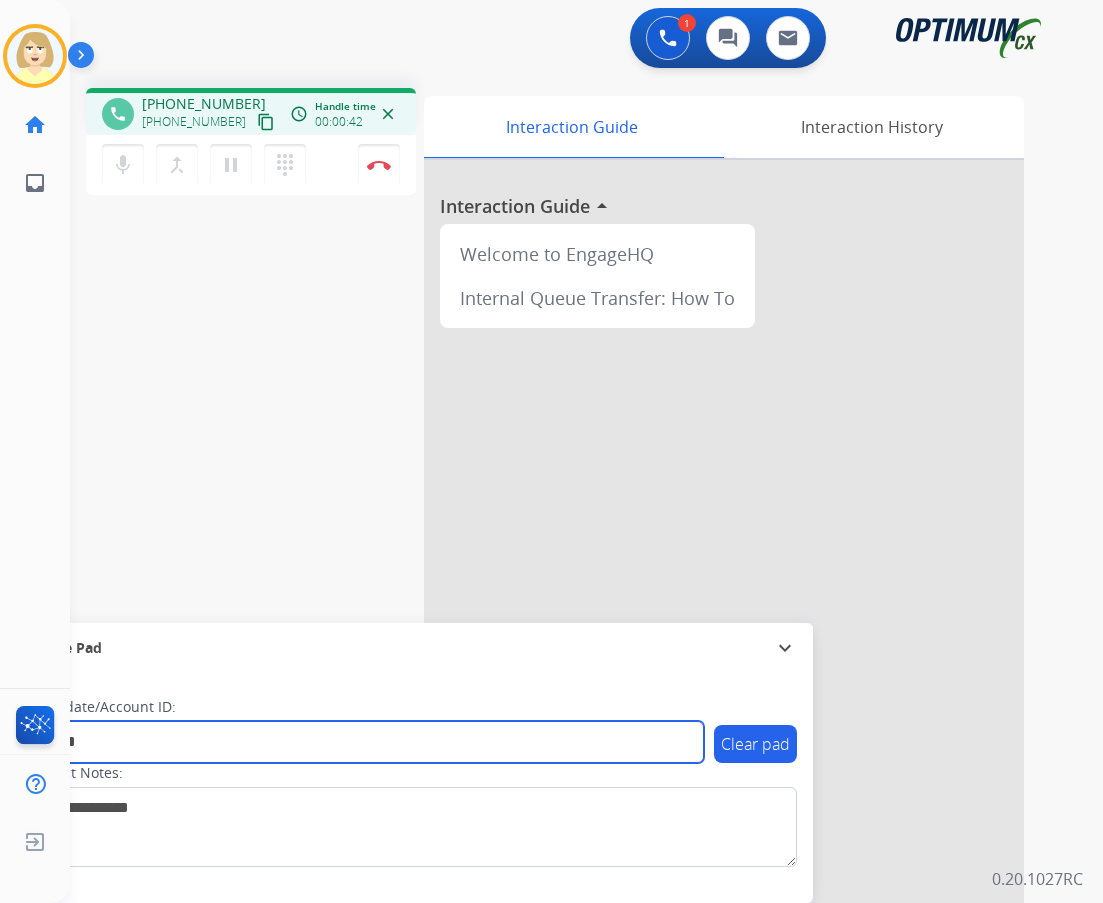 type on "*******" 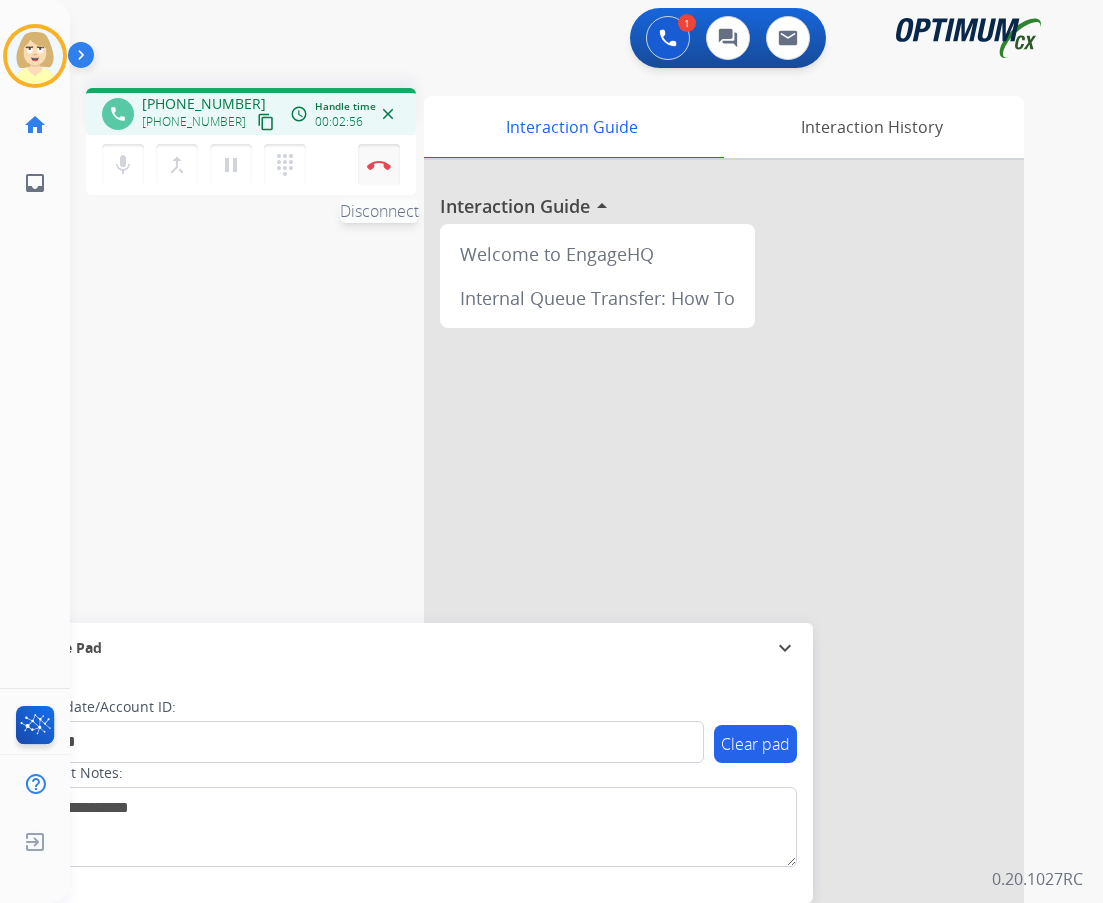 click on "Disconnect" at bounding box center [379, 165] 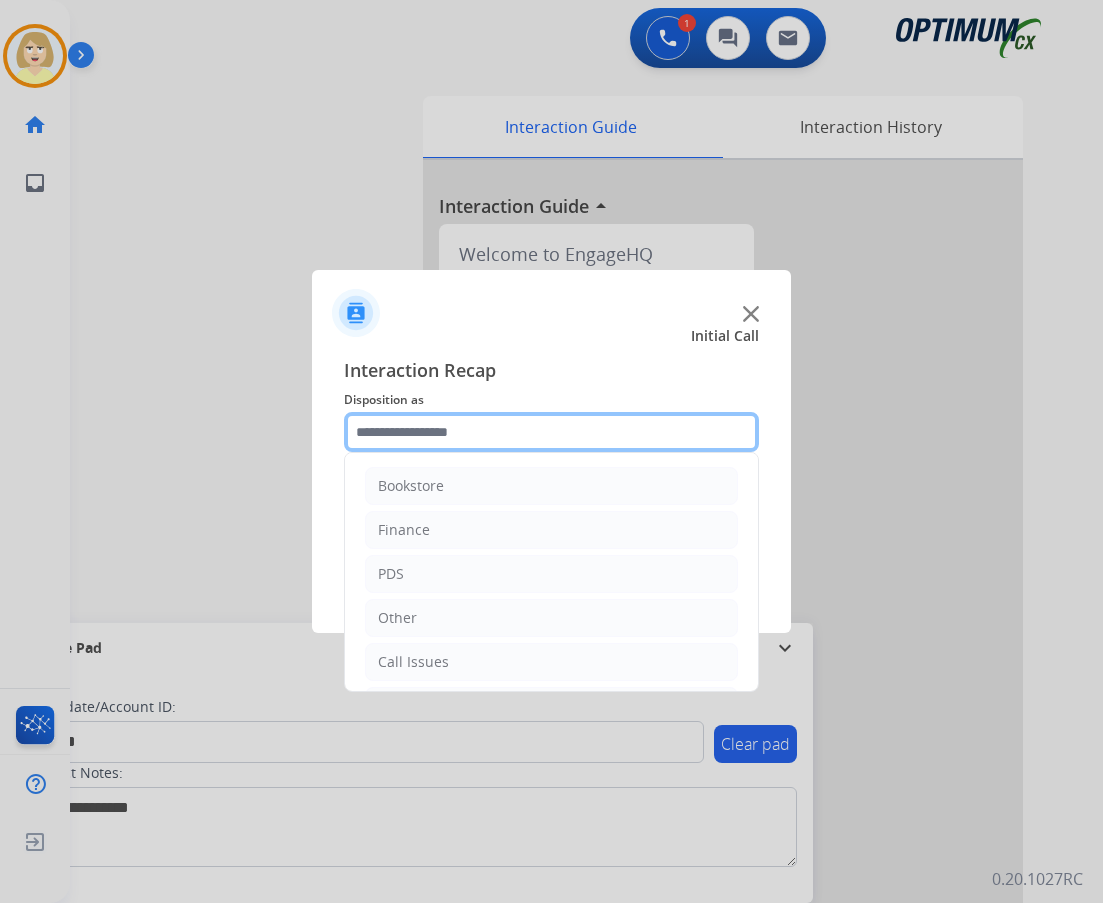 click 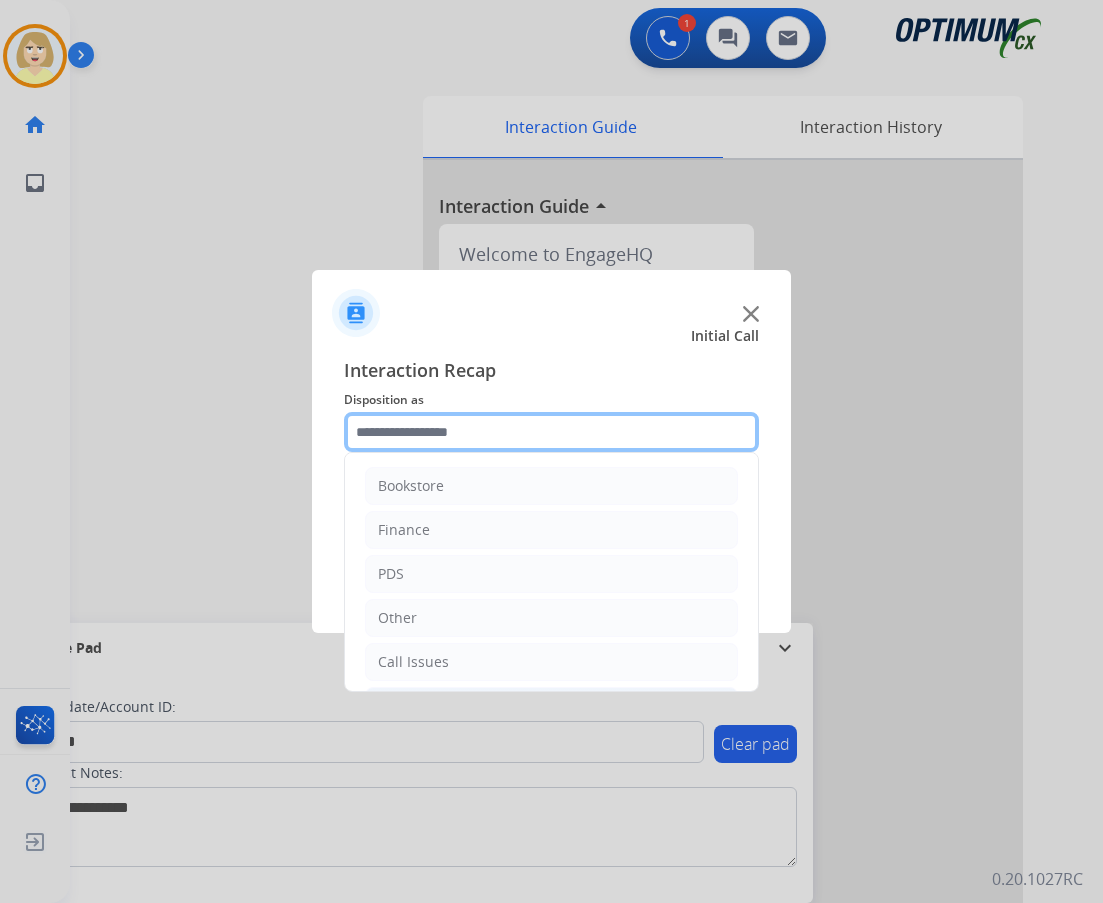 scroll, scrollTop: 136, scrollLeft: 0, axis: vertical 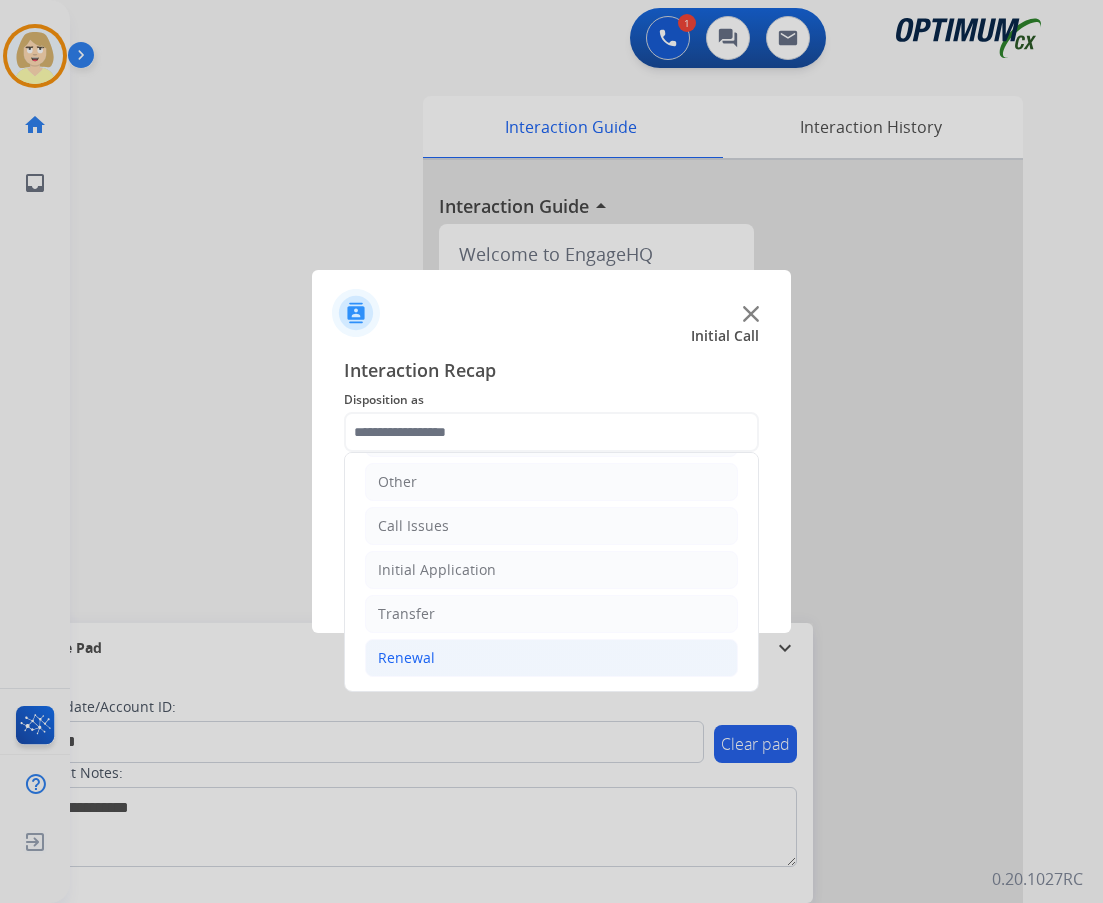 click on "Renewal" 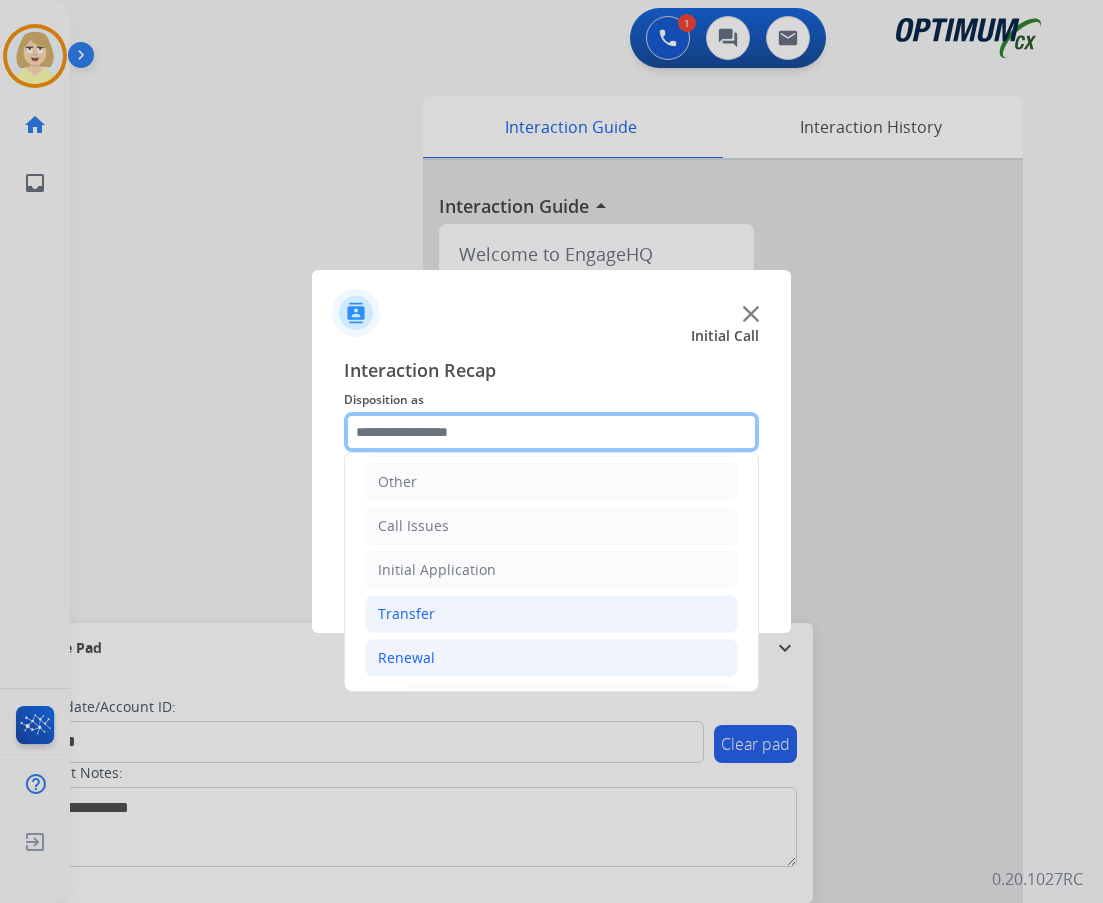 scroll, scrollTop: 436, scrollLeft: 0, axis: vertical 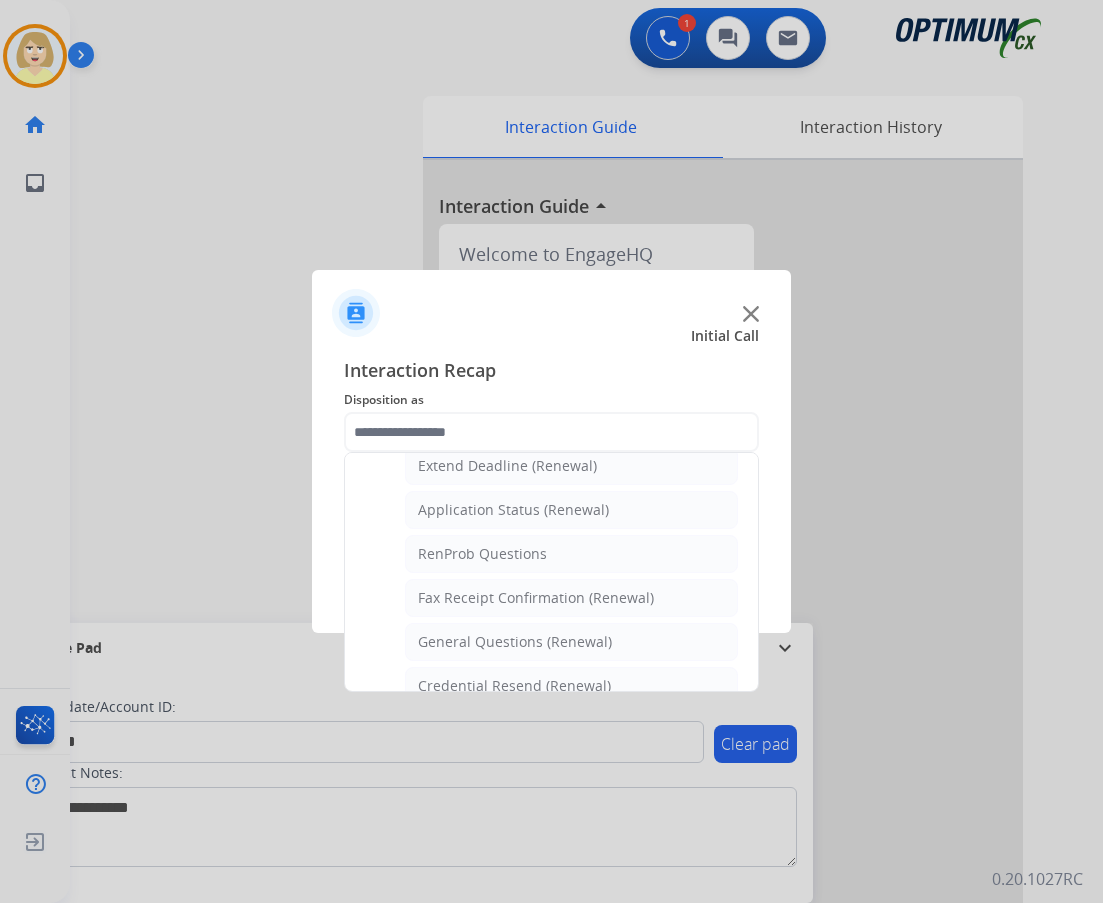 click on "General Questions (Renewal)" 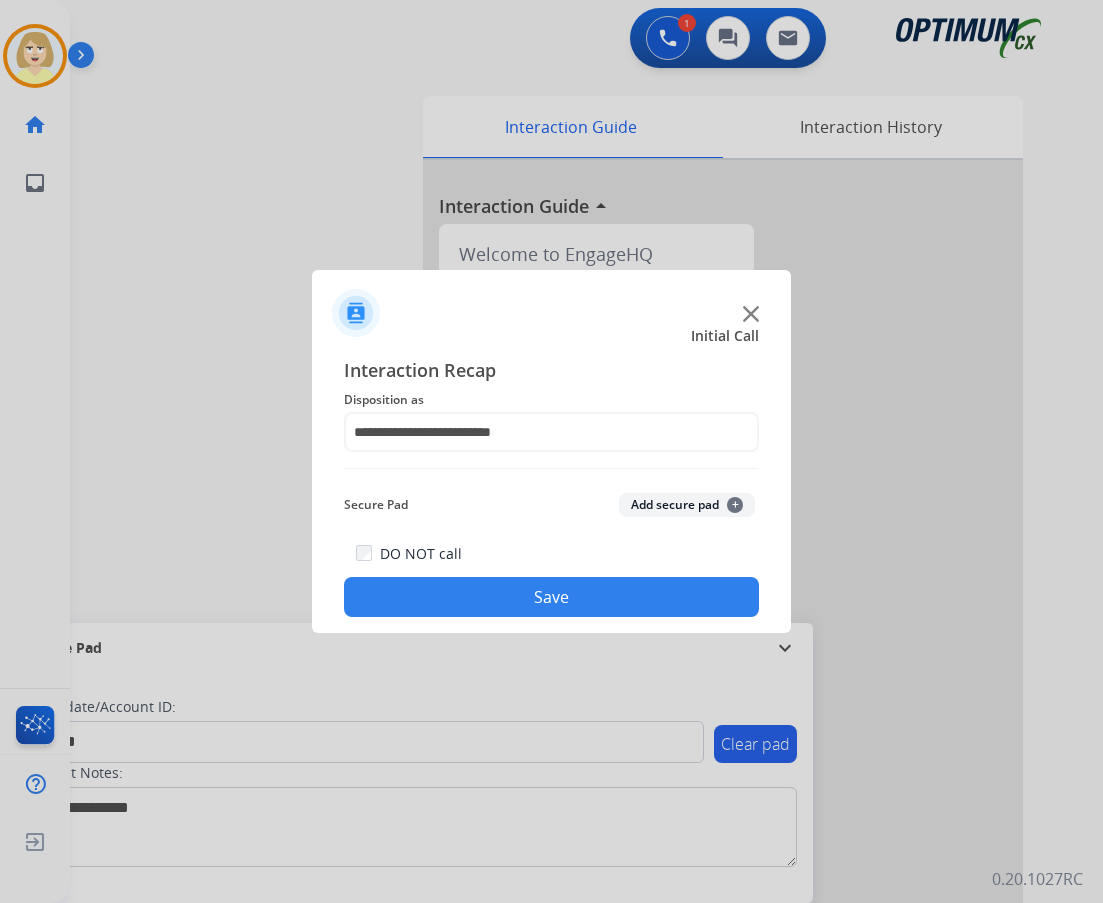 click on "Add secure pad  +" 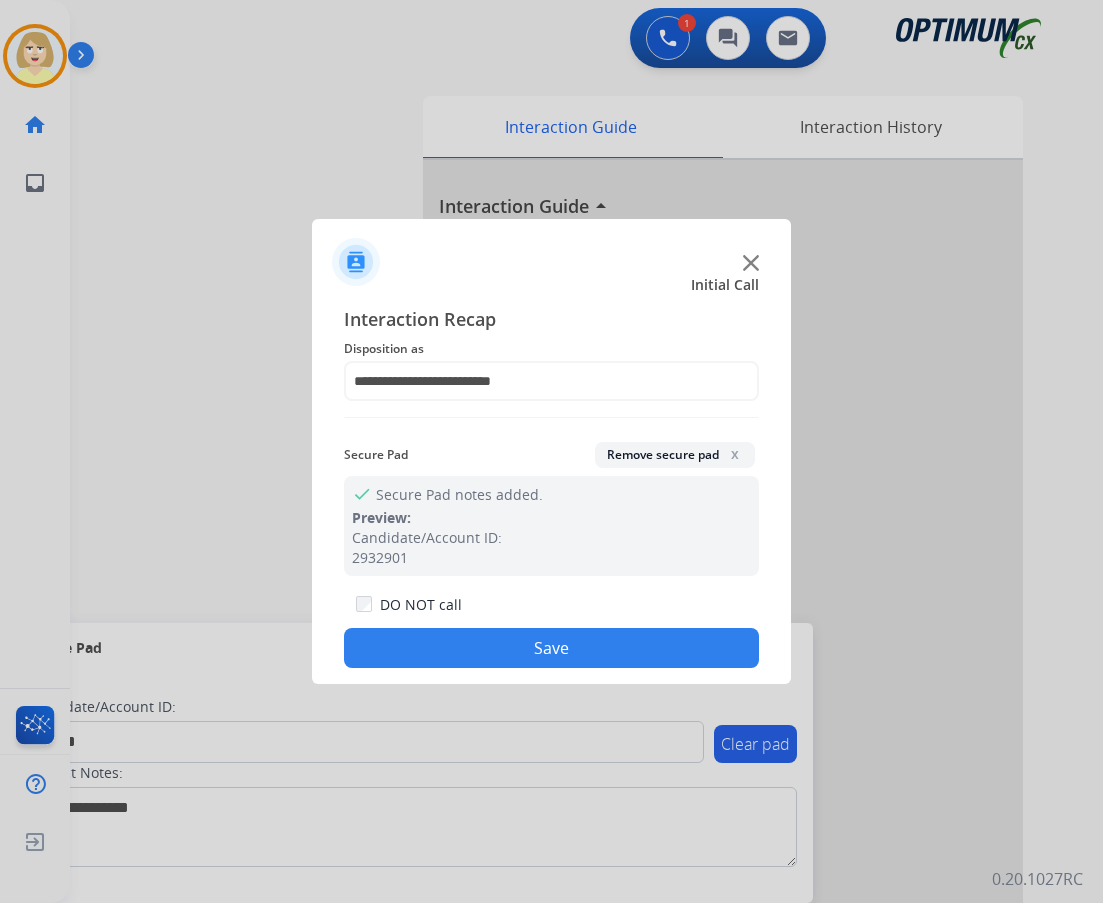 click on "Save" 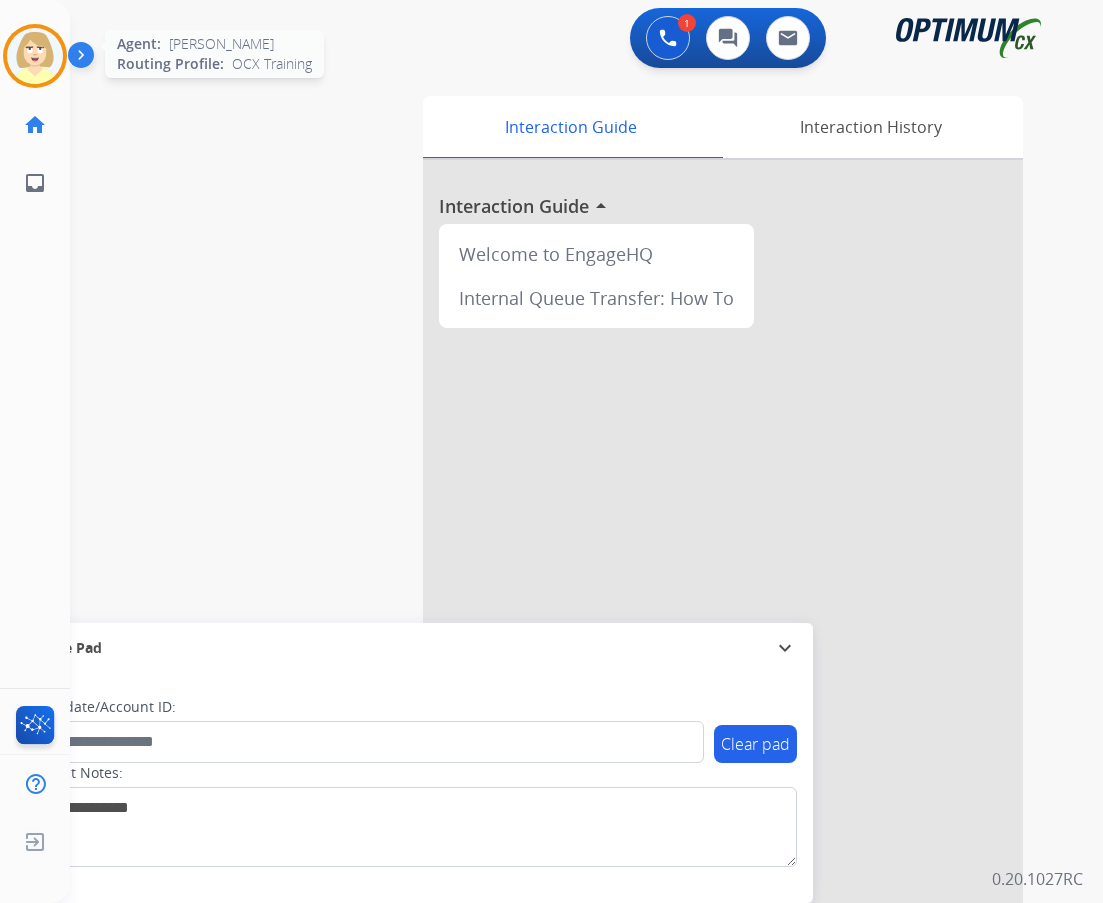 click at bounding box center (35, 56) 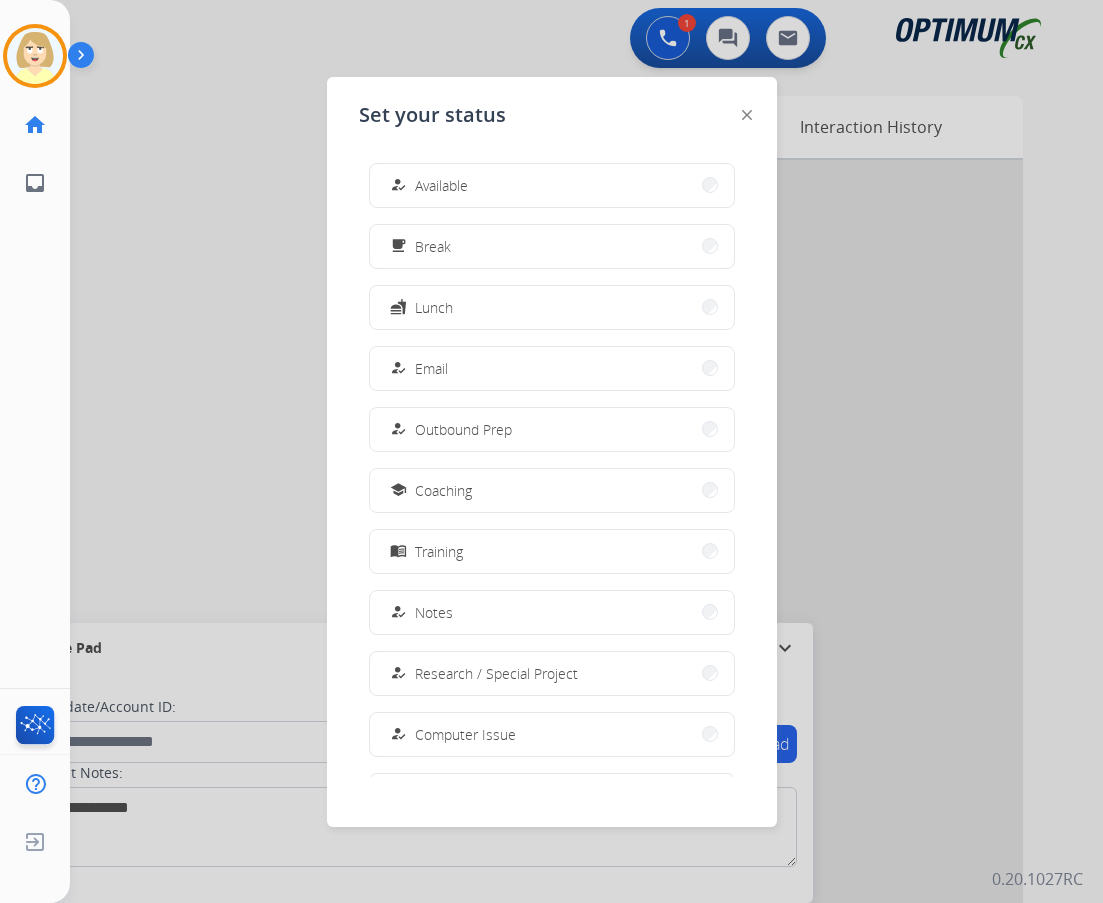 click on "Available" at bounding box center (441, 185) 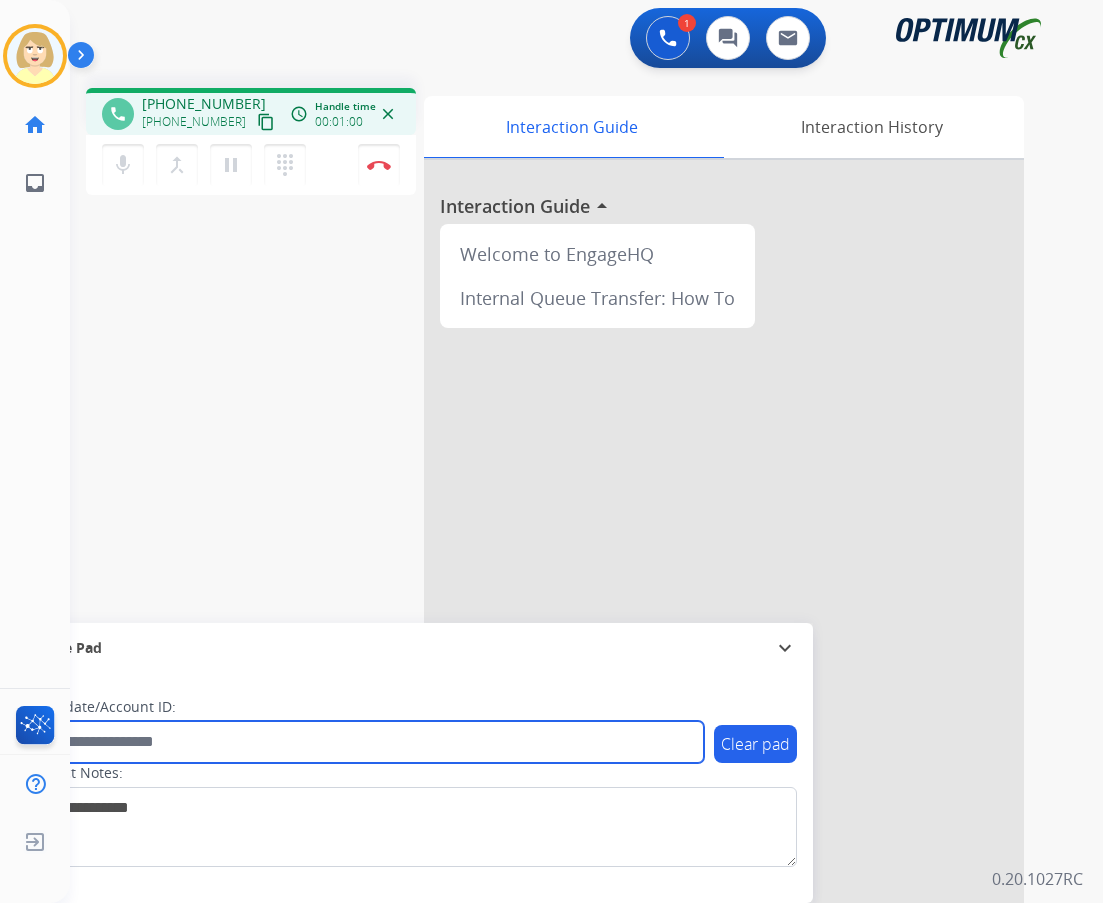 click at bounding box center [365, 742] 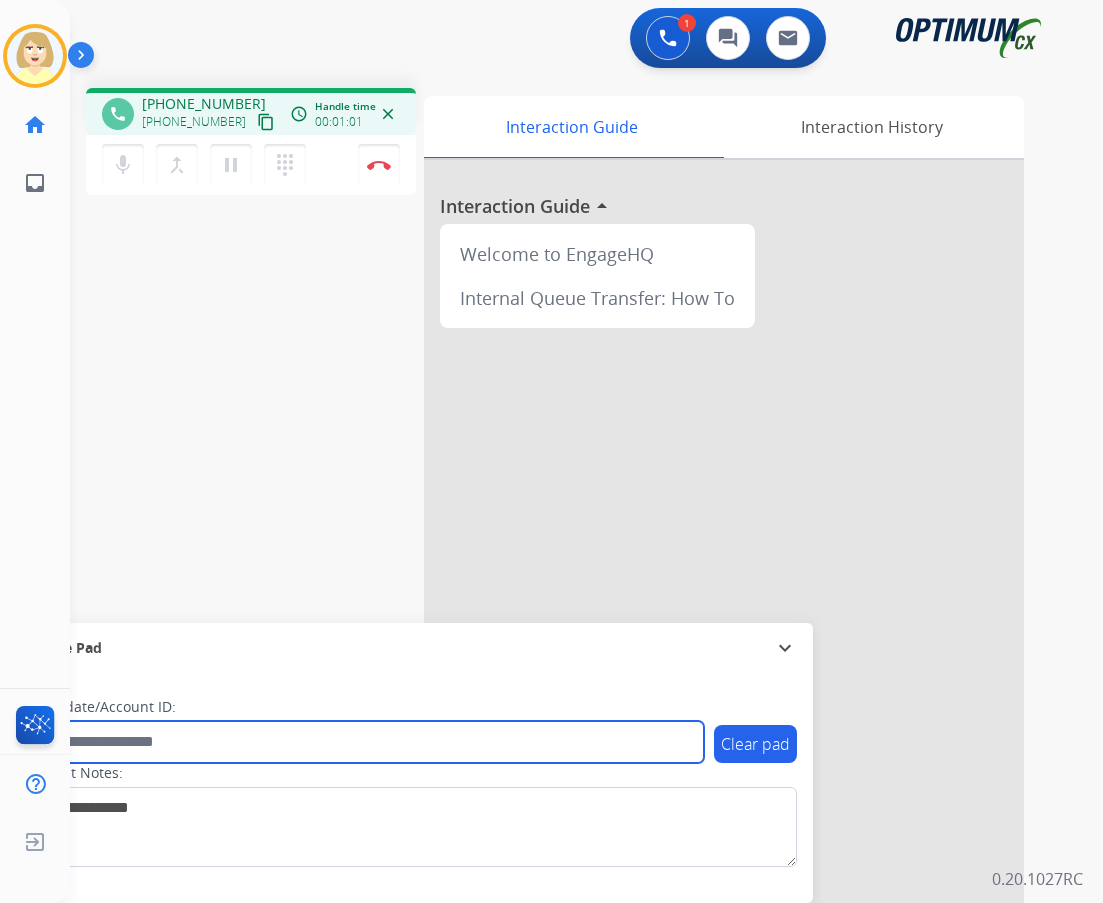 paste on "*******" 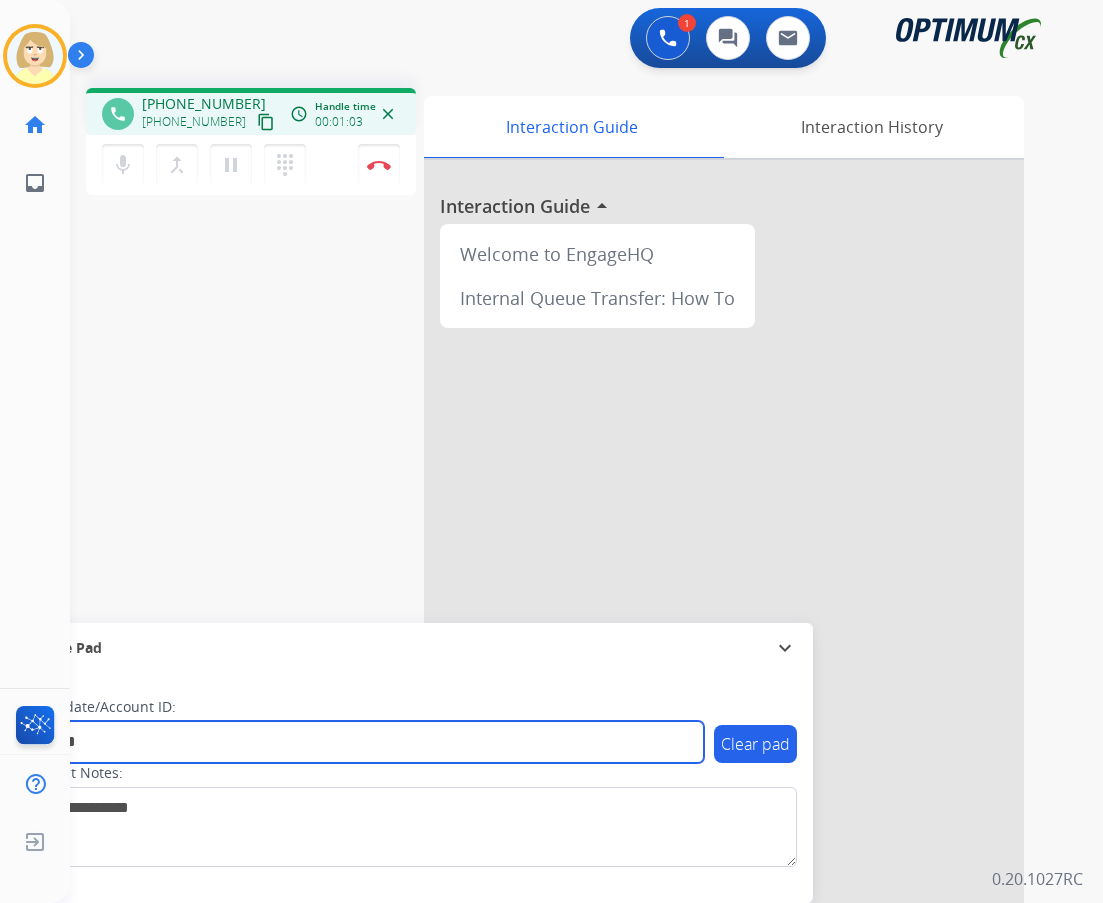 type on "*******" 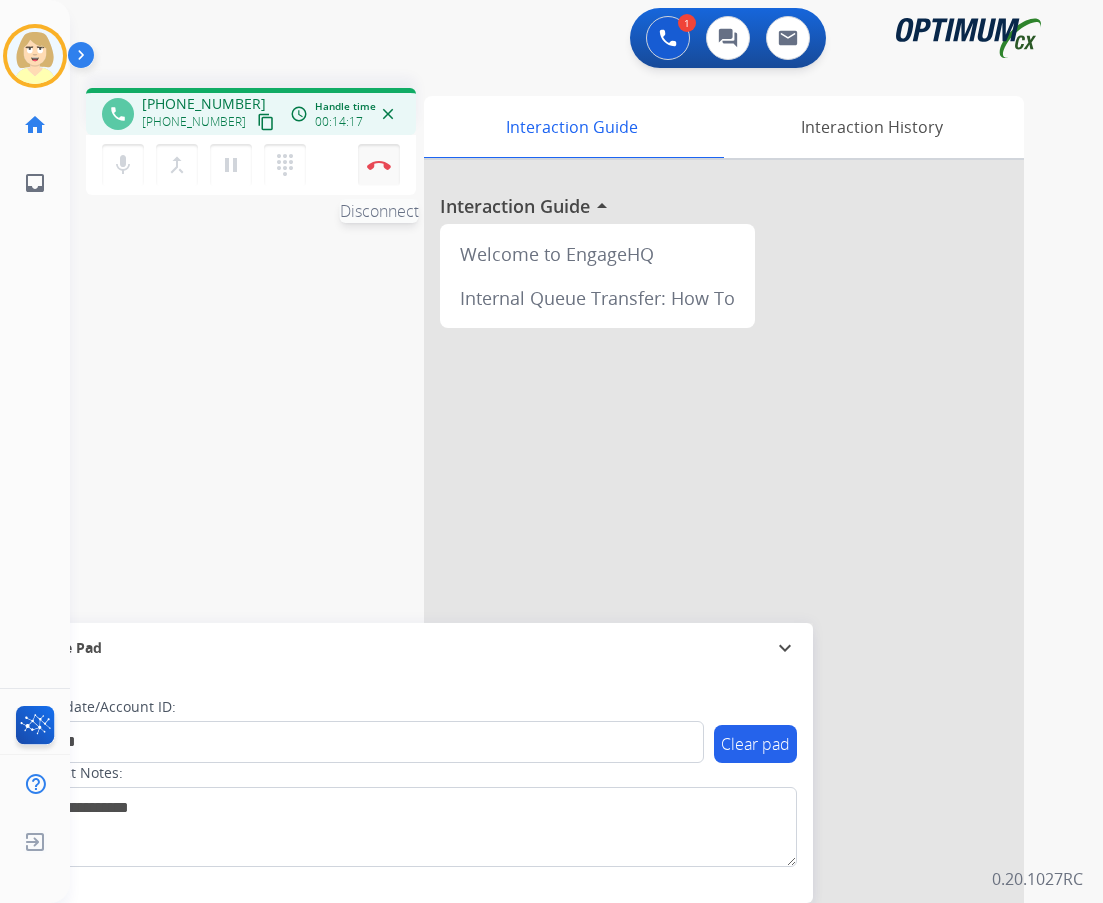 click on "Disconnect" at bounding box center [379, 165] 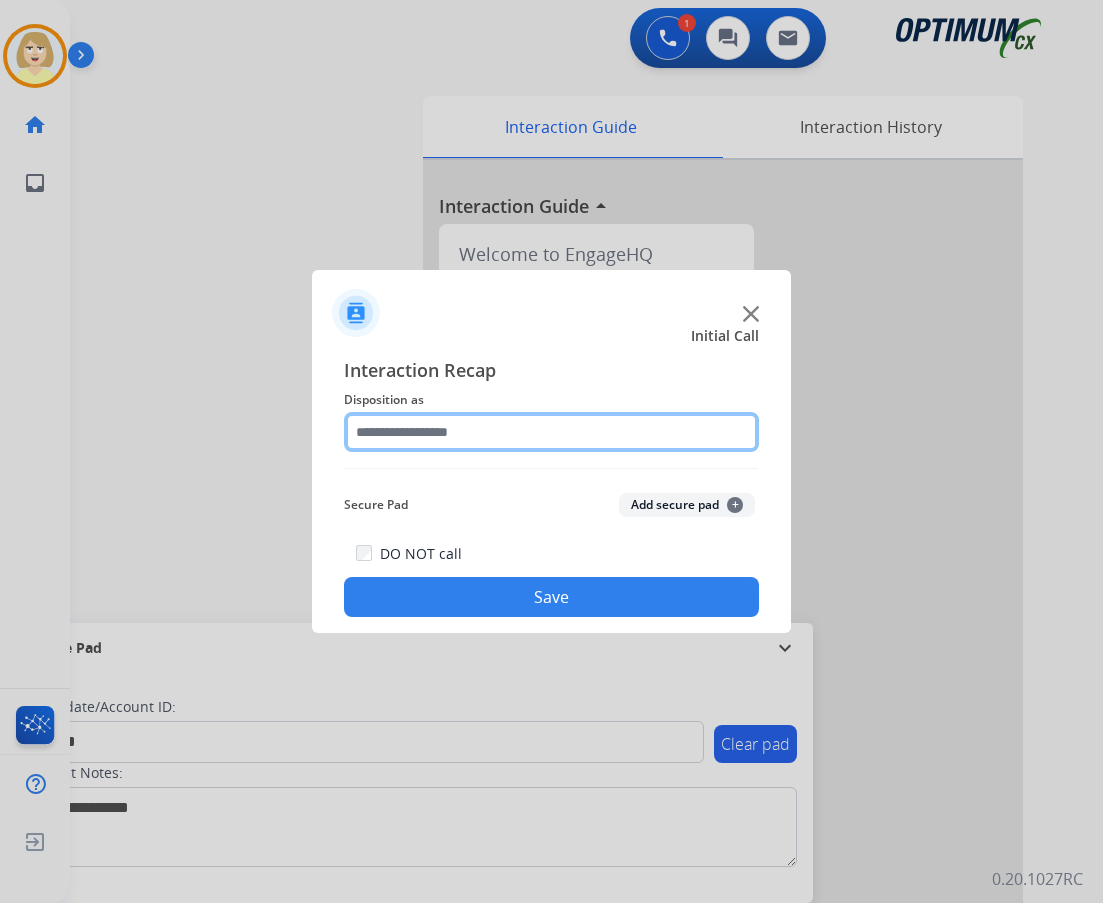 click 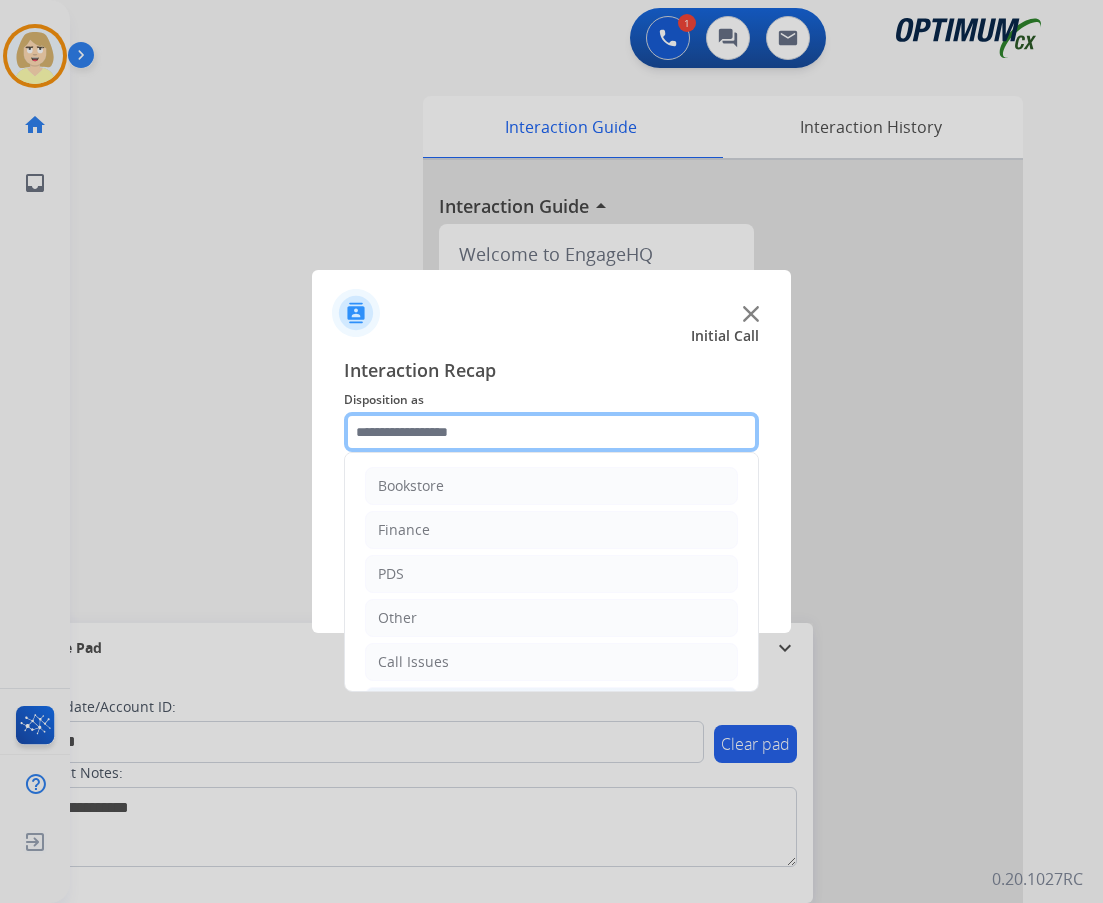 scroll, scrollTop: 136, scrollLeft: 0, axis: vertical 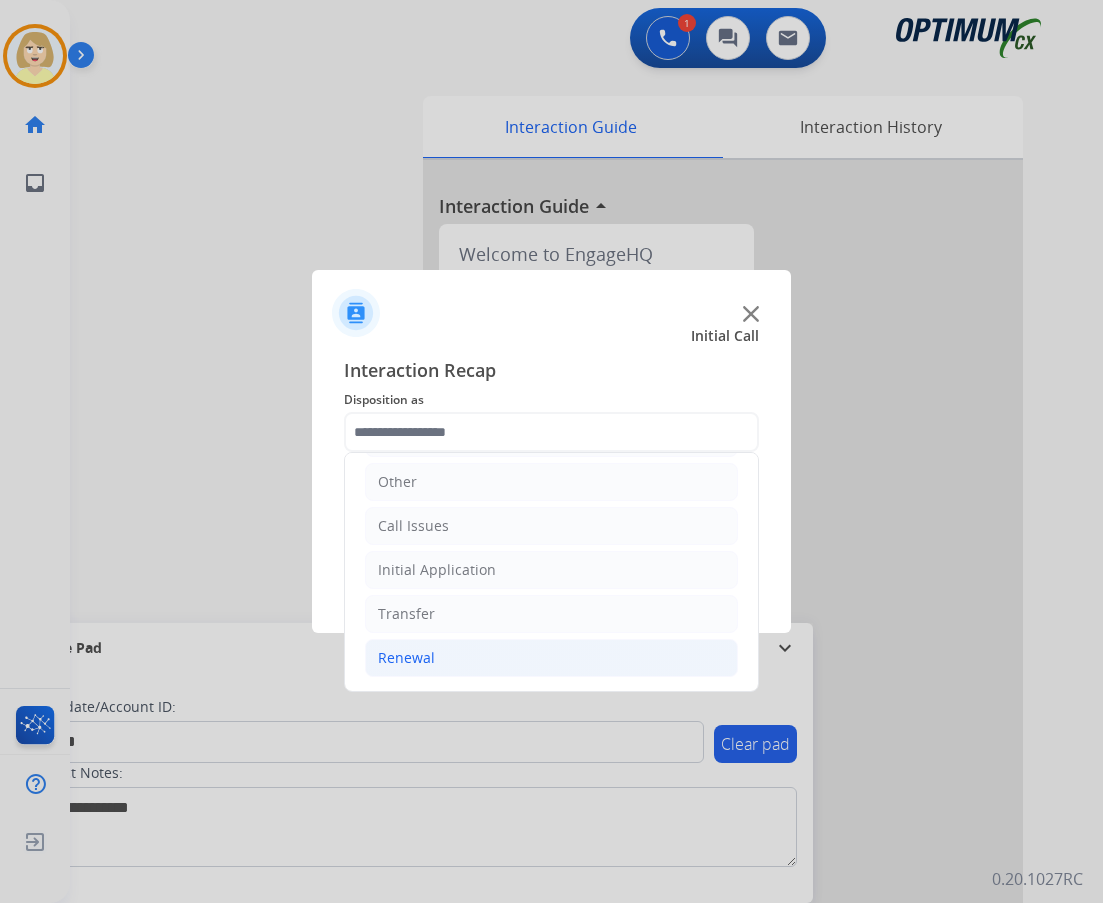 click on "Renewal" 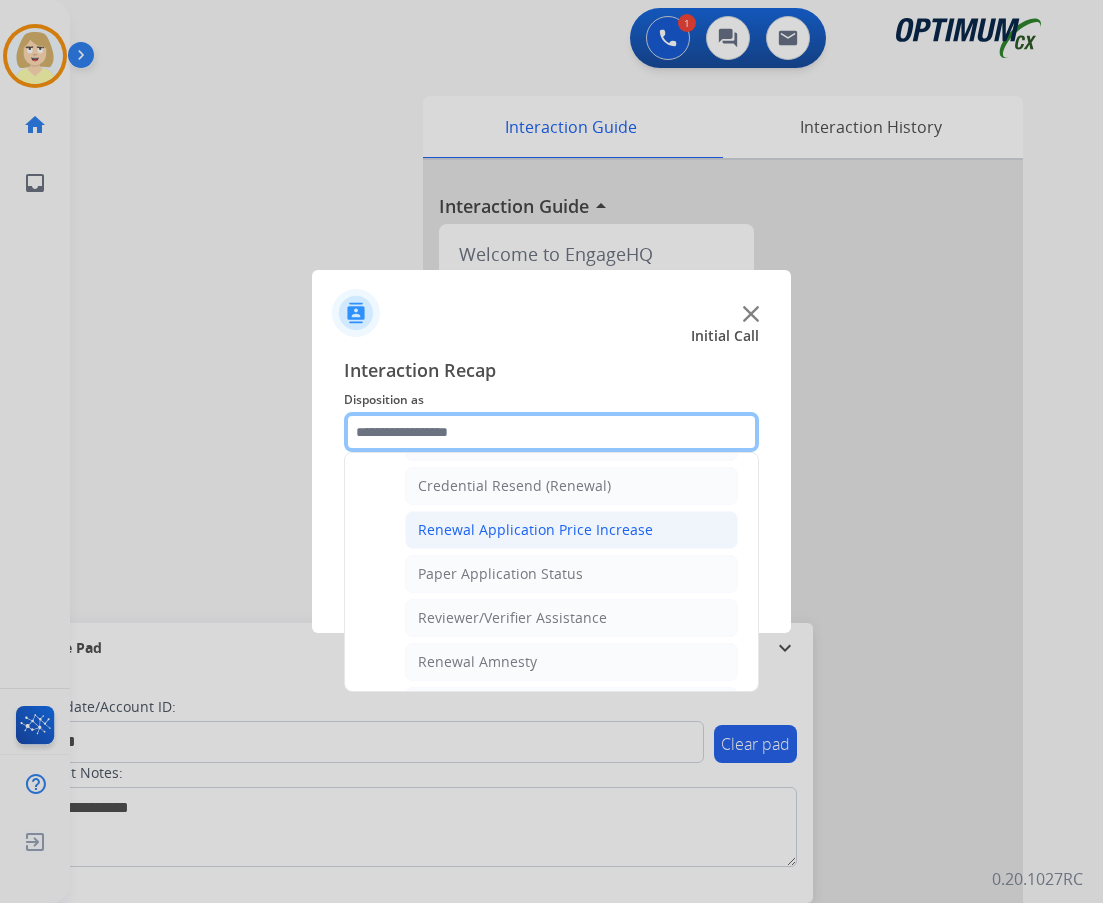 scroll, scrollTop: 772, scrollLeft: 0, axis: vertical 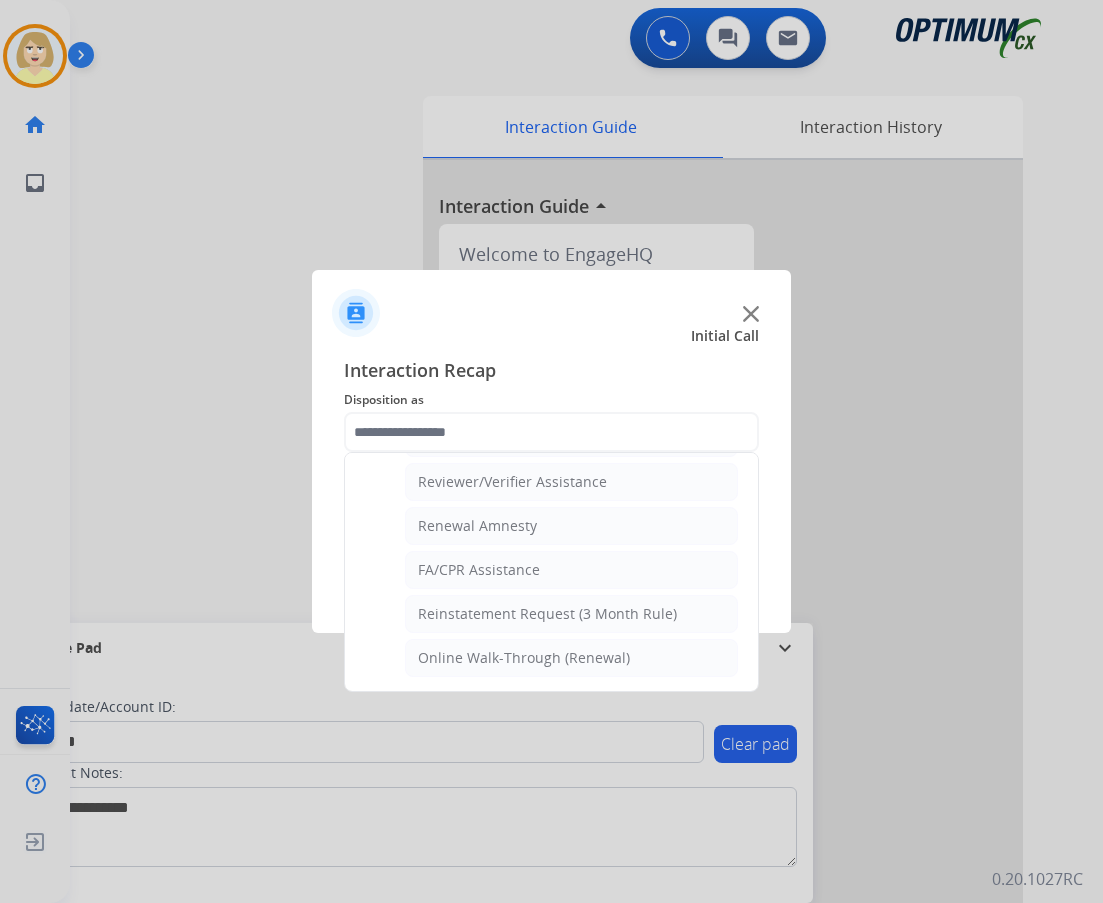 drag, startPoint x: 467, startPoint y: 657, endPoint x: 521, endPoint y: 600, distance: 78.51752 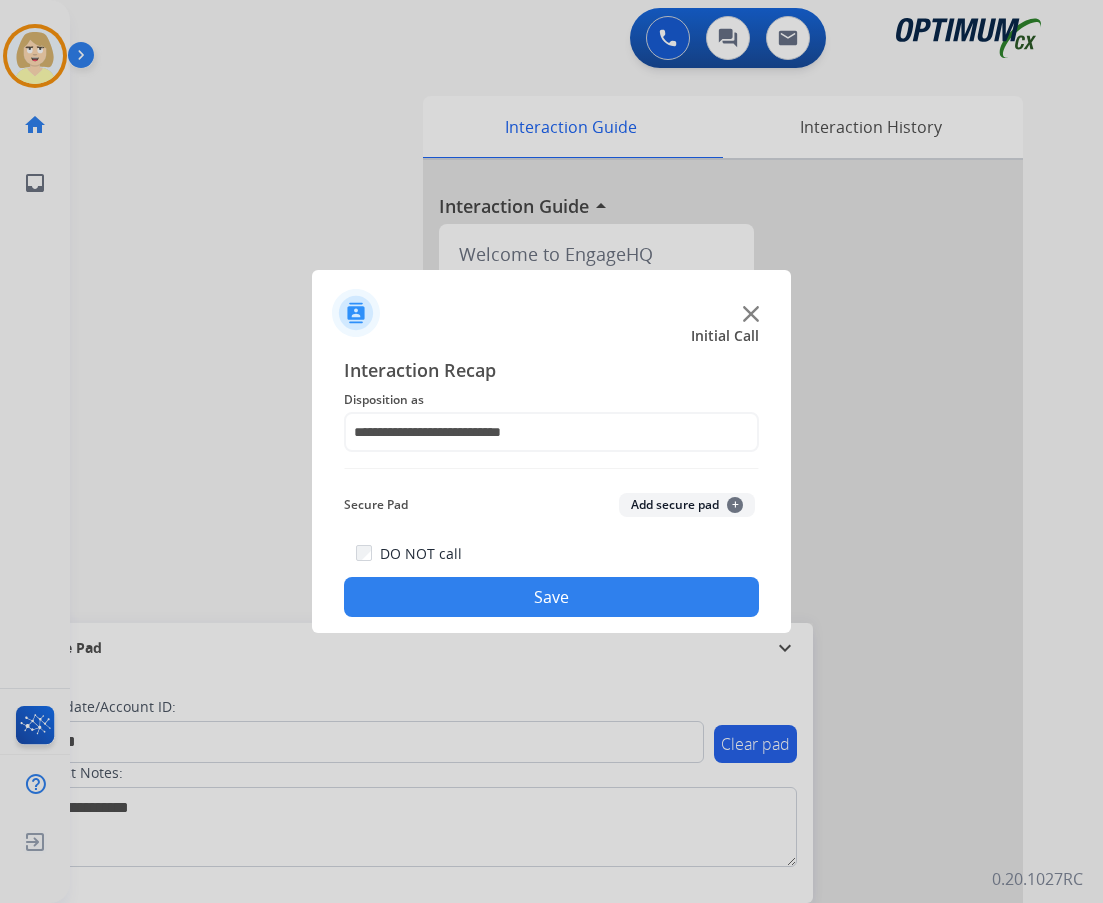 click on "Add secure pad  +" 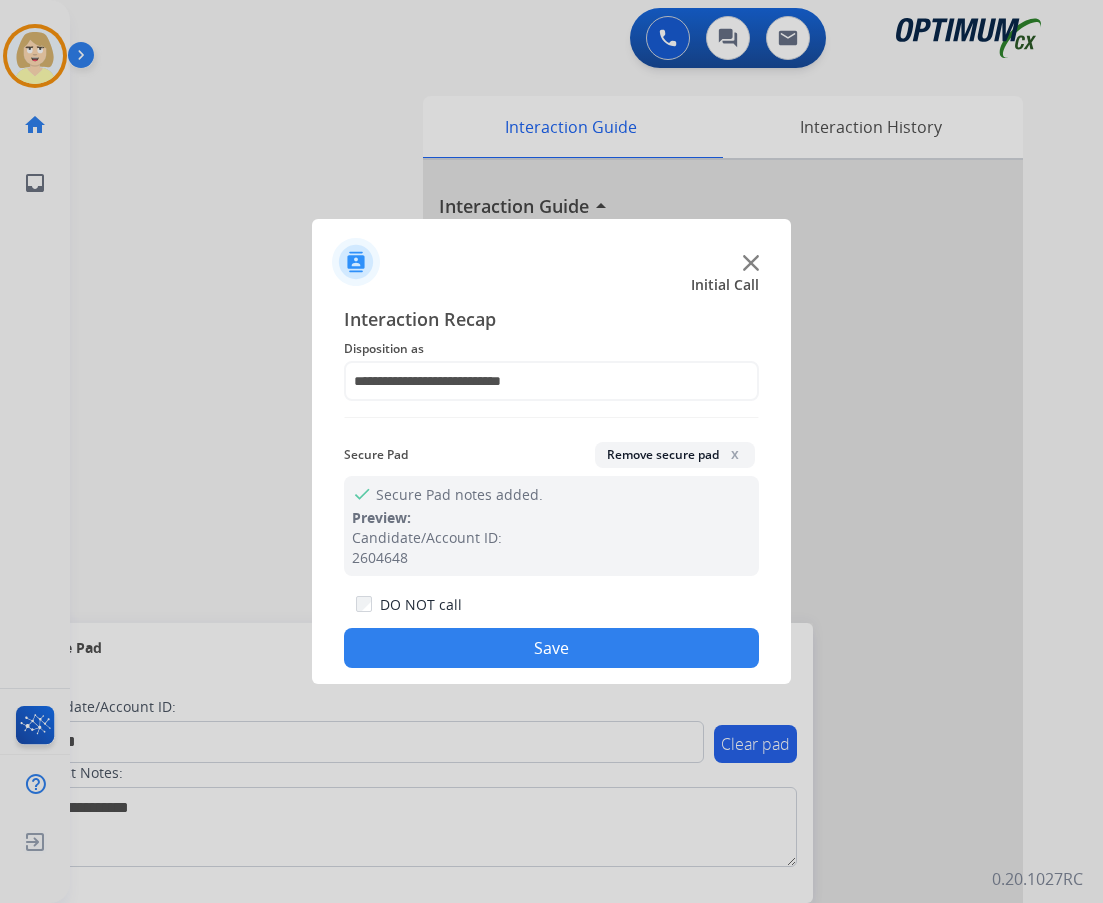 drag, startPoint x: 521, startPoint y: 642, endPoint x: 139, endPoint y: 370, distance: 468.94348 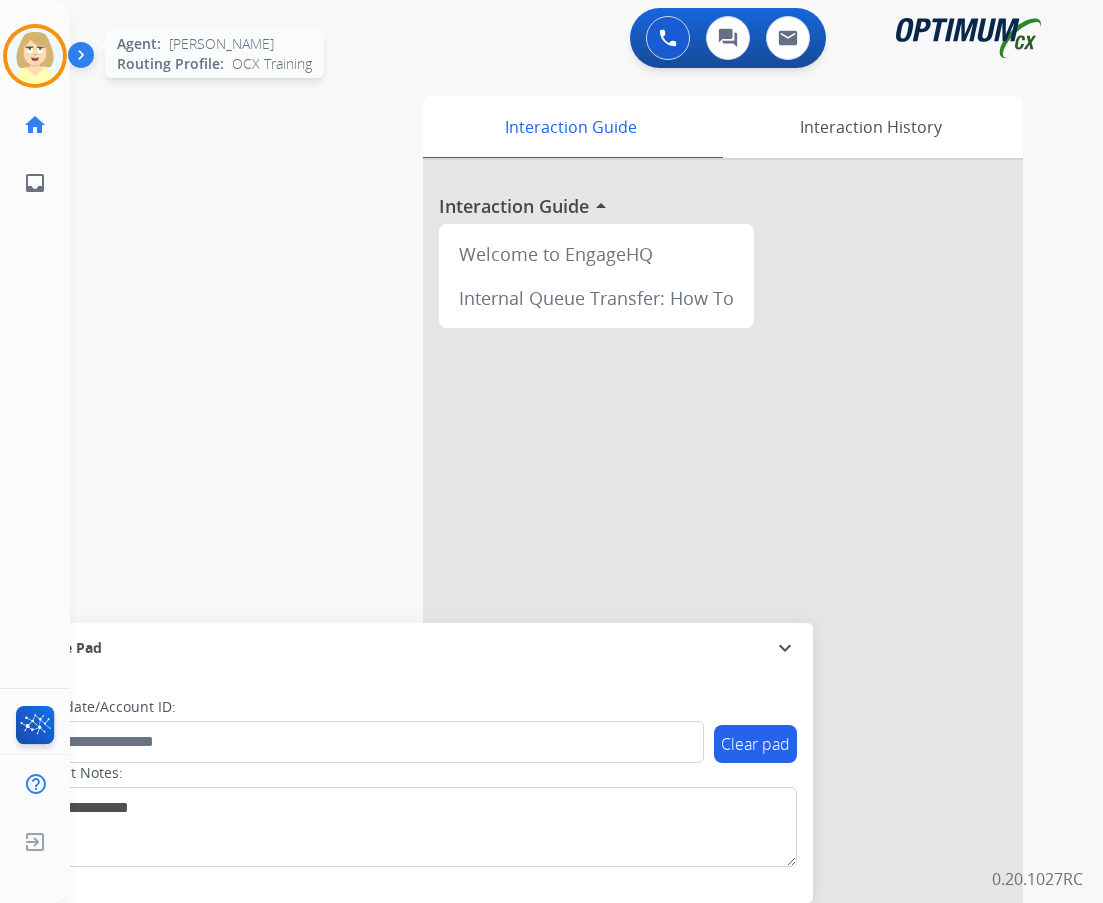 click at bounding box center [35, 56] 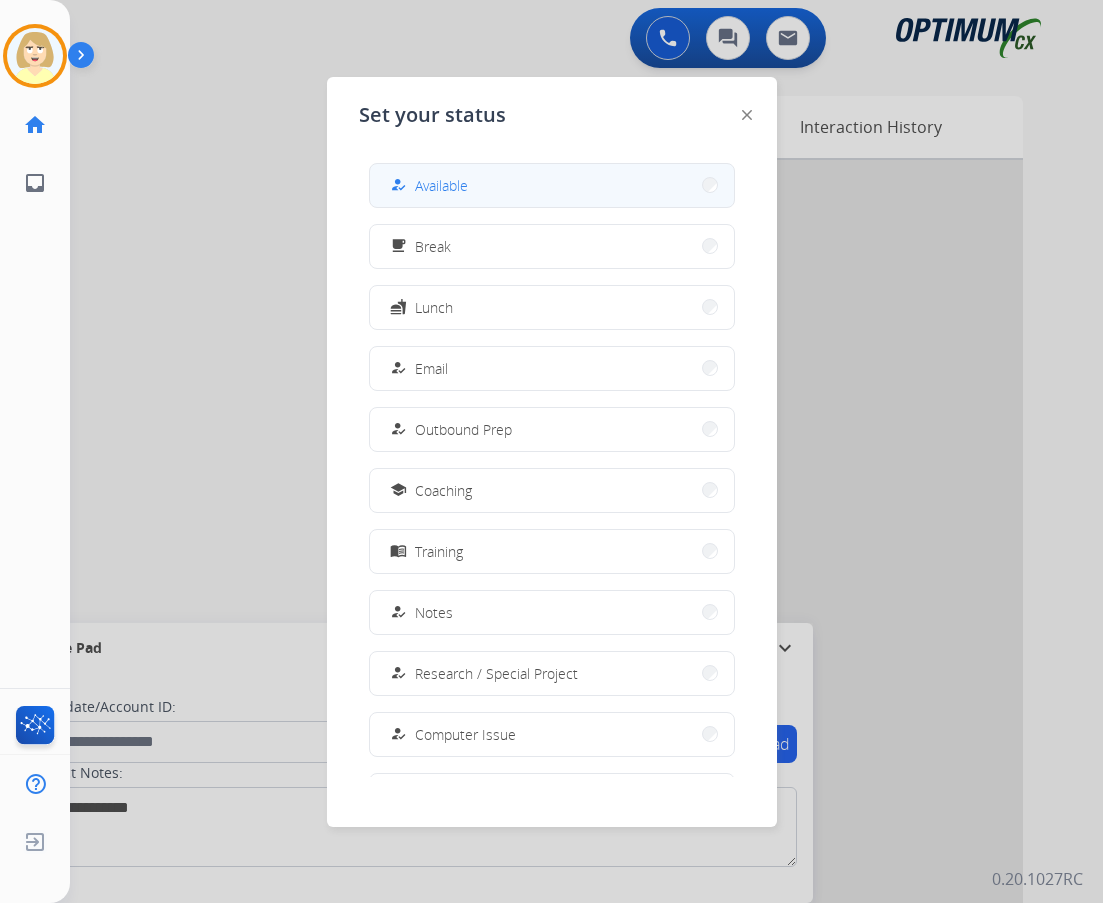 click on "Available" at bounding box center (441, 185) 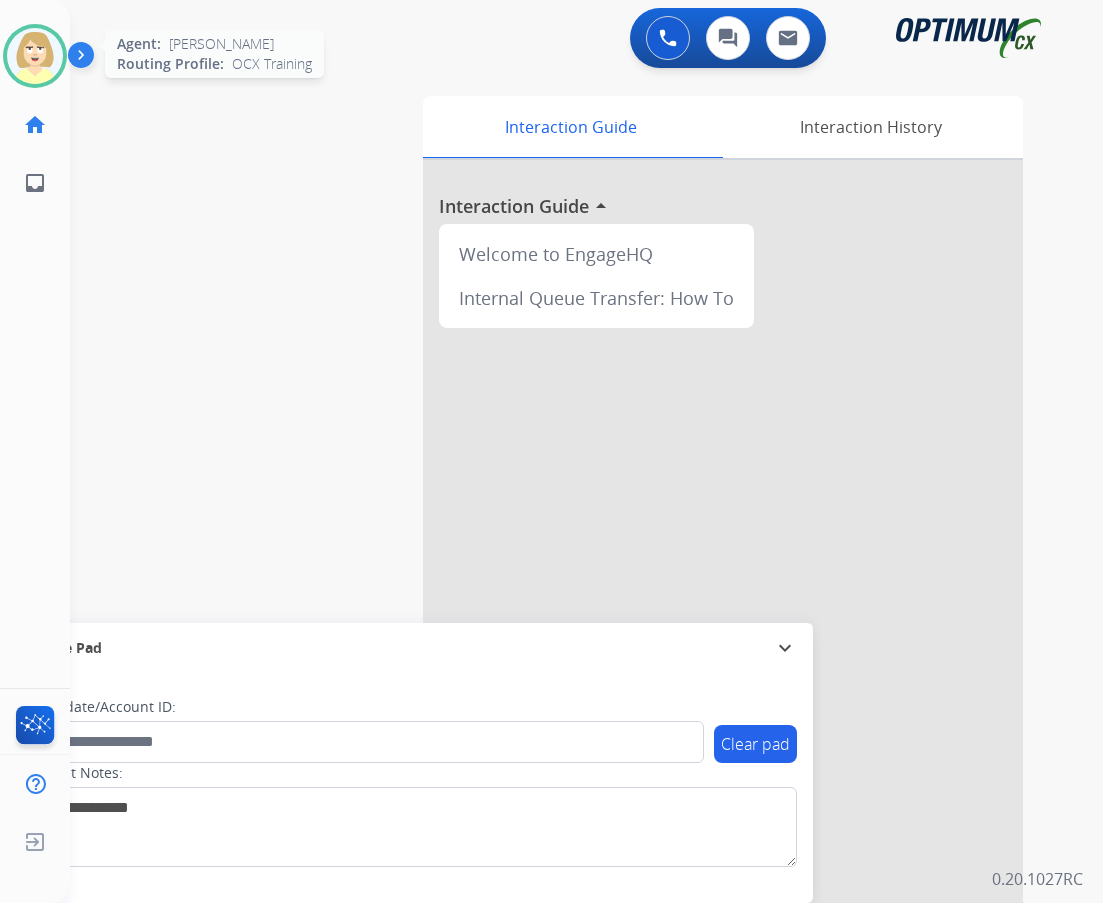 click at bounding box center [35, 56] 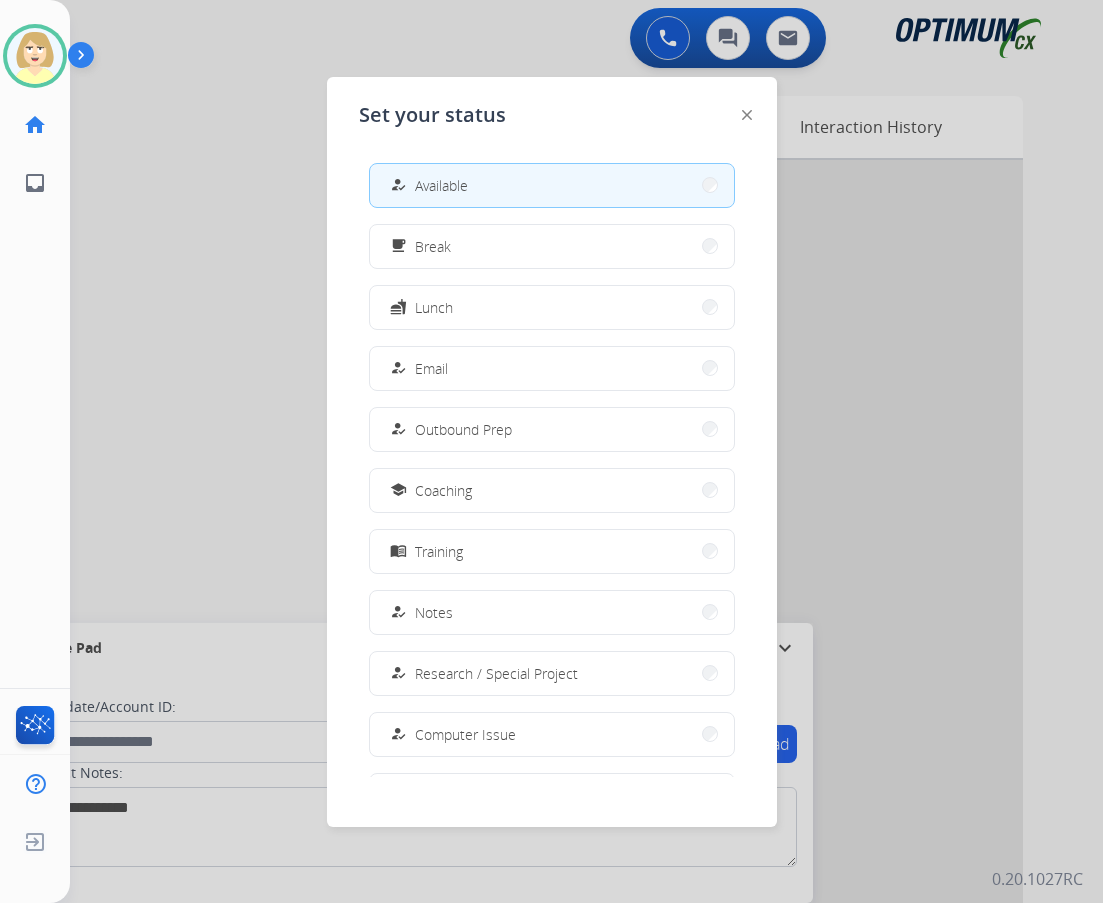 drag, startPoint x: 425, startPoint y: 247, endPoint x: 469, endPoint y: 269, distance: 49.193497 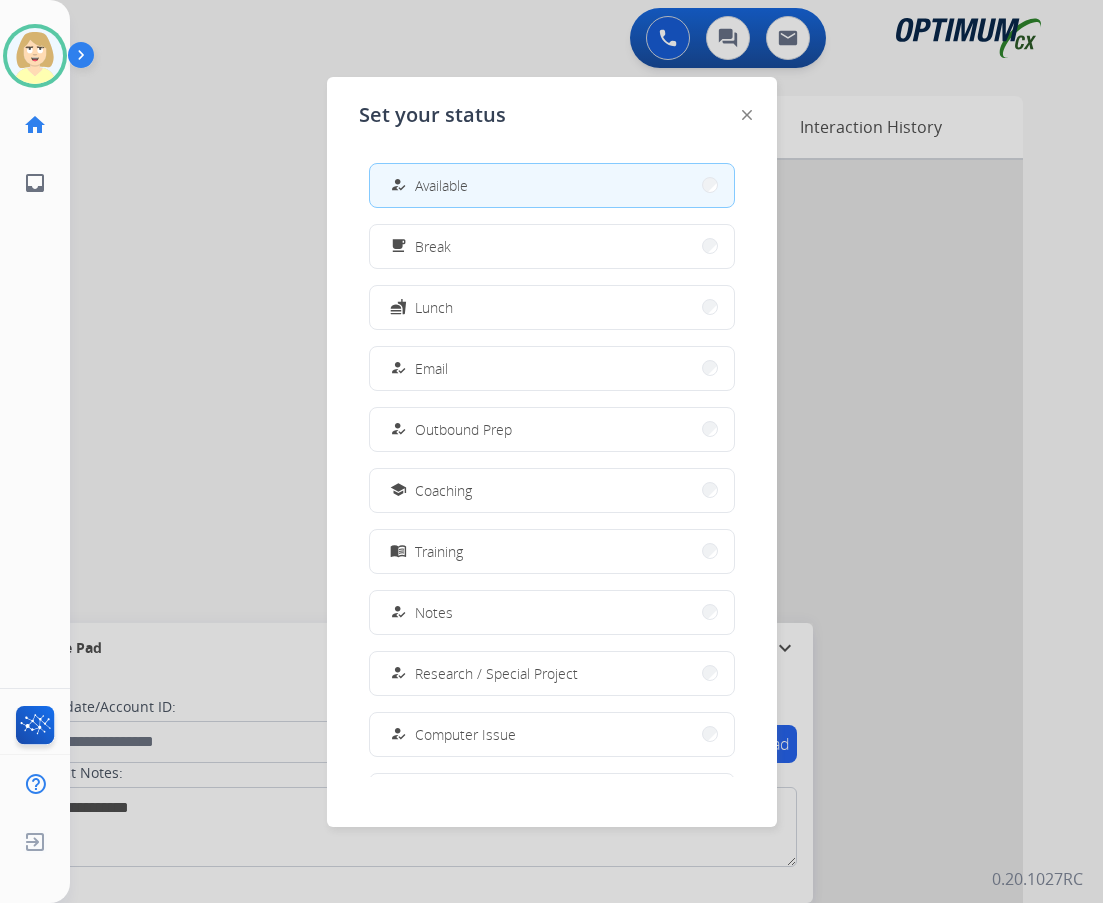 click on "Break" at bounding box center [433, 246] 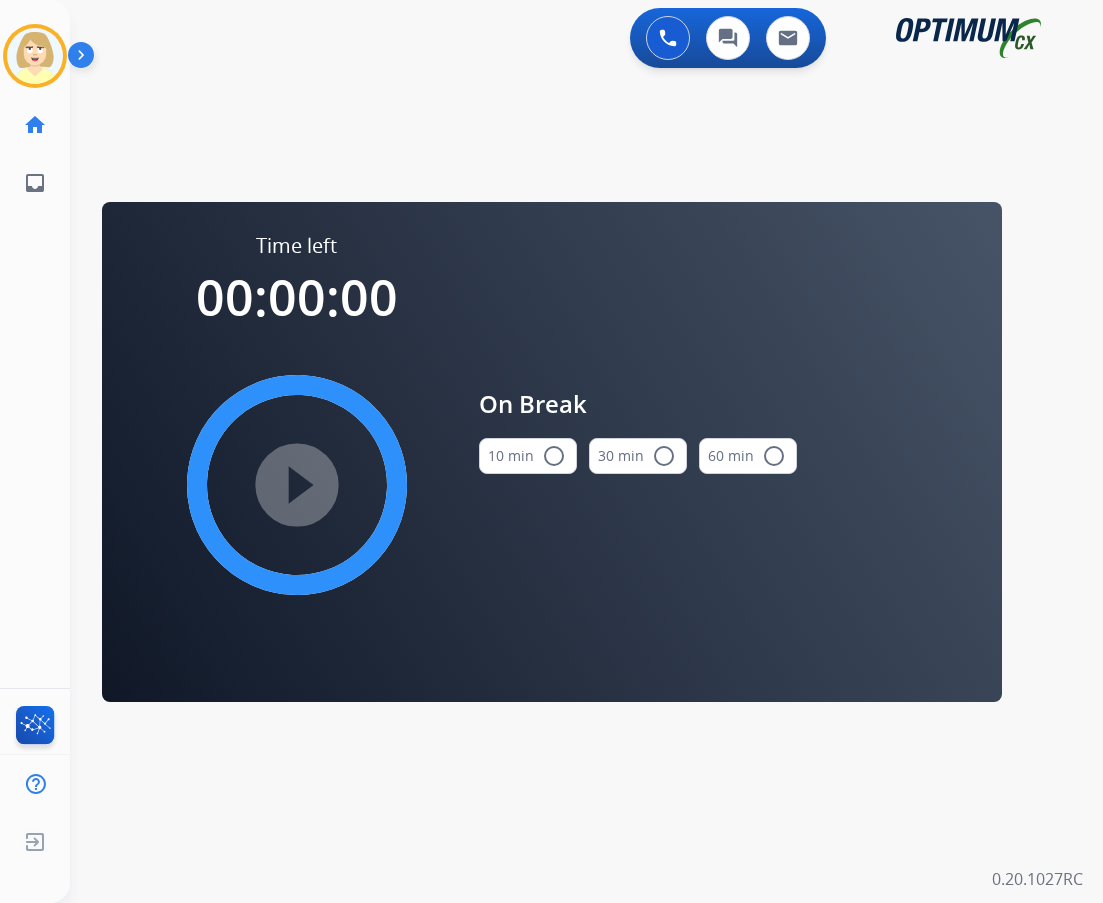 click on "10 min  radio_button_unchecked" at bounding box center (528, 456) 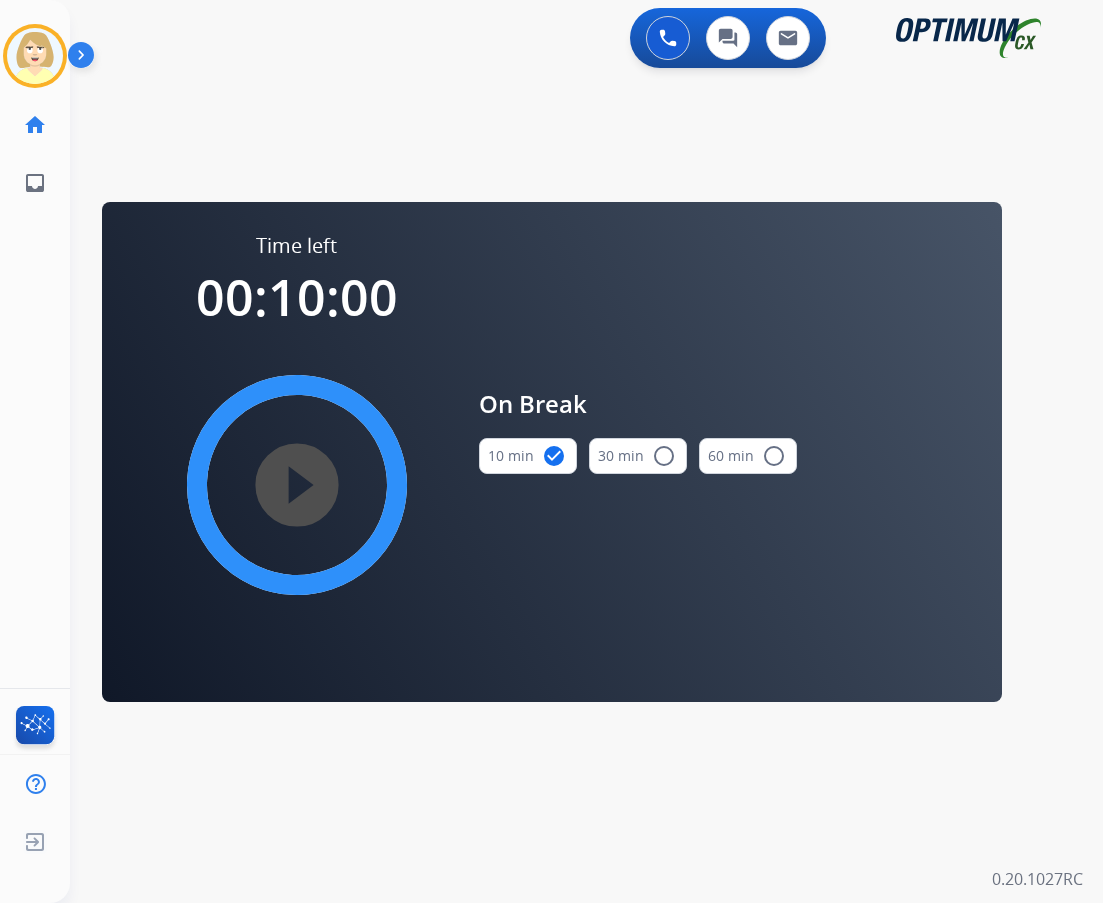 click on "play_circle_filled" at bounding box center (297, 485) 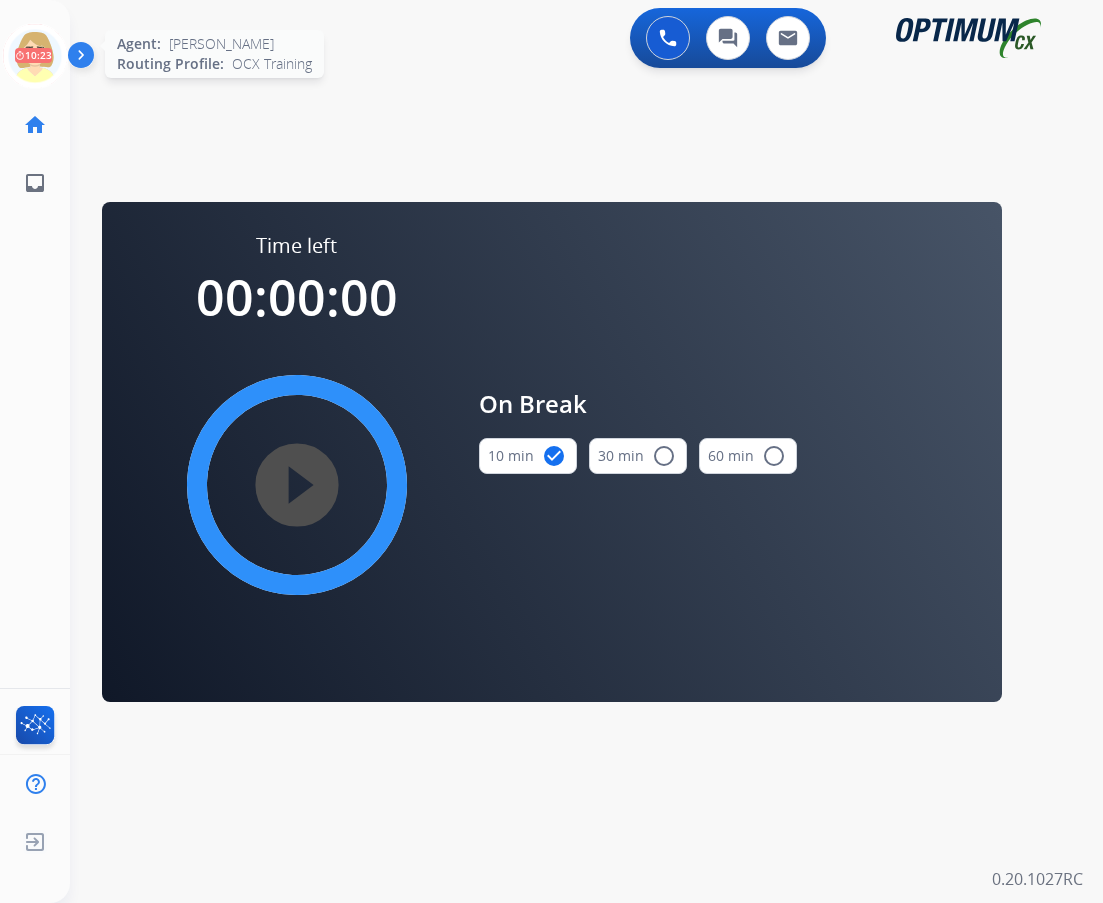 click 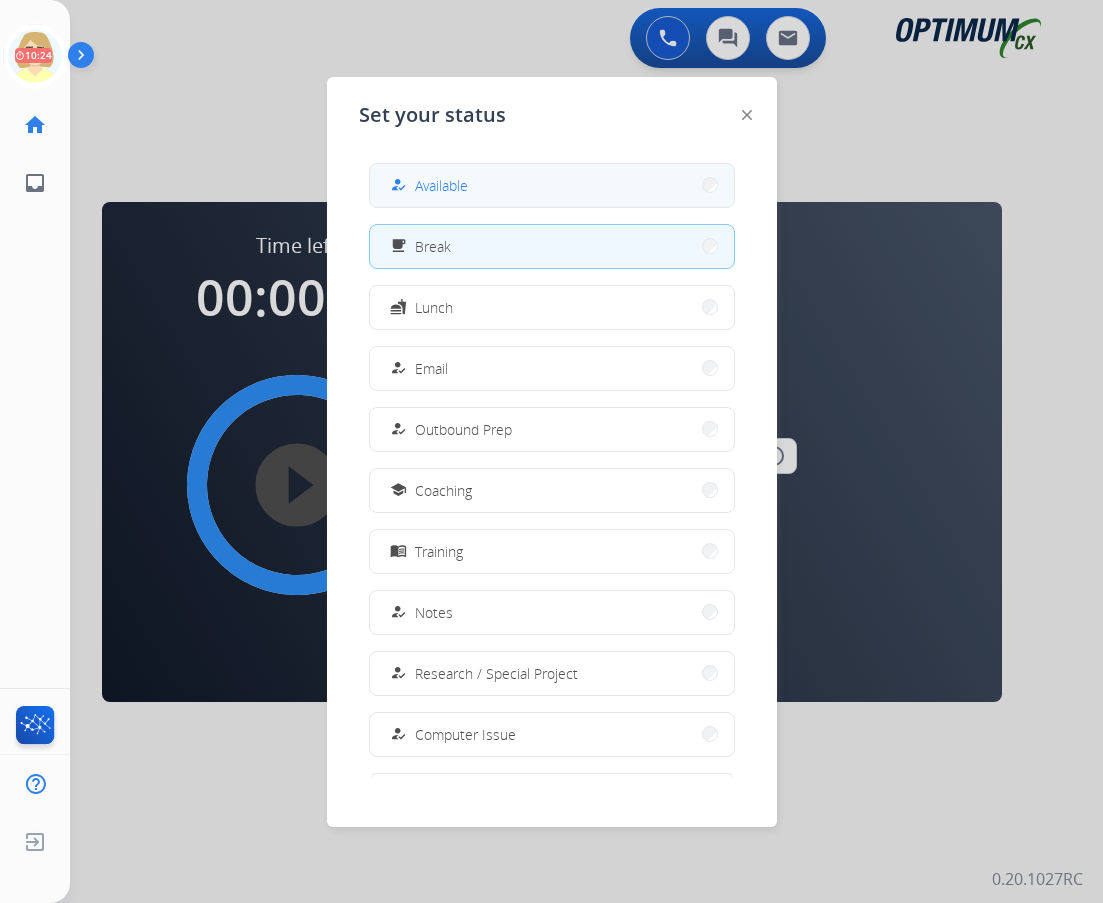 click on "Available" at bounding box center (441, 185) 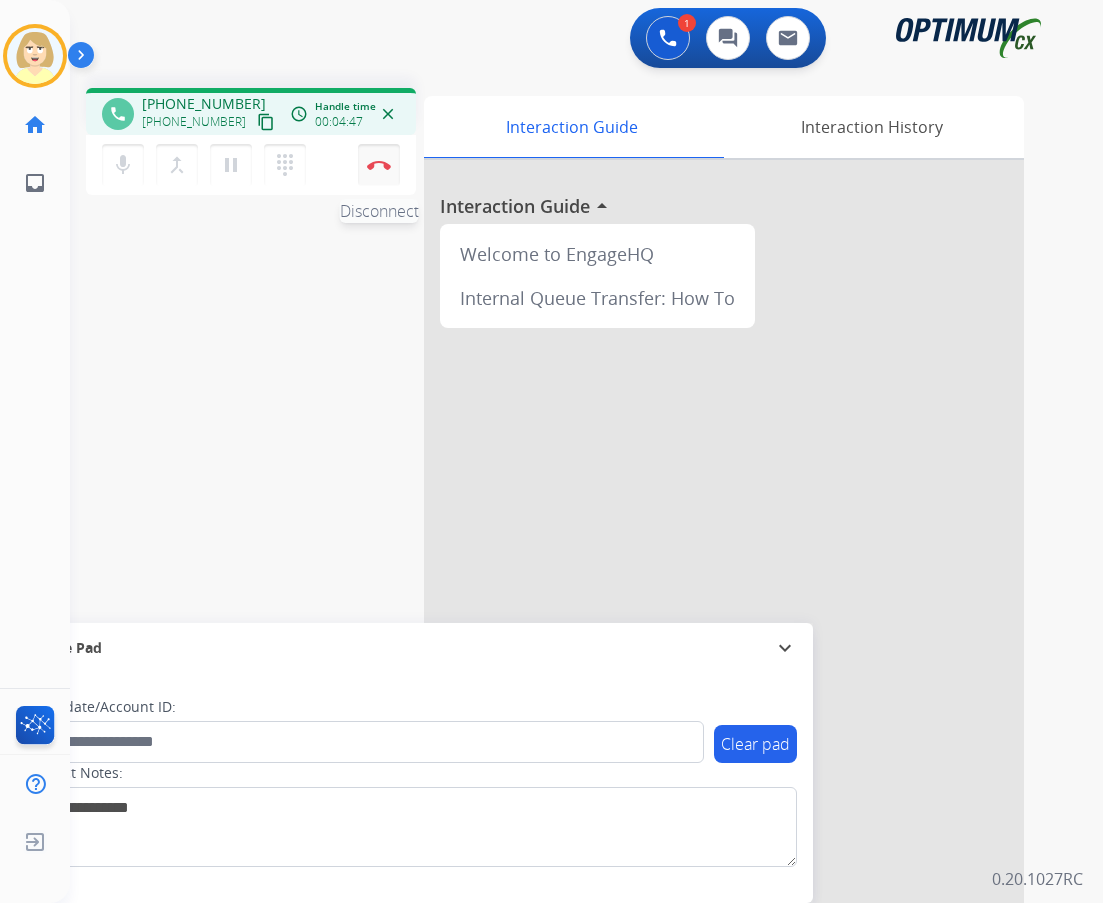 click on "Disconnect" at bounding box center [379, 165] 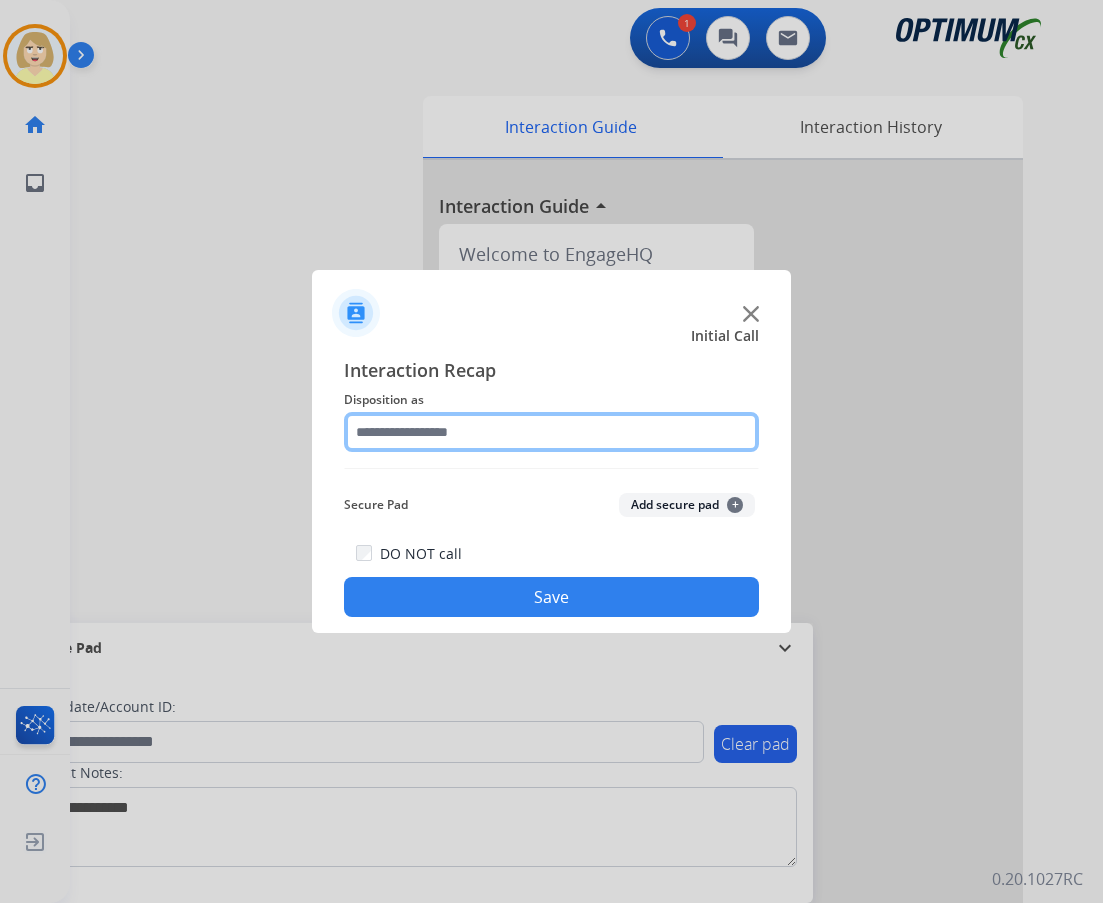 click 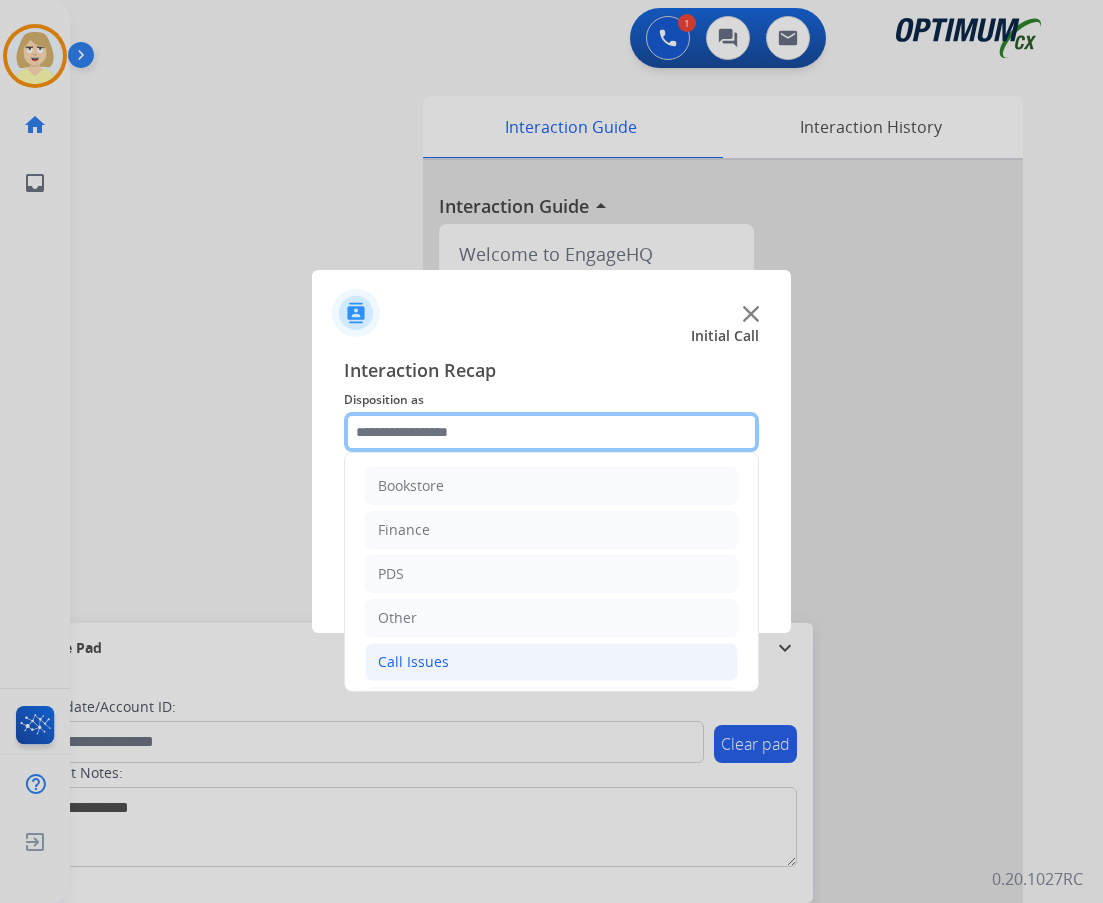 scroll, scrollTop: 136, scrollLeft: 0, axis: vertical 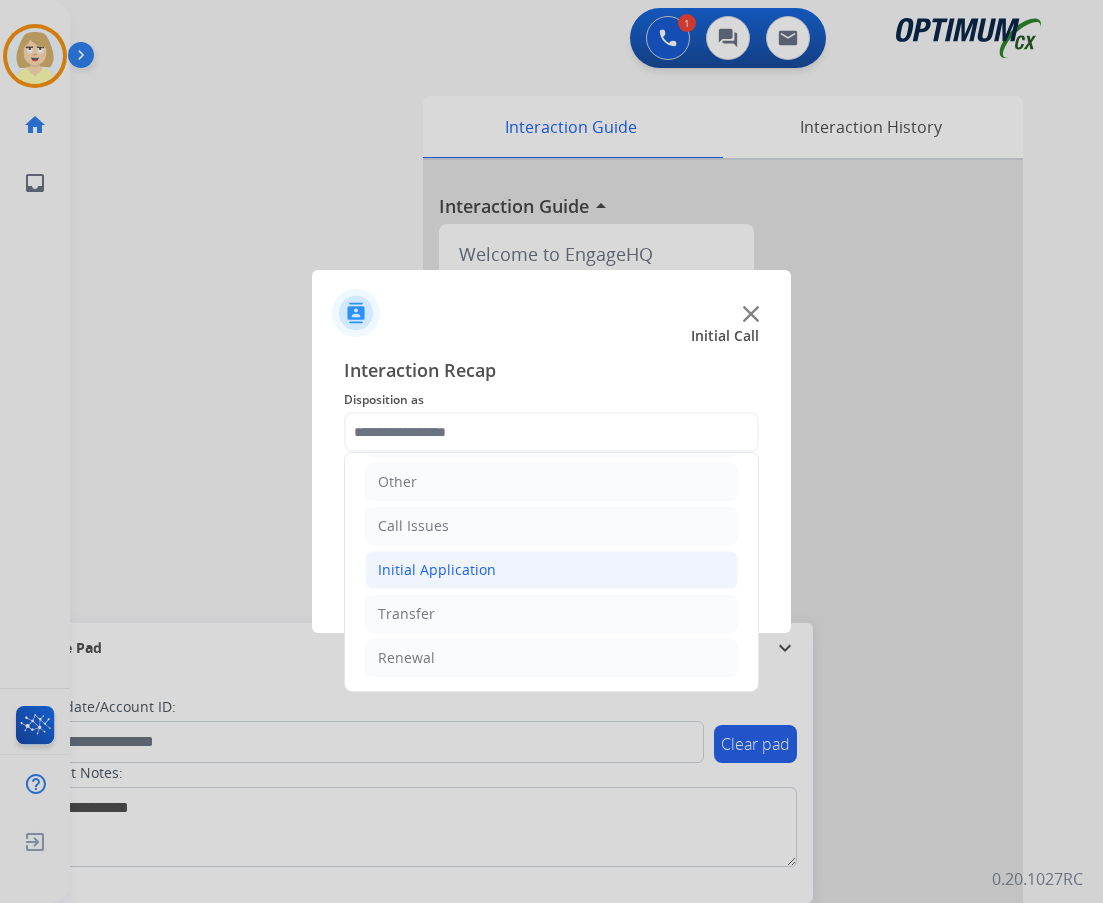 click on "Initial Application" 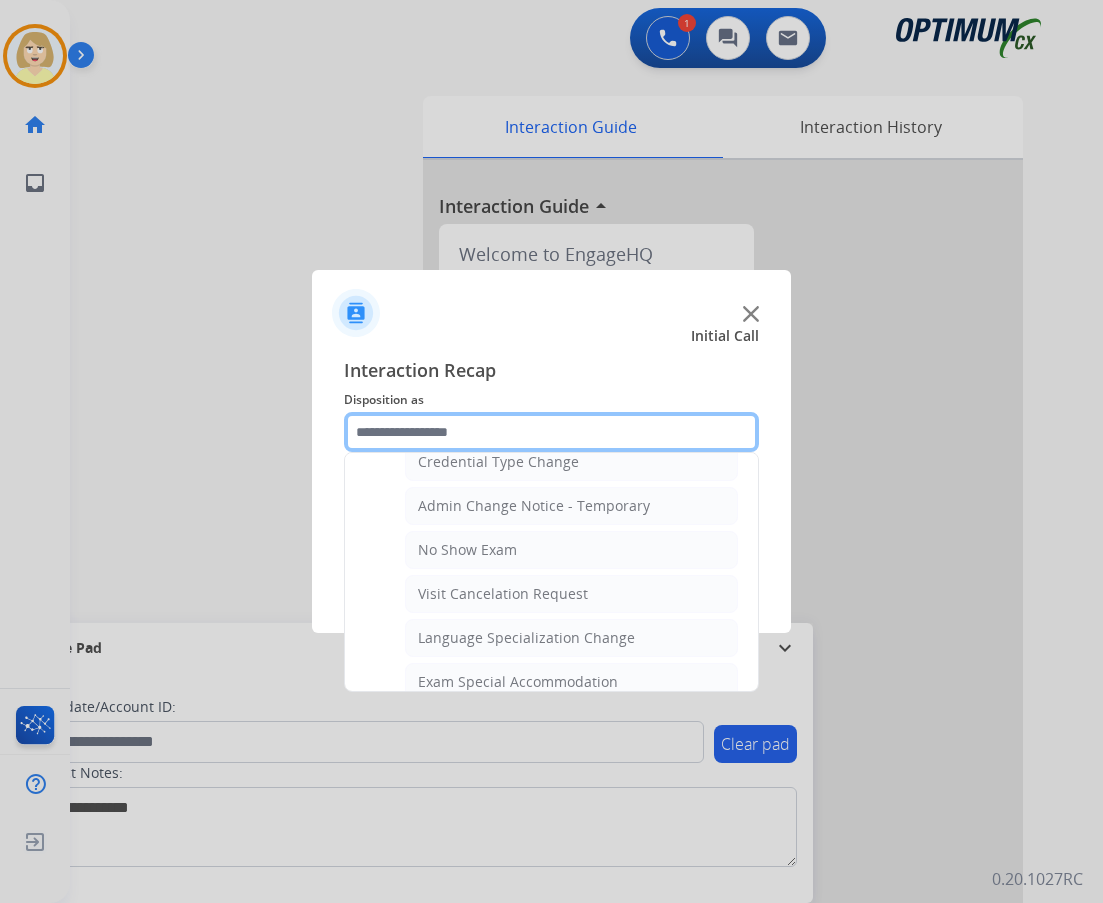 scroll, scrollTop: 1136, scrollLeft: 0, axis: vertical 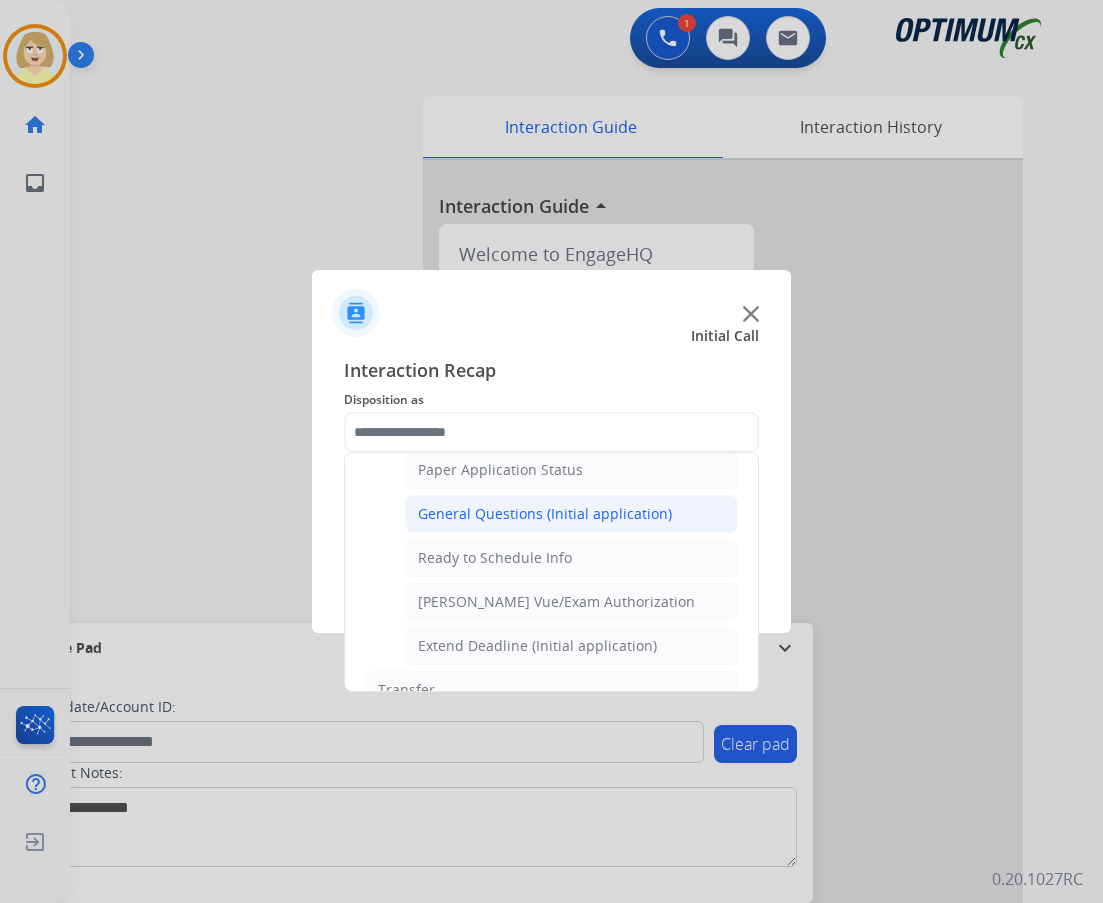click on "General Questions (Initial application)" 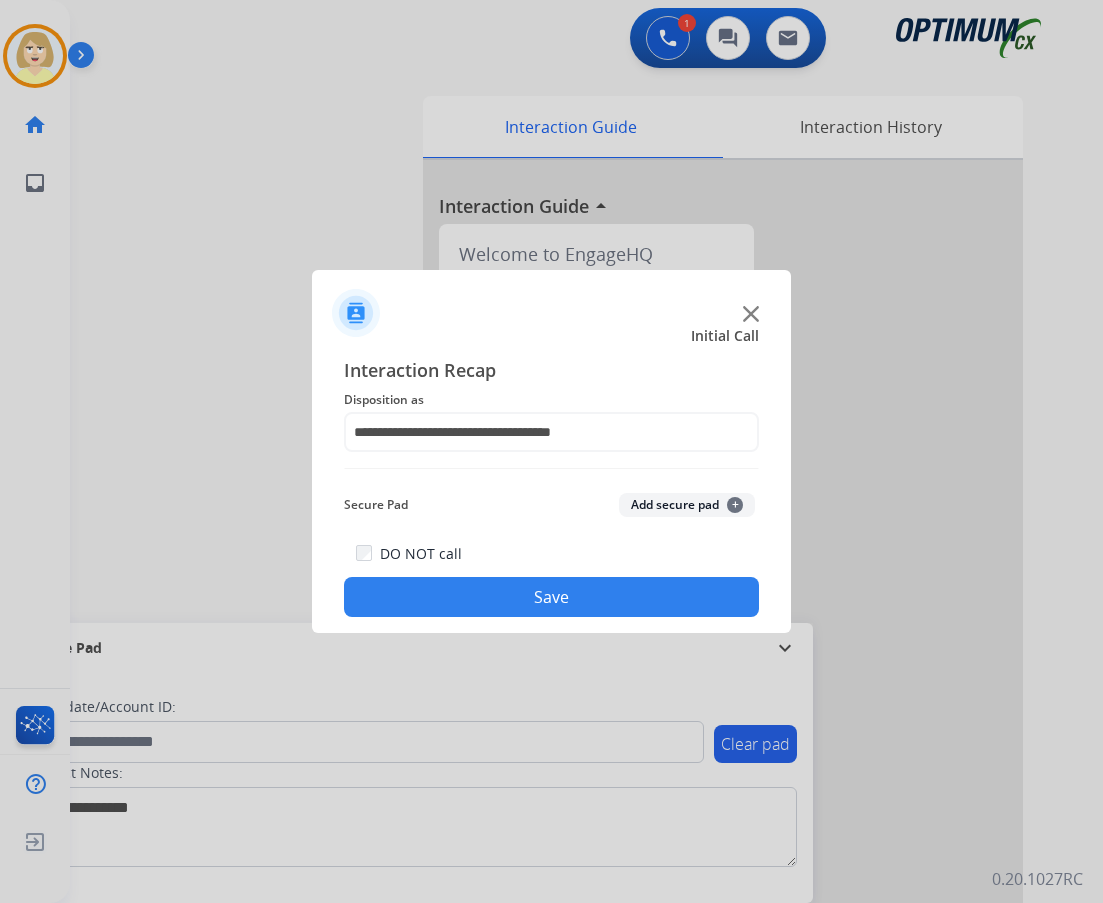 click on "Add secure pad  +" 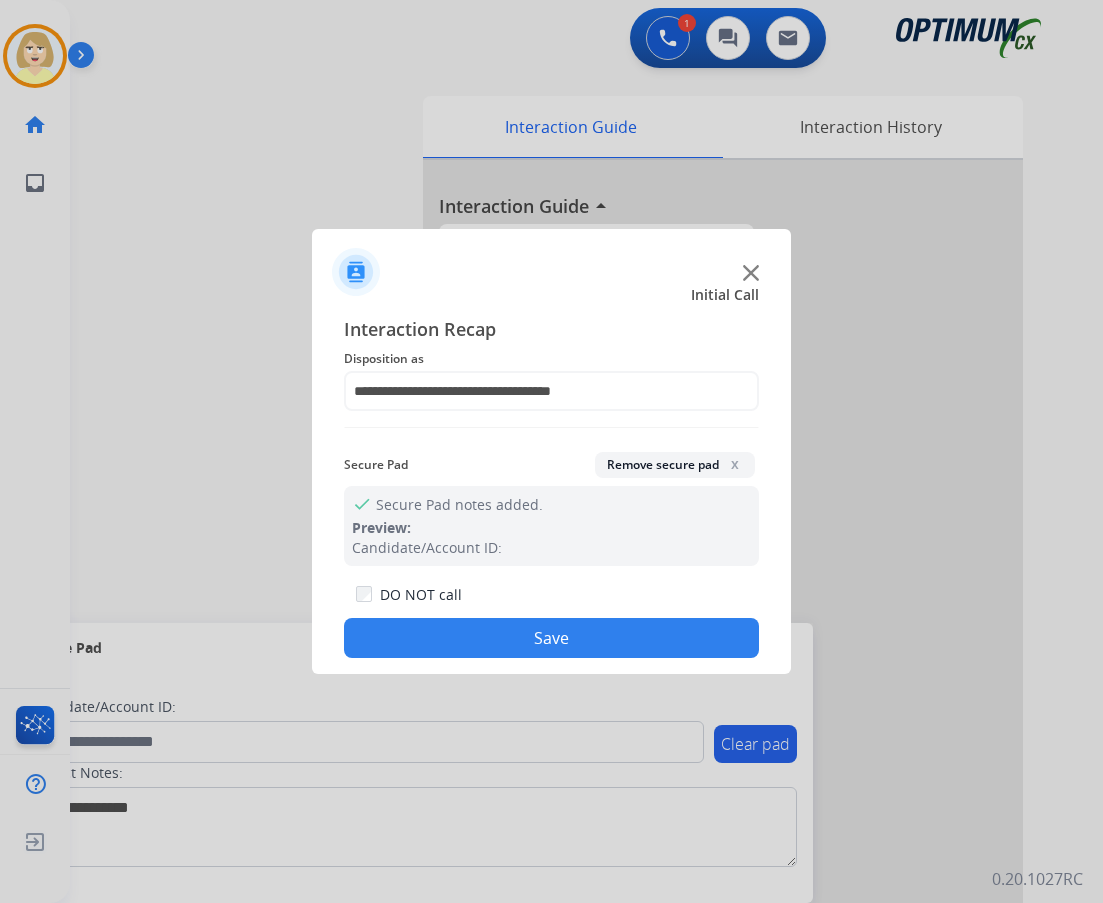 click on "Save" 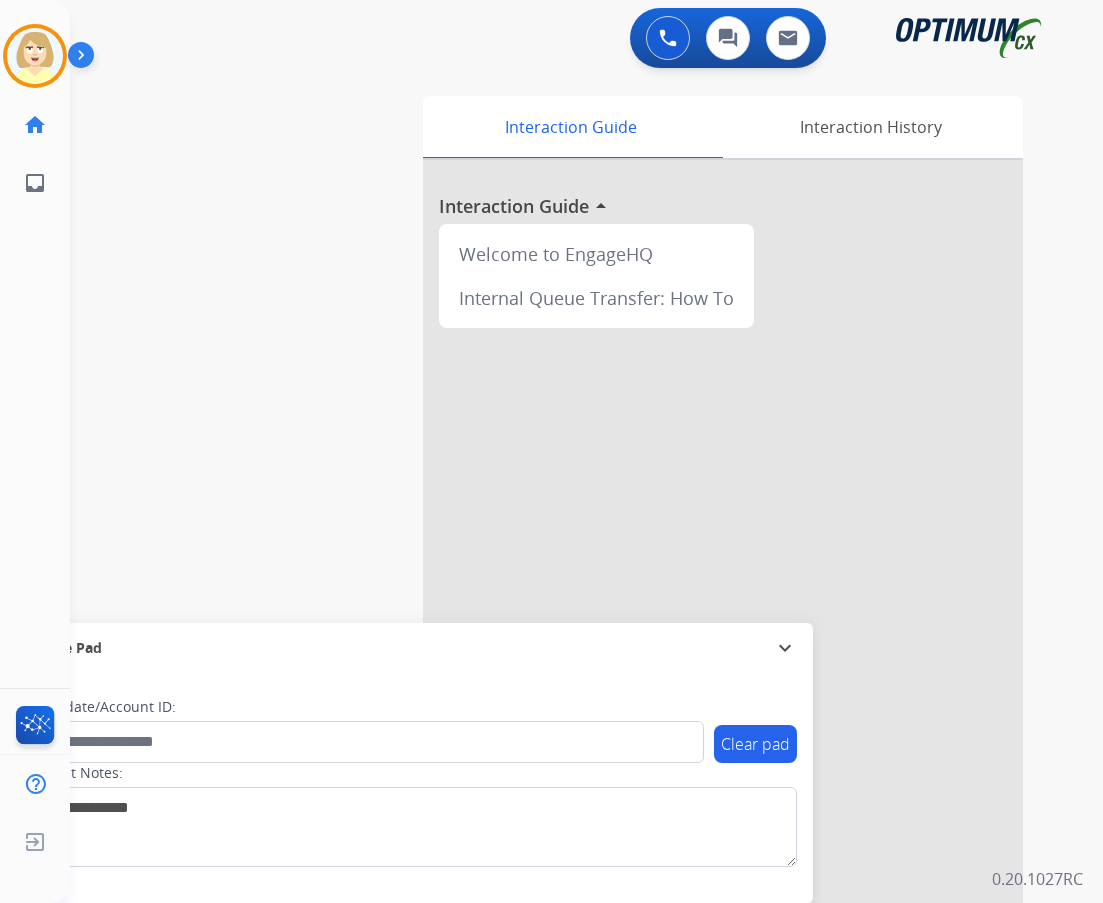 drag, startPoint x: 48, startPoint y: 48, endPoint x: 82, endPoint y: 73, distance: 42.201897 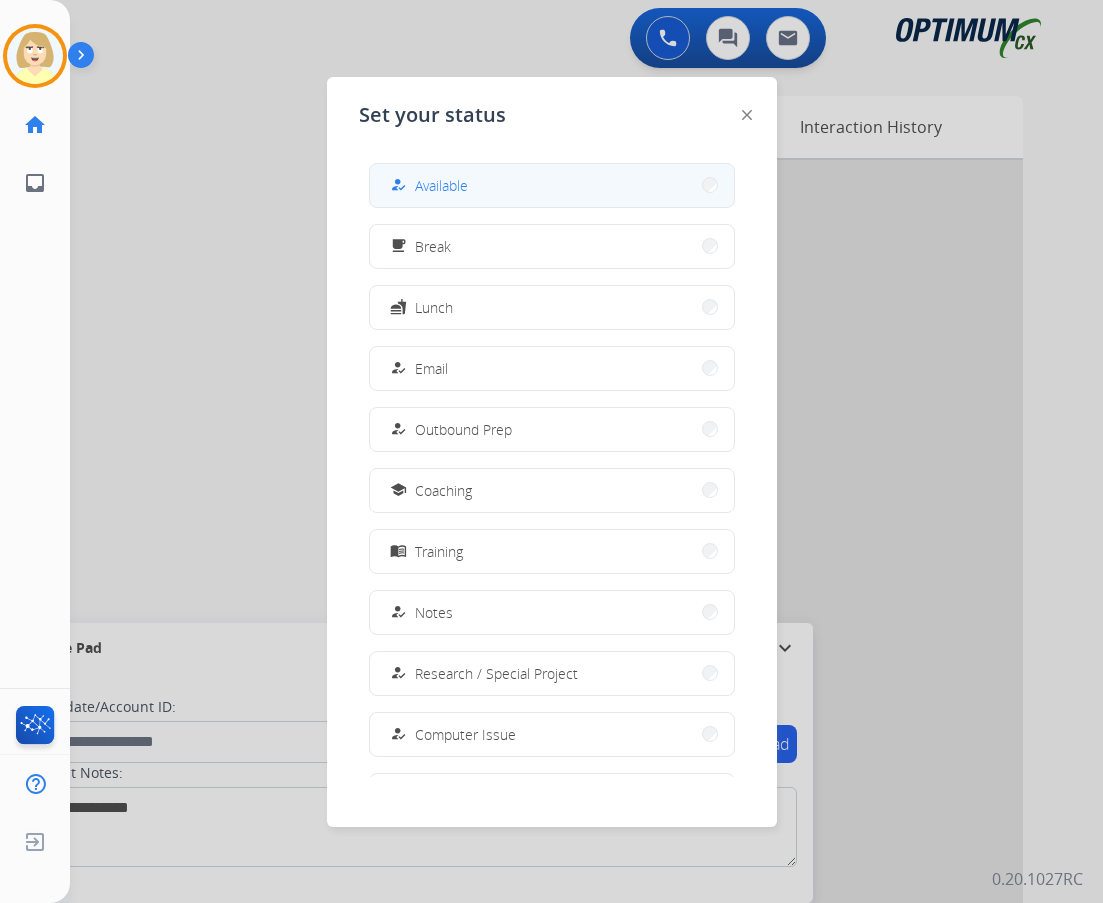 click on "Available" at bounding box center [441, 185] 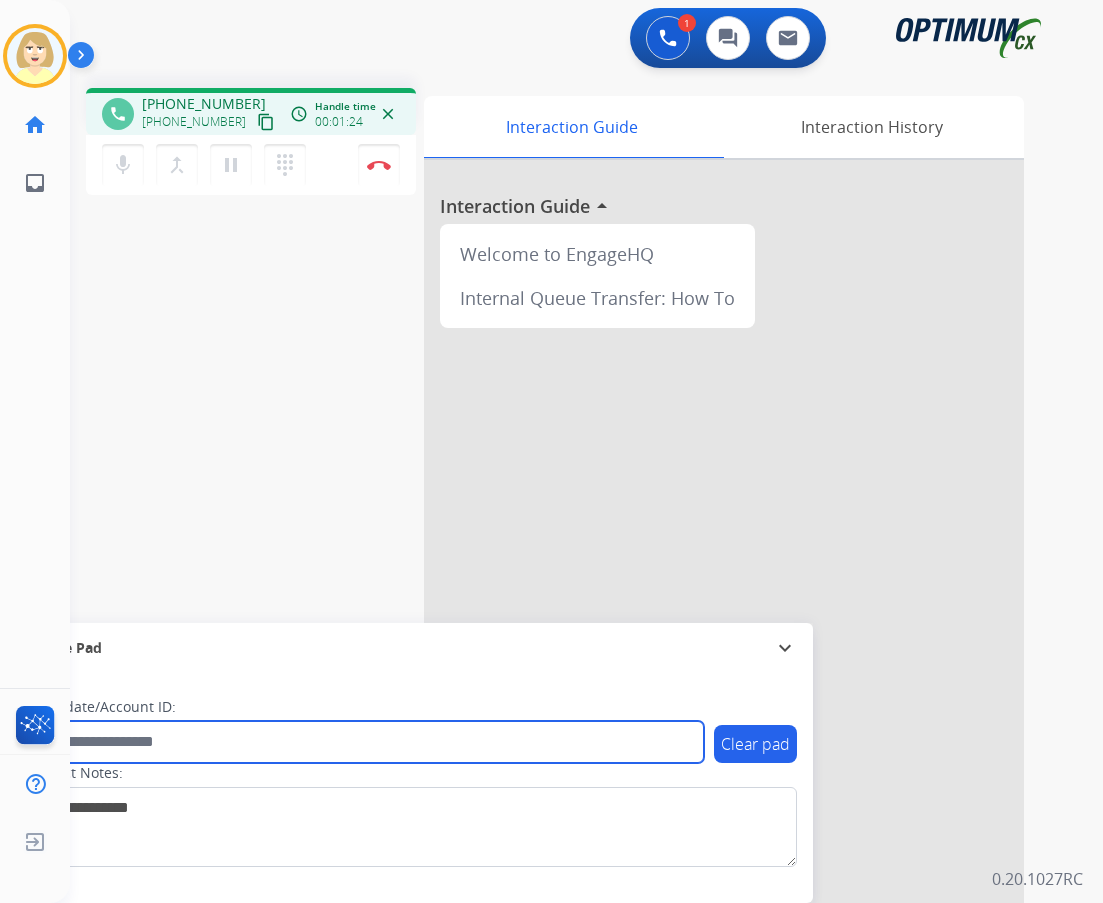 click at bounding box center (365, 742) 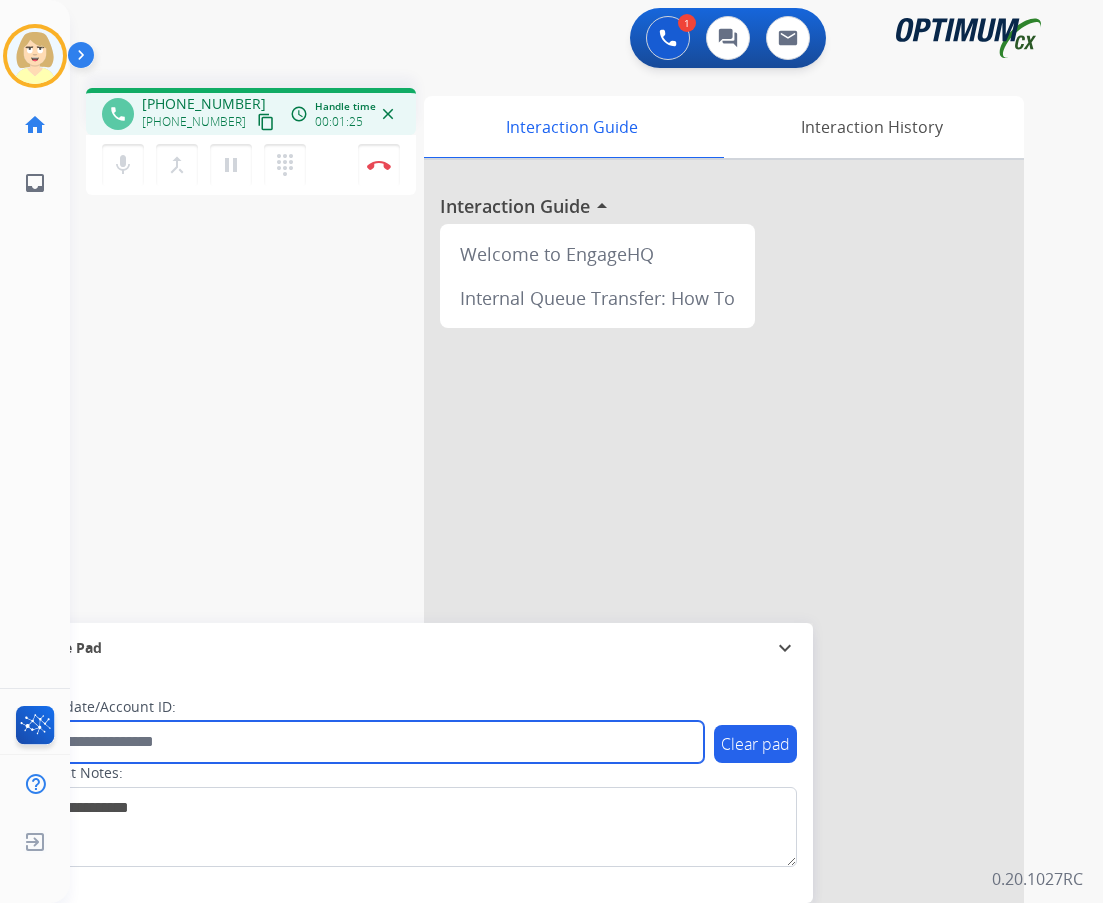 paste on "*******" 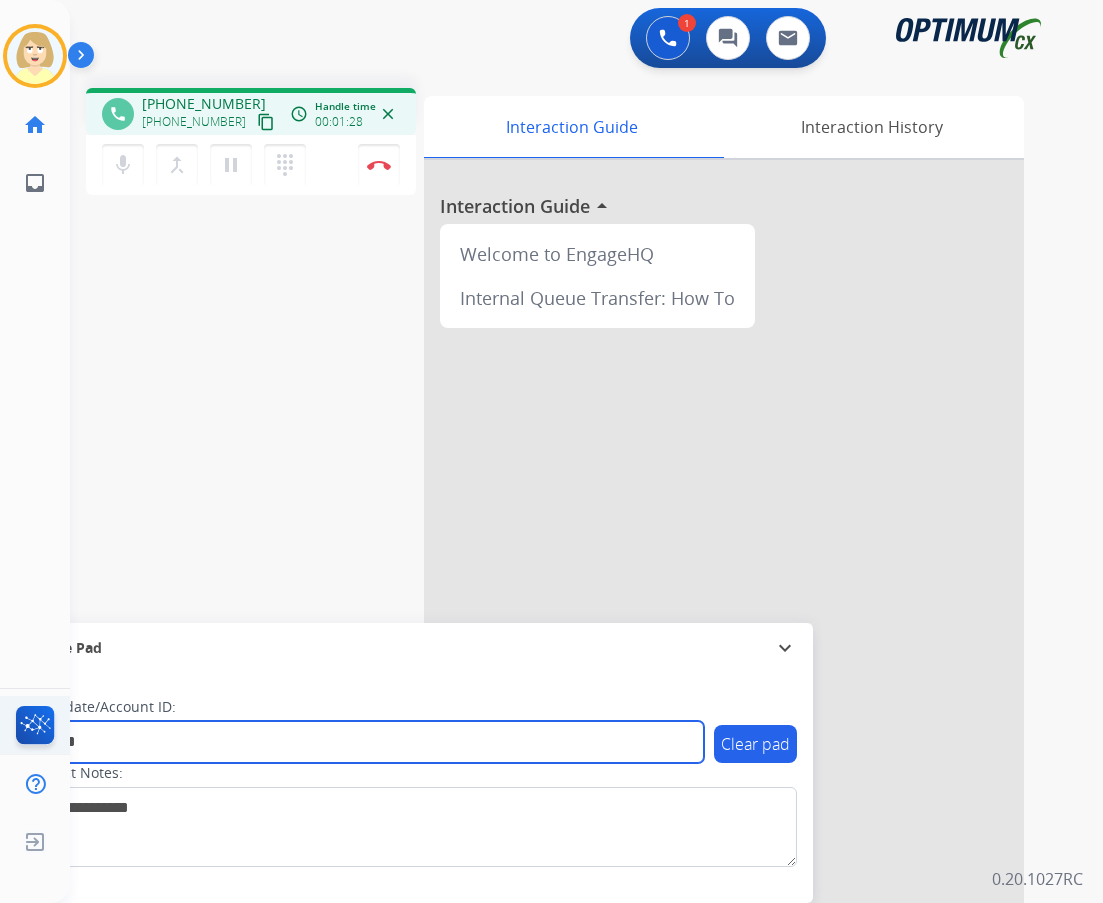 type on "*******" 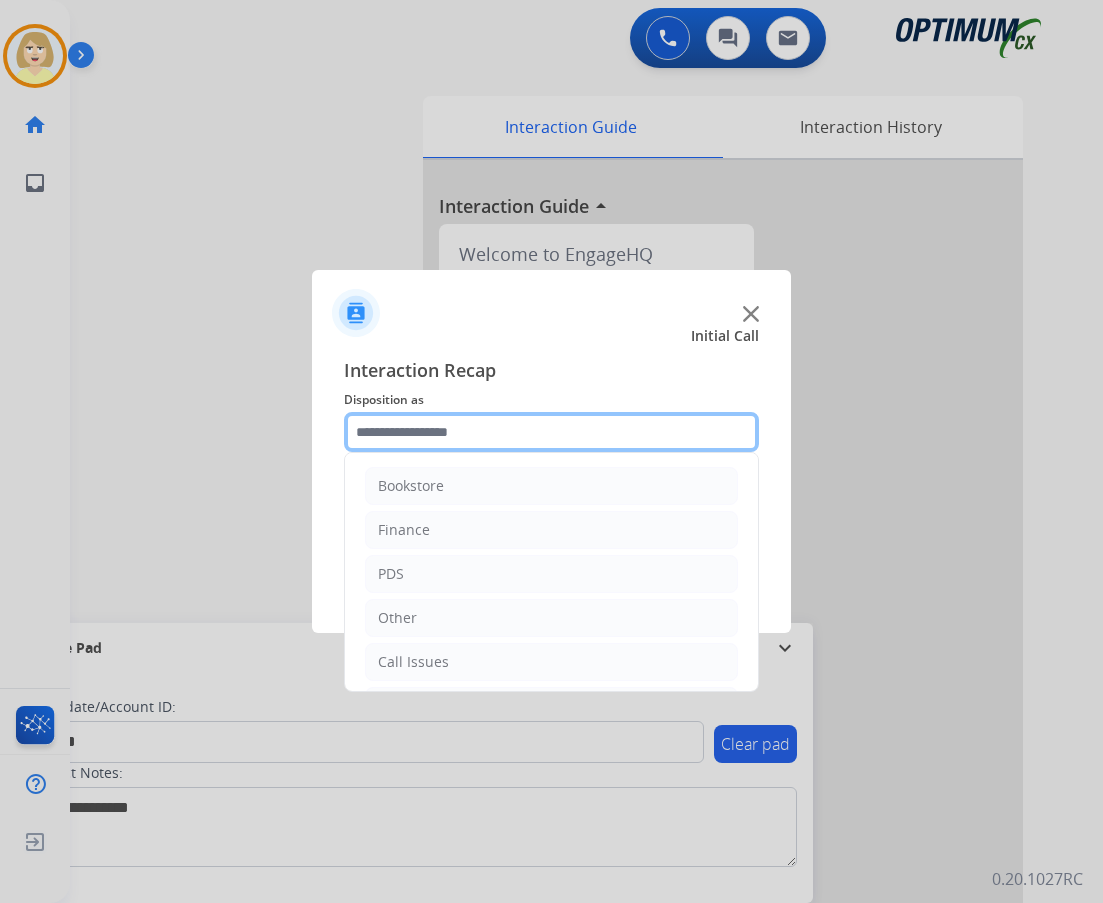 click 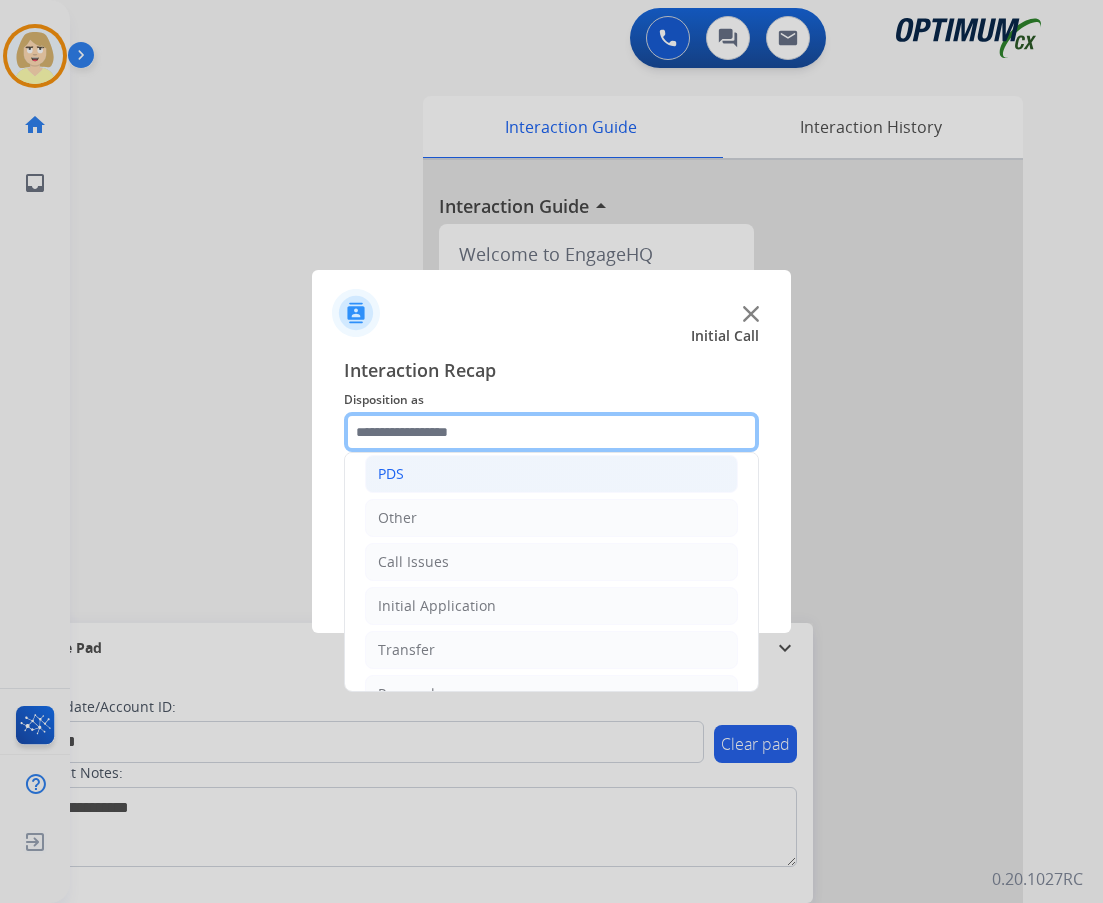 scroll, scrollTop: 136, scrollLeft: 0, axis: vertical 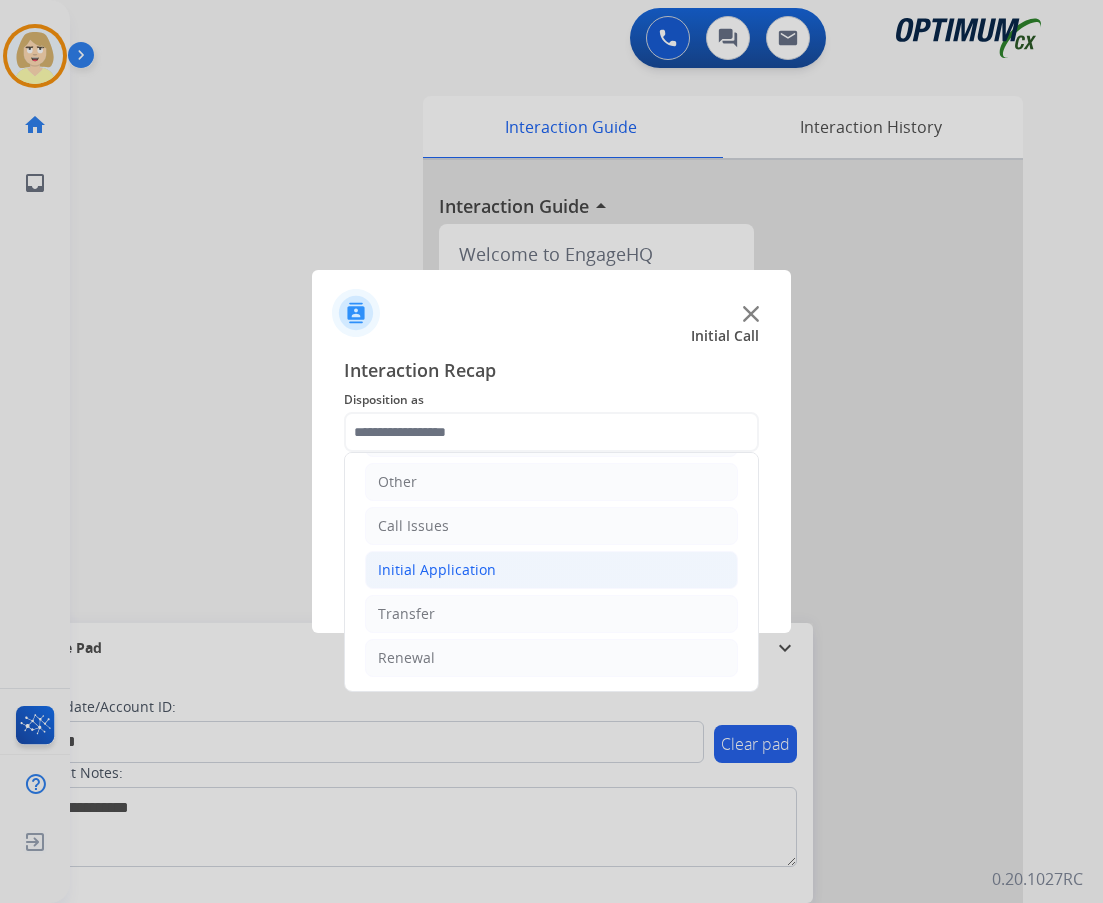 click on "Initial Application" 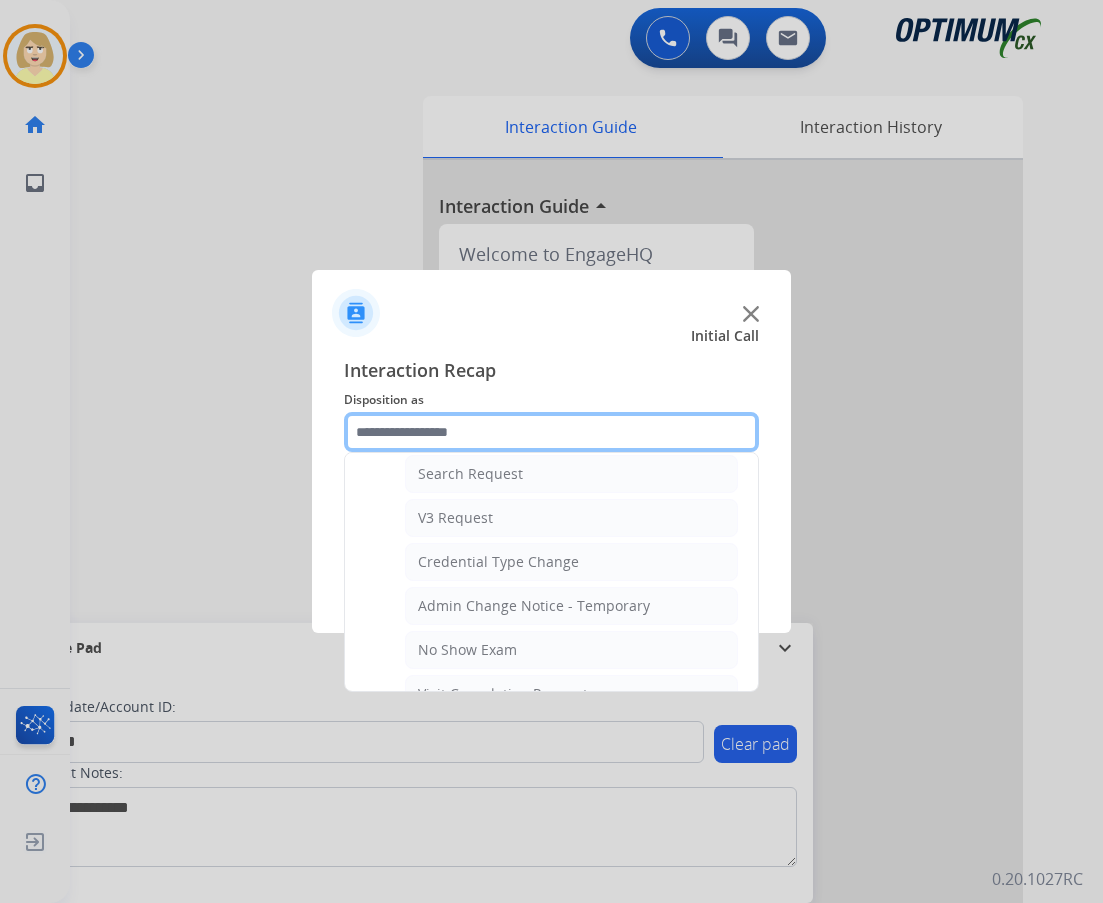 scroll, scrollTop: 1036, scrollLeft: 0, axis: vertical 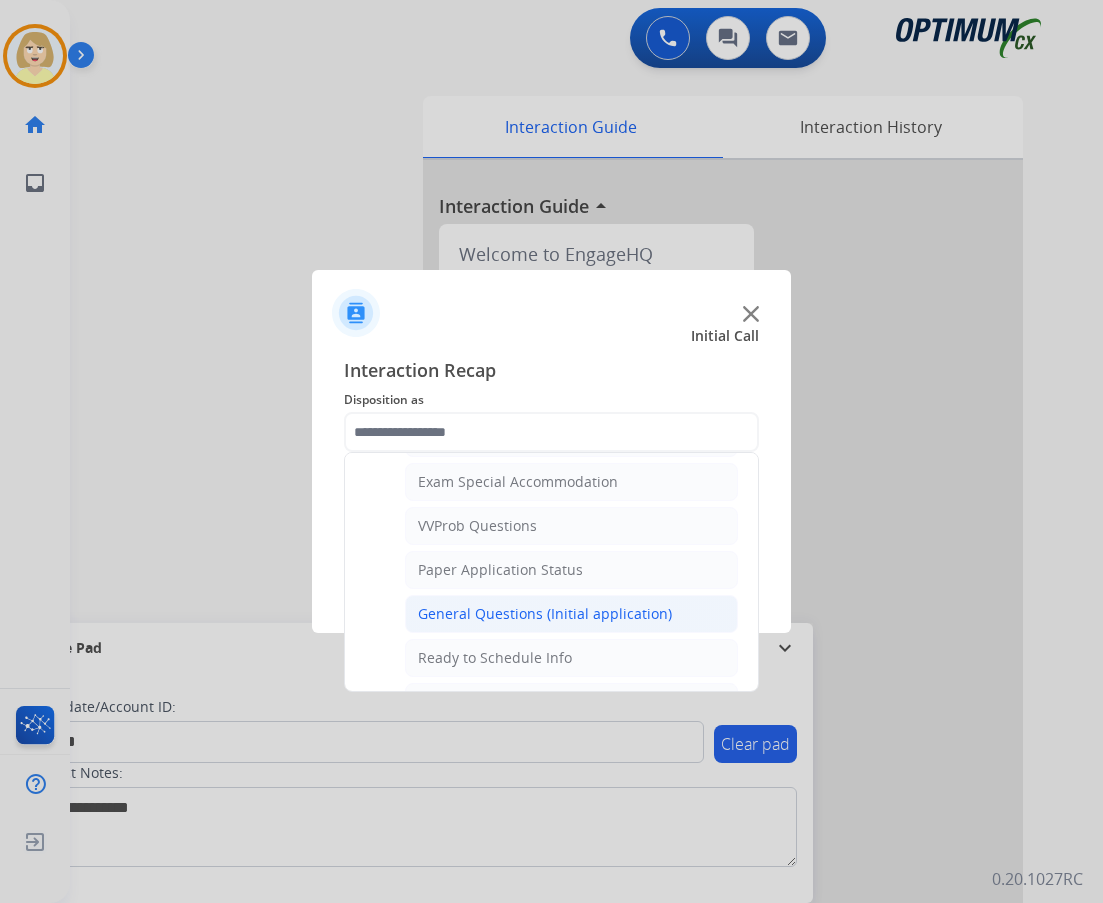 click on "General Questions (Initial application)" 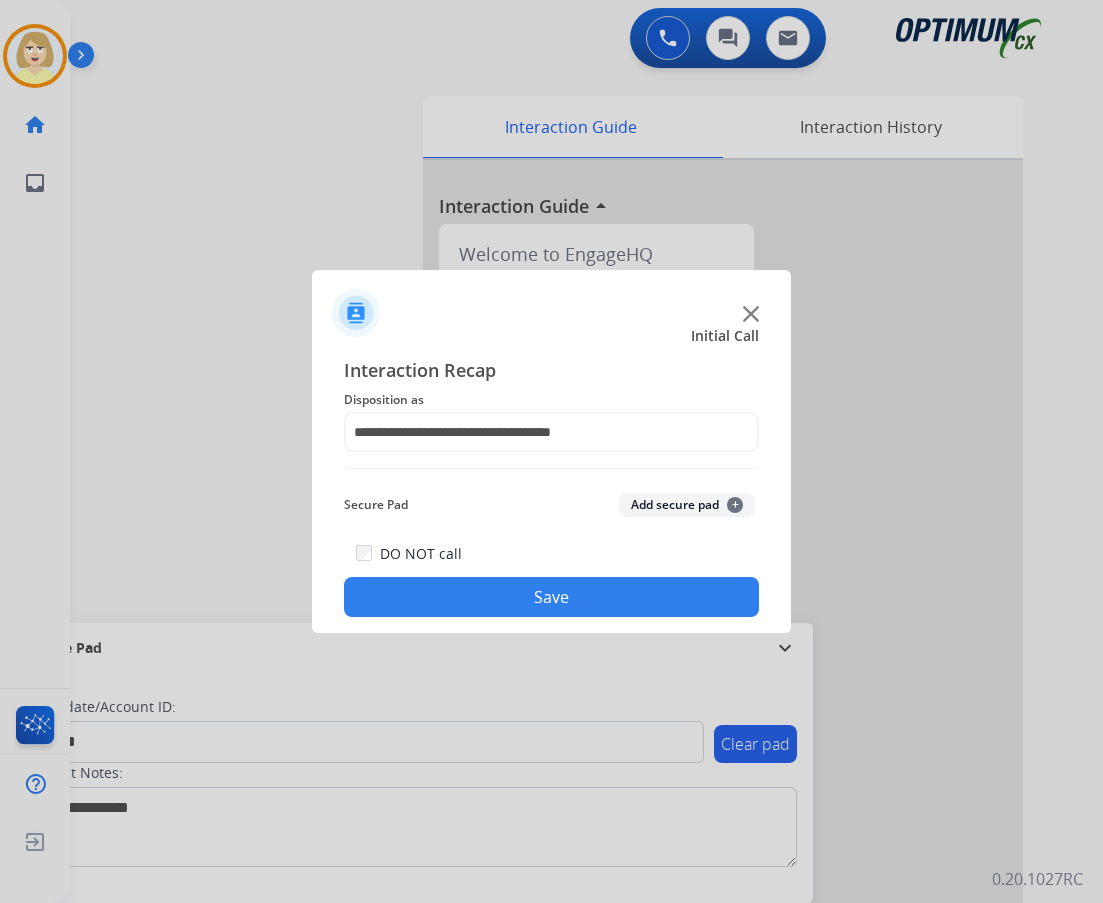 click on "Add secure pad  +" 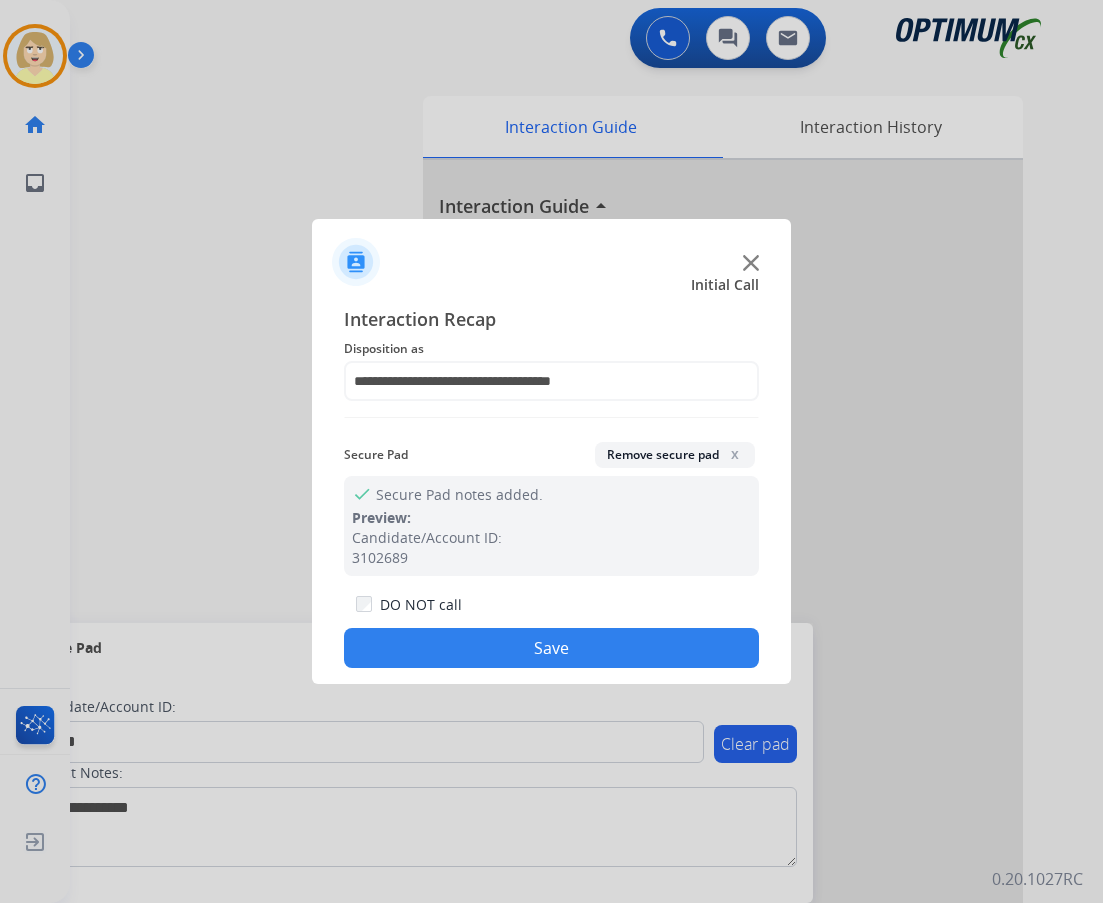 click on "Save" 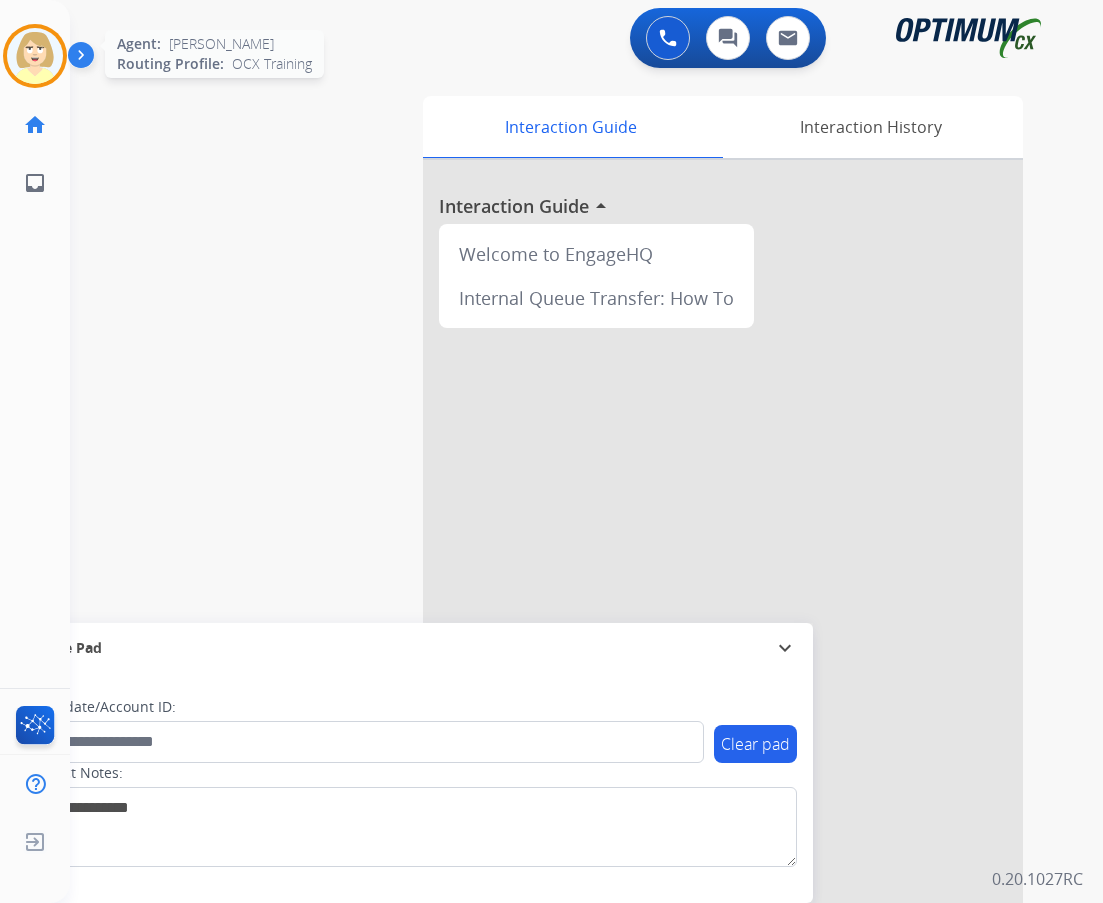 click at bounding box center (35, 56) 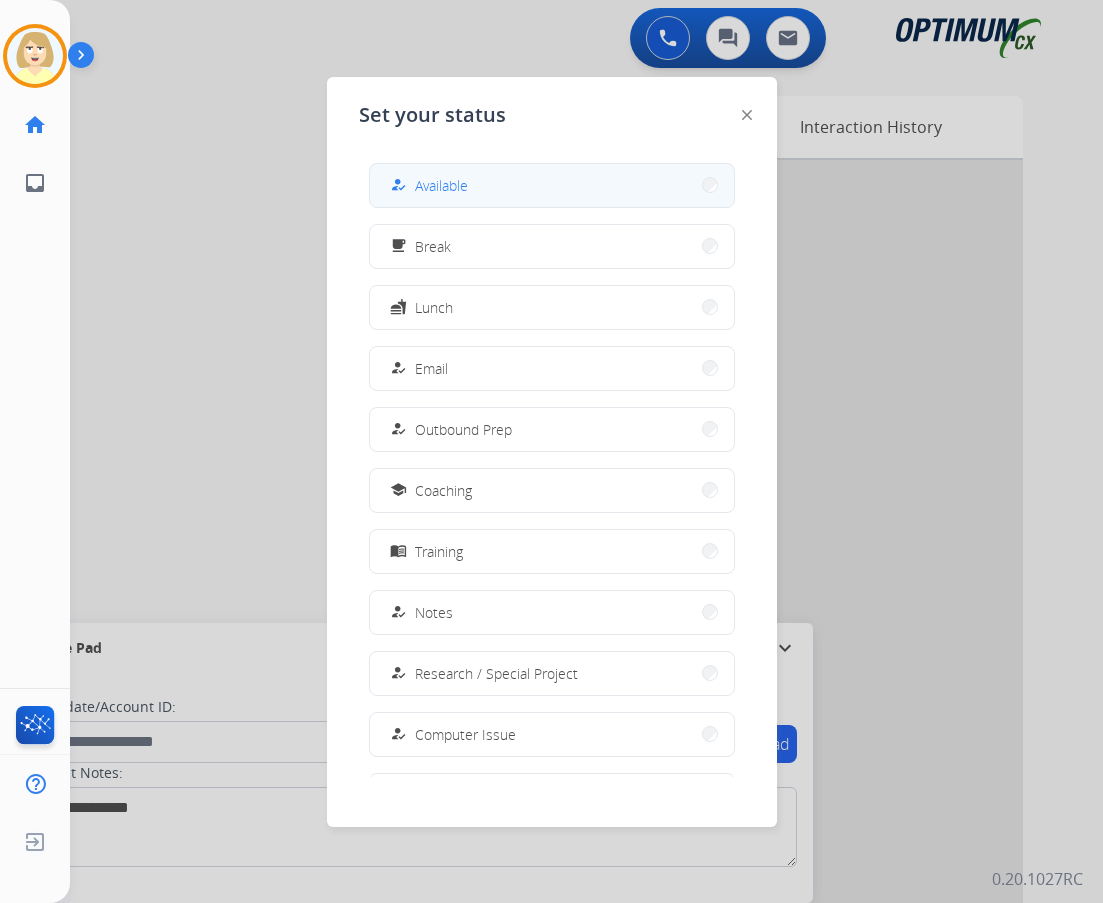 click on "Available" at bounding box center [441, 185] 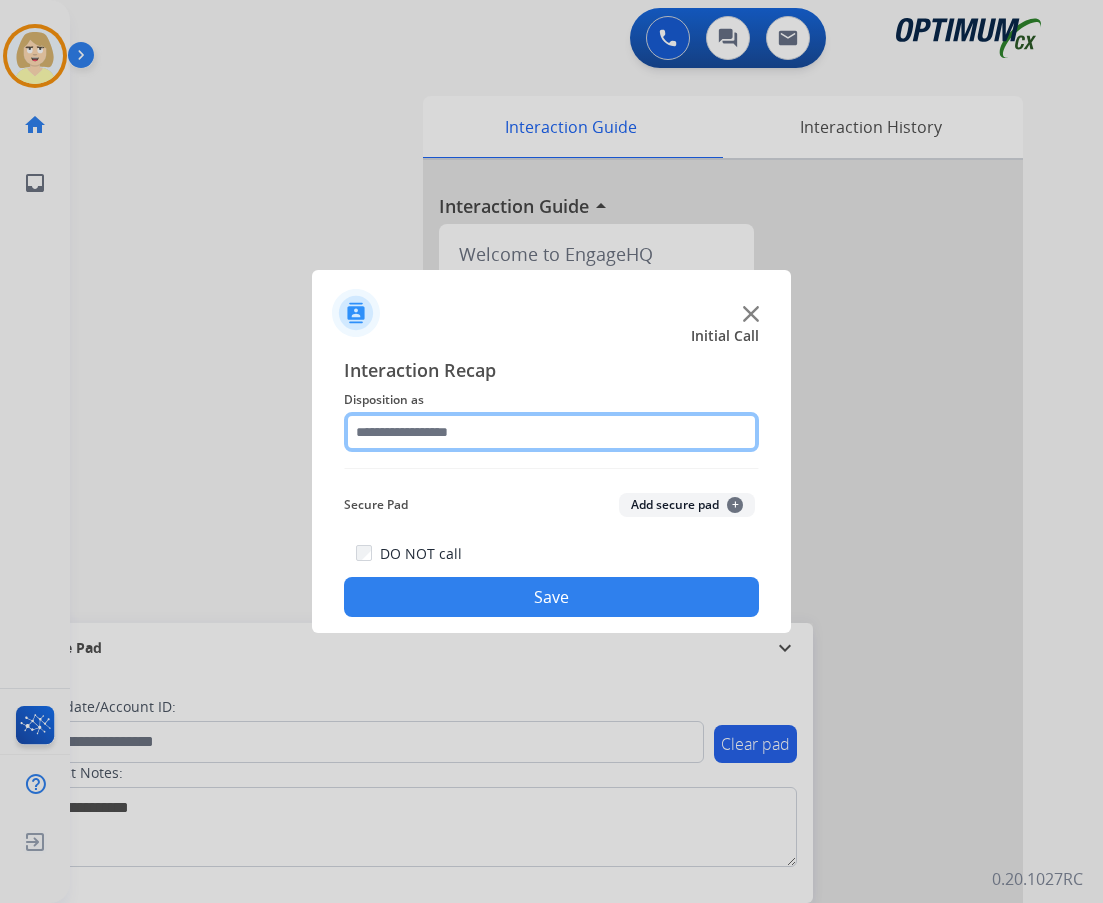 click 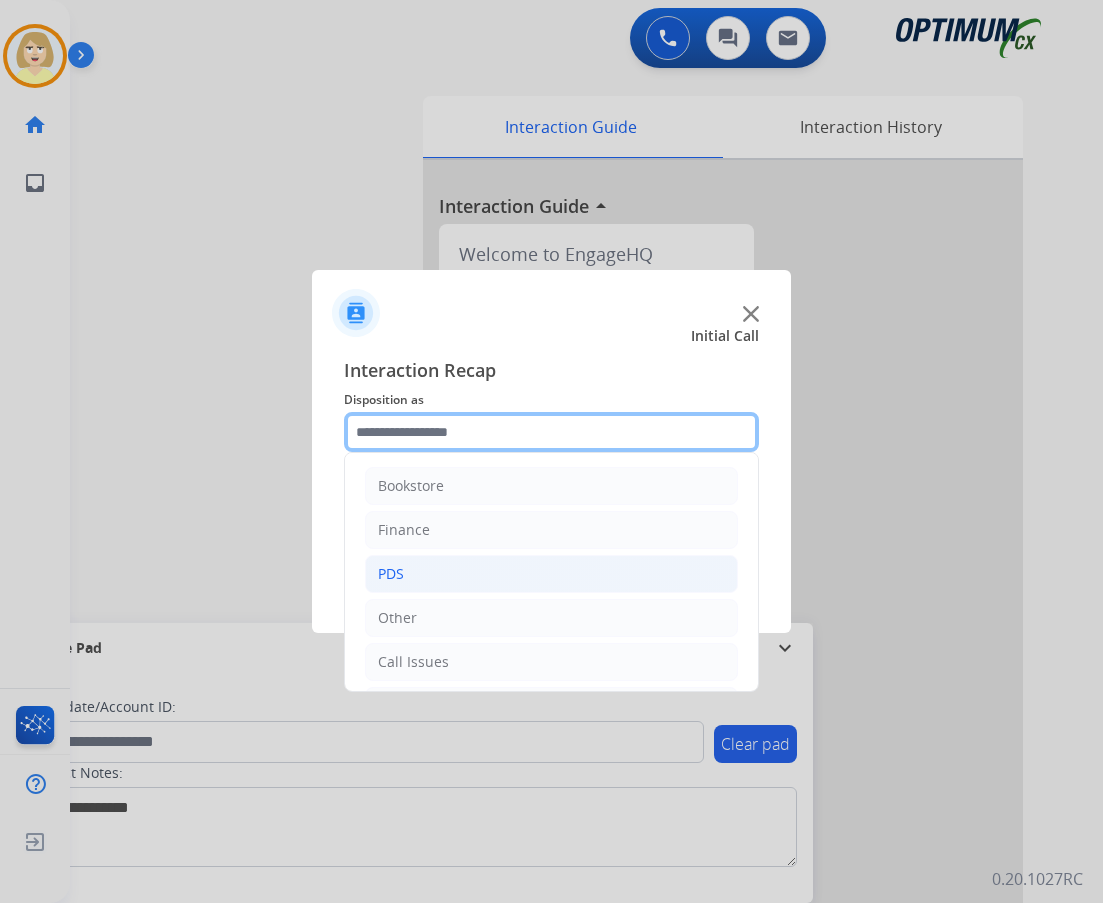 scroll, scrollTop: 136, scrollLeft: 0, axis: vertical 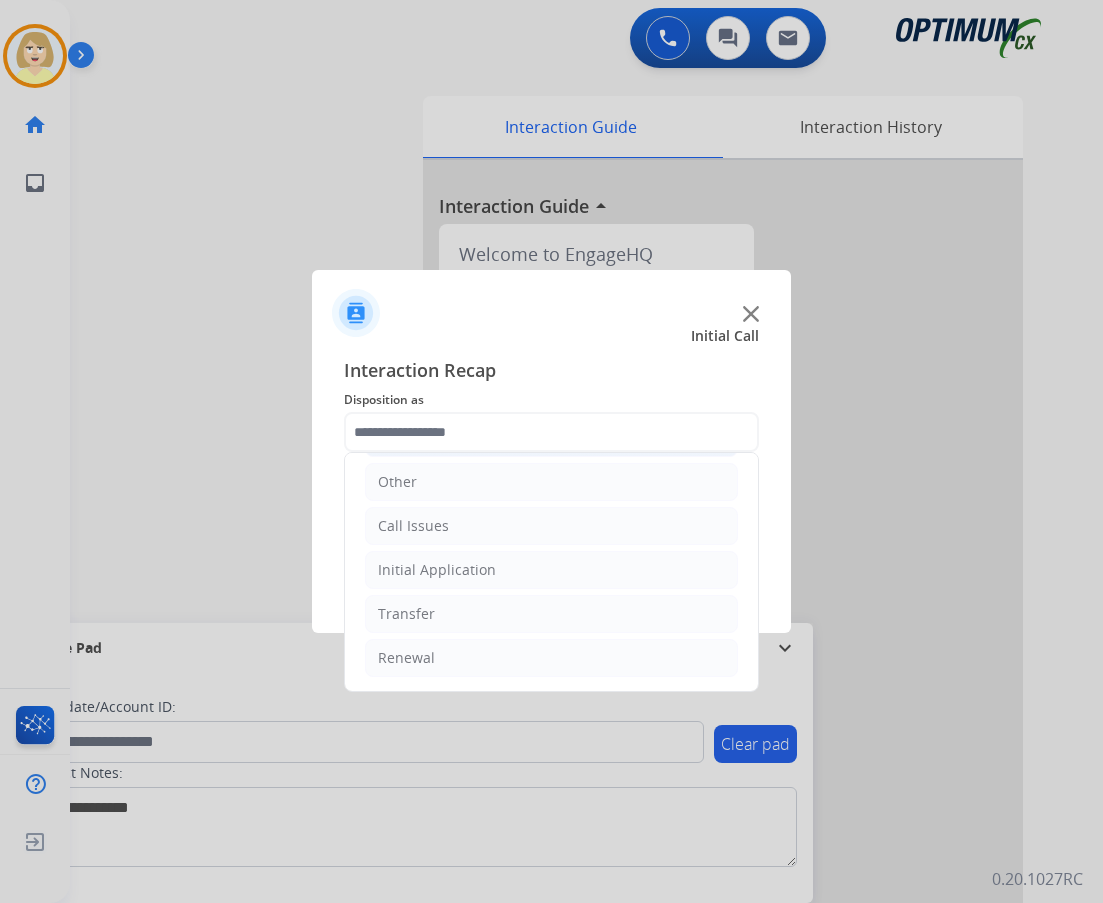 click on "Initial Application" 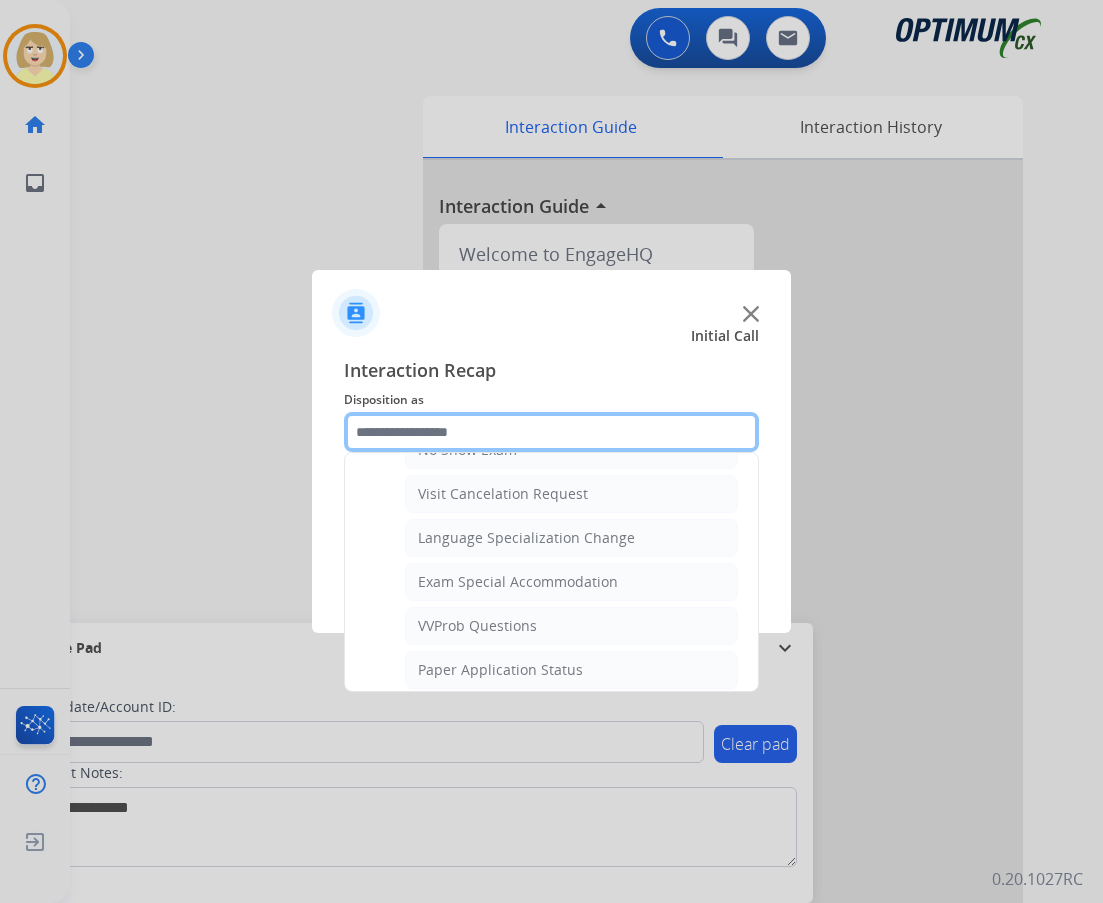 scroll, scrollTop: 1036, scrollLeft: 0, axis: vertical 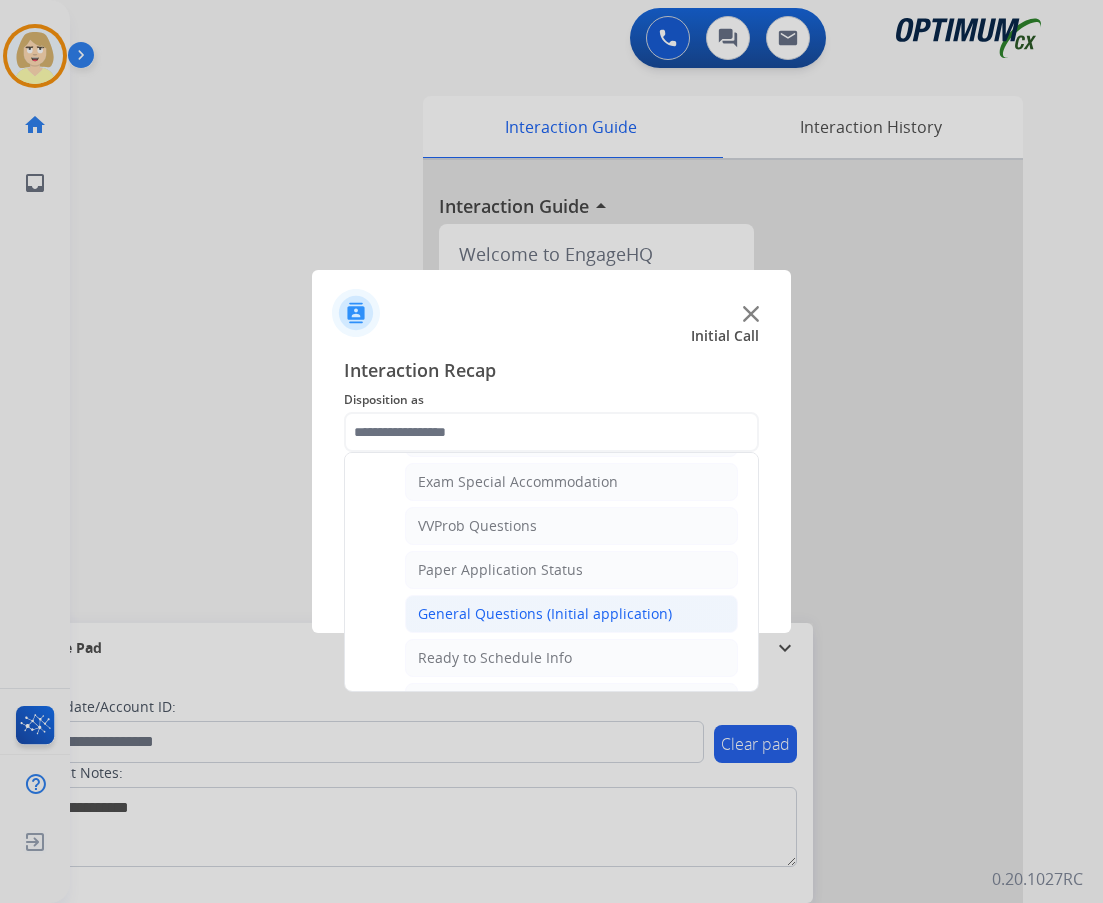 click on "General Questions (Initial application)" 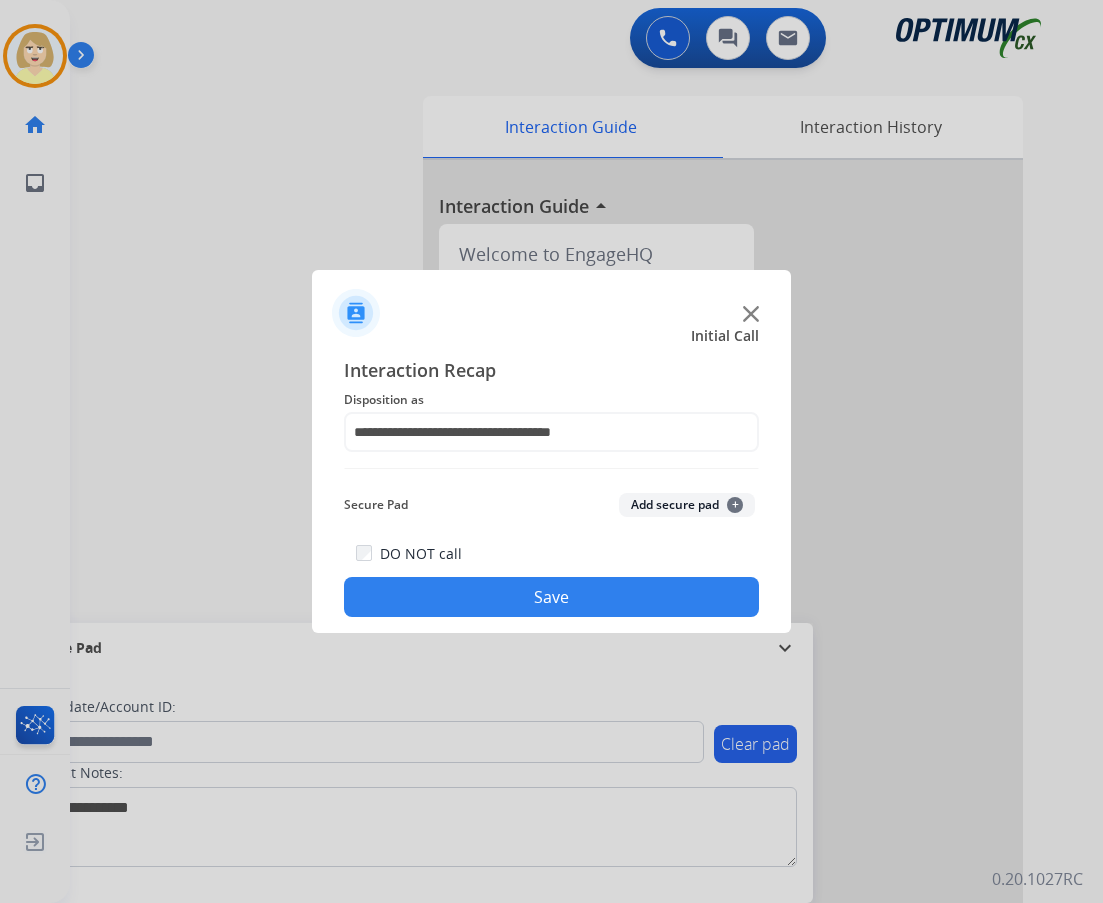 click on "Add secure pad  +" 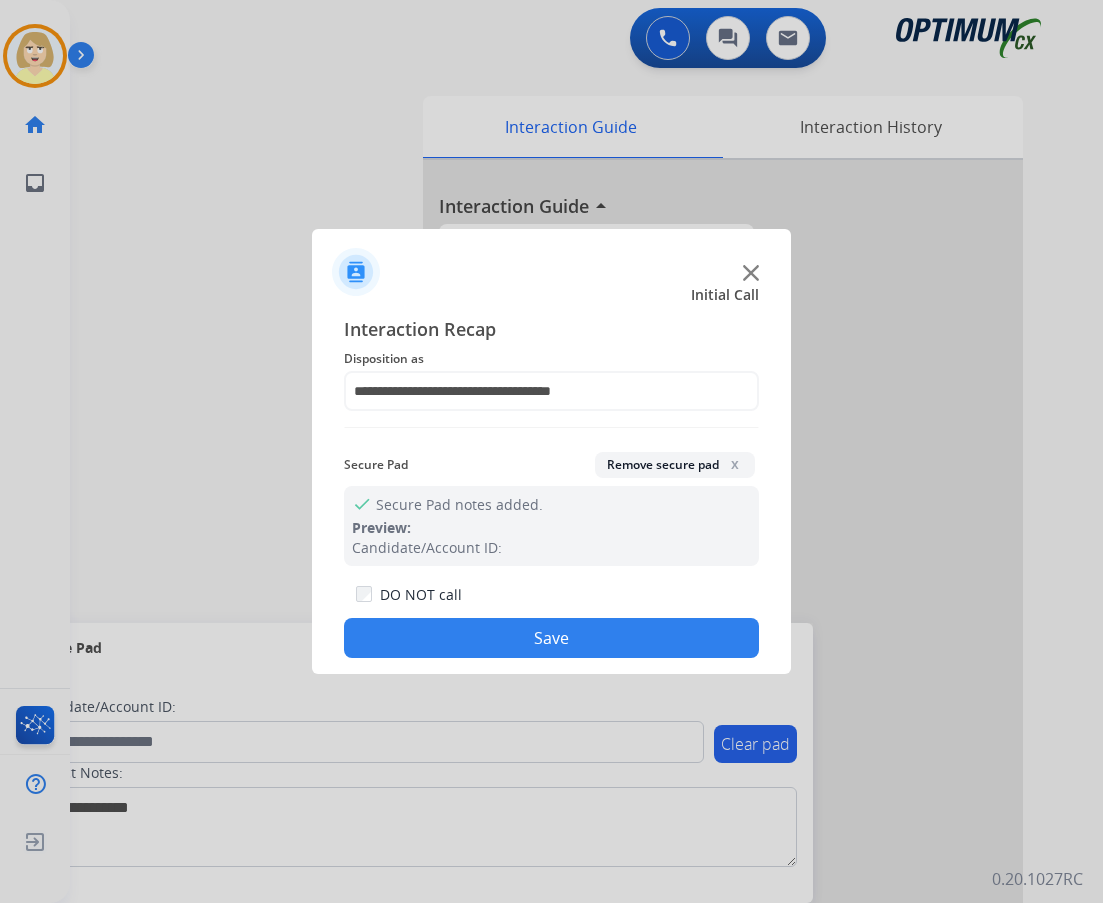 drag, startPoint x: 546, startPoint y: 643, endPoint x: 534, endPoint y: 626, distance: 20.808653 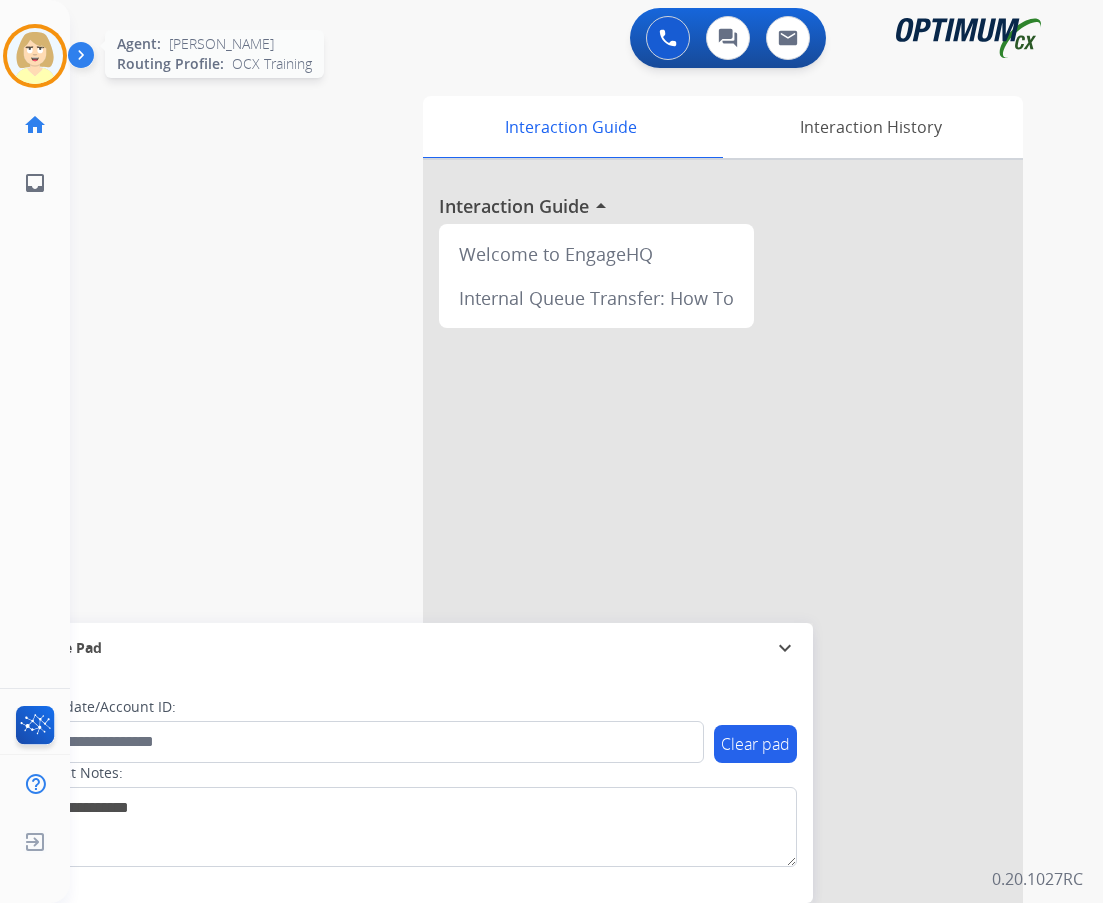 click at bounding box center [35, 56] 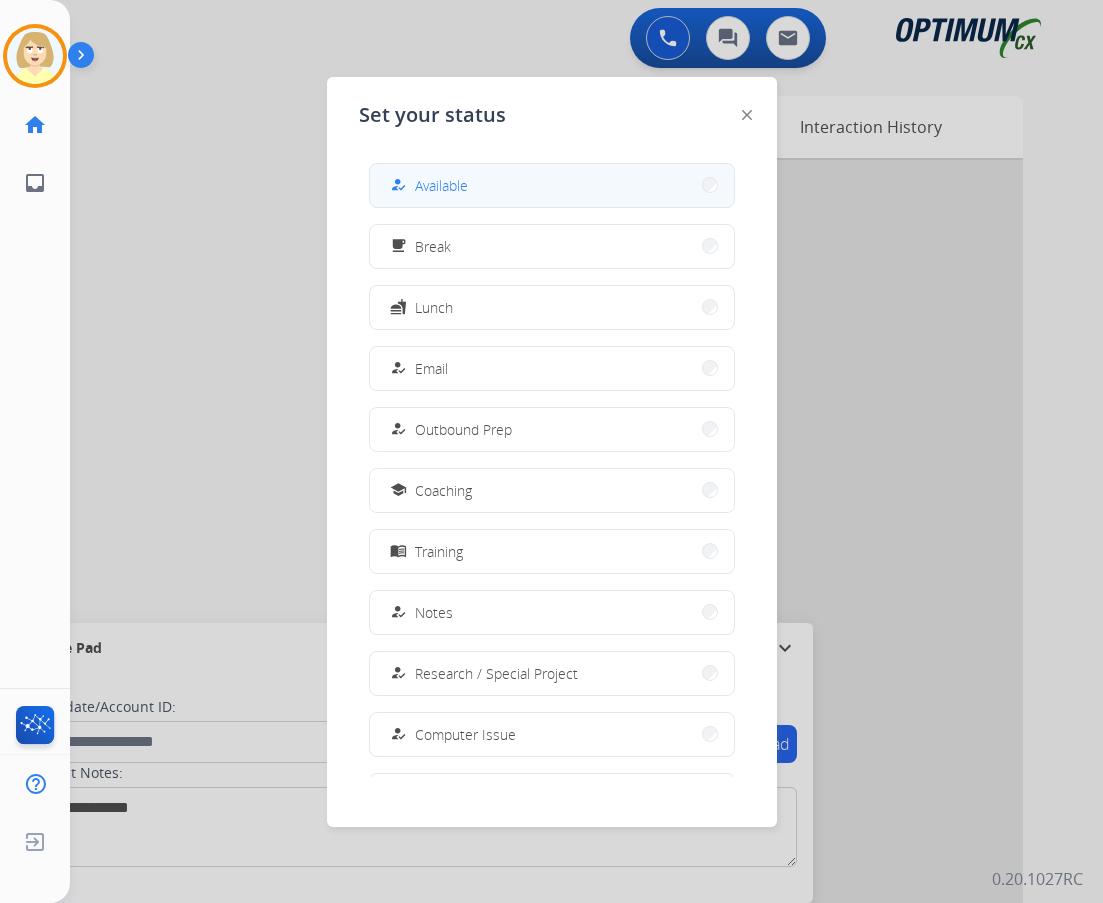 click on "Available" at bounding box center [441, 185] 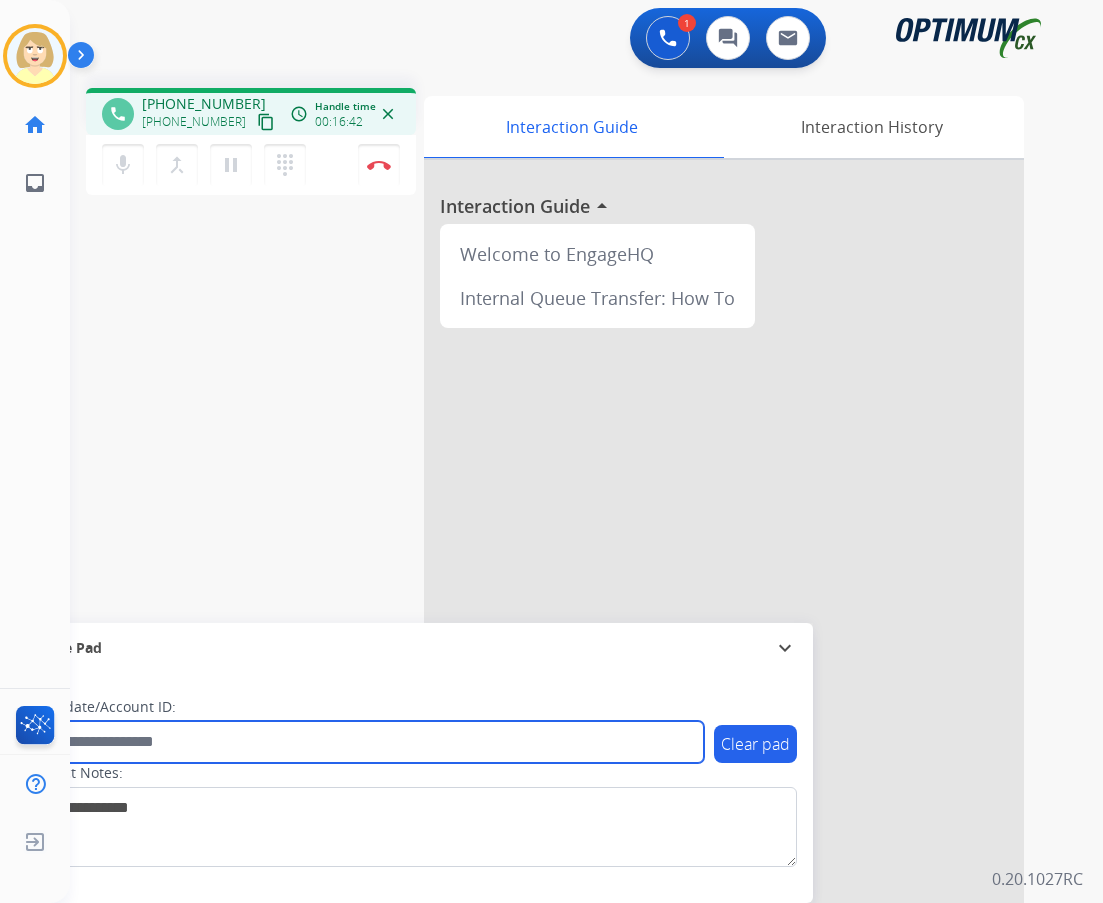 click at bounding box center [365, 742] 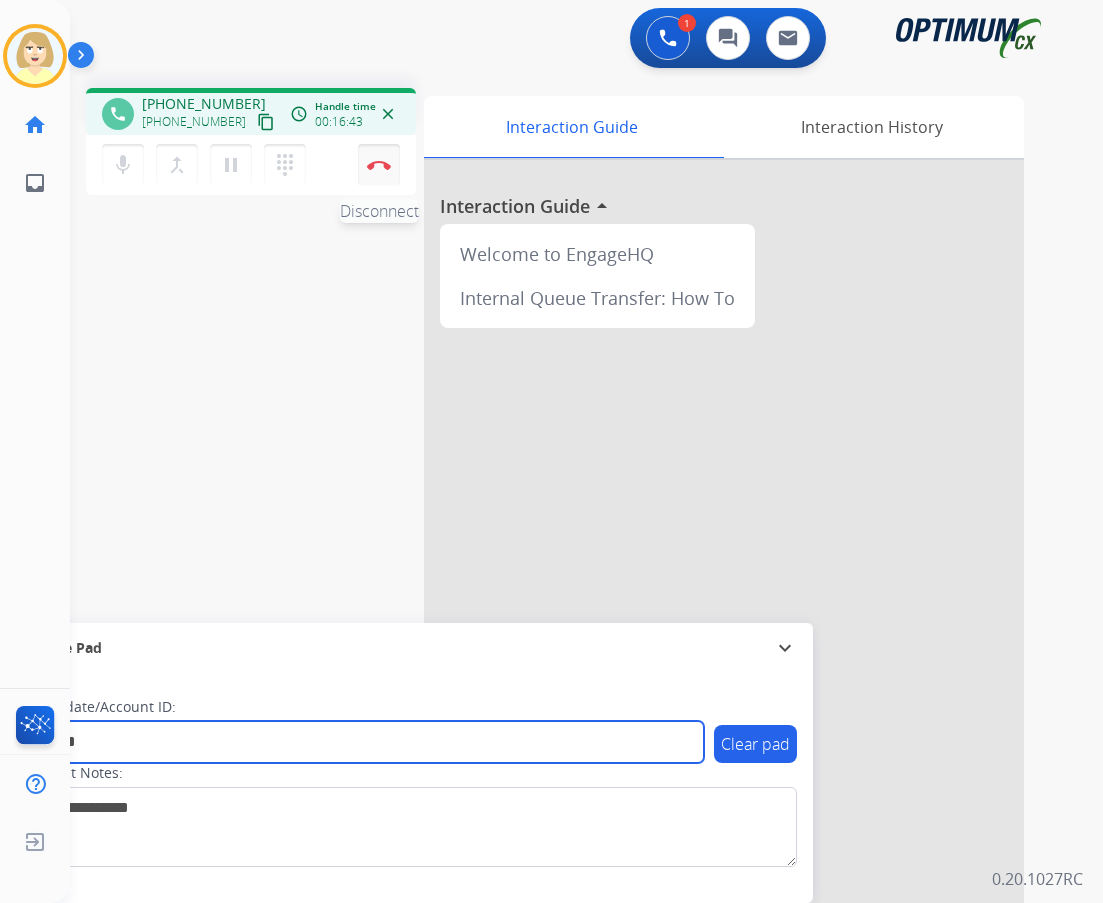 type on "*******" 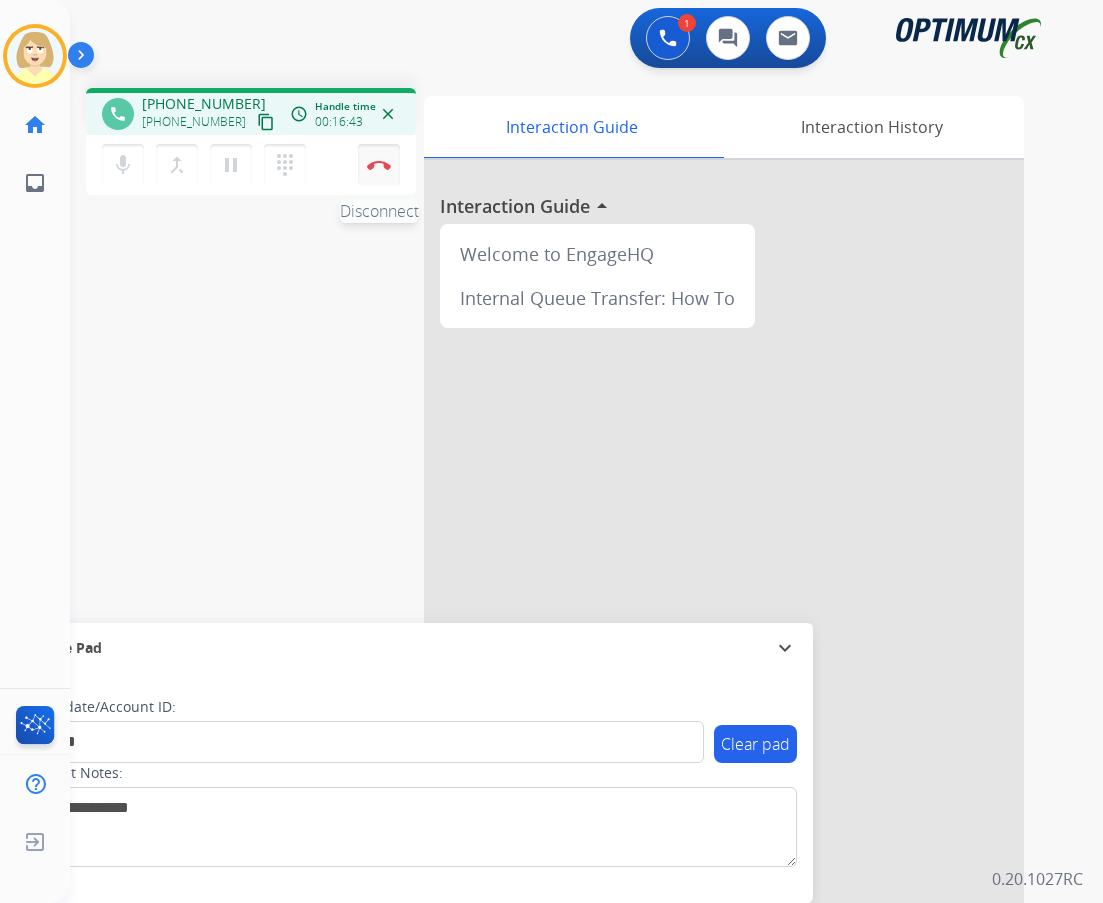 click on "Disconnect" at bounding box center (379, 165) 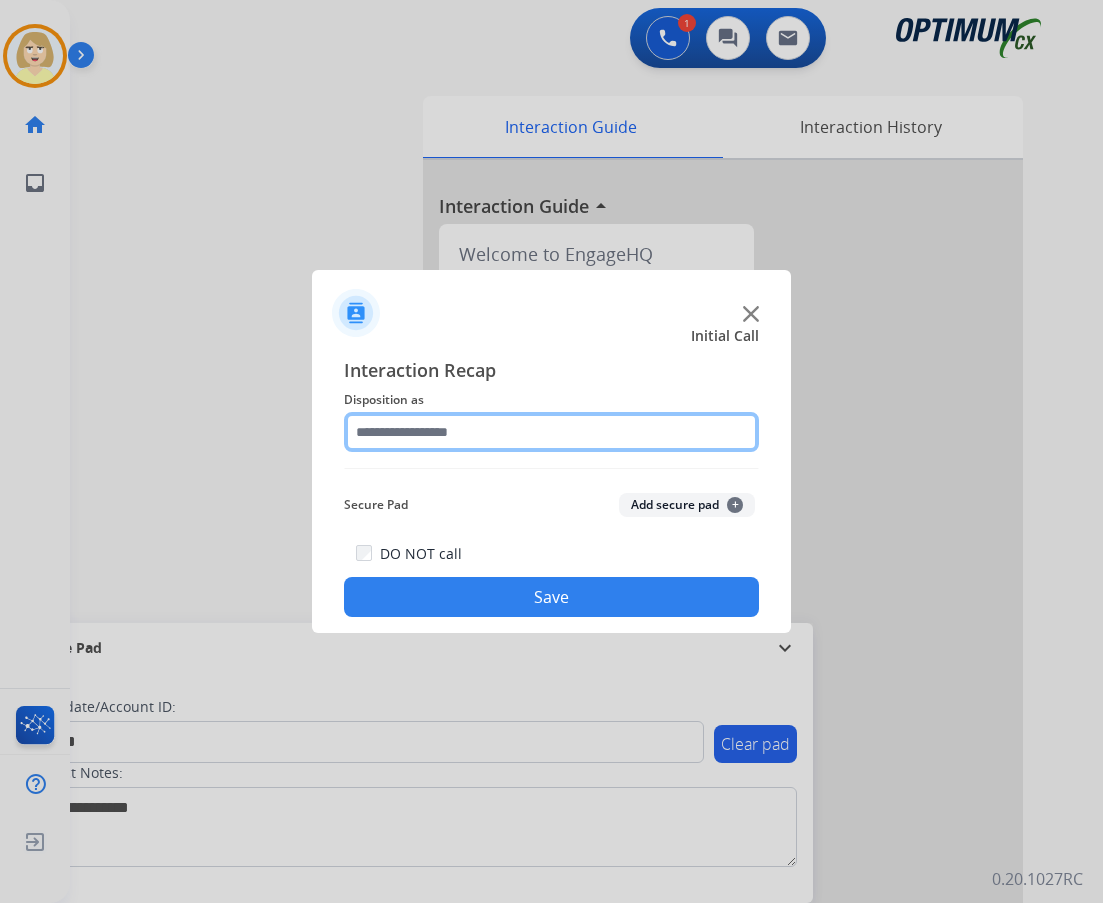 click 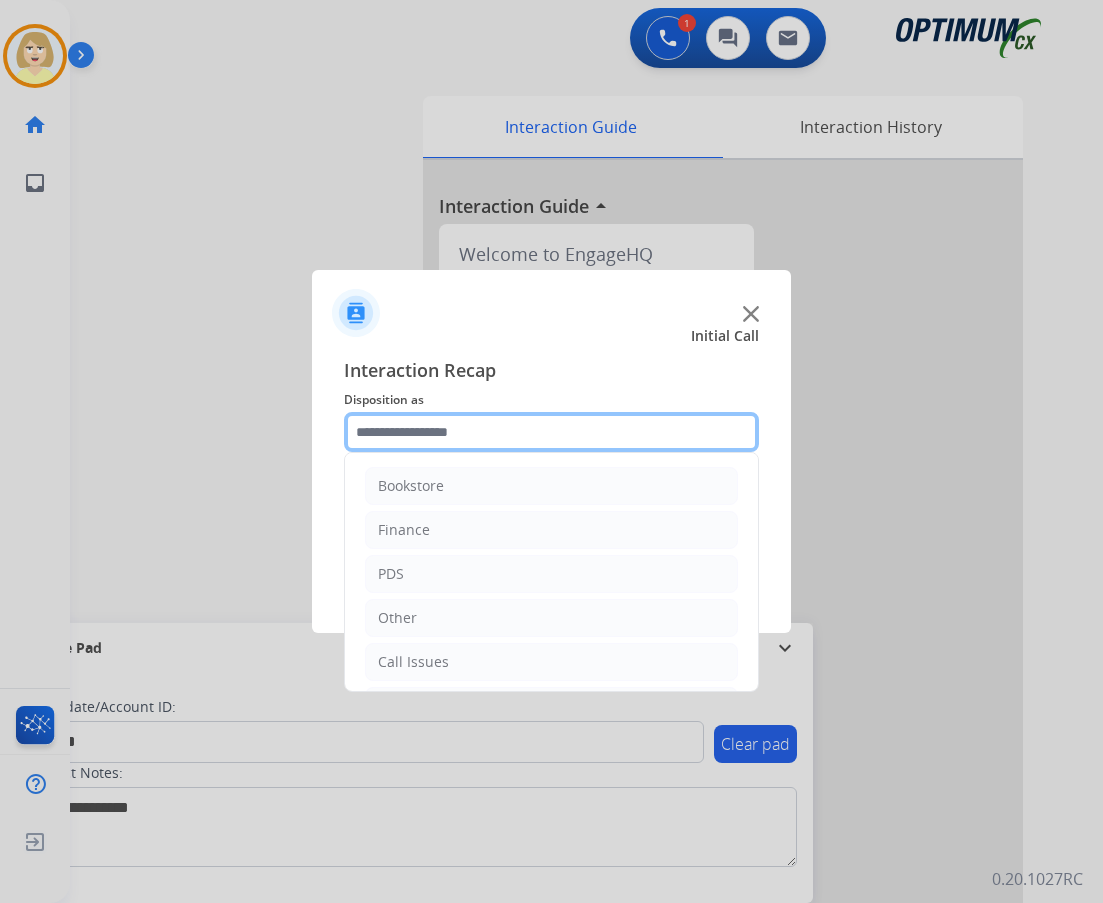 scroll, scrollTop: 136, scrollLeft: 0, axis: vertical 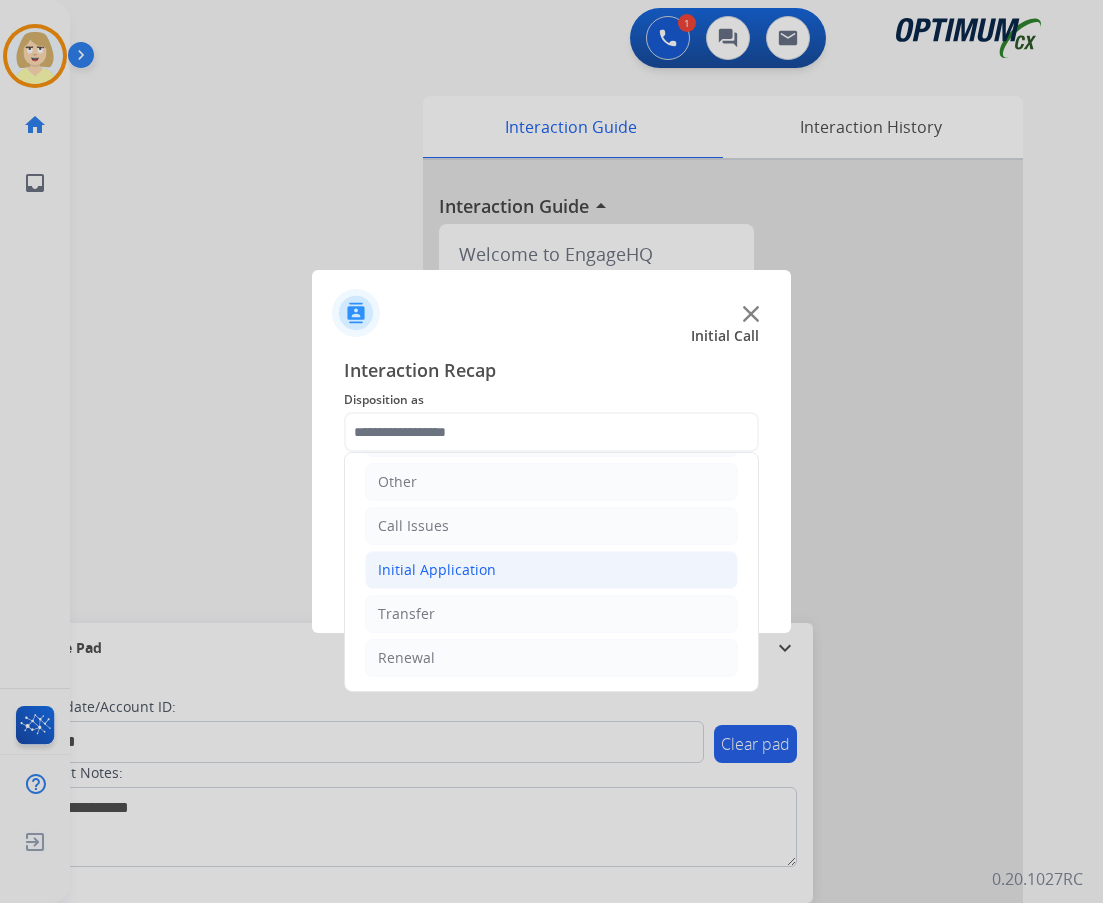 click on "Initial Application" 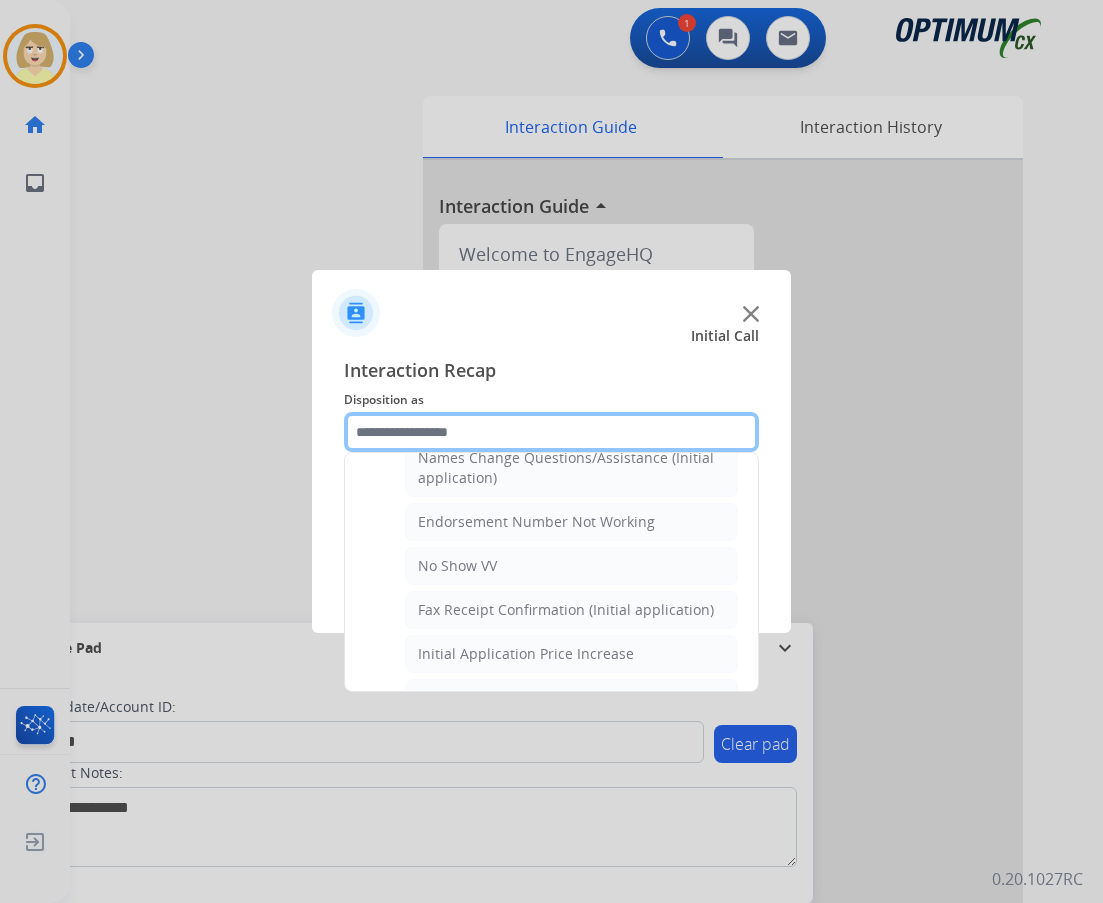 scroll, scrollTop: 412, scrollLeft: 0, axis: vertical 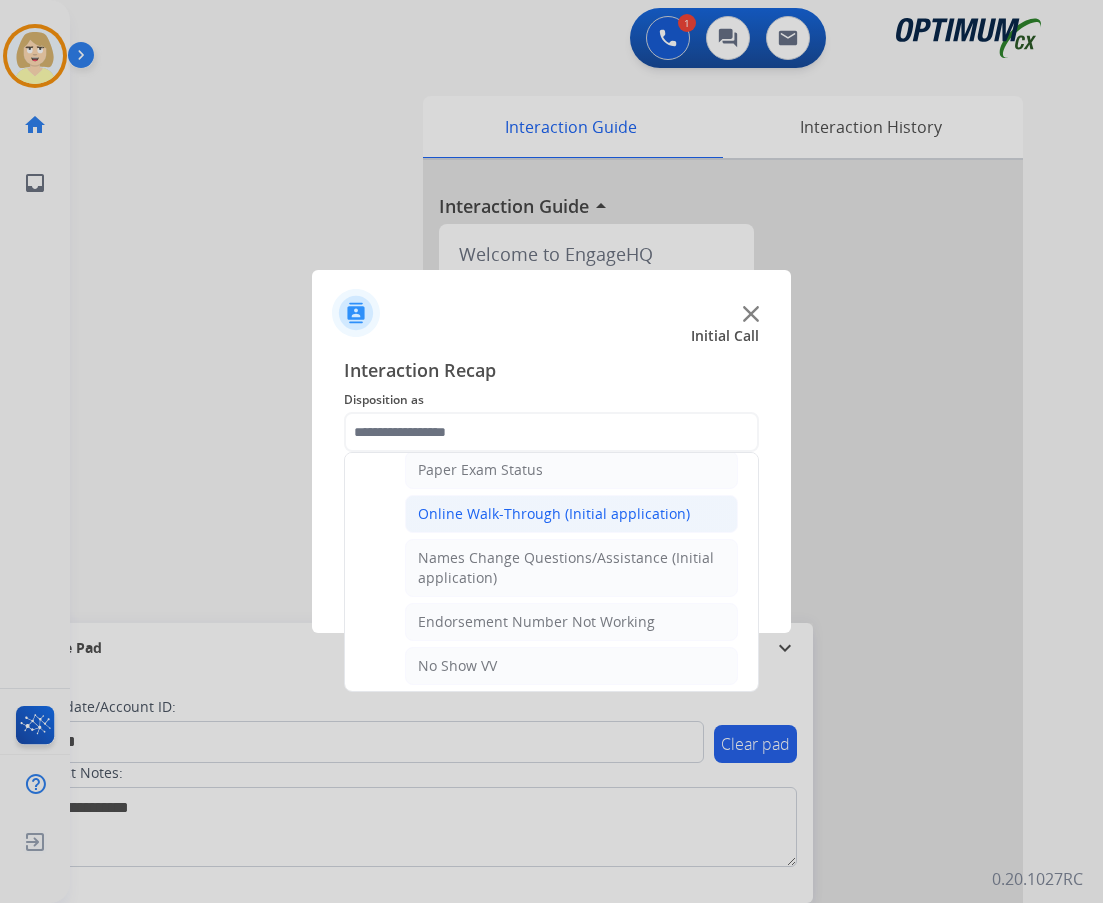 click on "Online Walk-Through (Initial application)" 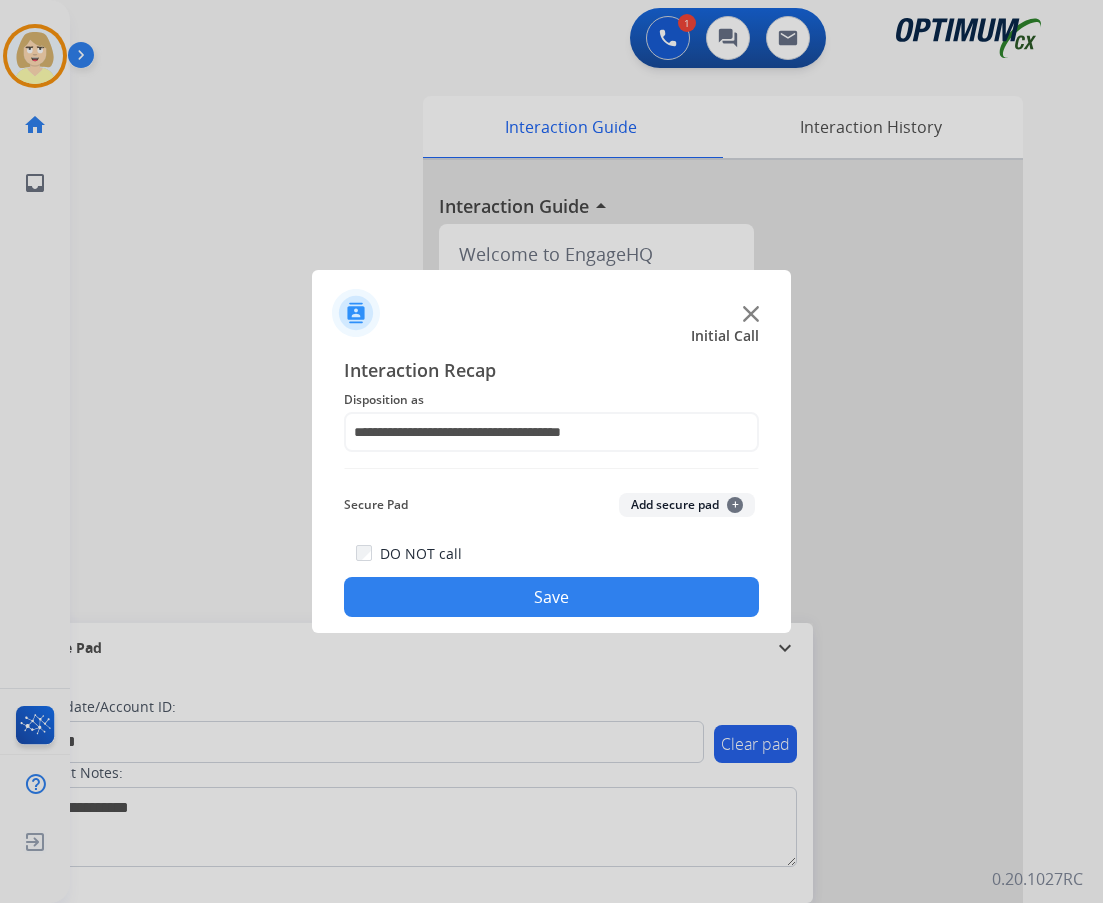 click on "Add secure pad  +" 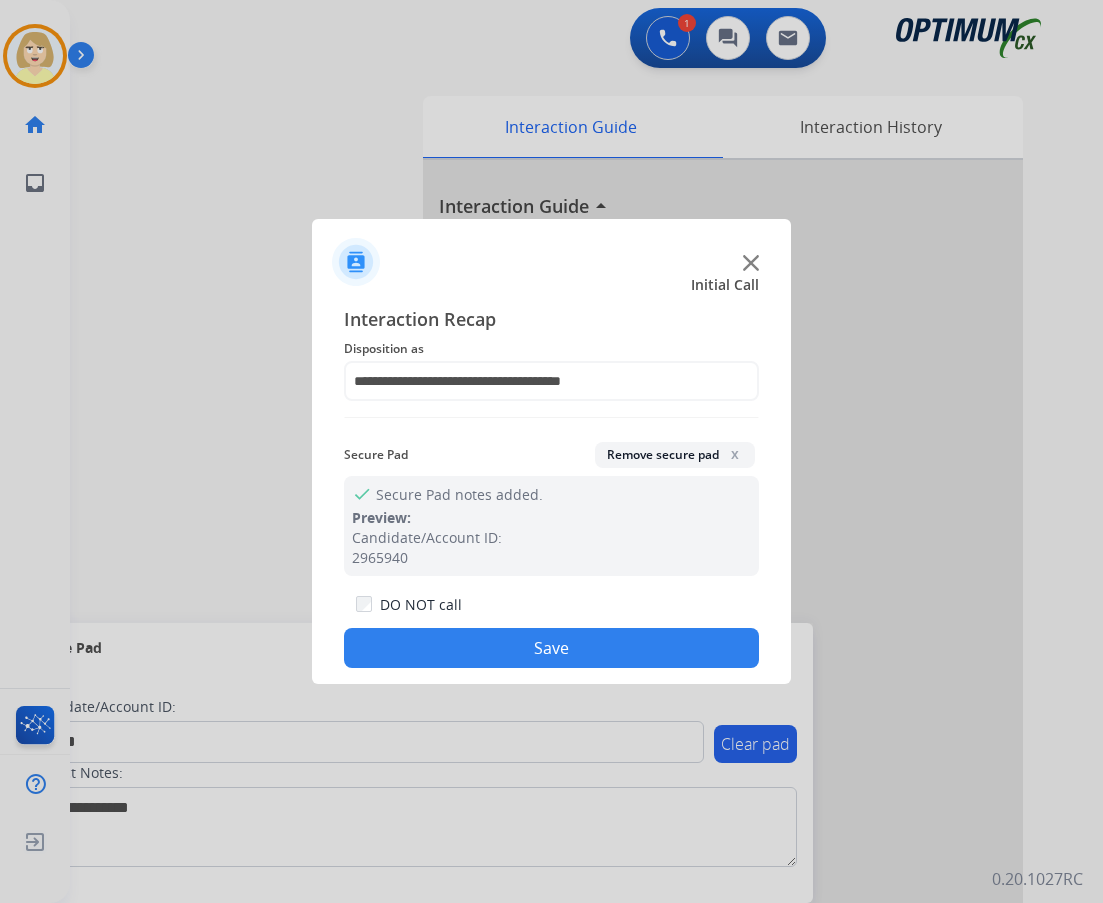 drag, startPoint x: 522, startPoint y: 639, endPoint x: 485, endPoint y: 621, distance: 41.14608 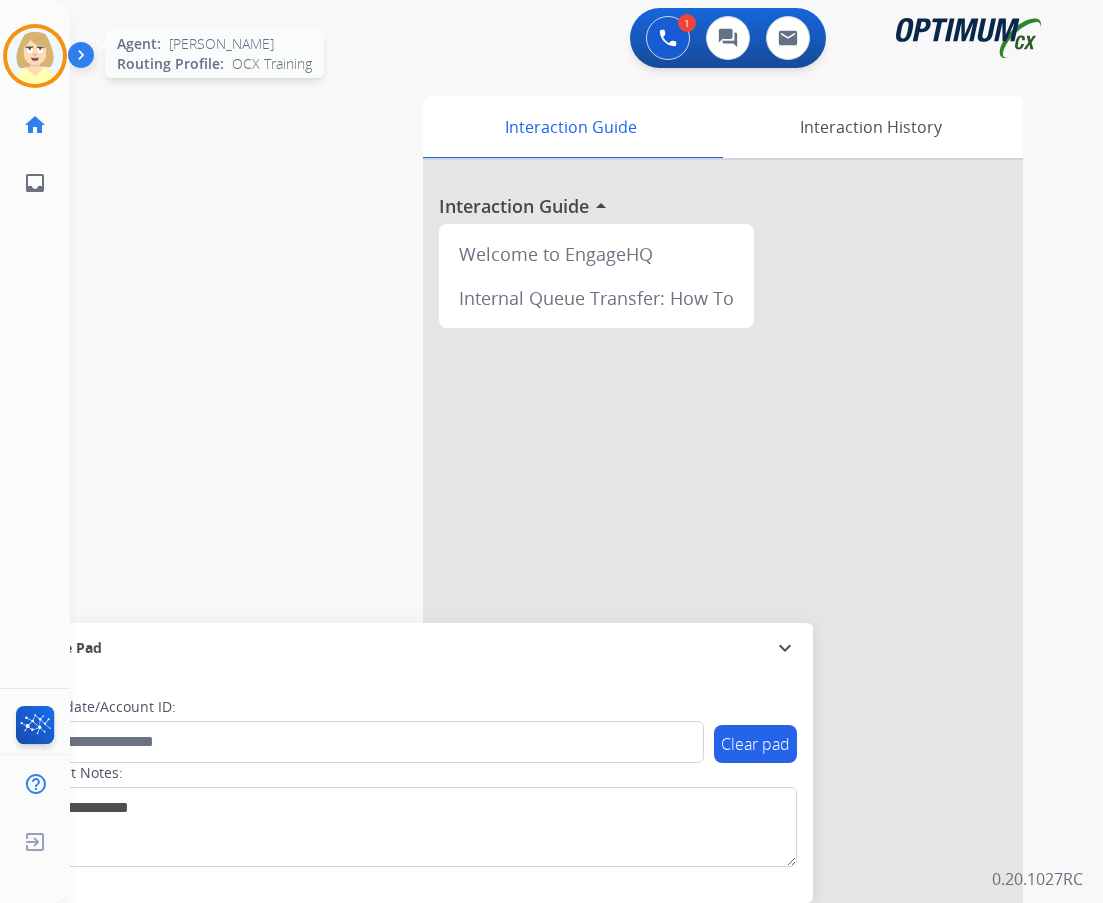 drag, startPoint x: 28, startPoint y: 49, endPoint x: 66, endPoint y: 81, distance: 49.67897 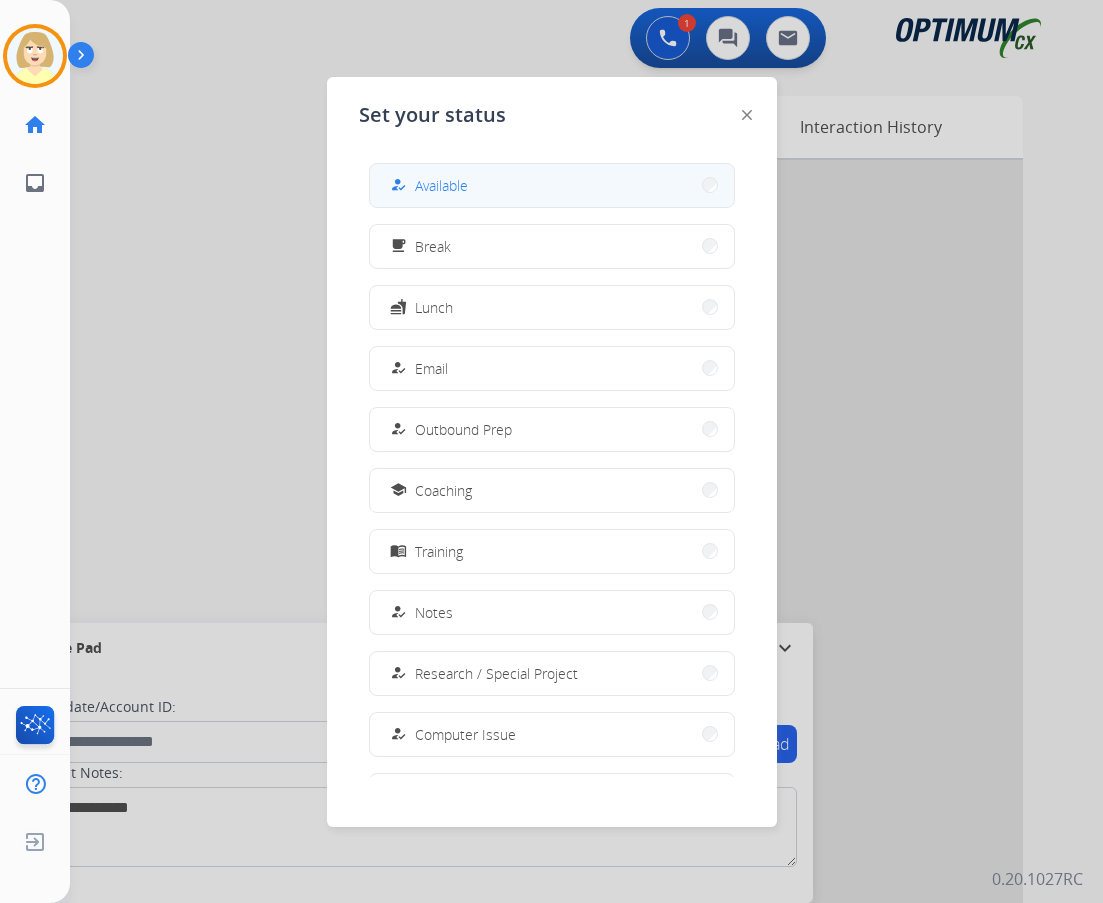 click on "Available" at bounding box center [441, 185] 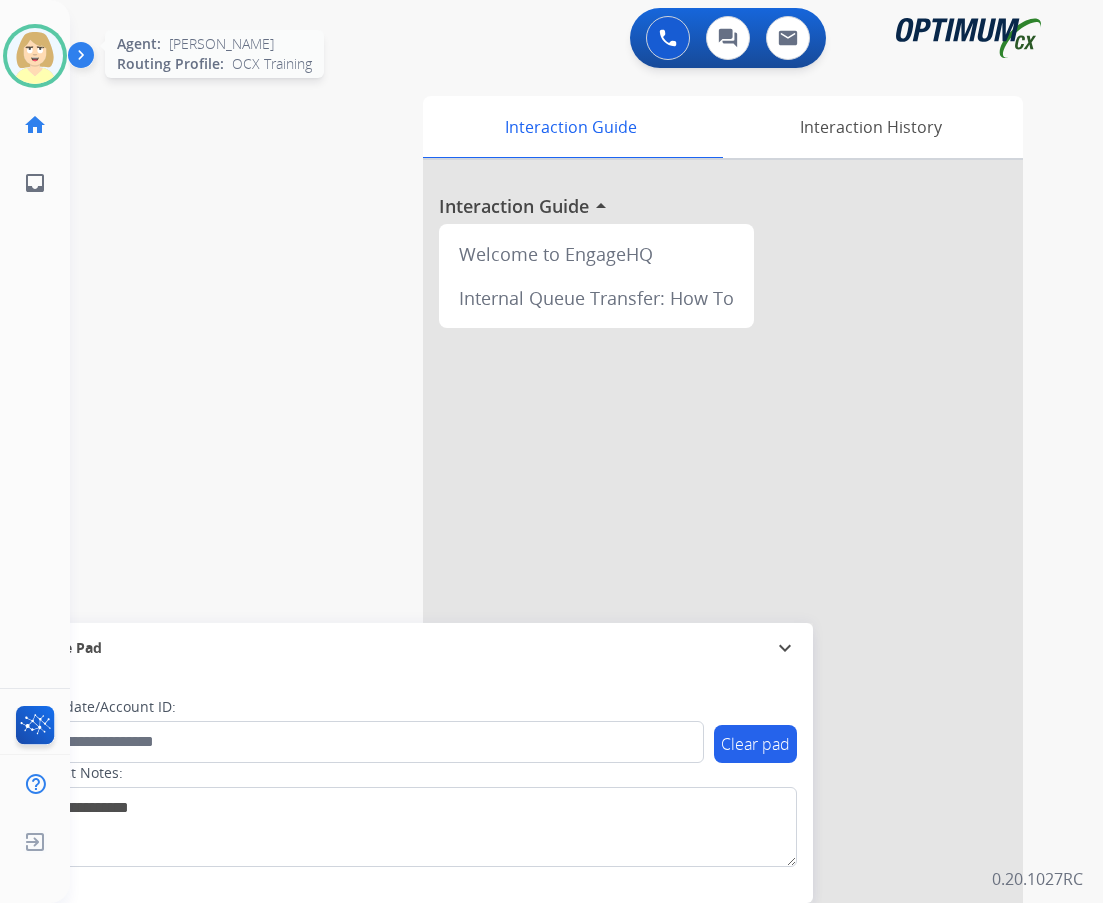 click at bounding box center (35, 56) 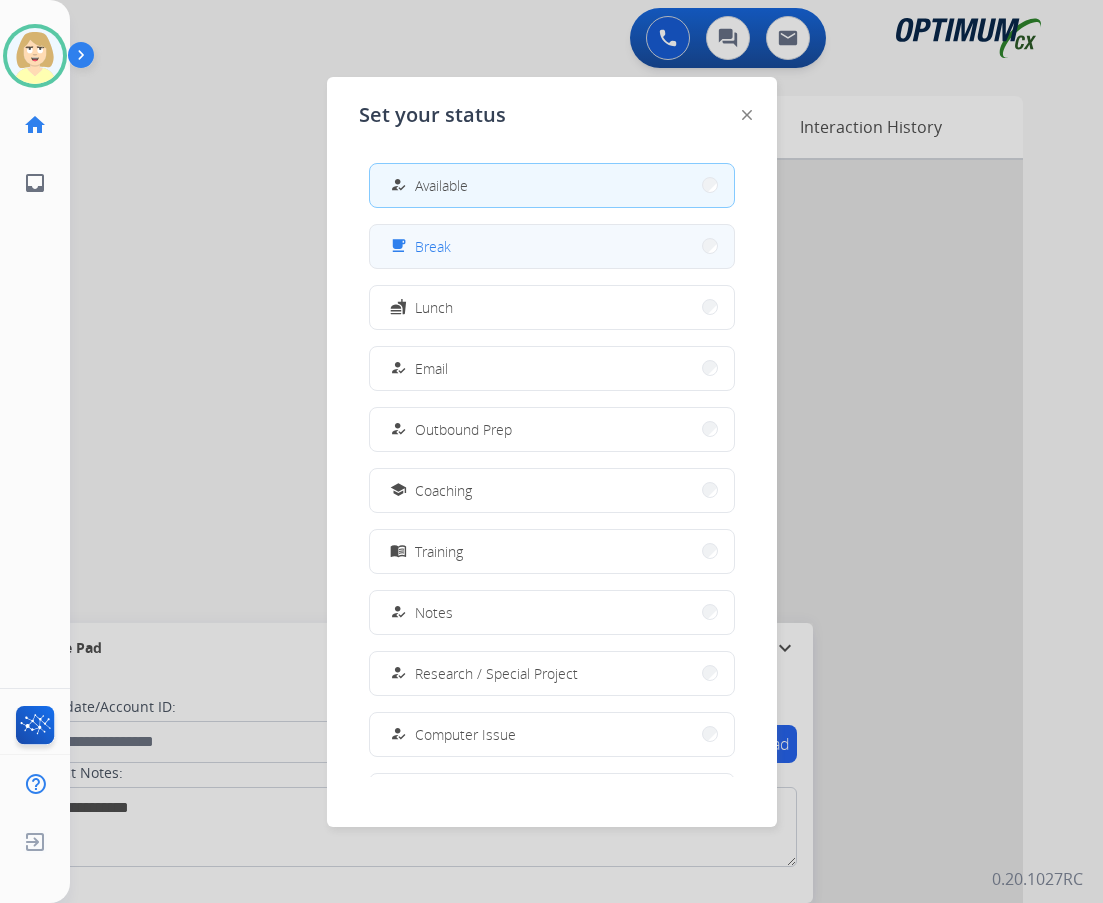 click on "Break" at bounding box center (433, 246) 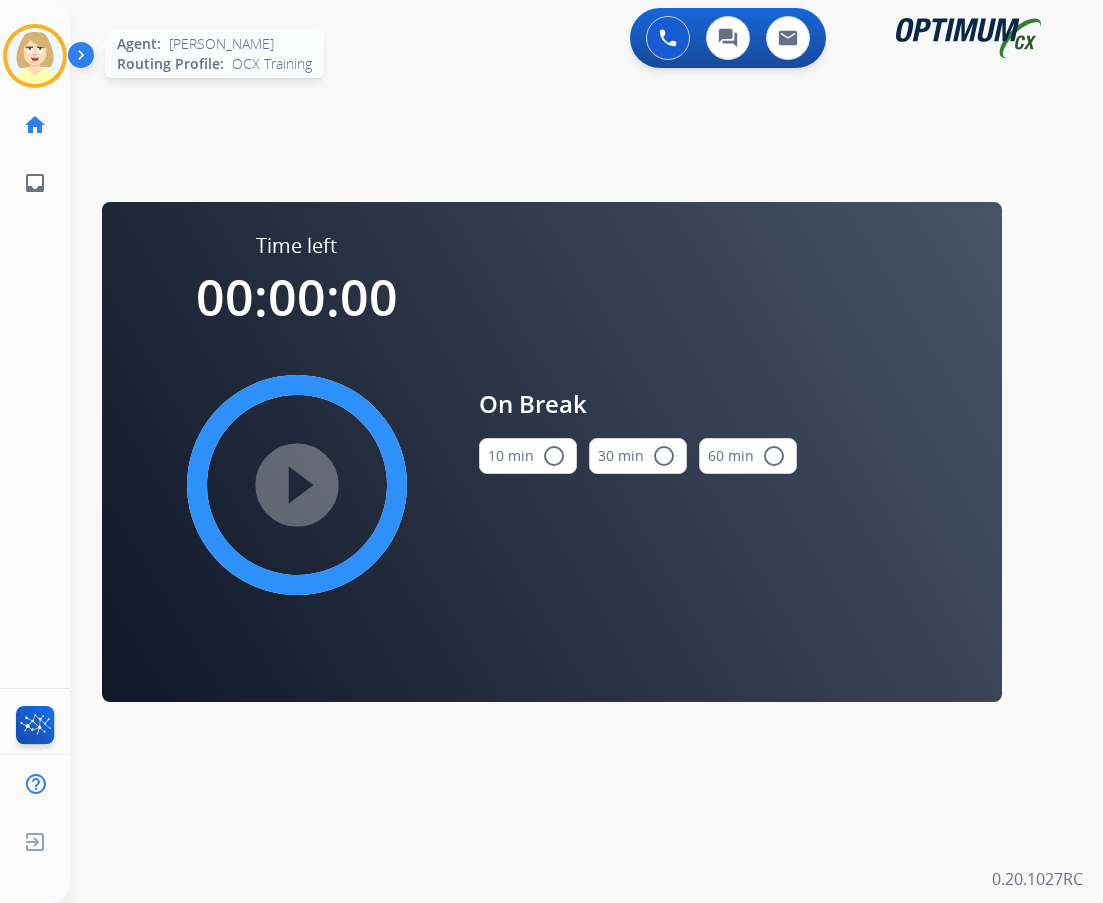 click at bounding box center (35, 56) 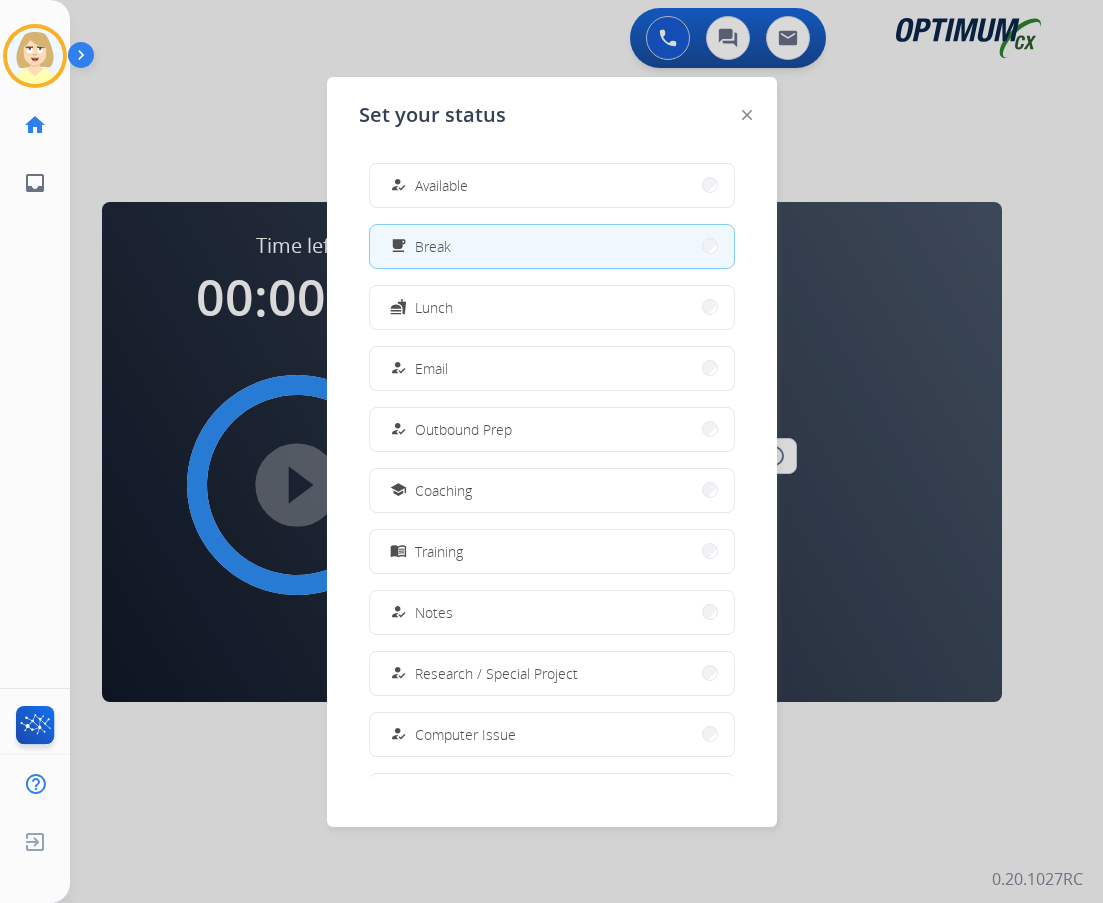 click on "how_to_reg Available" at bounding box center (552, 185) 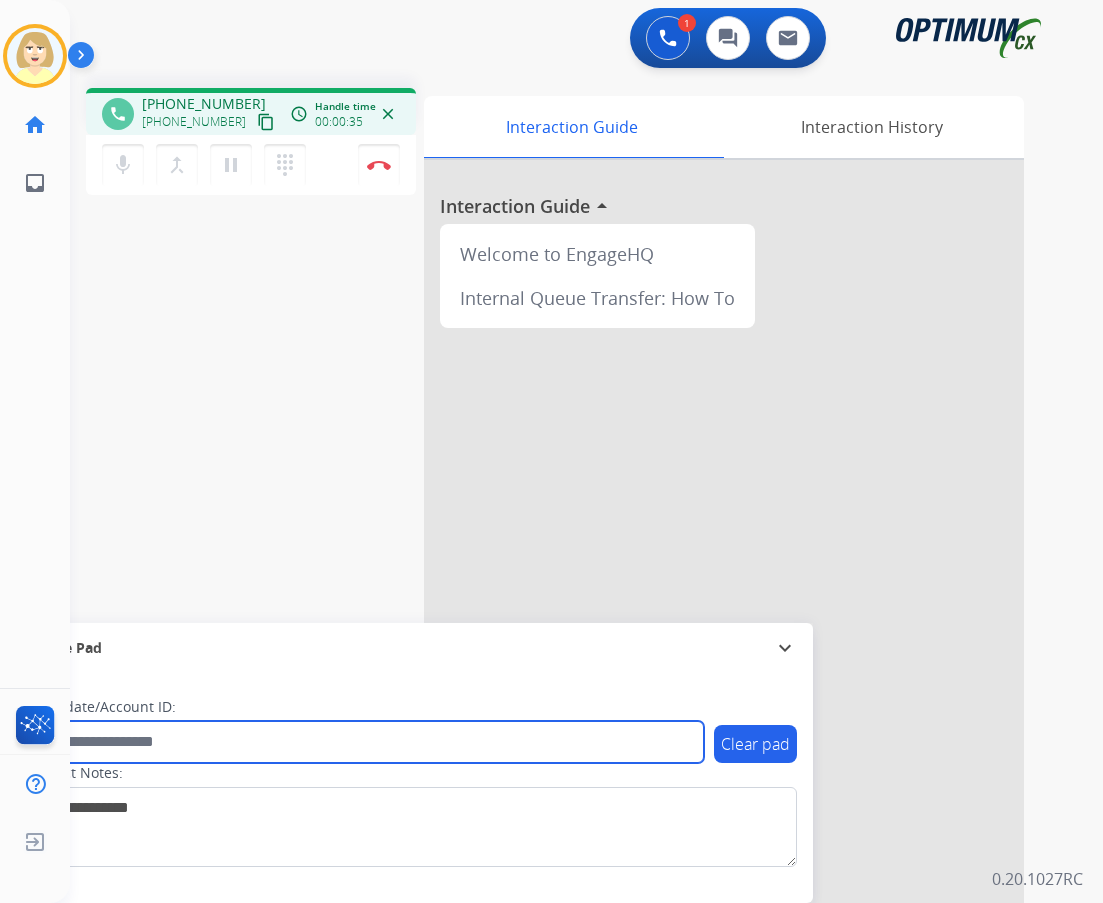 click at bounding box center [365, 742] 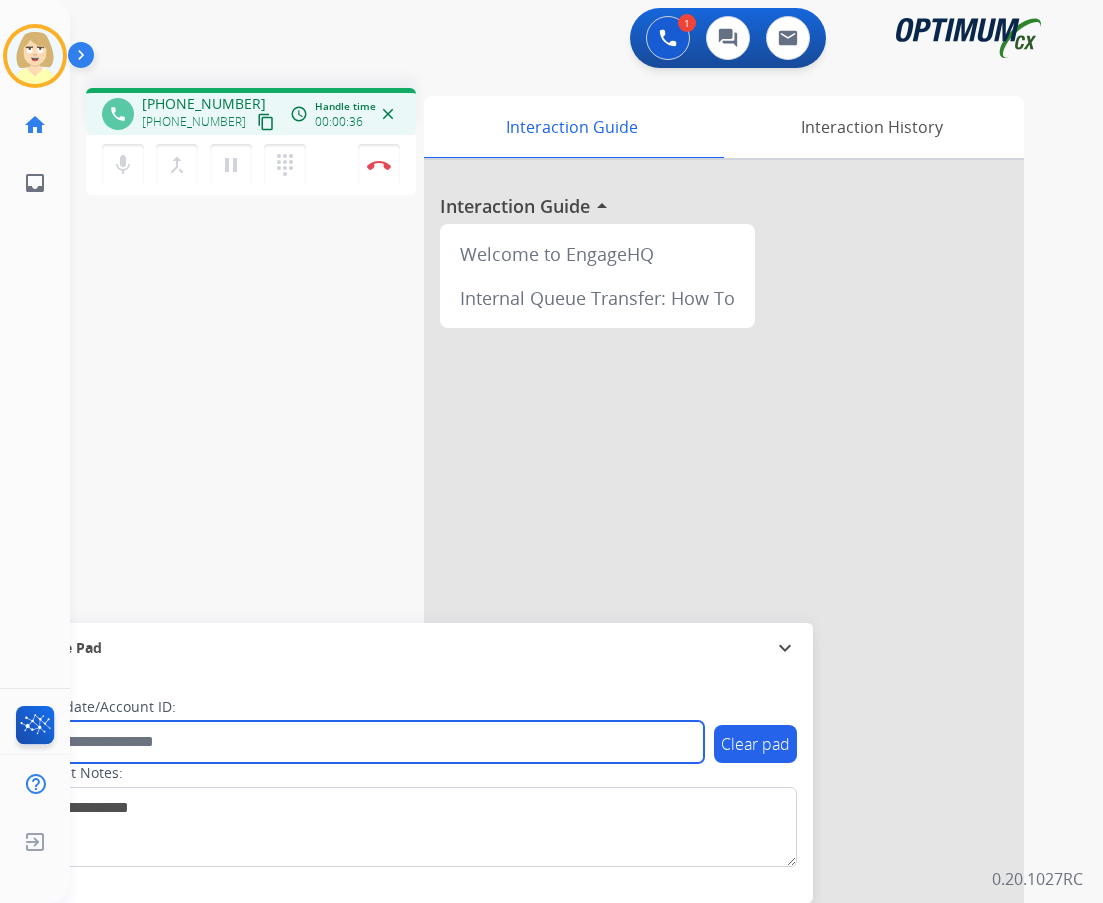 paste on "*******" 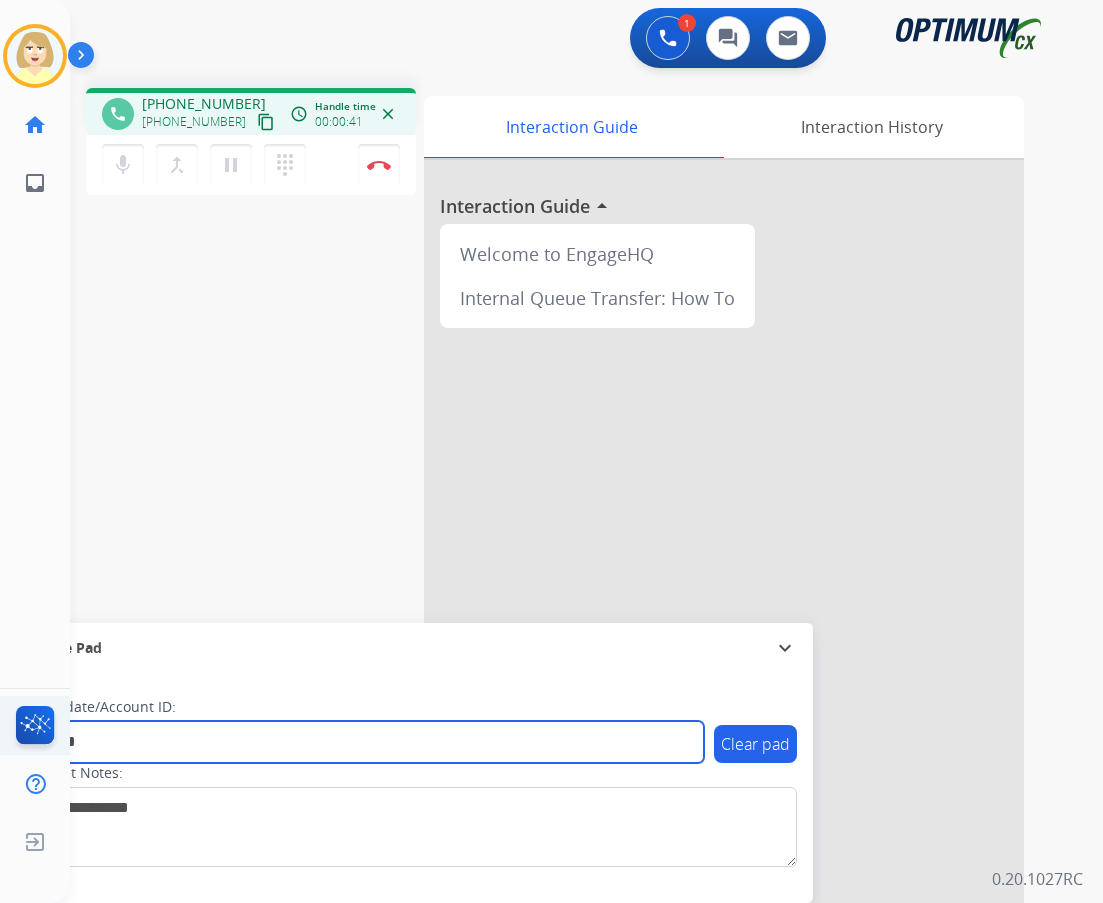 type on "*******" 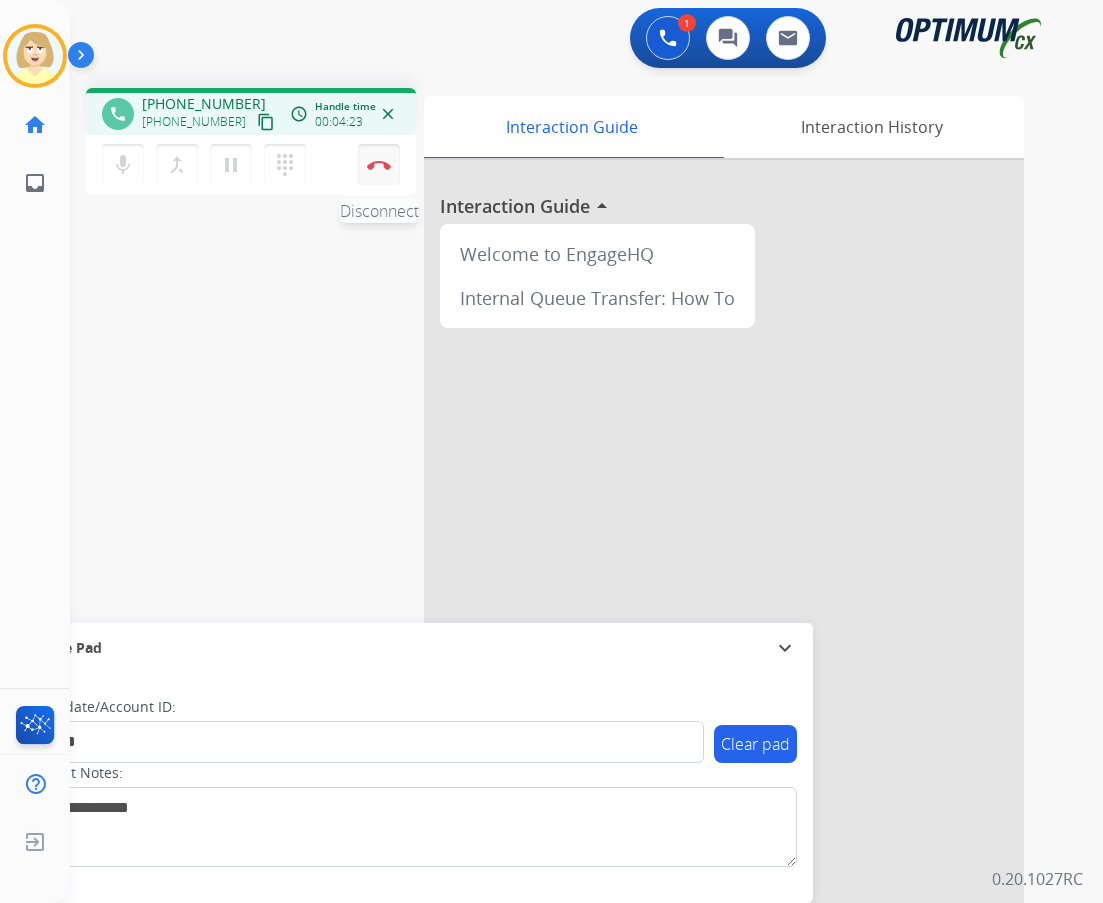 click on "Disconnect" at bounding box center (379, 165) 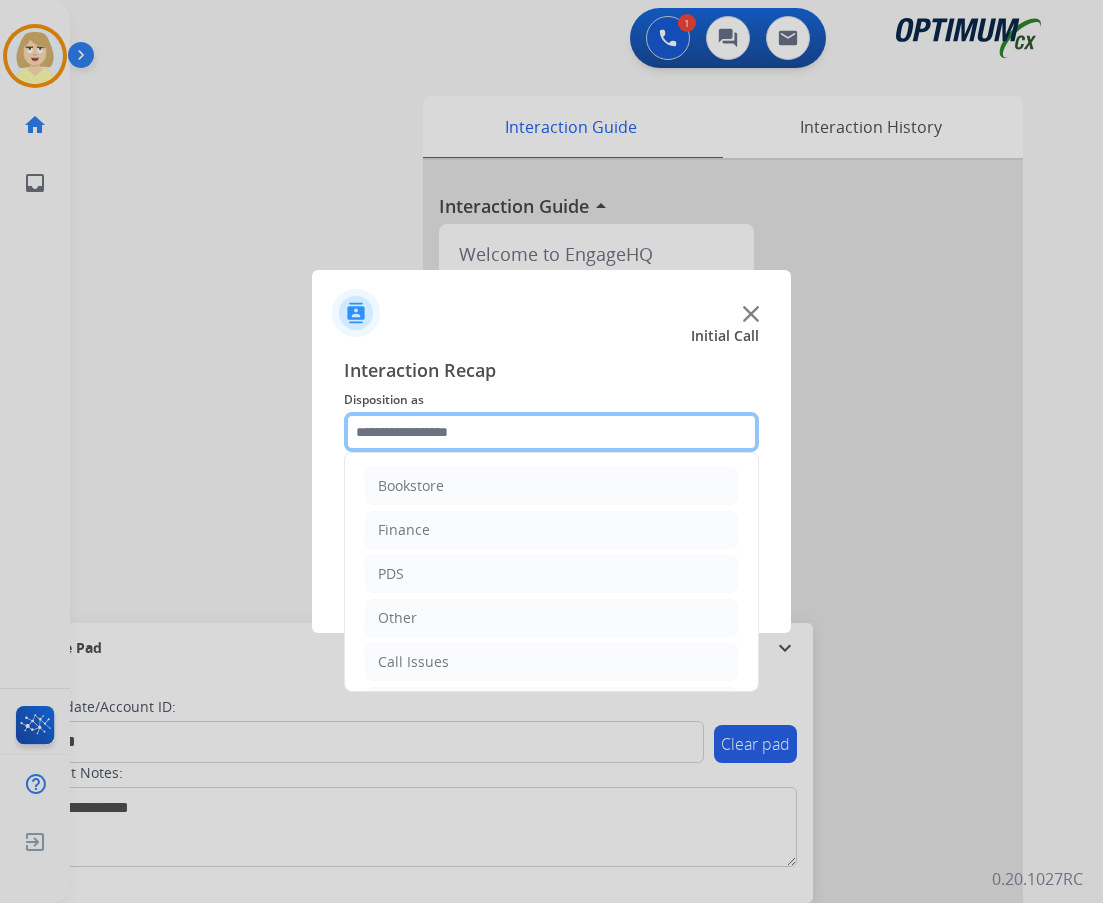 click 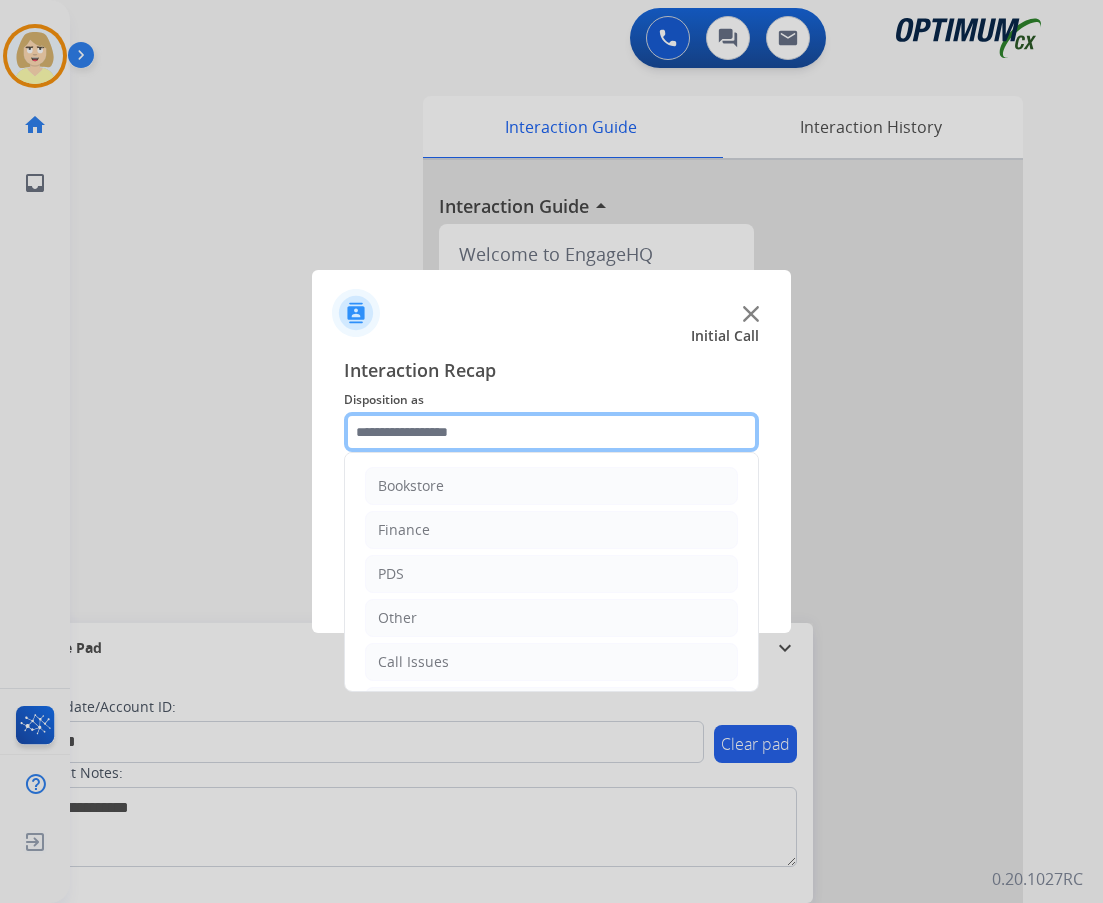 scroll, scrollTop: 136, scrollLeft: 0, axis: vertical 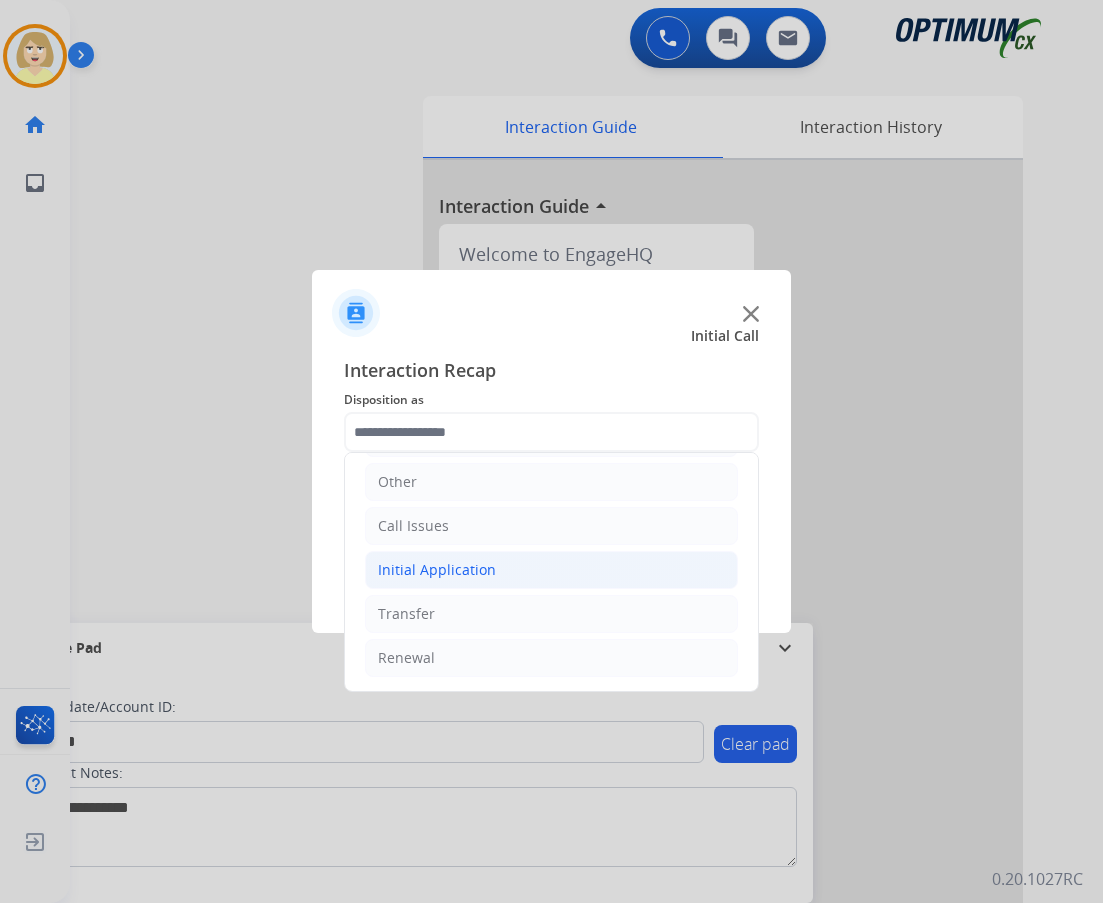 click on "Initial Application" 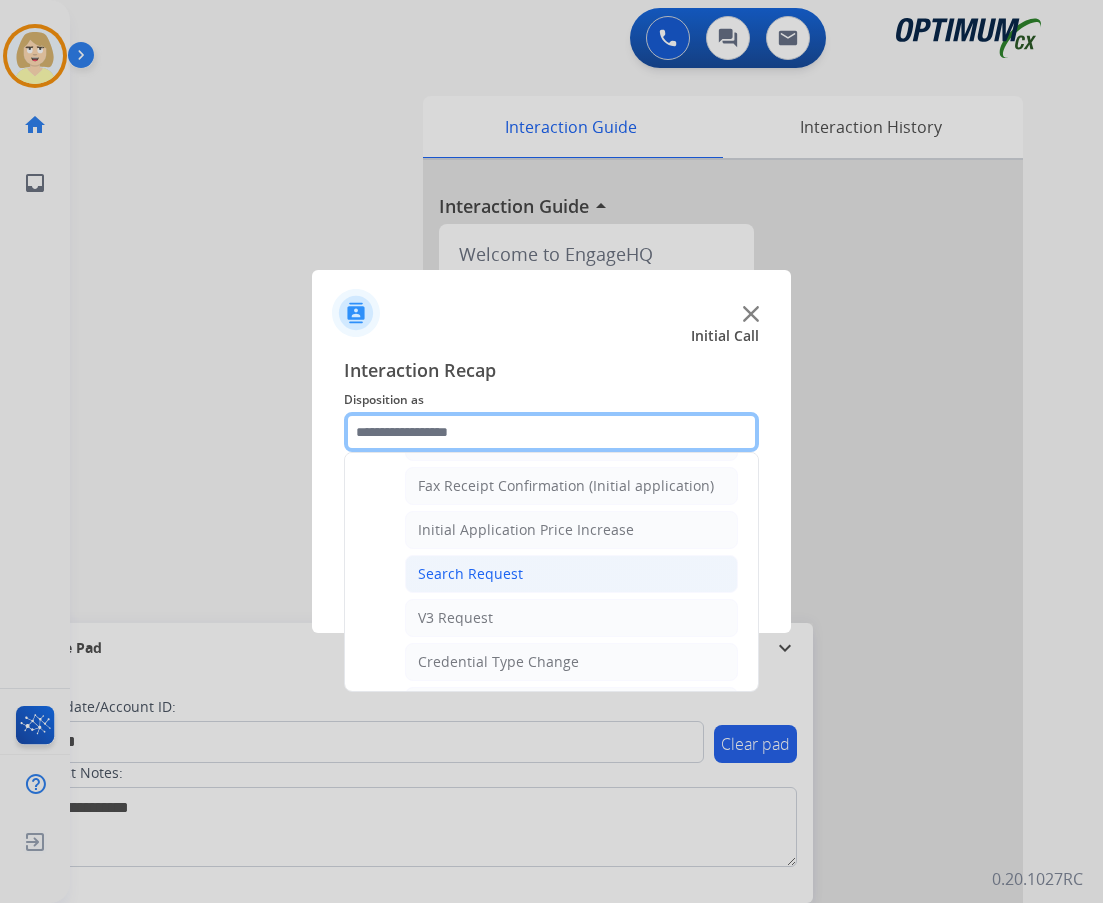 scroll, scrollTop: 1036, scrollLeft: 0, axis: vertical 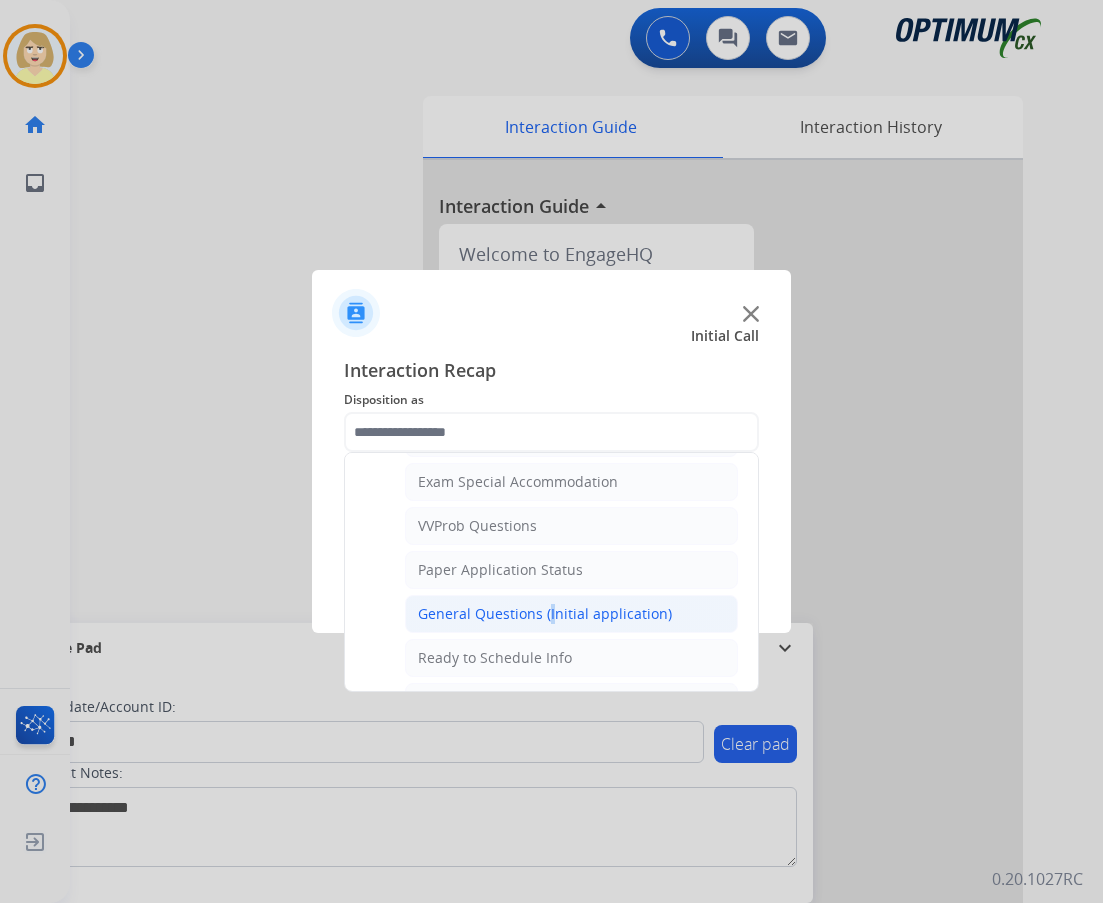 click on "General Questions (Initial application)" 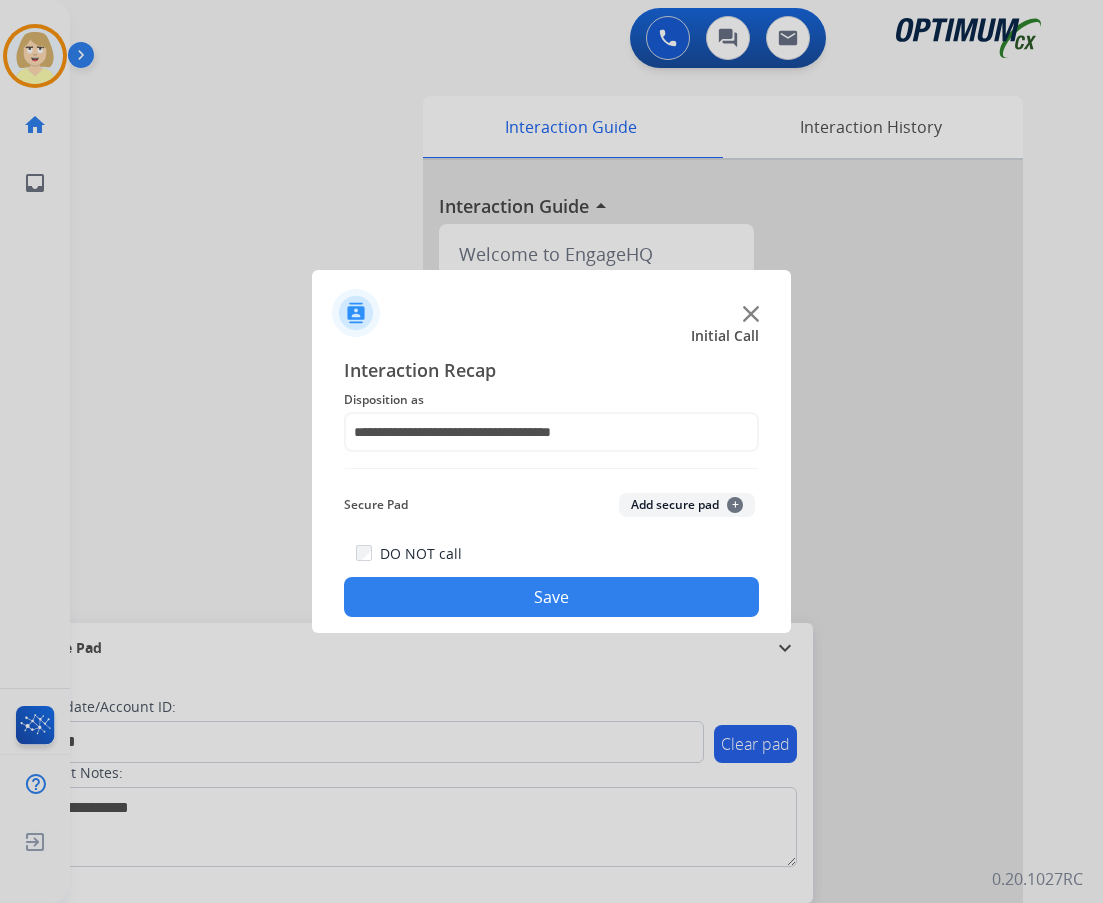click on "Add secure pad  +" 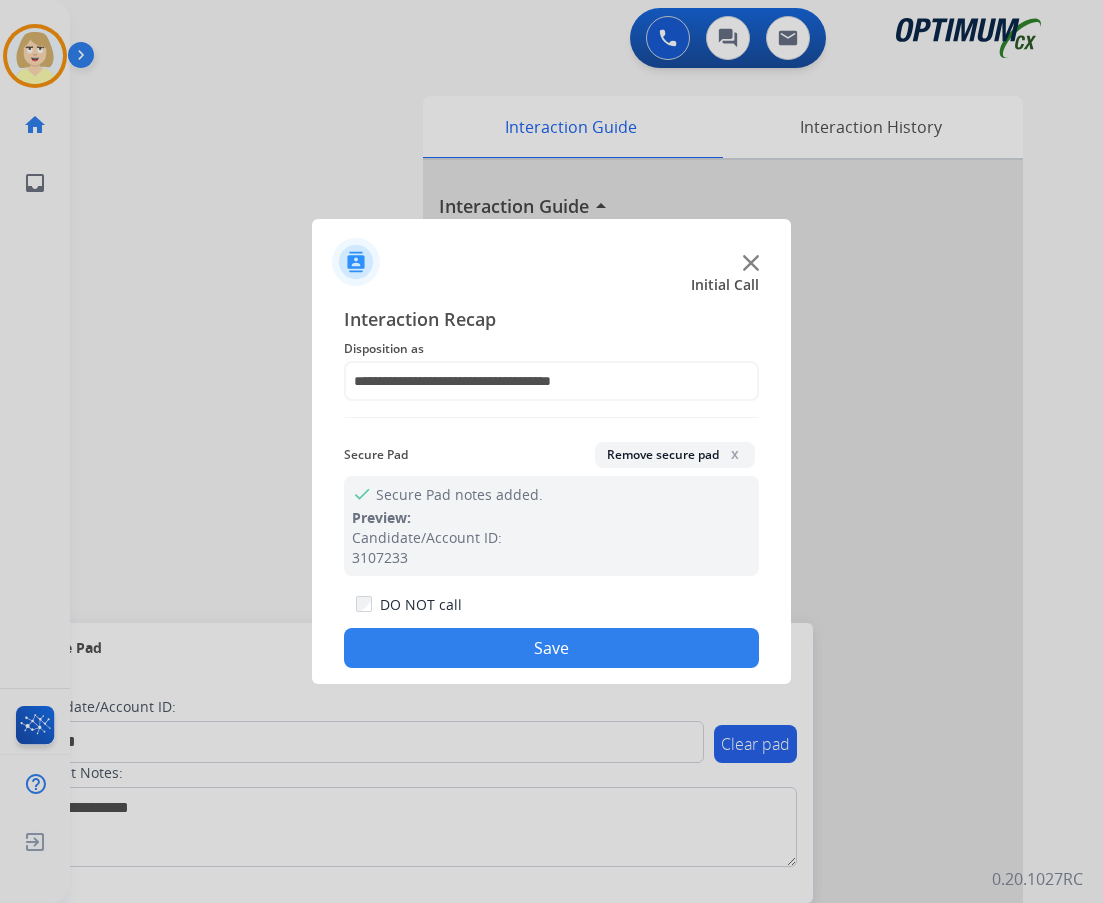 drag, startPoint x: 537, startPoint y: 635, endPoint x: 196, endPoint y: 301, distance: 477.32275 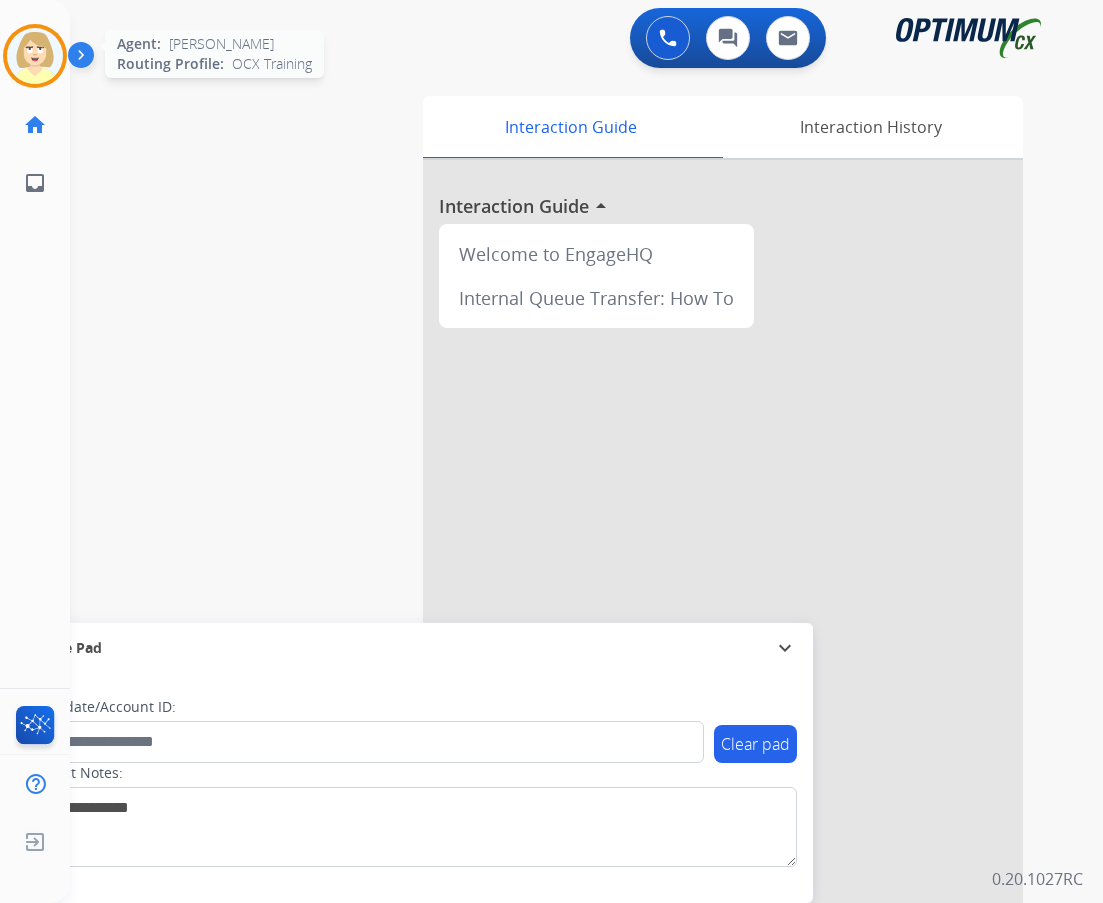 drag, startPoint x: 20, startPoint y: 45, endPoint x: 54, endPoint y: 62, distance: 38.013157 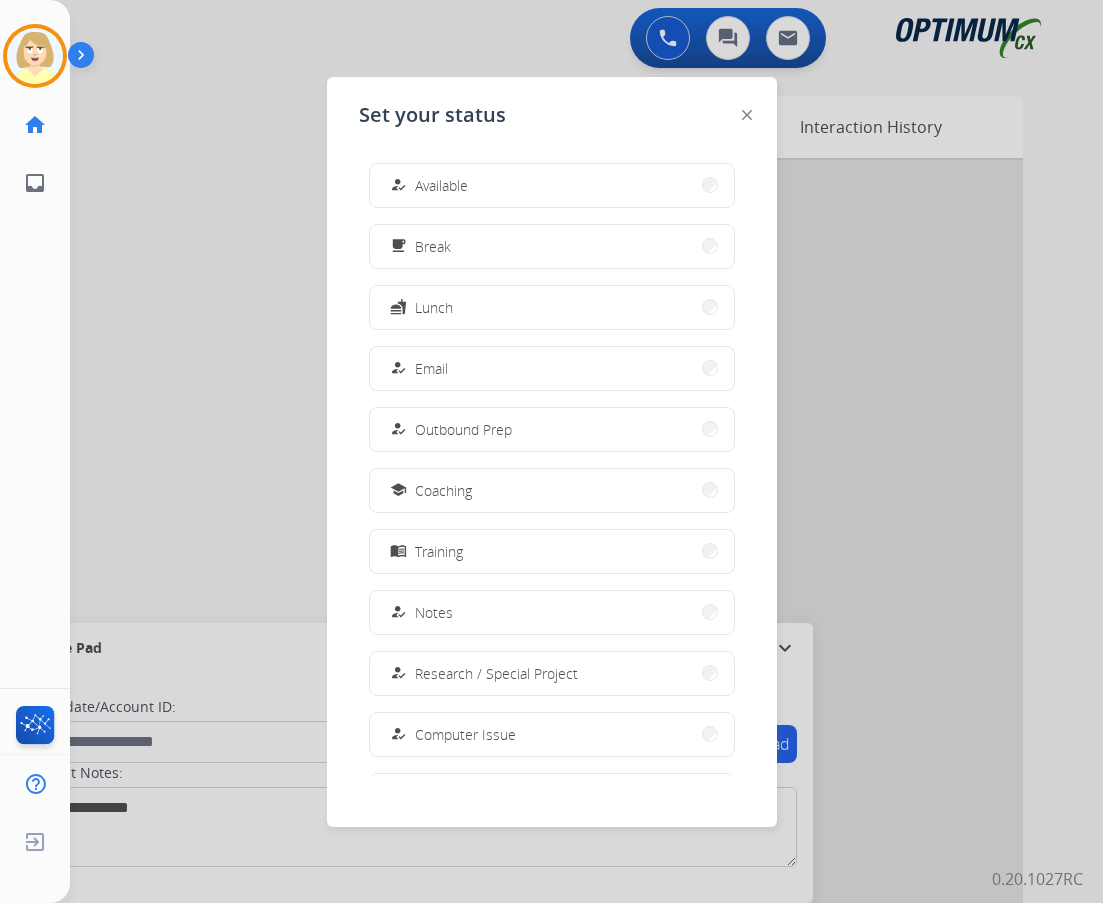 click on "how_to_reg Available" at bounding box center (427, 185) 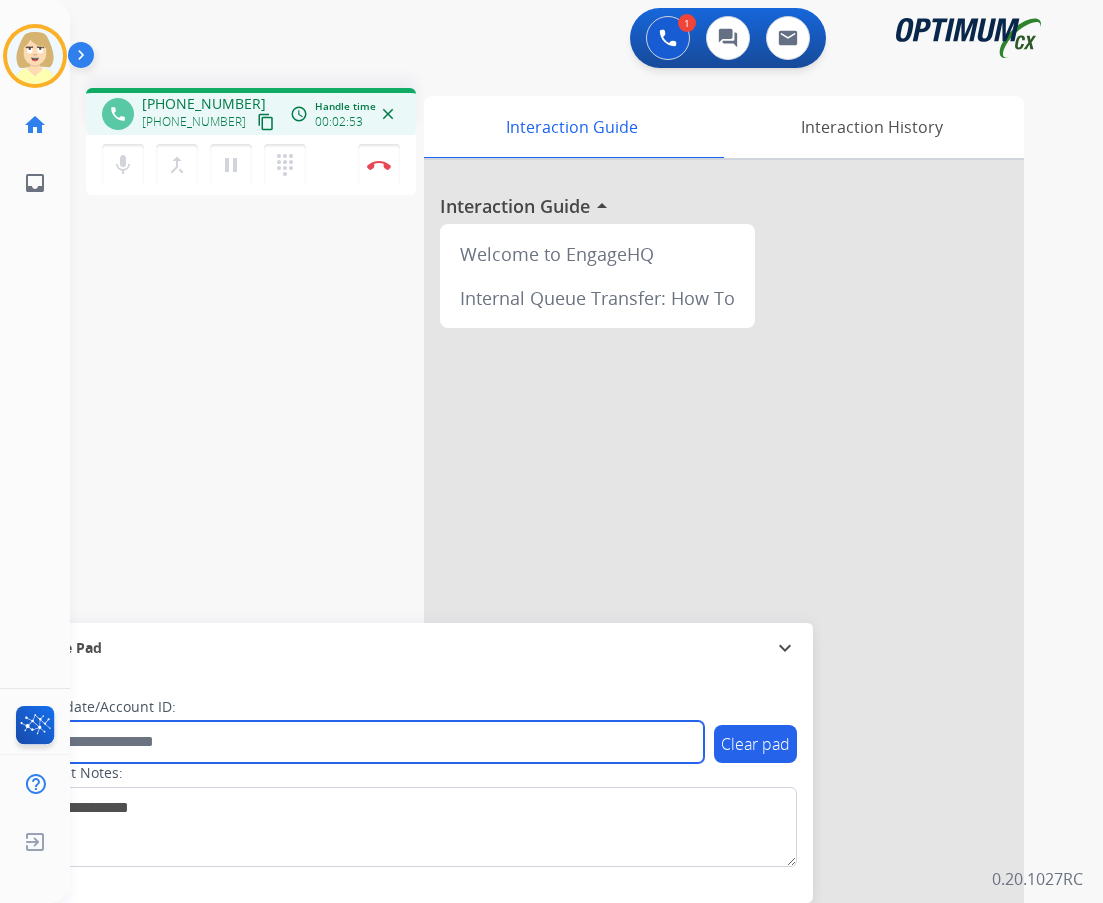 click at bounding box center (365, 742) 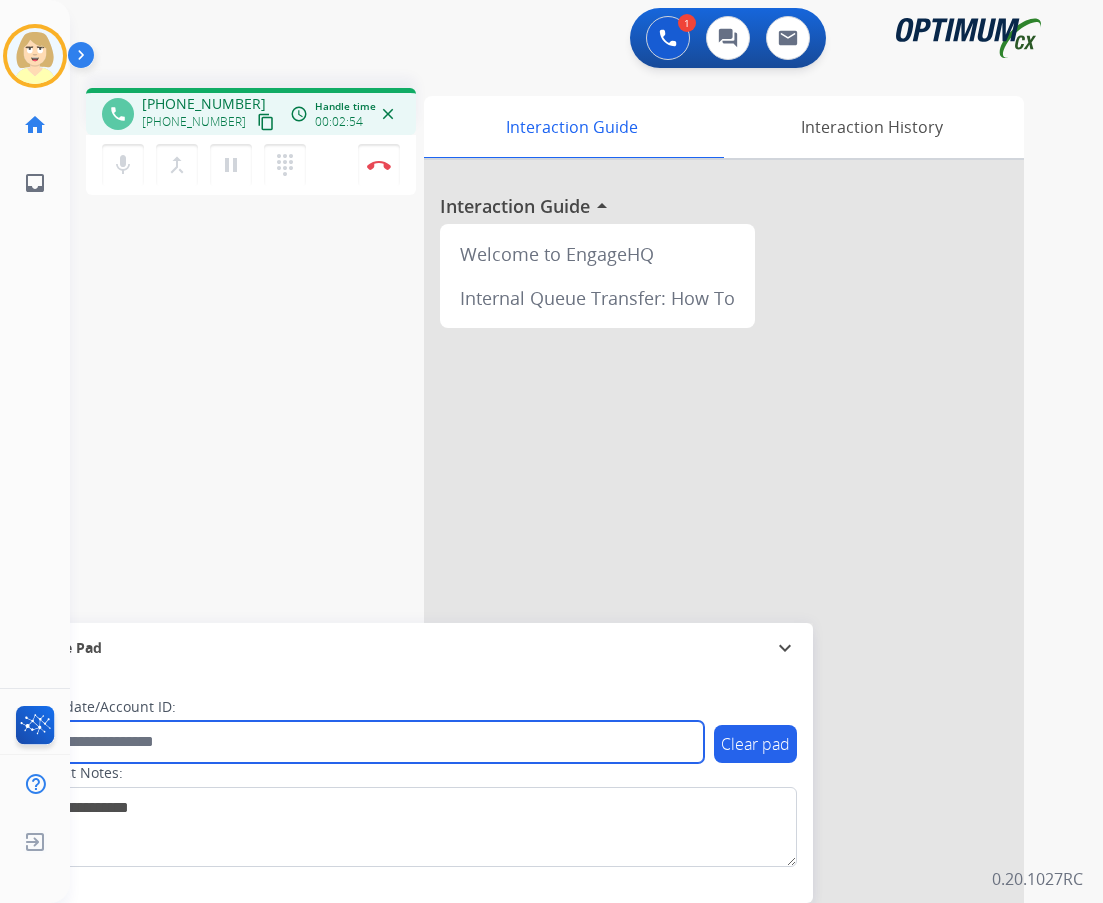 paste on "*******" 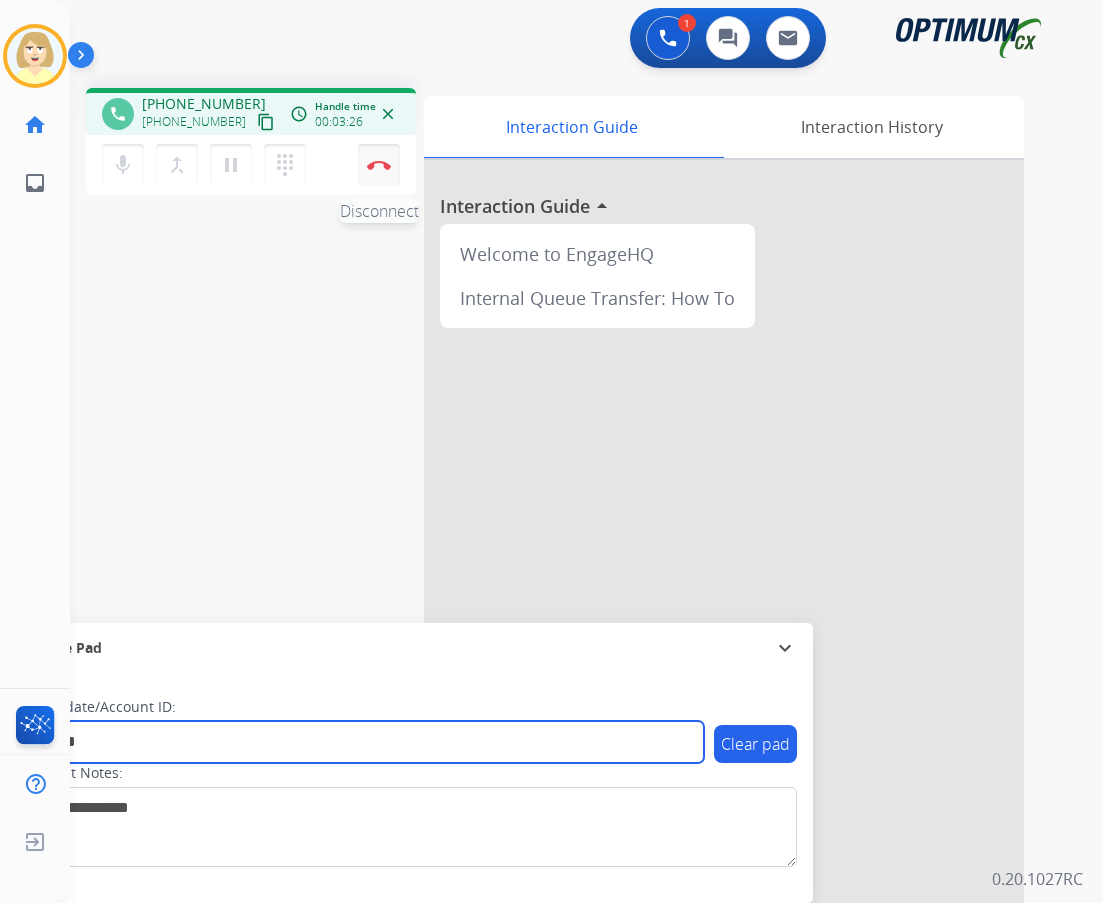 type on "*******" 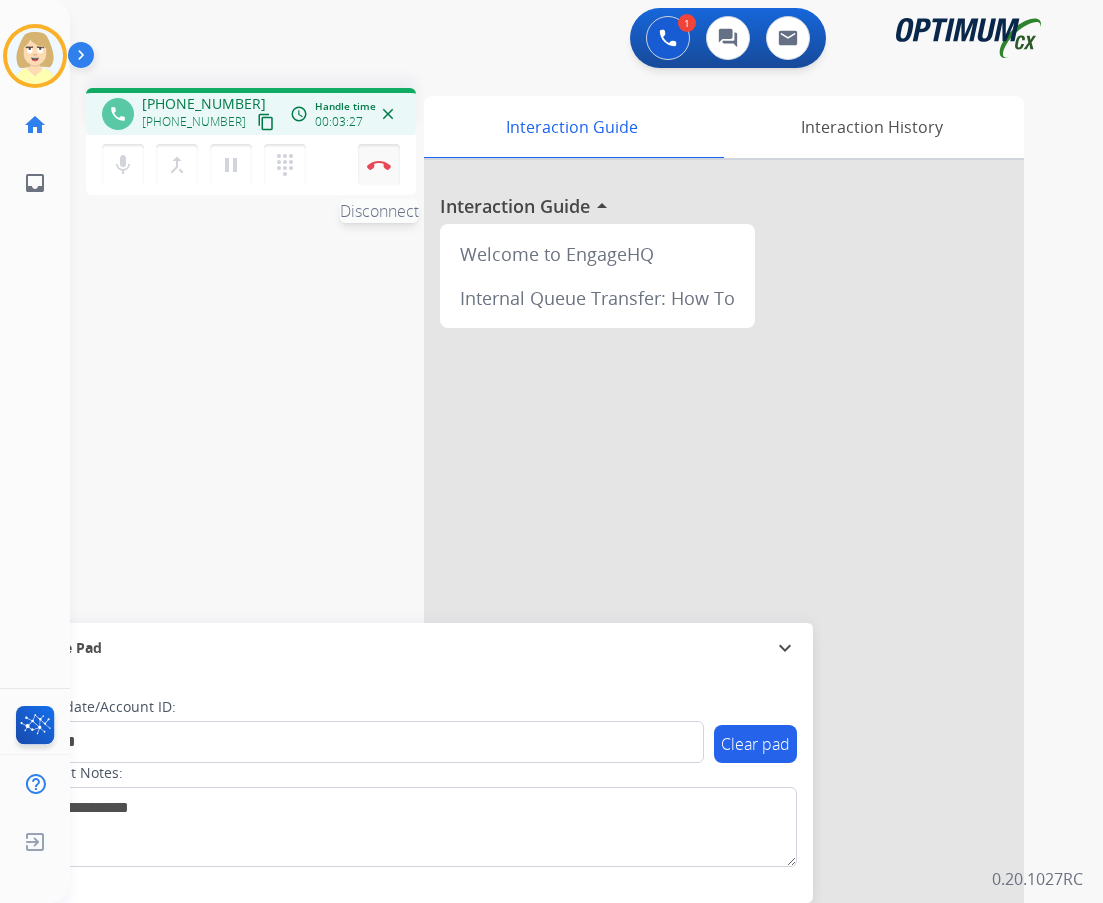 click at bounding box center (379, 165) 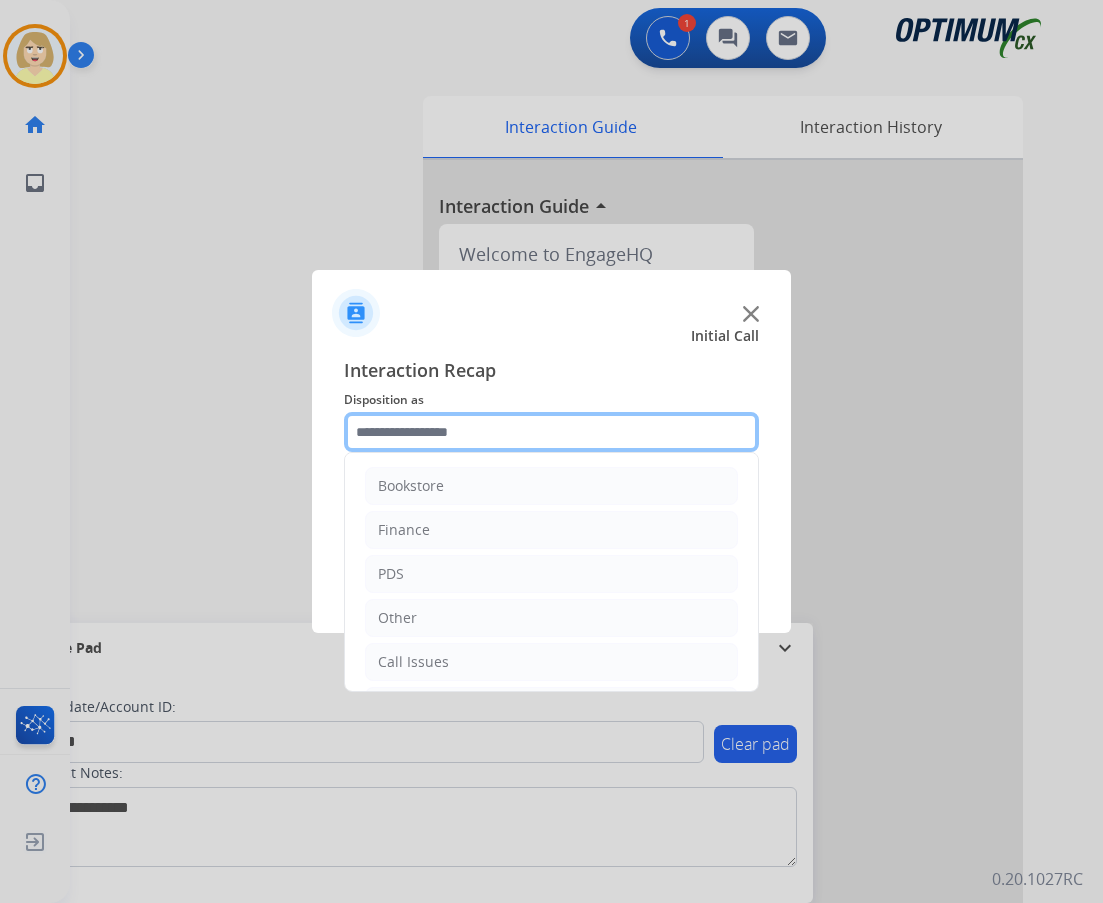 click 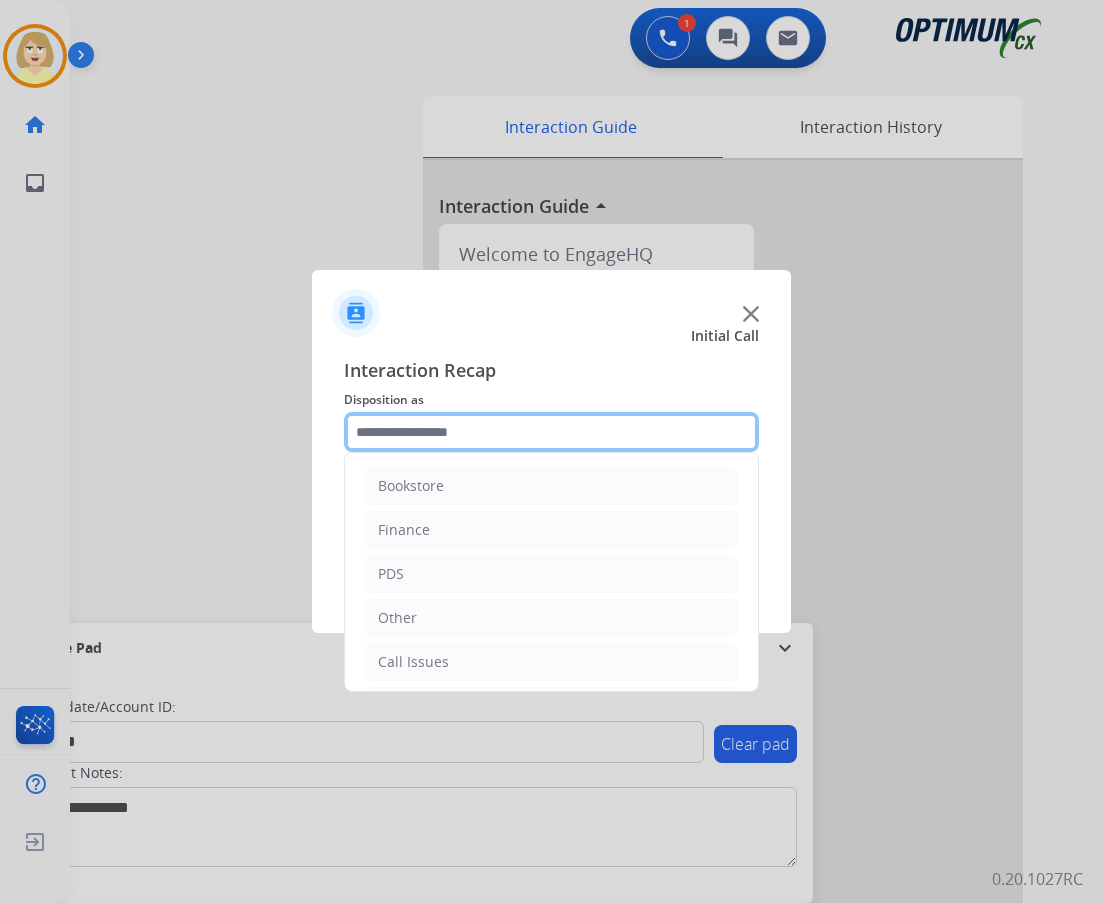 scroll, scrollTop: 136, scrollLeft: 0, axis: vertical 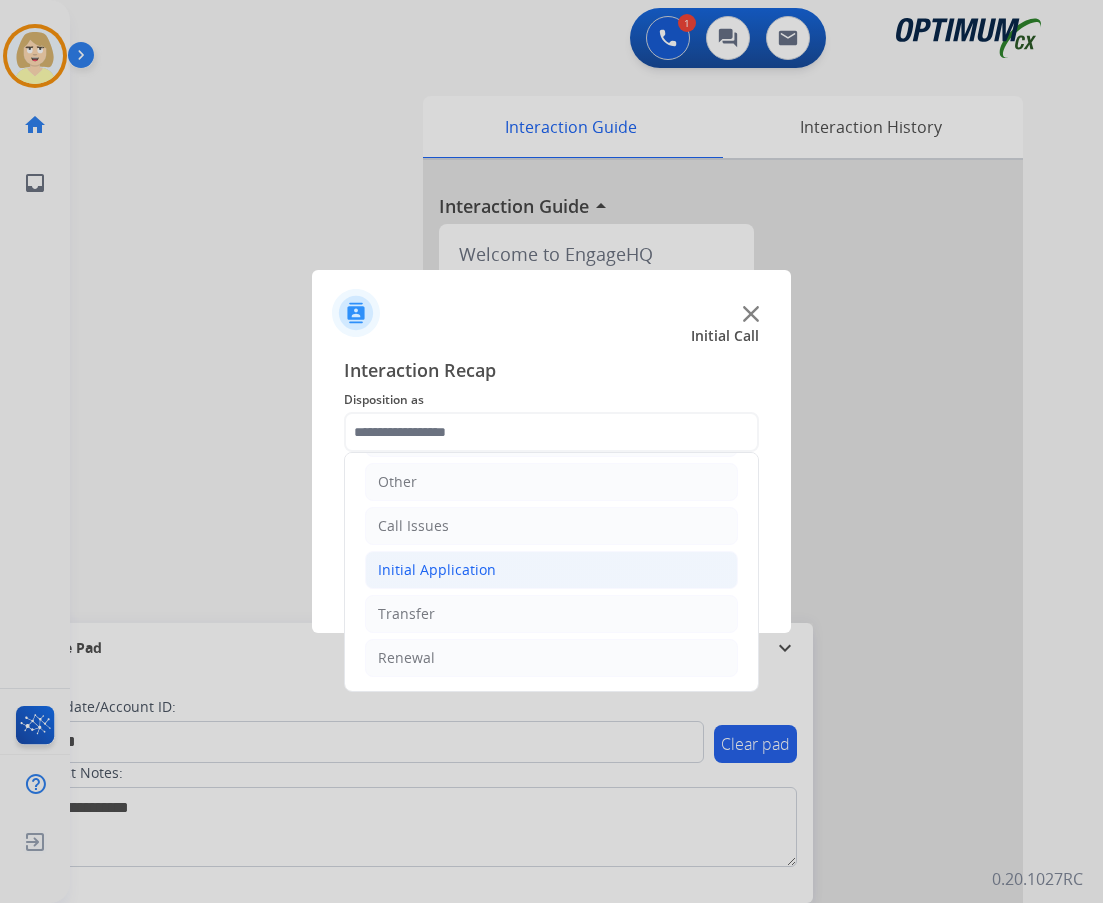 click on "Initial Application" 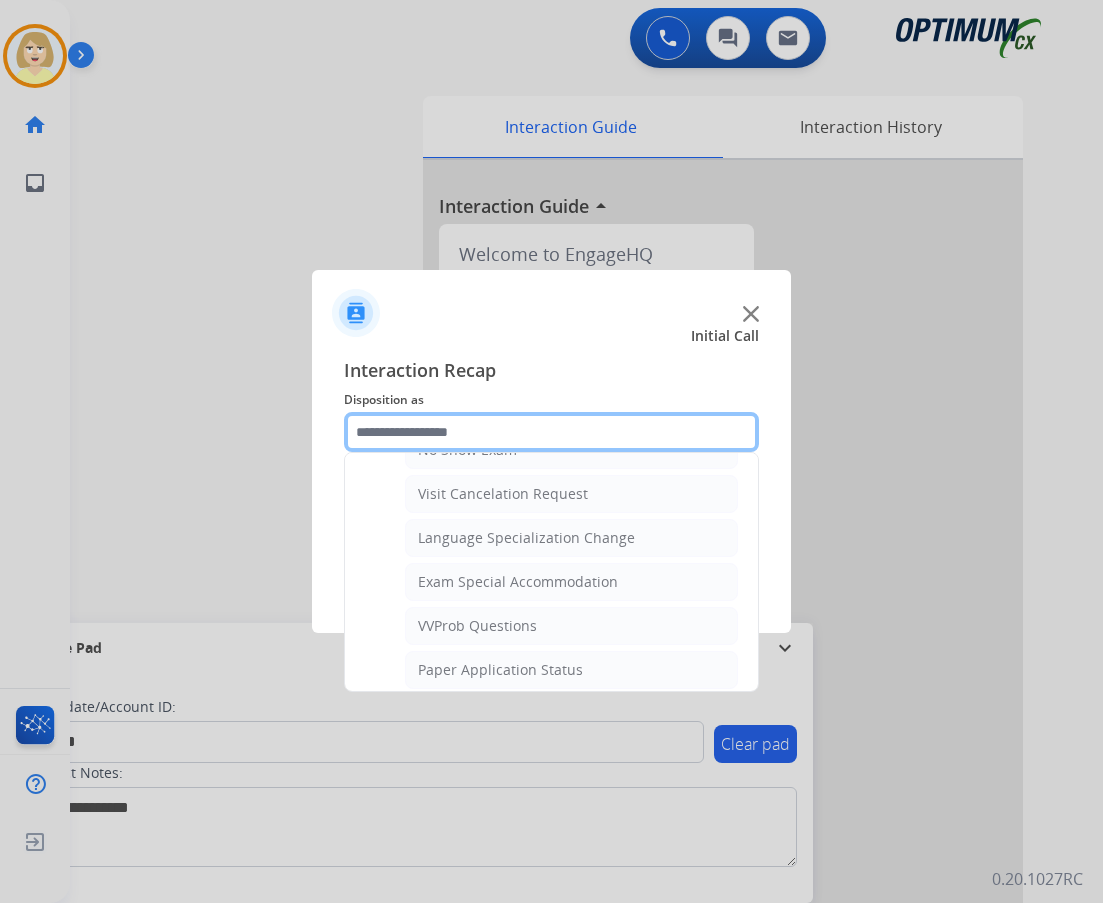 scroll, scrollTop: 1036, scrollLeft: 0, axis: vertical 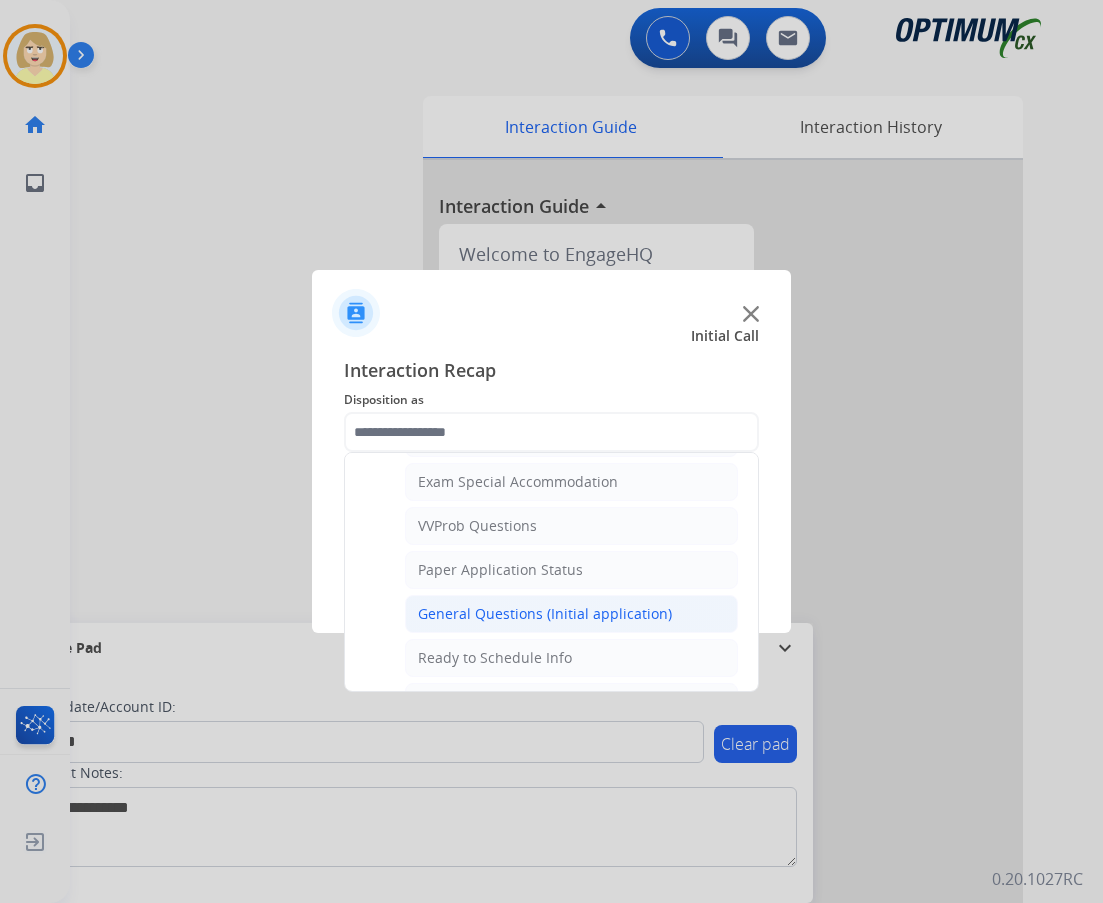 click on "General Questions (Initial application)" 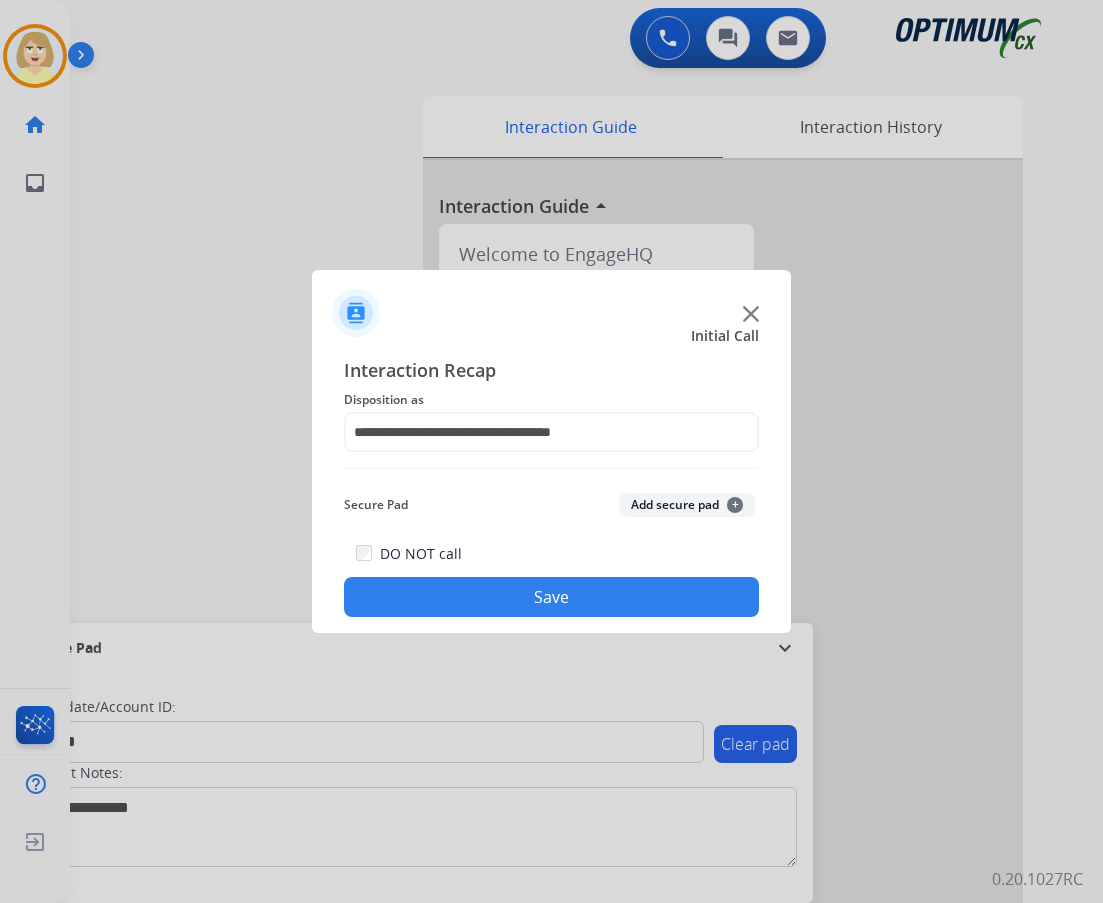 click on "Add secure pad  +" 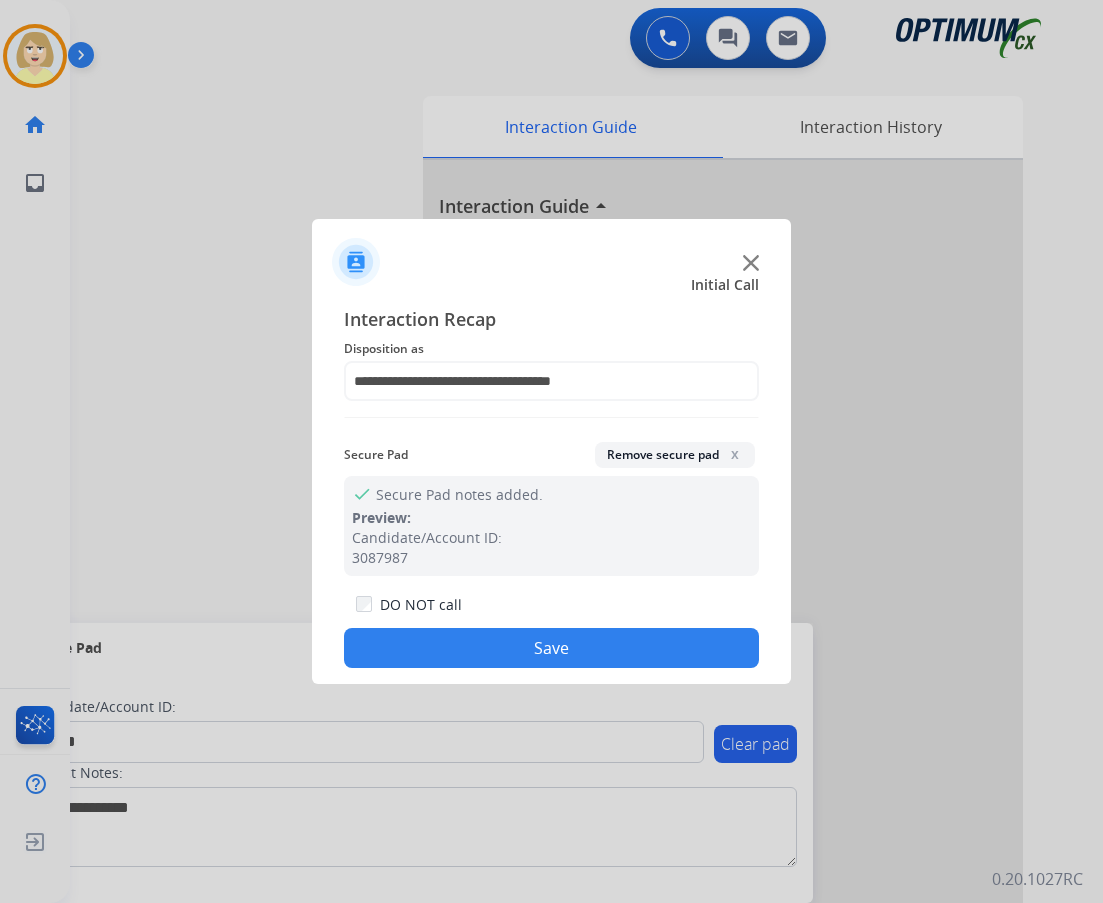 drag, startPoint x: 527, startPoint y: 638, endPoint x: 246, endPoint y: 604, distance: 283.04947 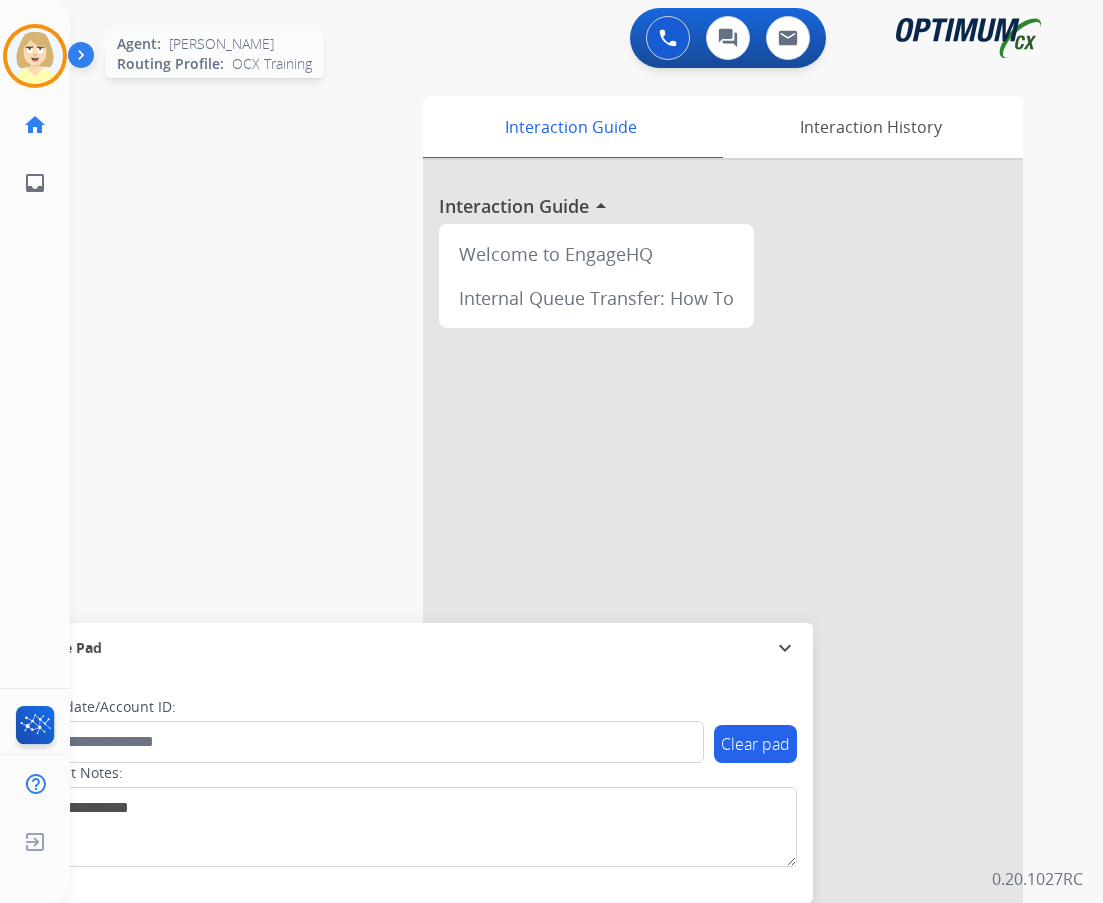 click at bounding box center [35, 56] 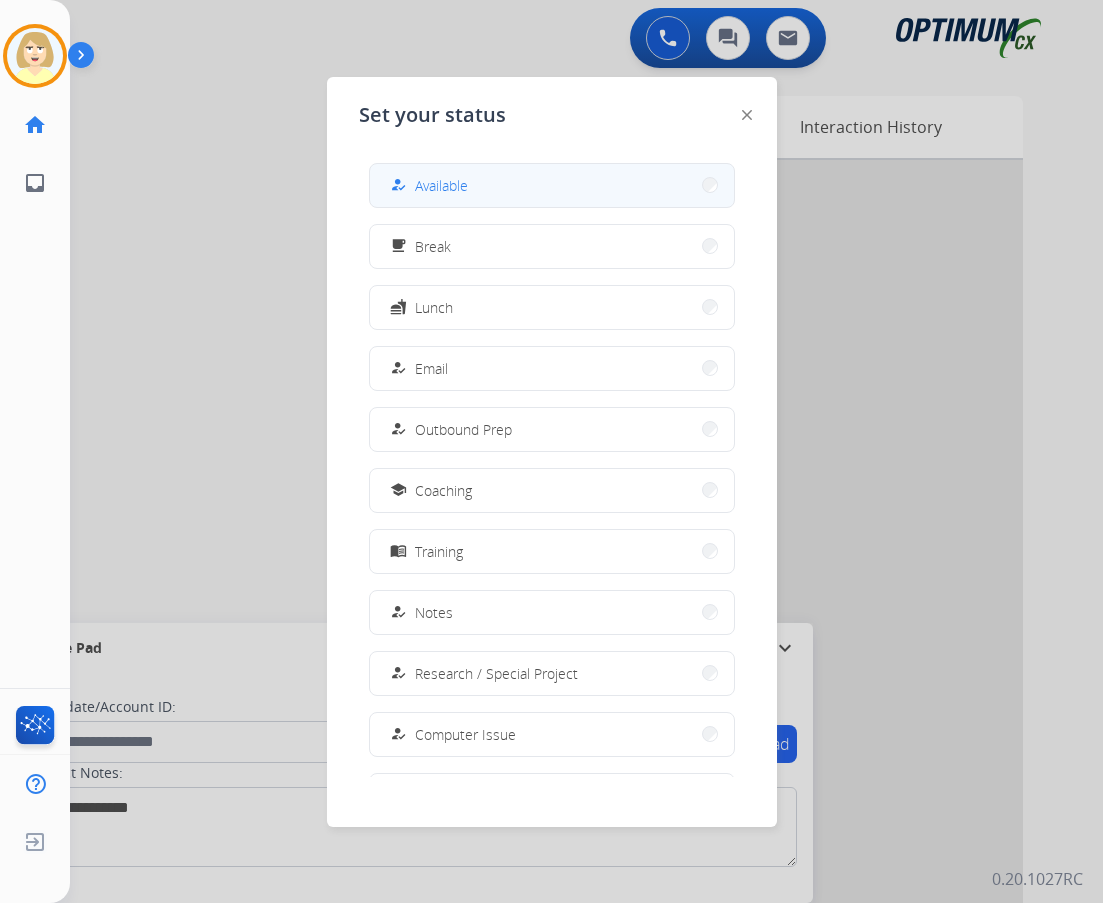 click on "Available" at bounding box center (441, 185) 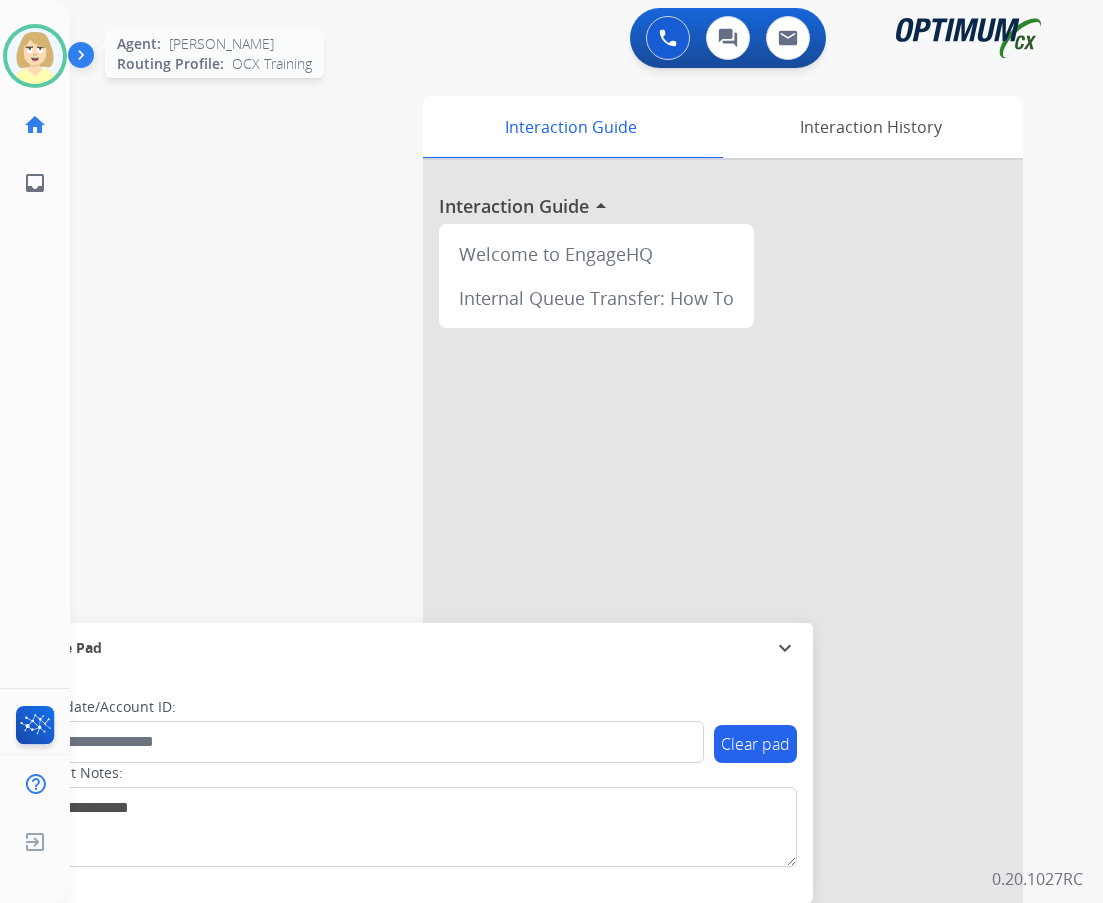drag, startPoint x: 29, startPoint y: 49, endPoint x: 62, endPoint y: 69, distance: 38.587563 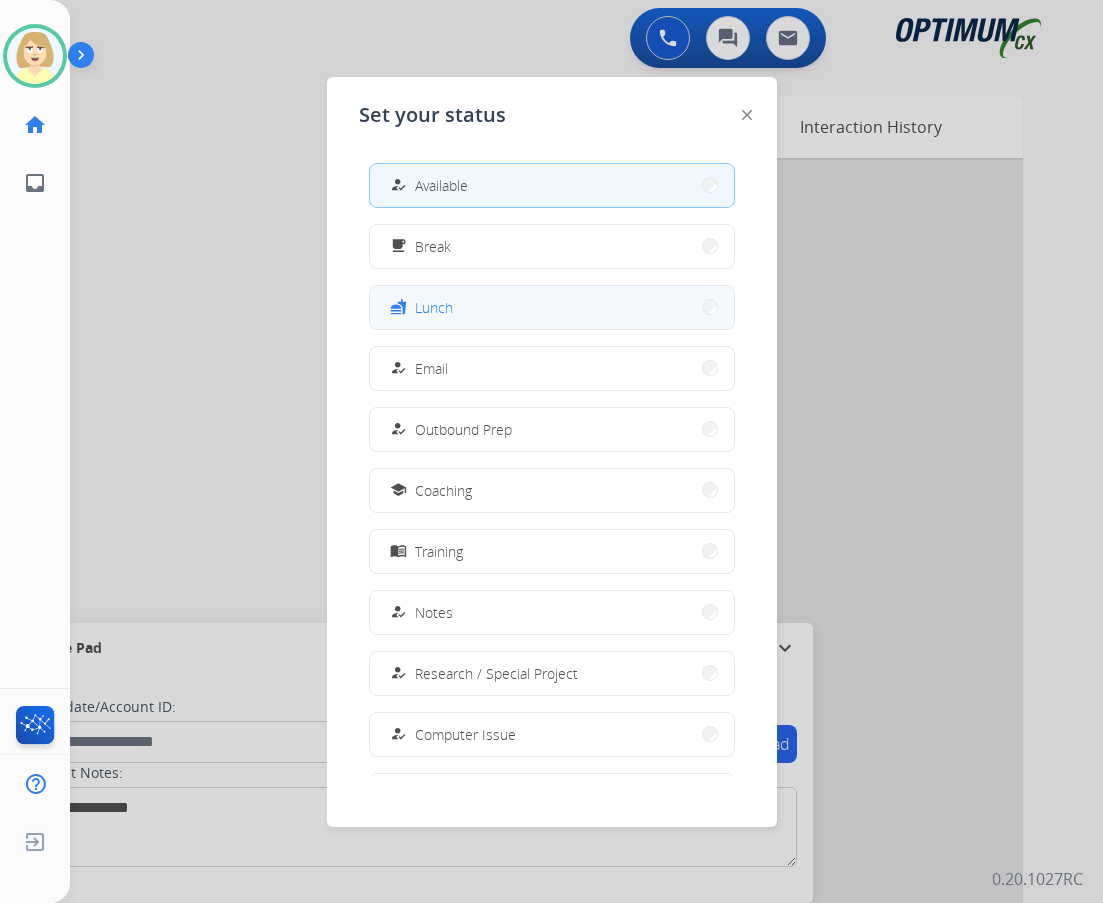 click on "Lunch" at bounding box center (434, 307) 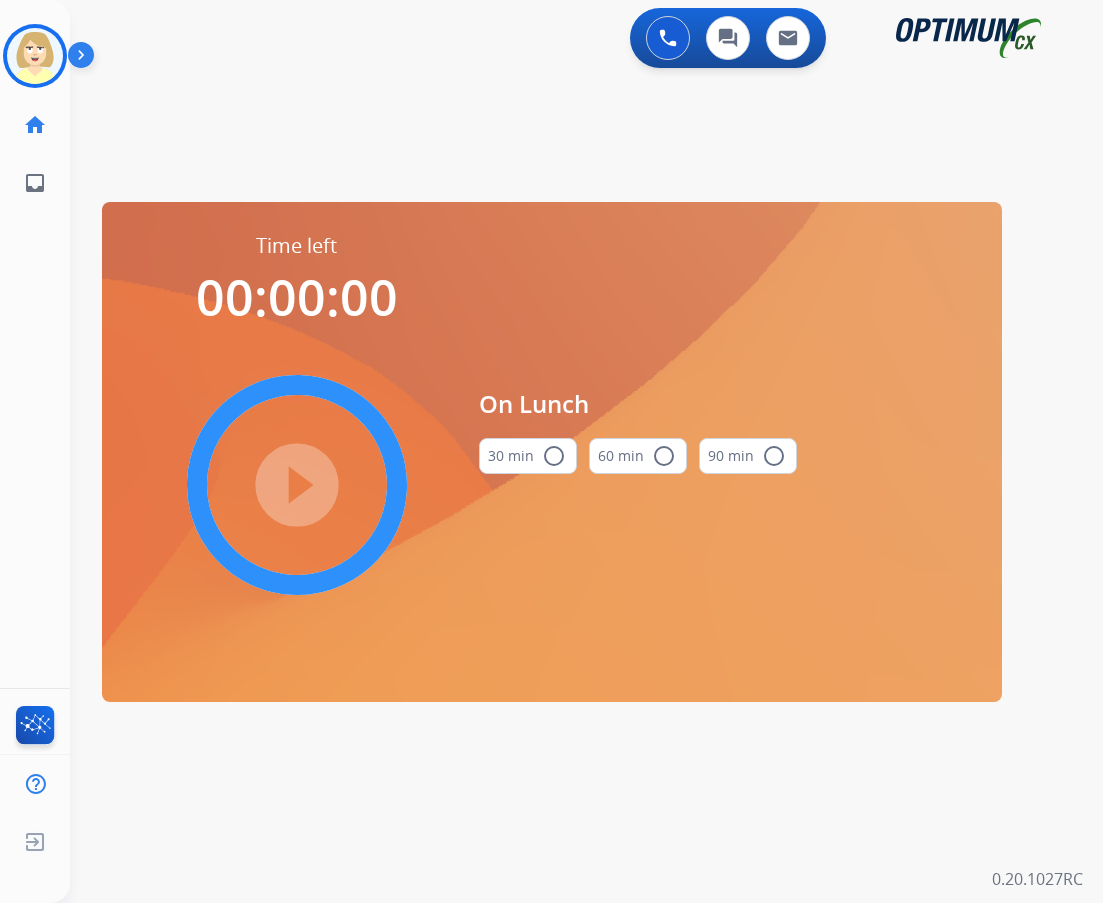 click on "30 min  radio_button_unchecked" at bounding box center [528, 456] 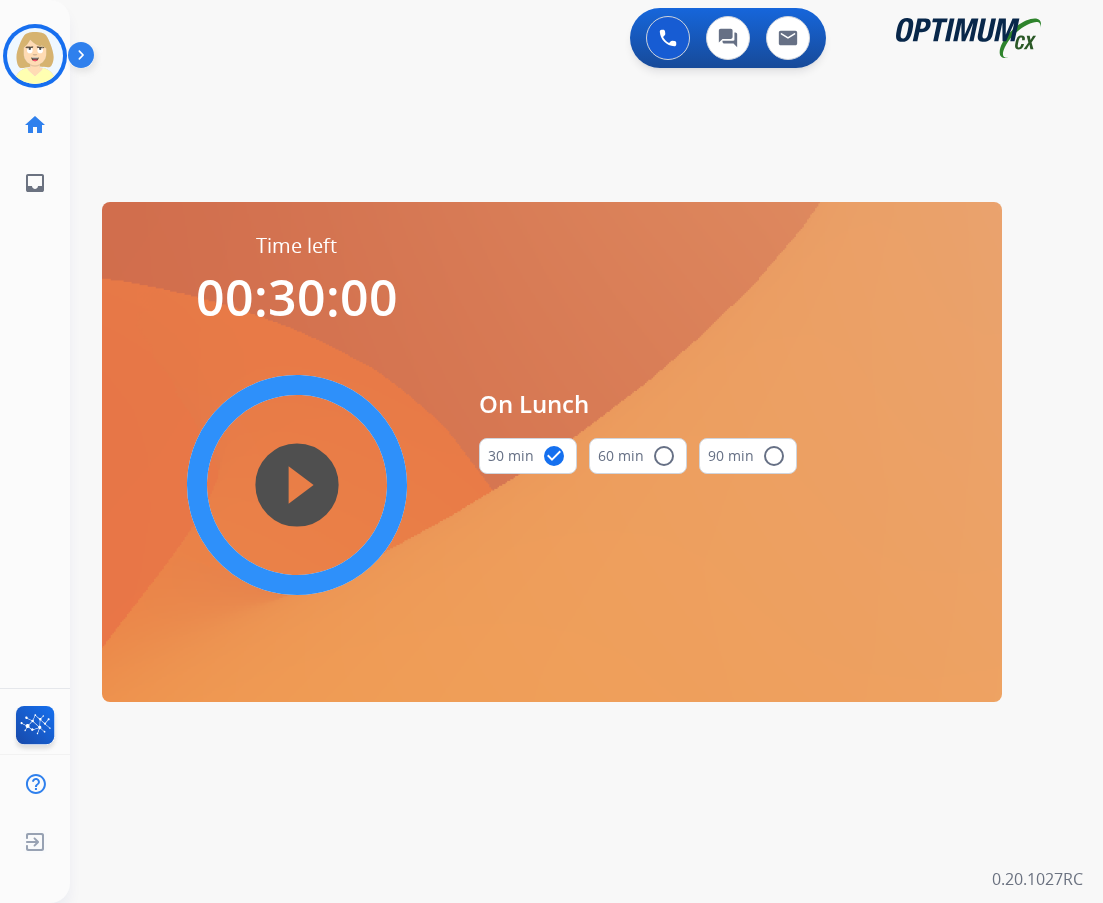 drag, startPoint x: 296, startPoint y: 478, endPoint x: 46, endPoint y: 400, distance: 261.88547 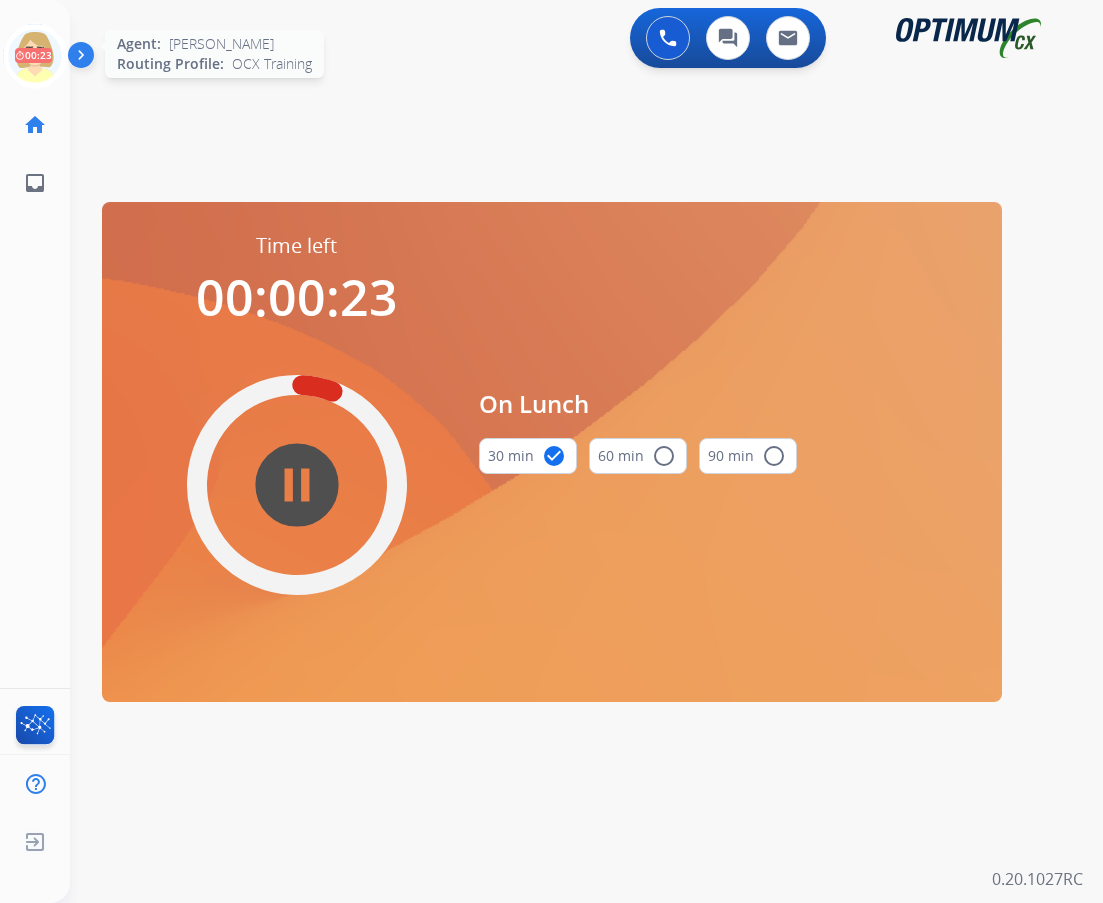 click 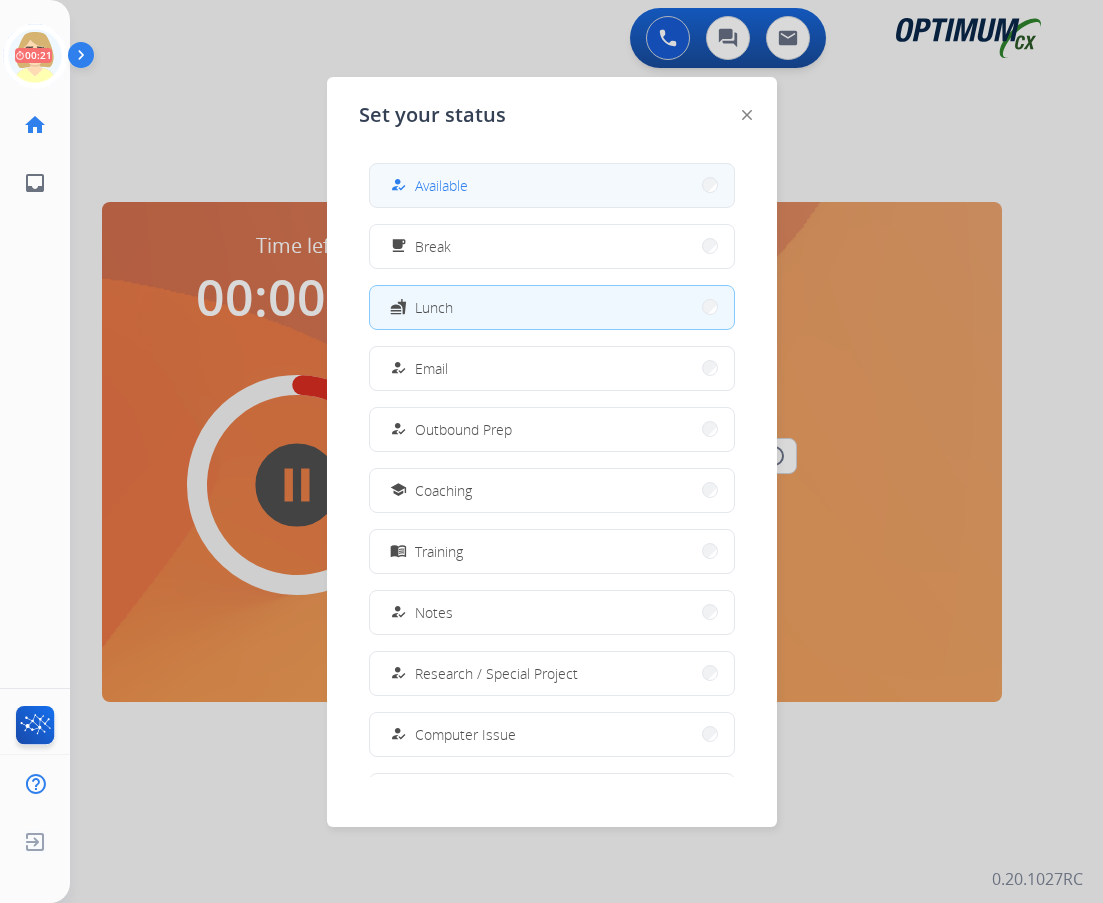 click on "how_to_reg Available" at bounding box center (552, 185) 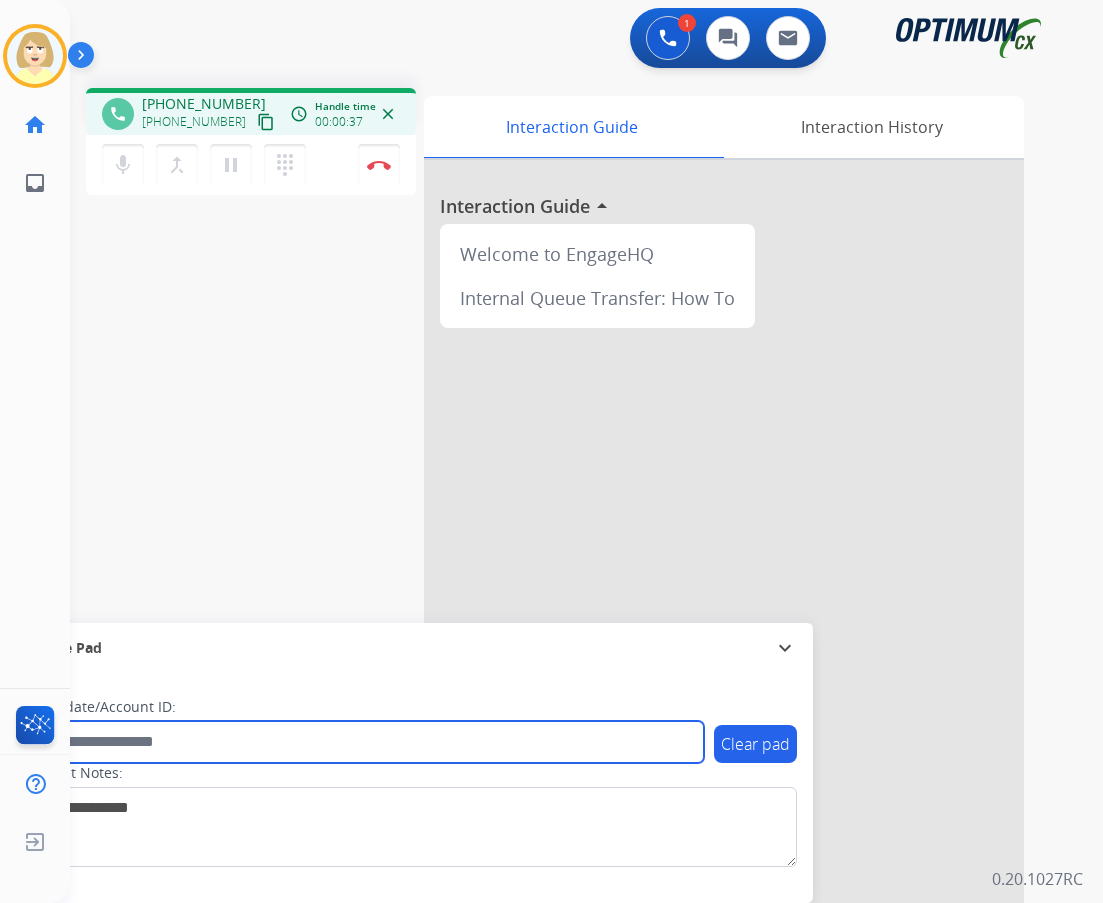 click at bounding box center [365, 742] 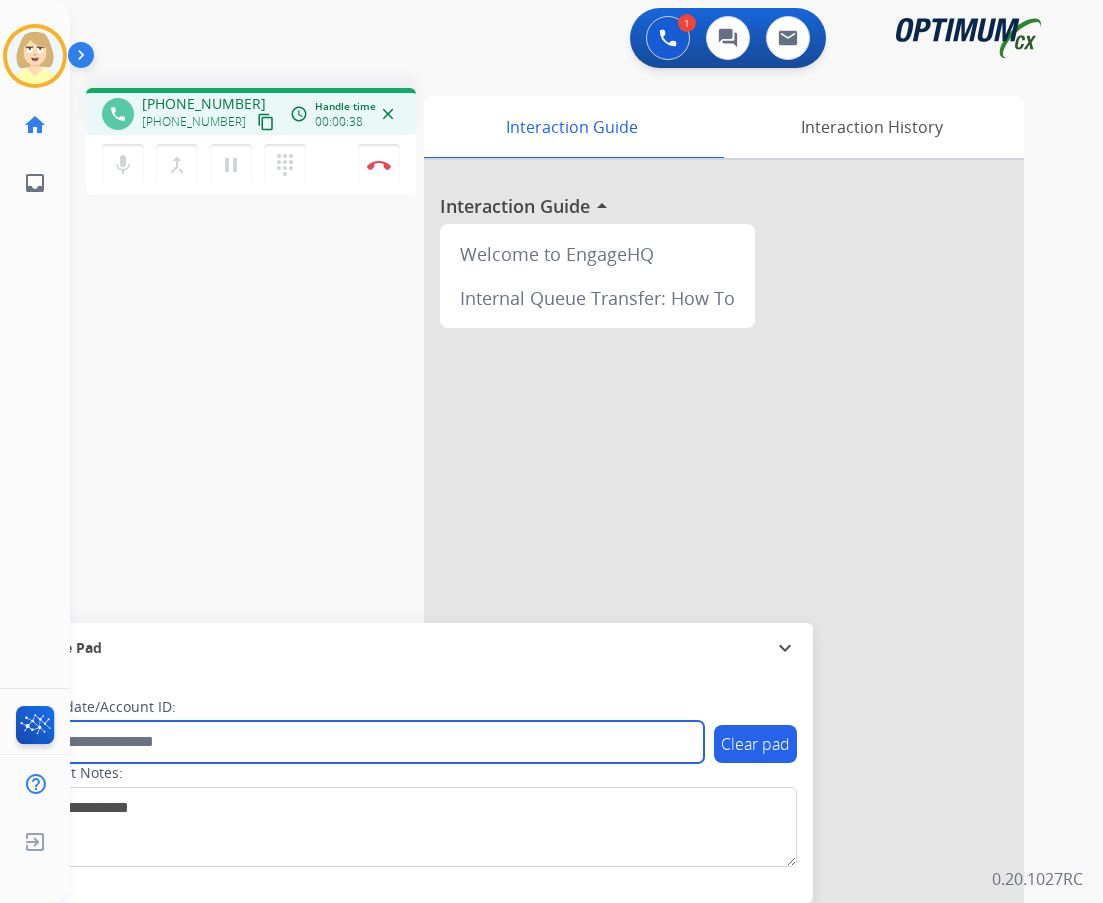 paste on "*******" 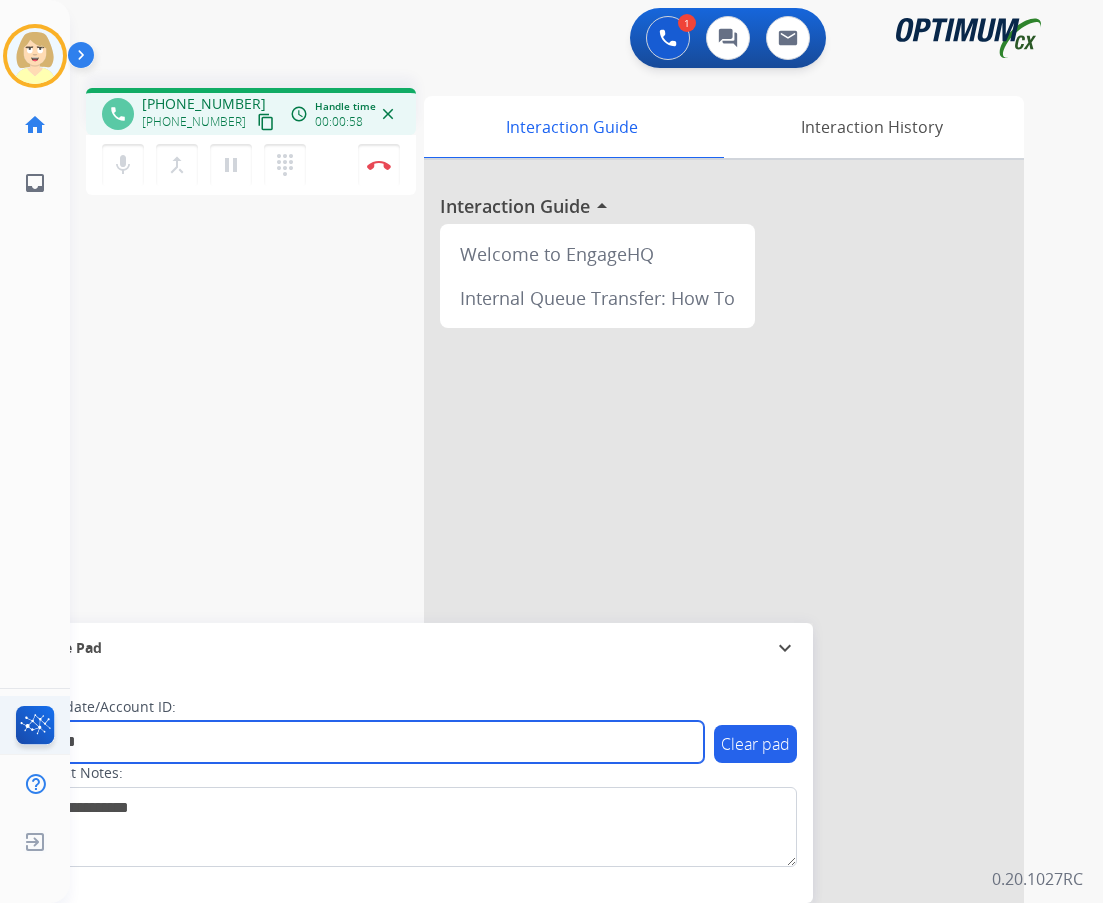 type on "*******" 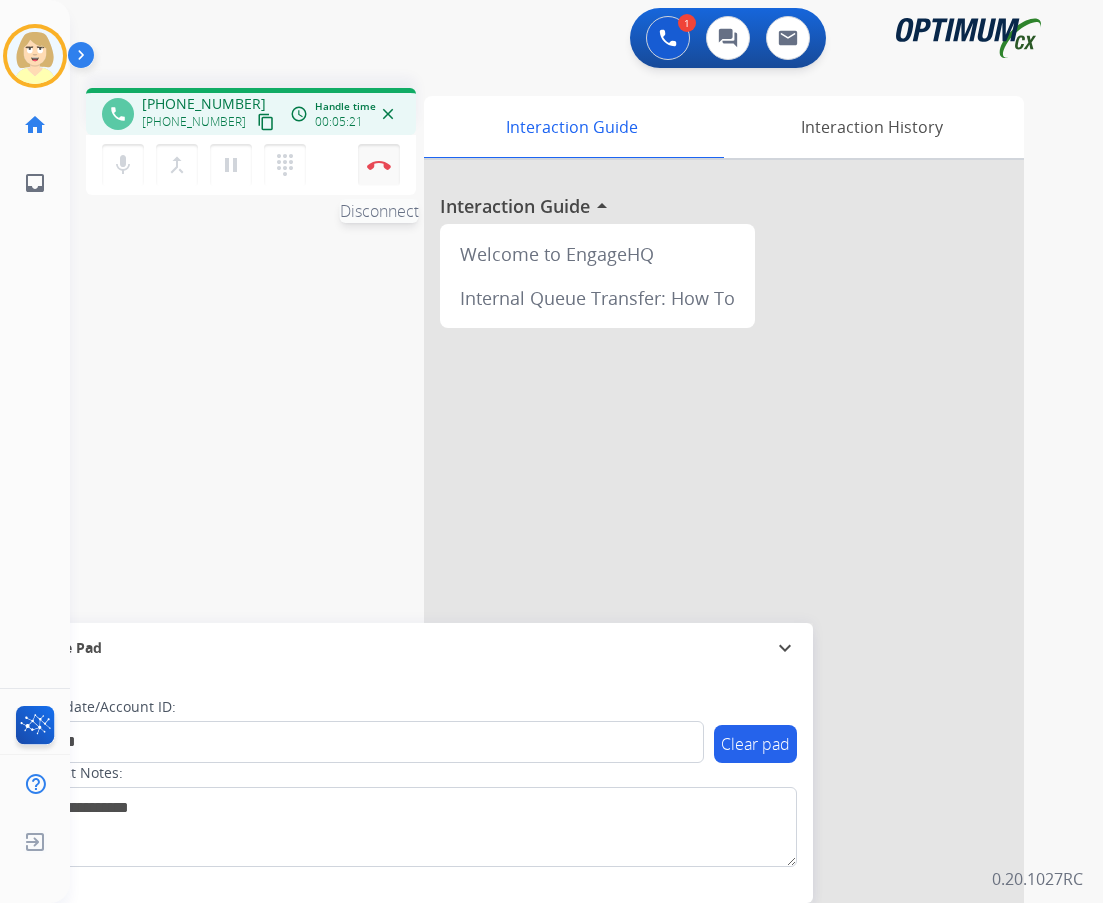 click at bounding box center (379, 165) 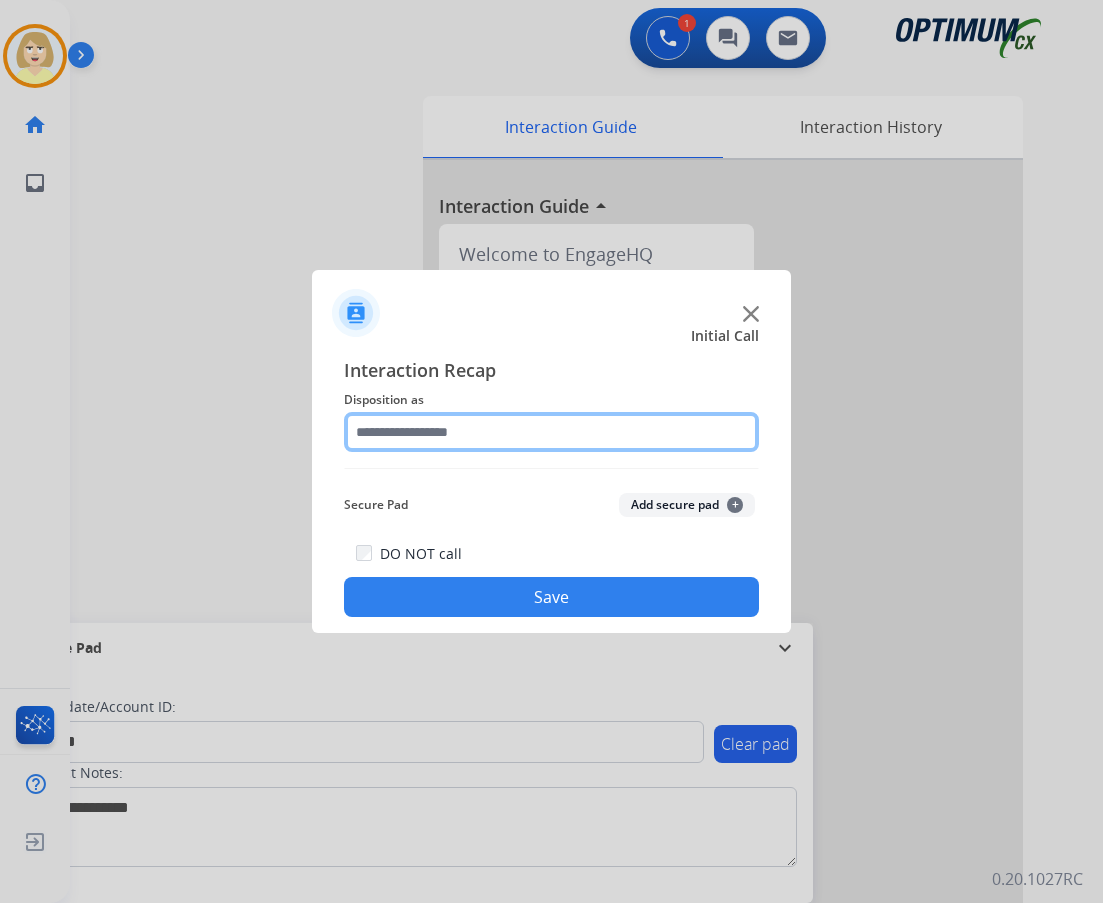 click 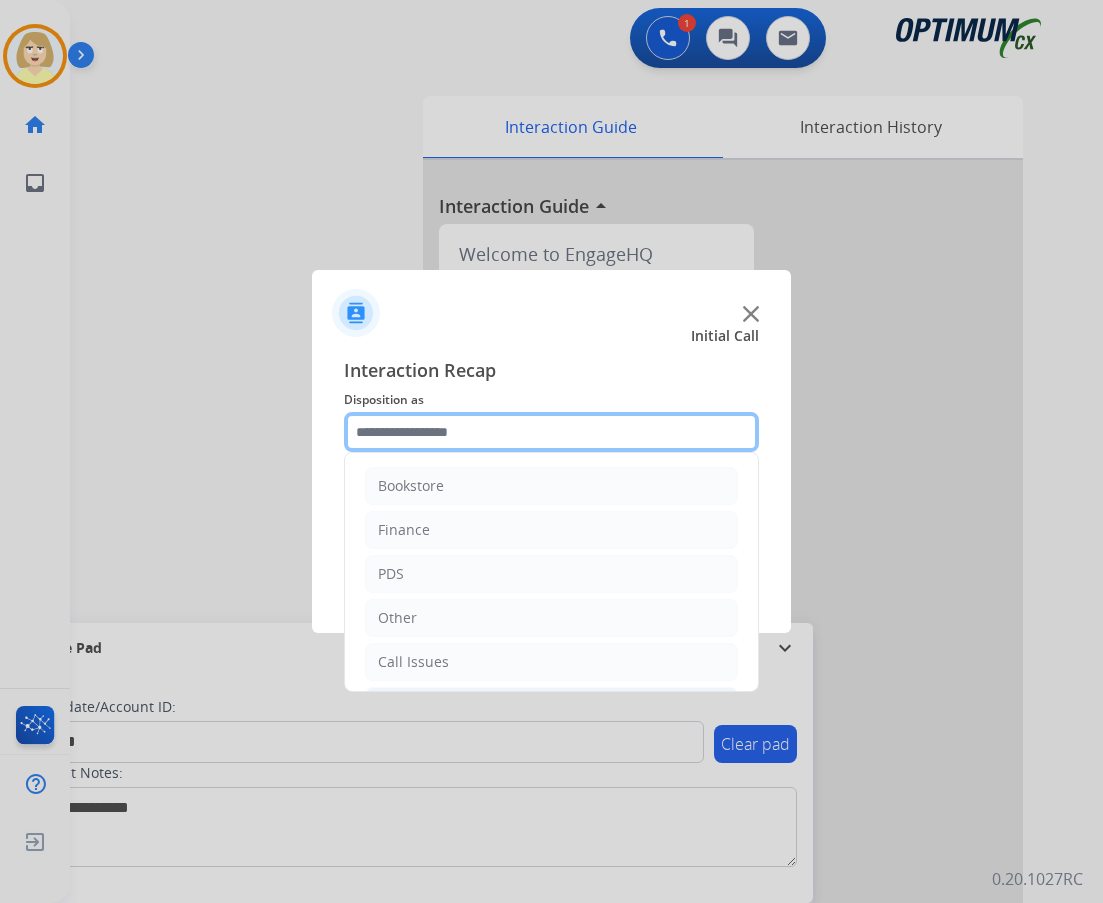 scroll, scrollTop: 136, scrollLeft: 0, axis: vertical 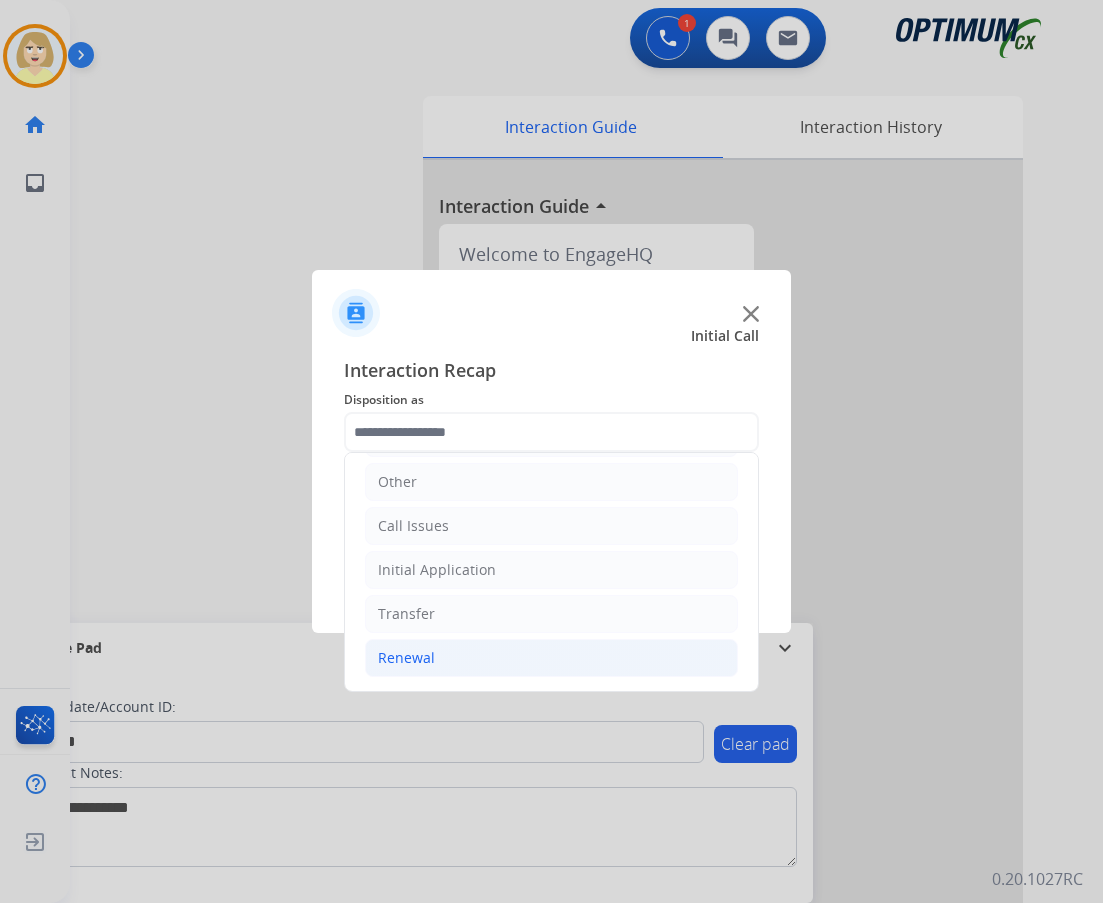 click on "Renewal" 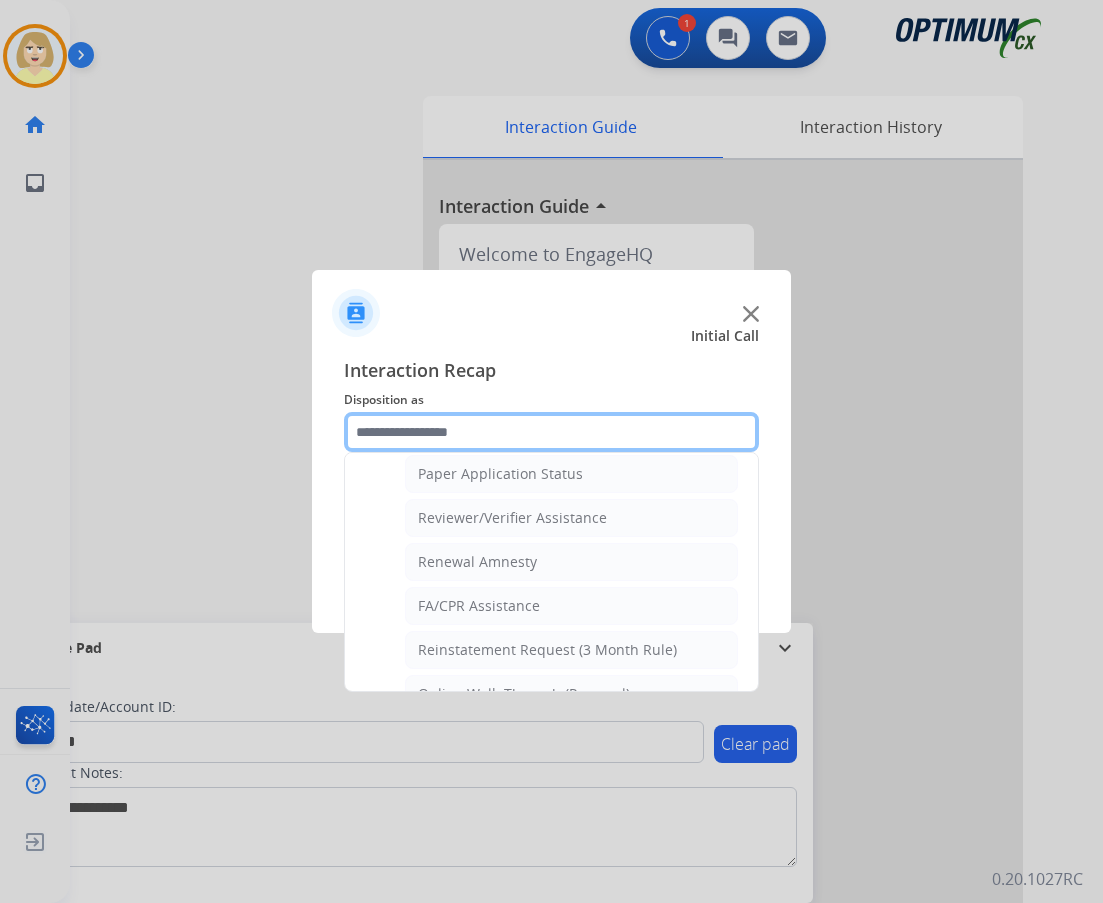 scroll, scrollTop: 772, scrollLeft: 0, axis: vertical 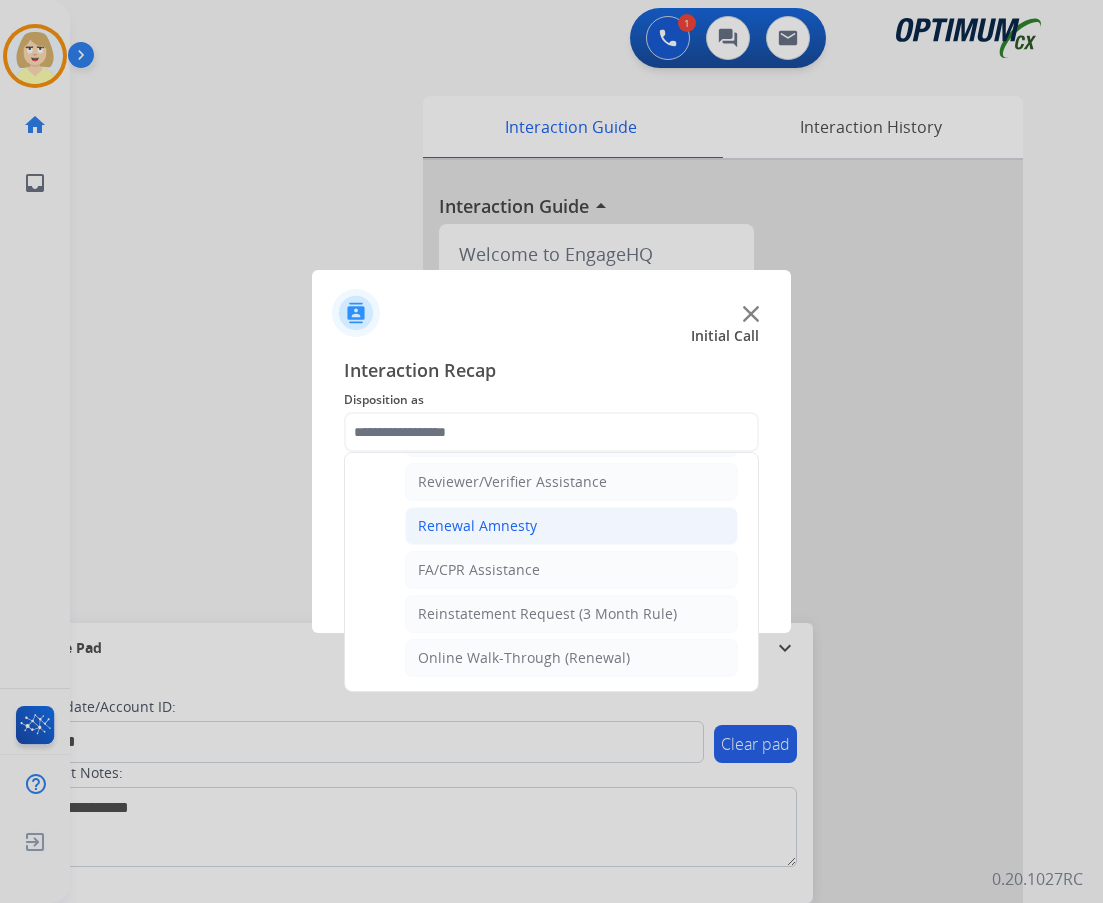 click on "Renewal Amnesty" 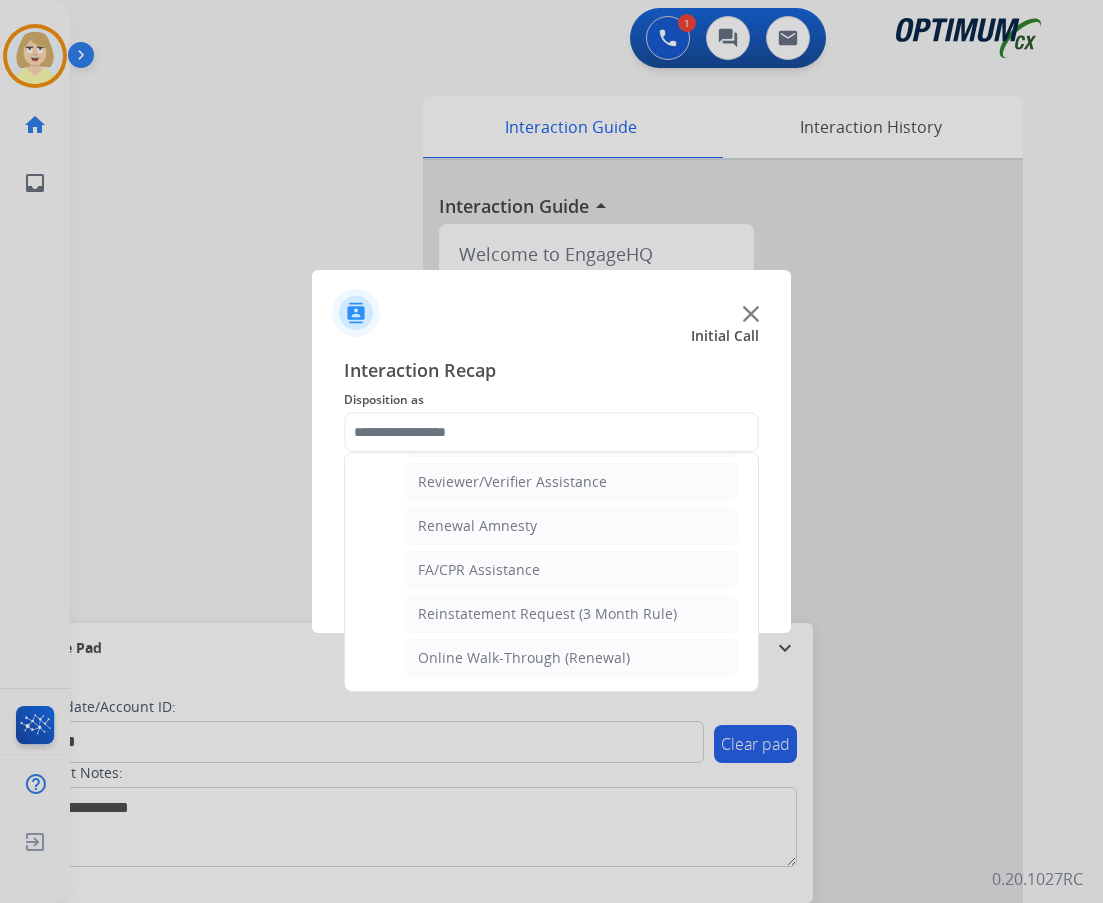 type on "**********" 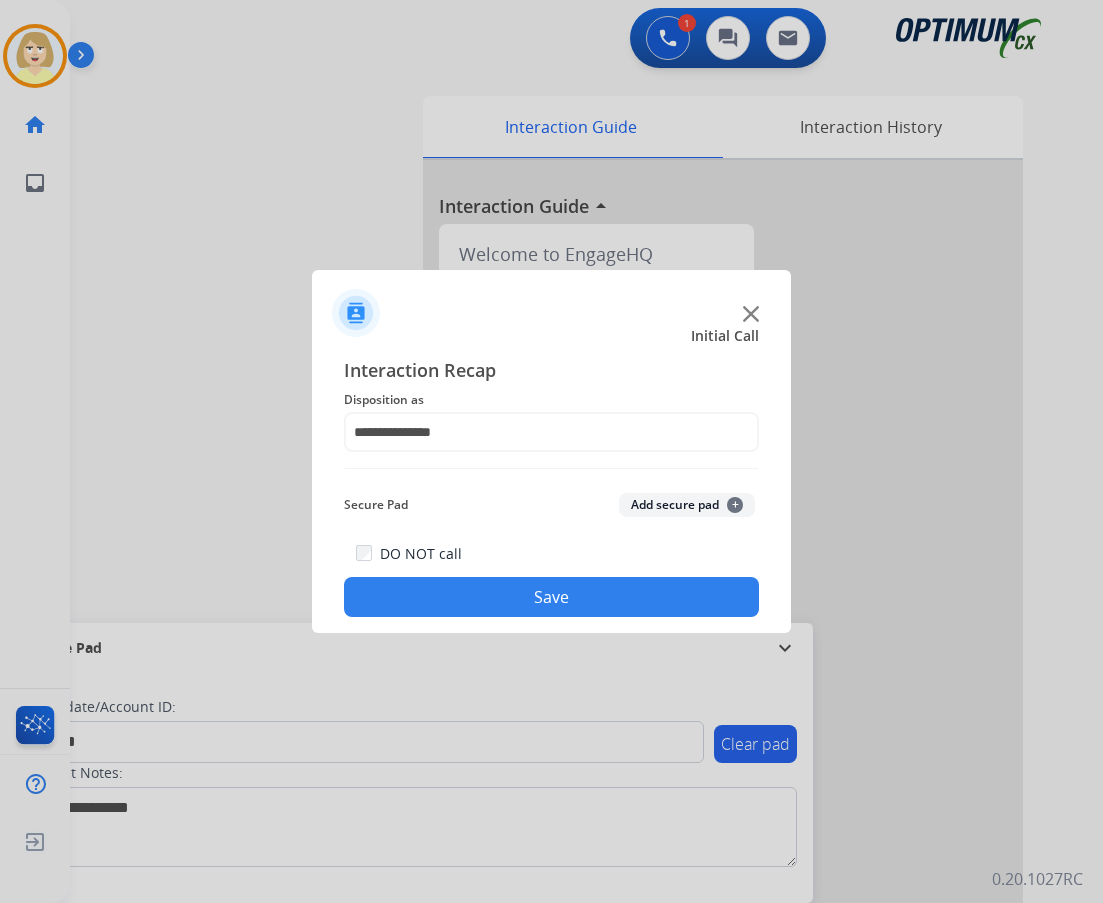click on "Add secure pad  +" 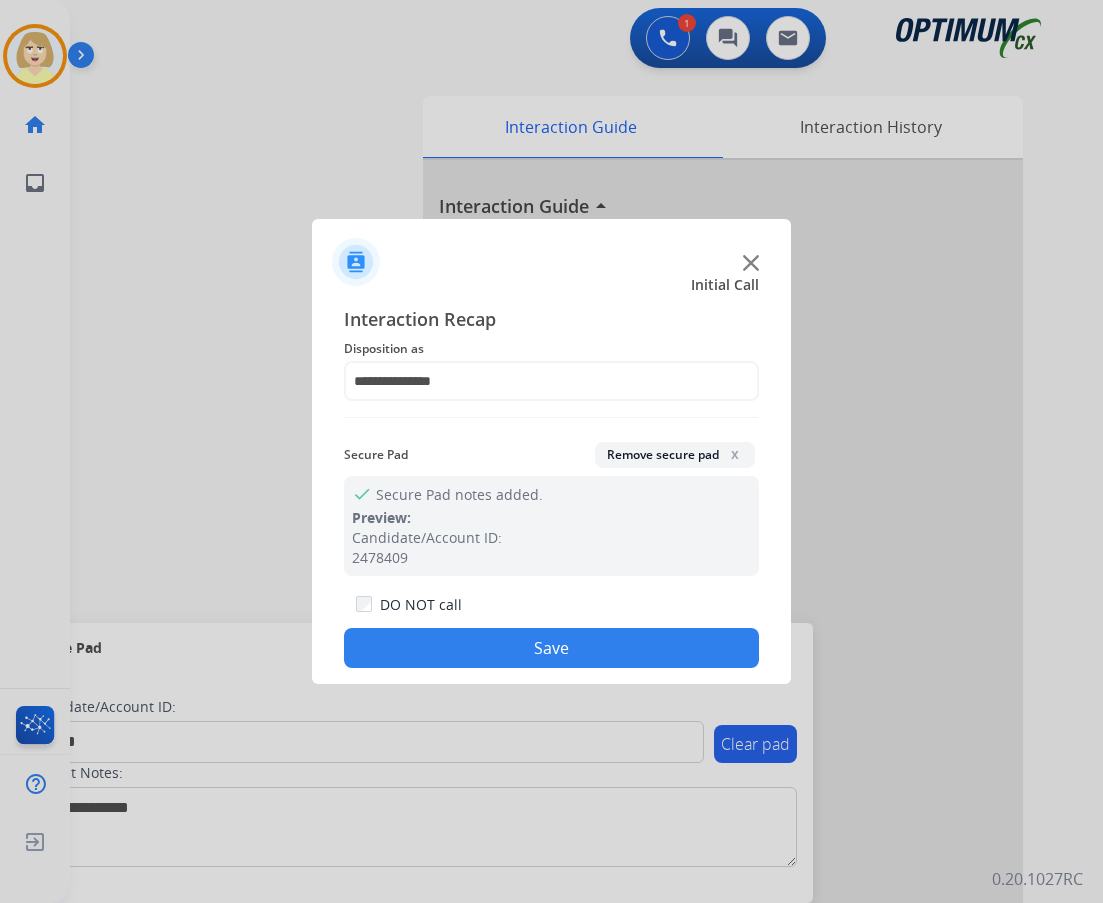 click on "**********" 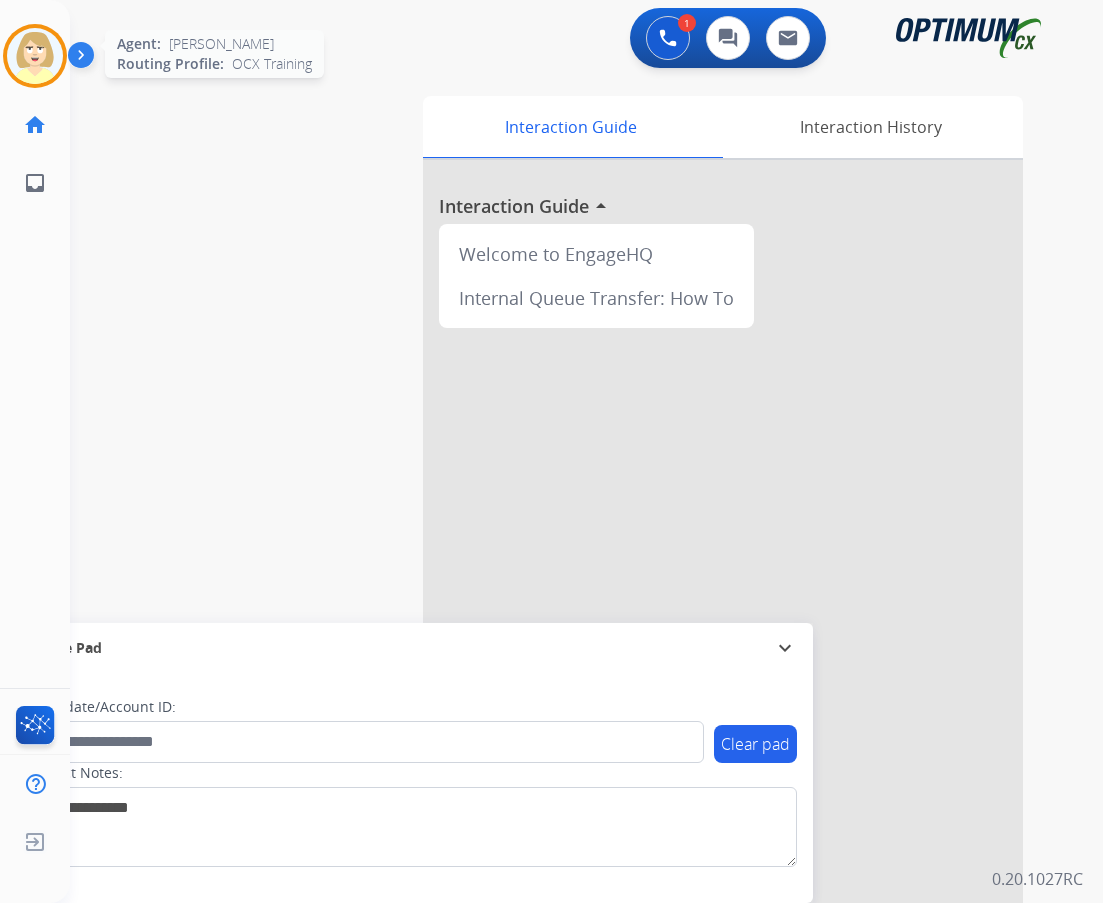 click at bounding box center (35, 56) 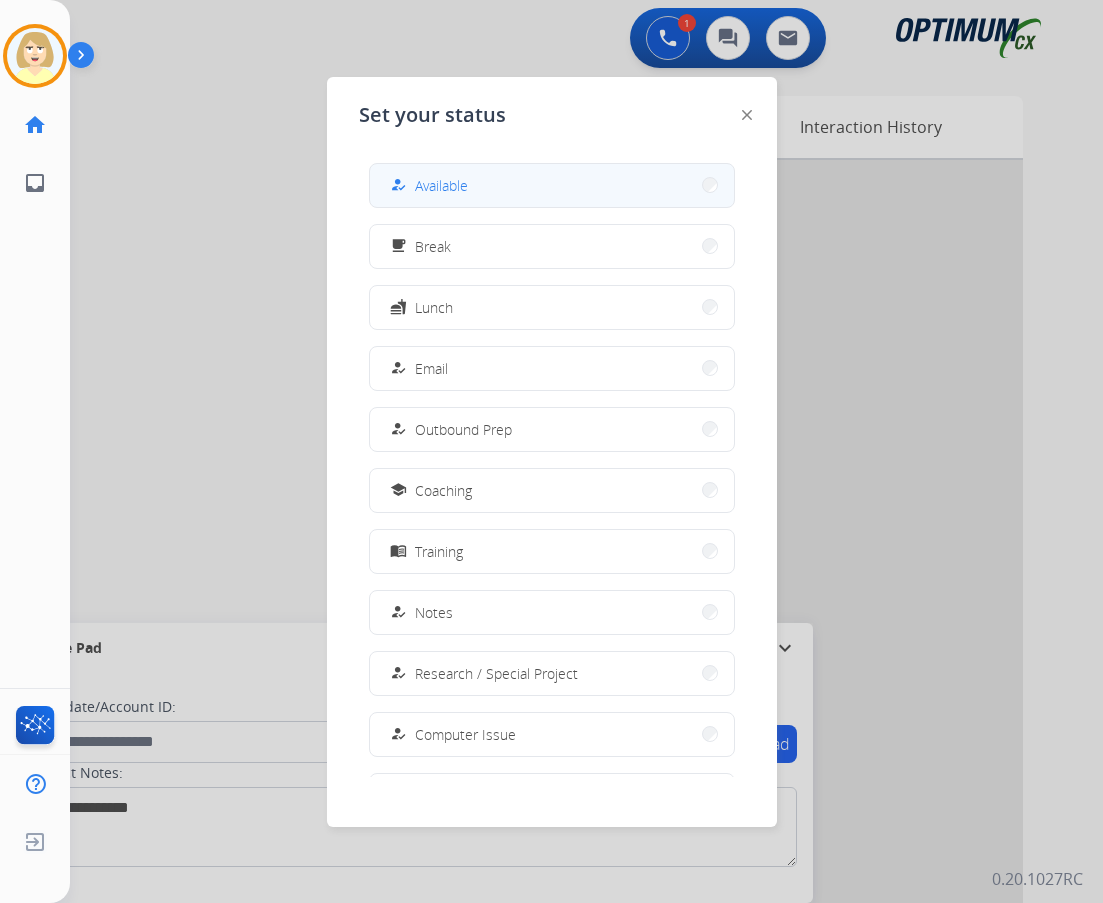 click on "Available" at bounding box center (441, 185) 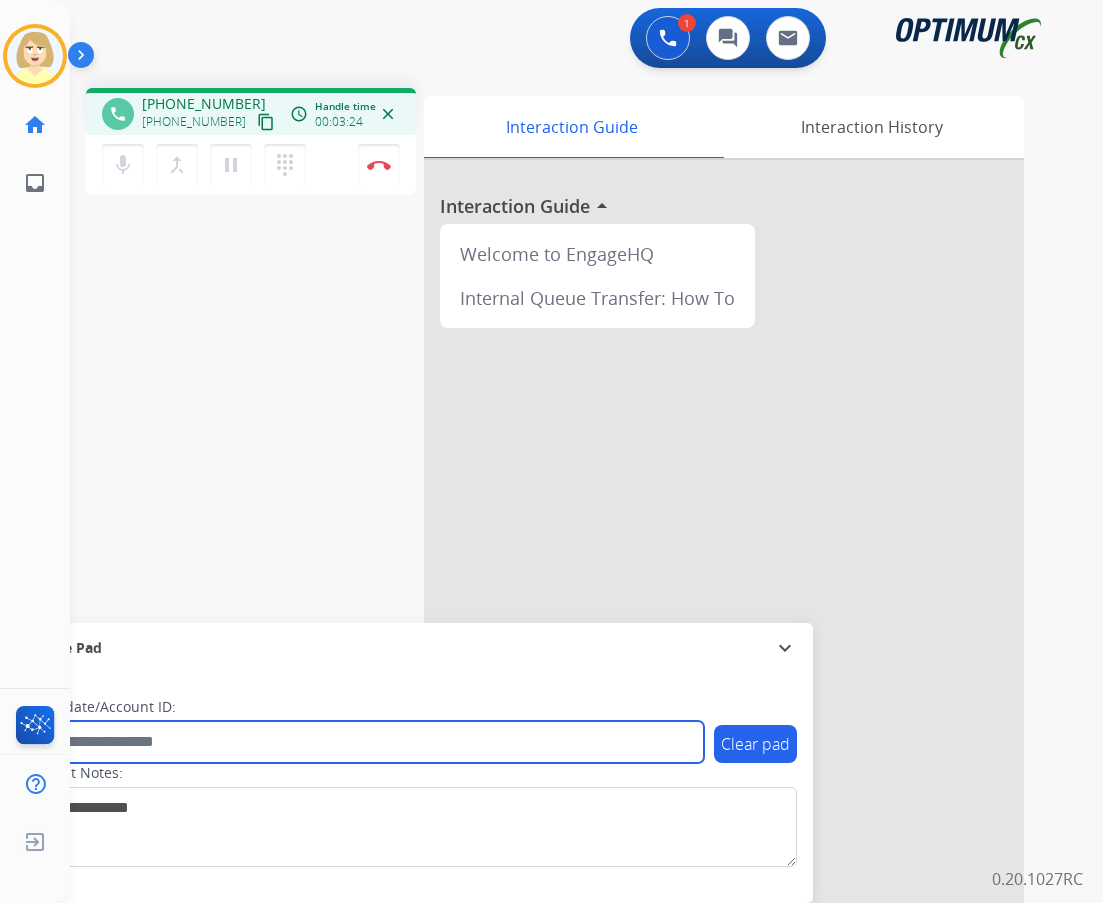 click at bounding box center (365, 742) 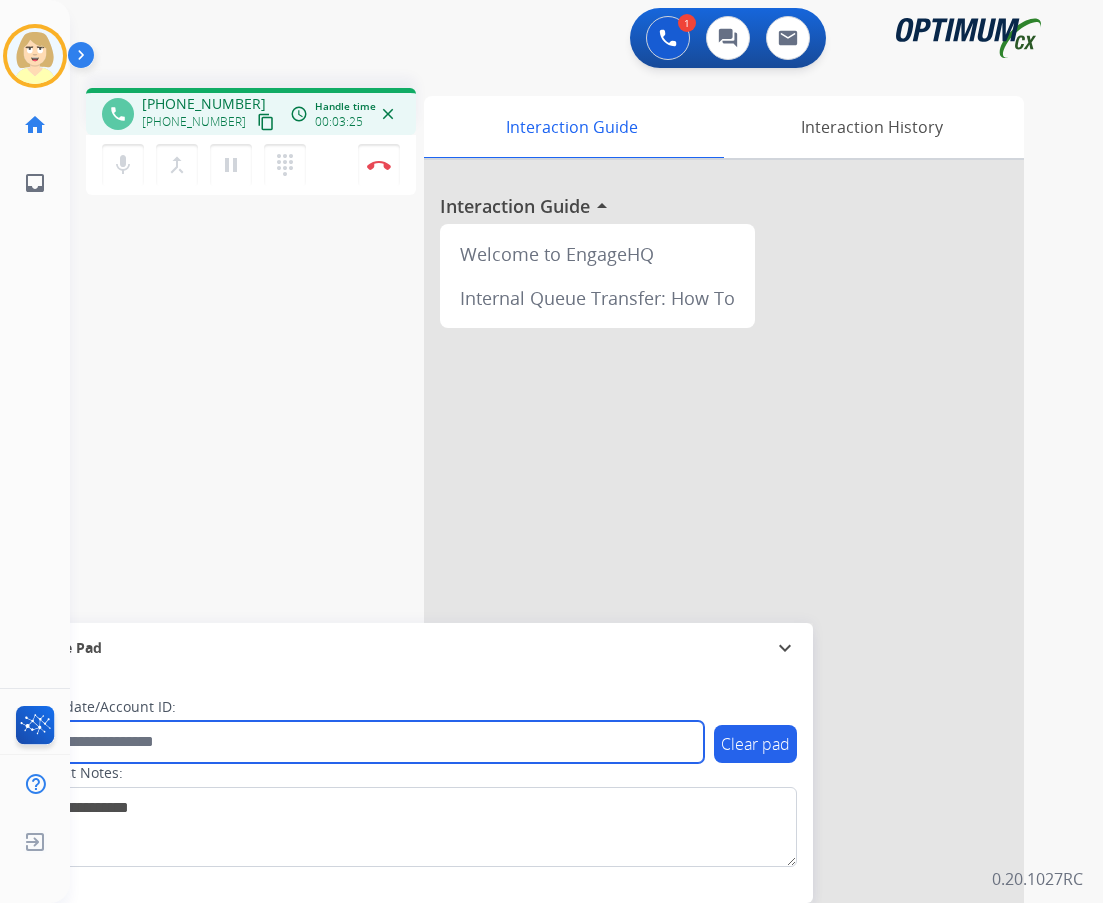 paste on "*******" 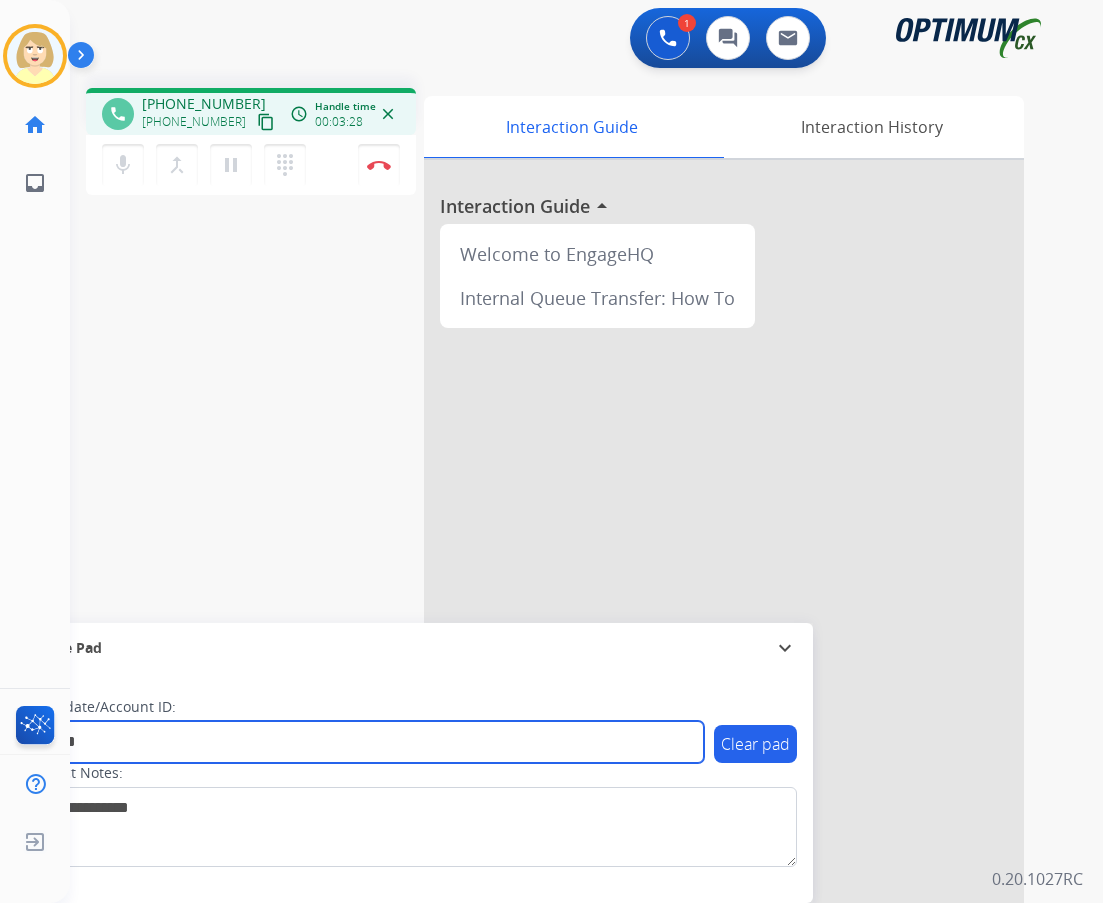 type on "*******" 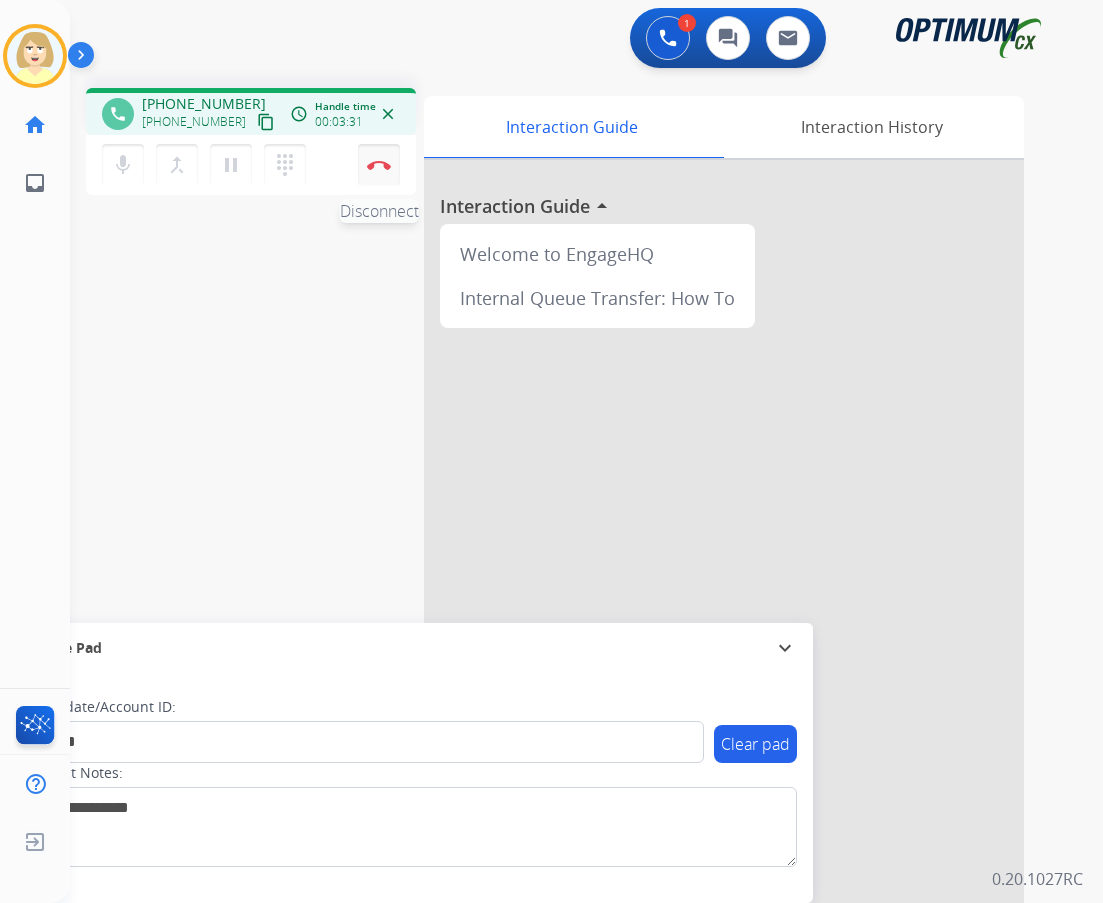 click on "Disconnect" at bounding box center (379, 165) 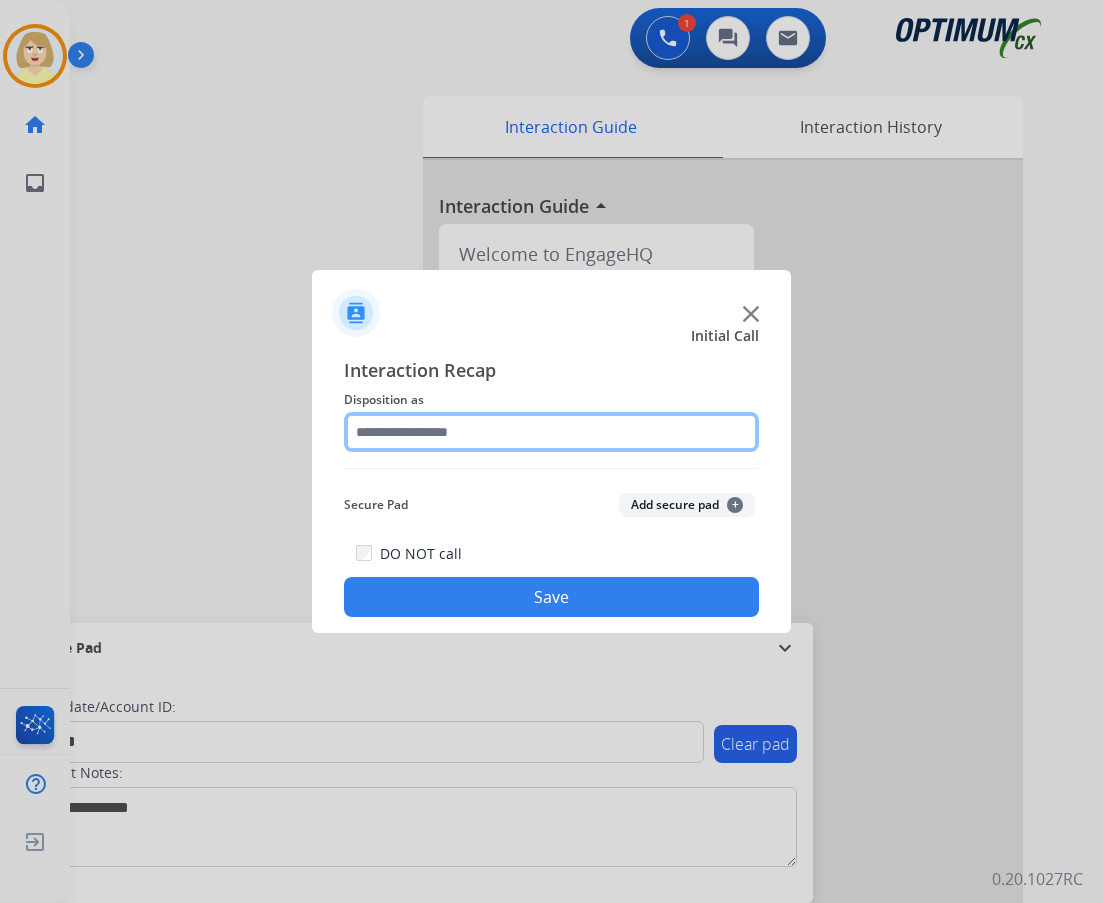 click 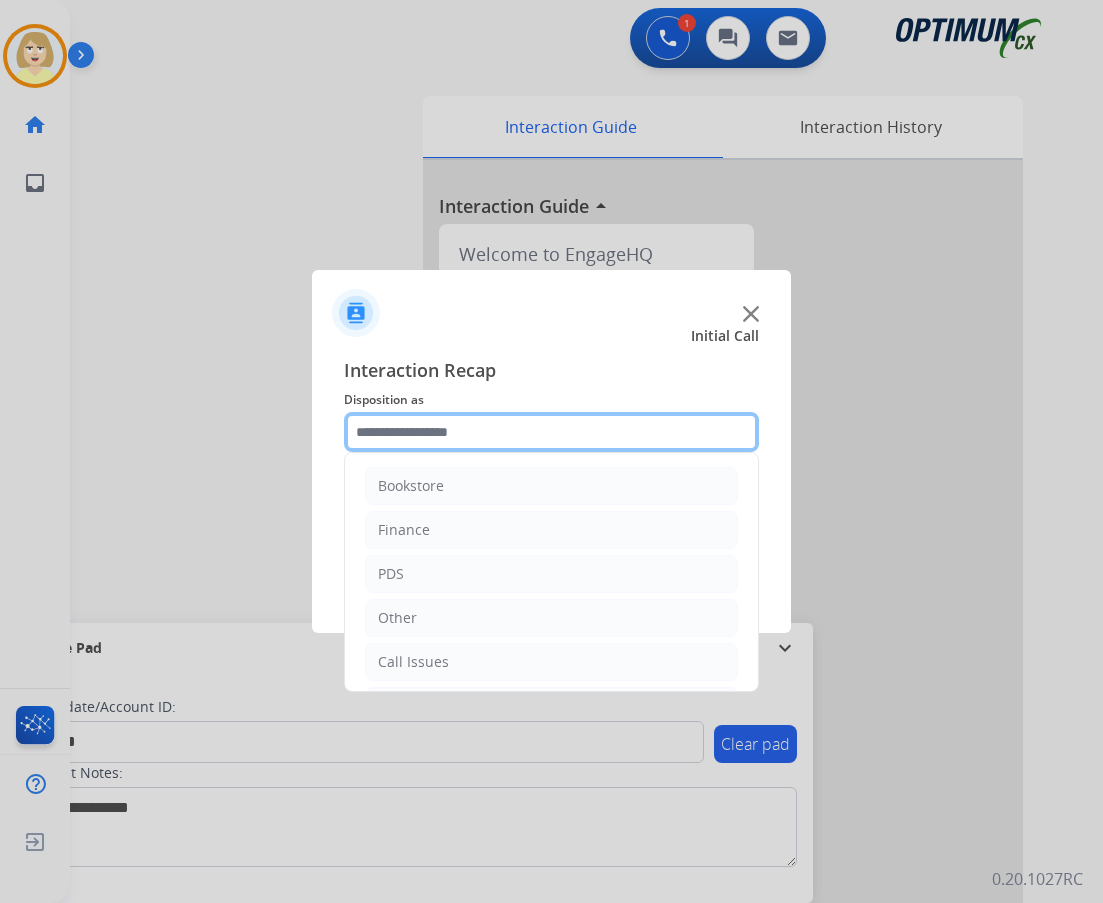 scroll, scrollTop: 136, scrollLeft: 0, axis: vertical 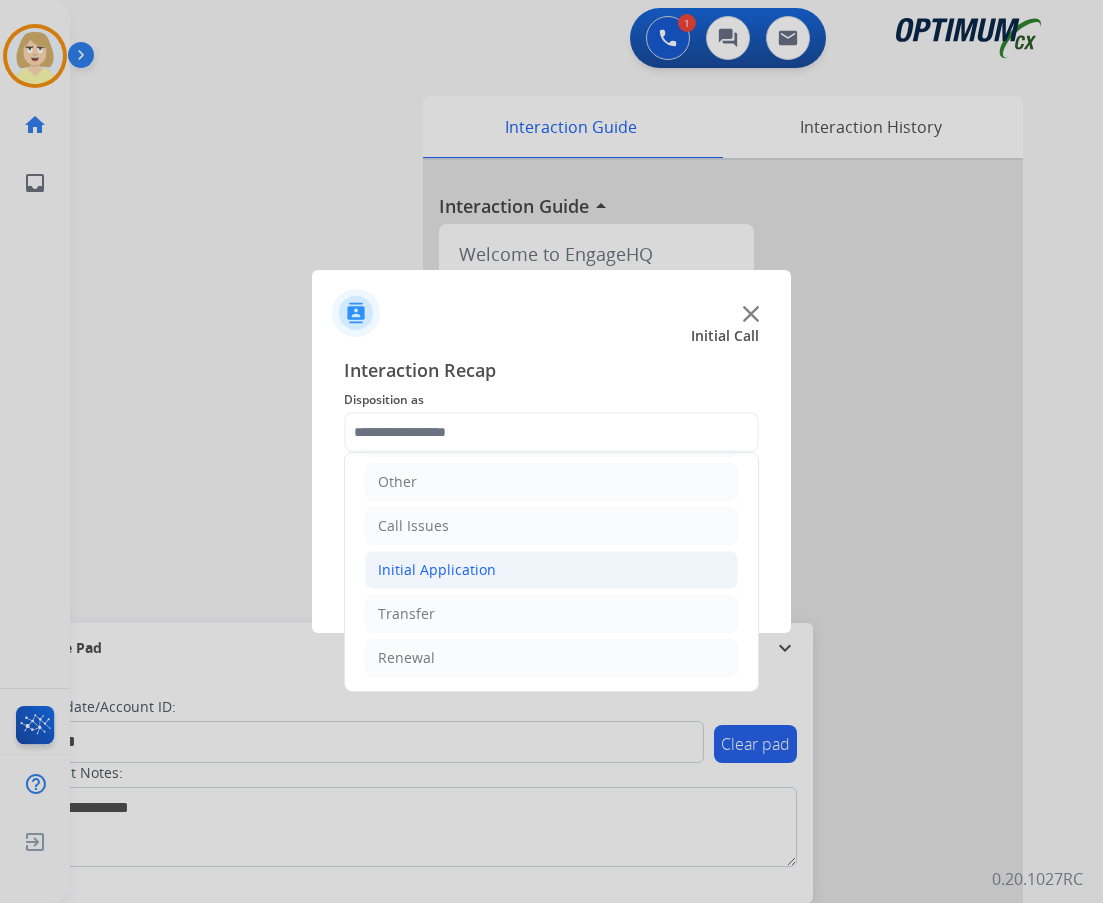 click on "Initial Application" 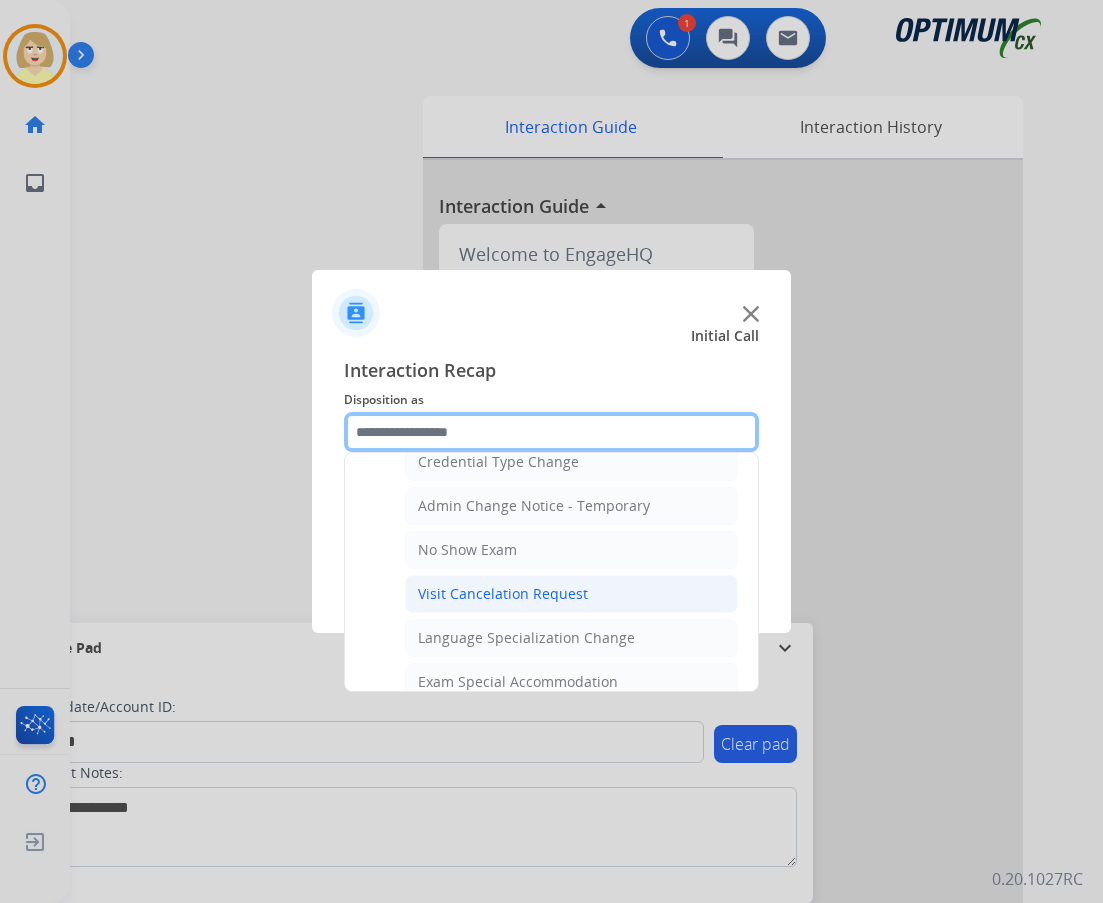 scroll, scrollTop: 1136, scrollLeft: 0, axis: vertical 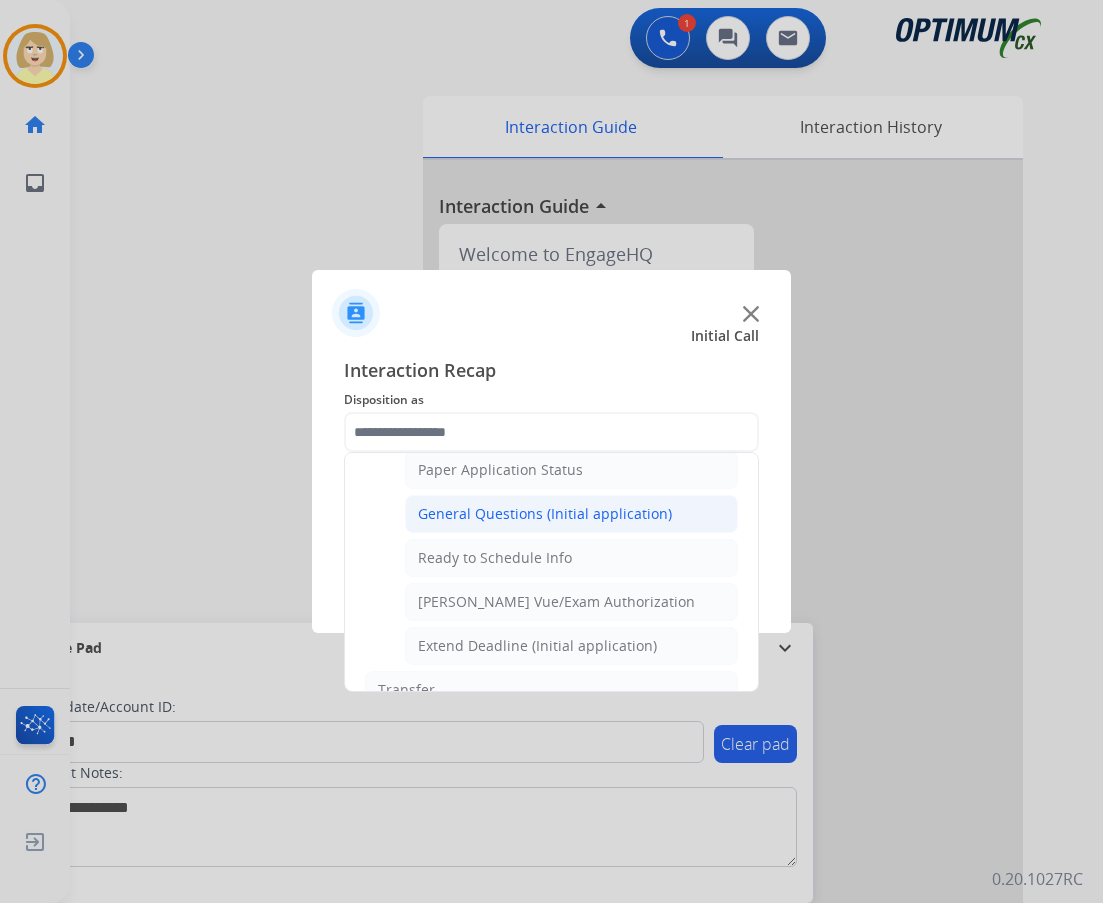 drag, startPoint x: 522, startPoint y: 514, endPoint x: 598, endPoint y: 497, distance: 77.87811 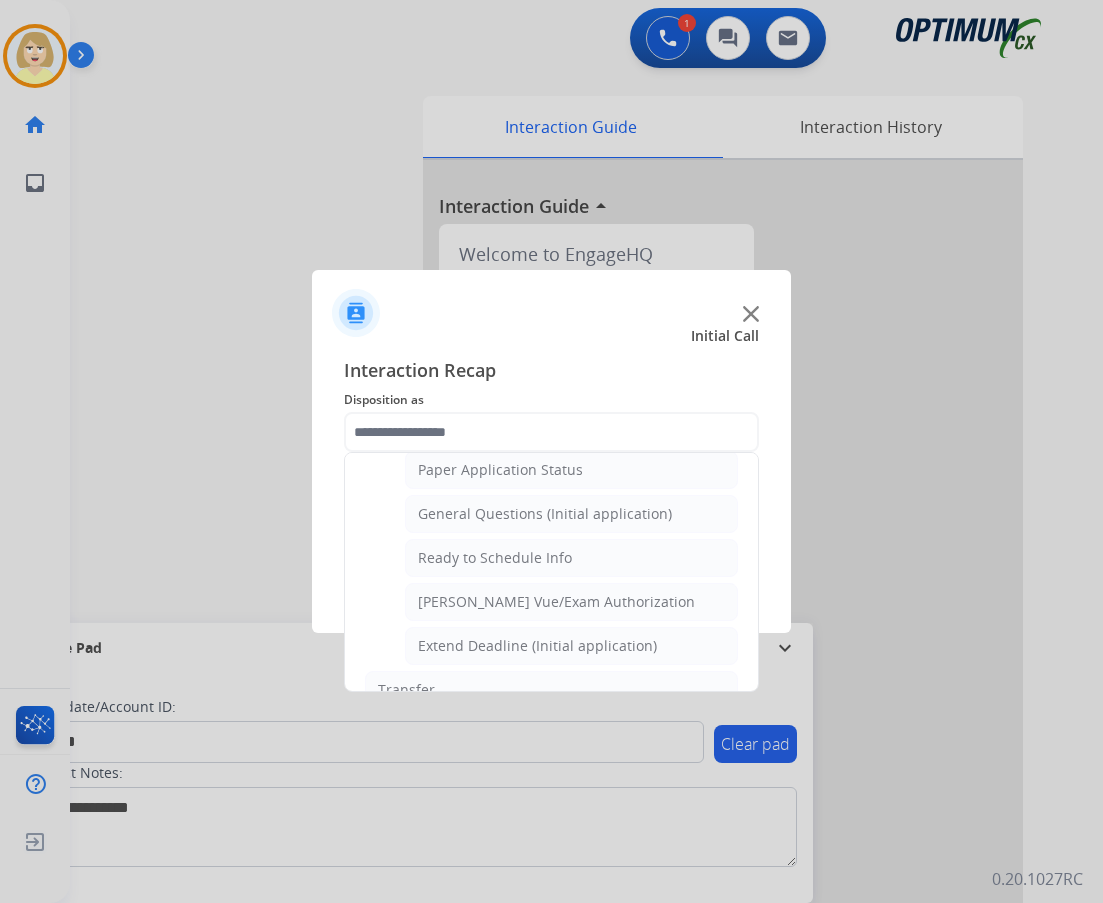 click on "General Questions (Initial application)" 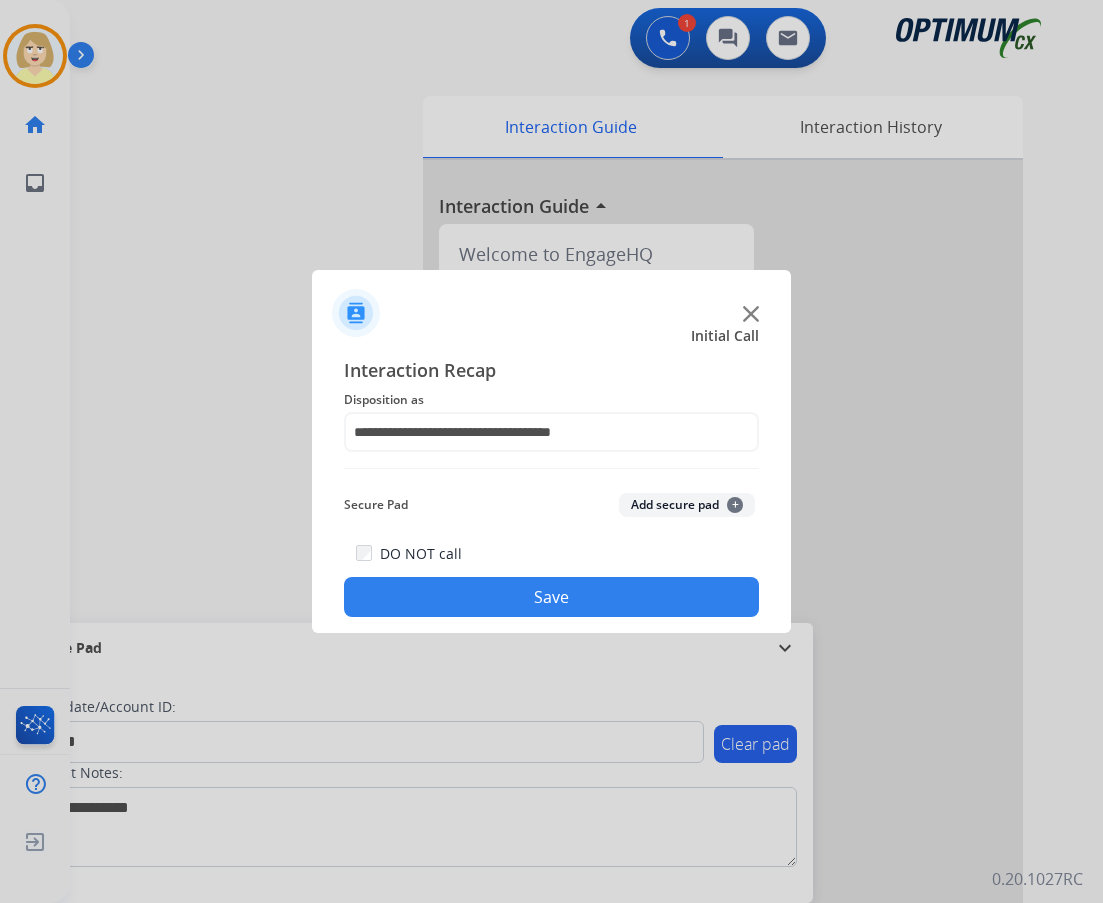 click on "Add secure pad  +" 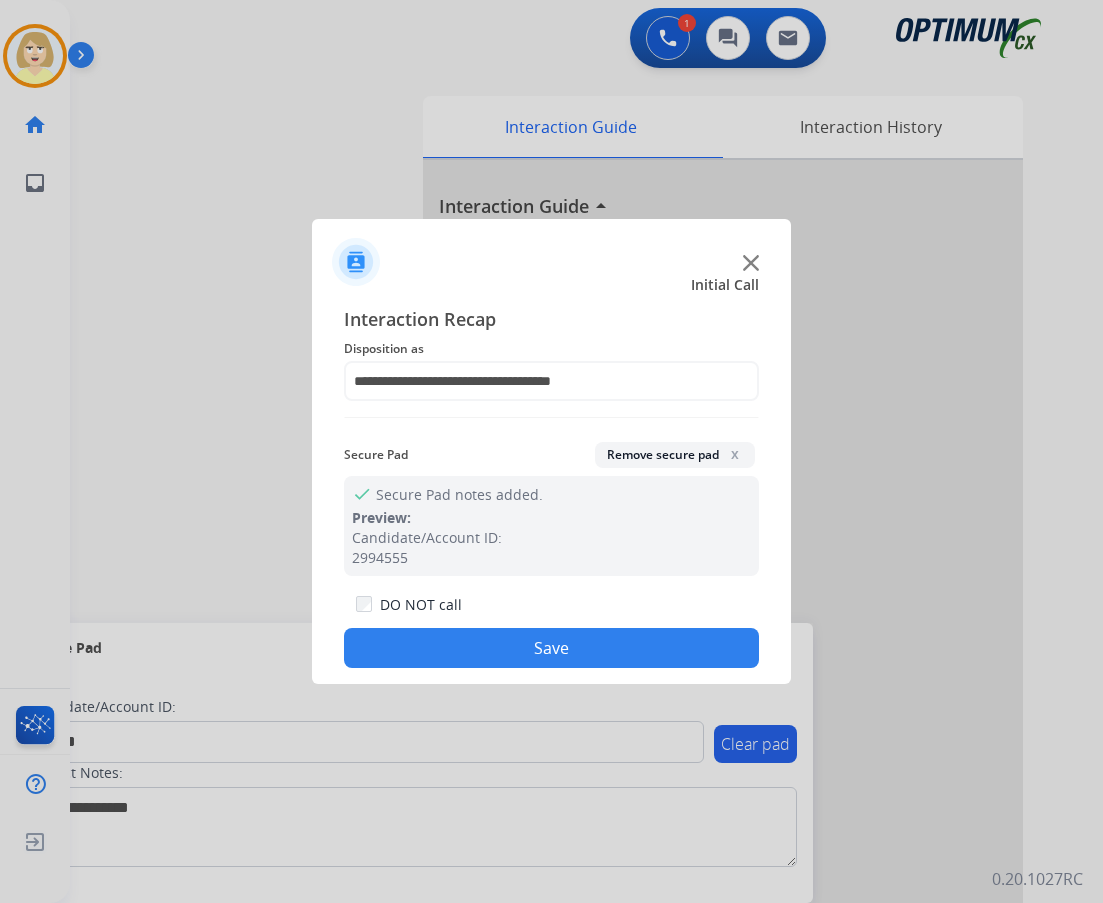 click on "Save" 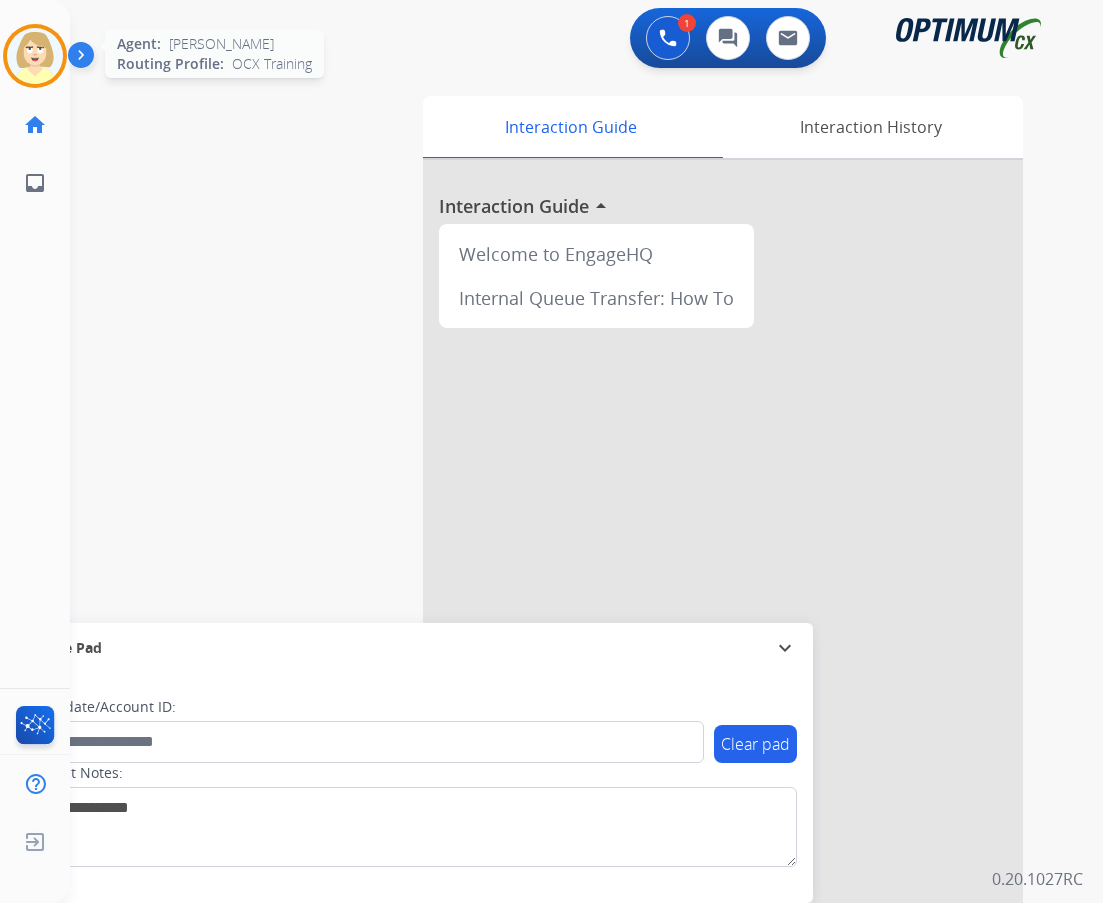 click at bounding box center (35, 56) 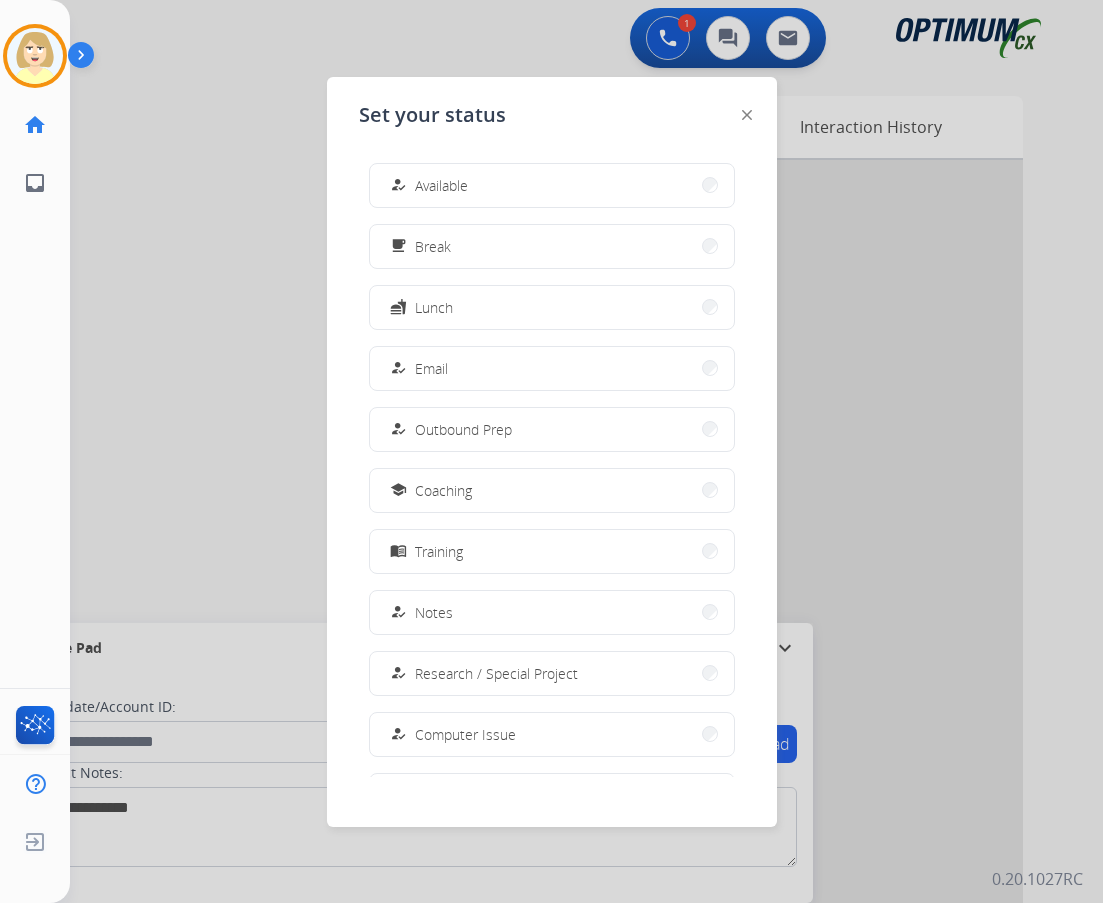 drag, startPoint x: 453, startPoint y: 185, endPoint x: 13, endPoint y: 296, distance: 453.7852 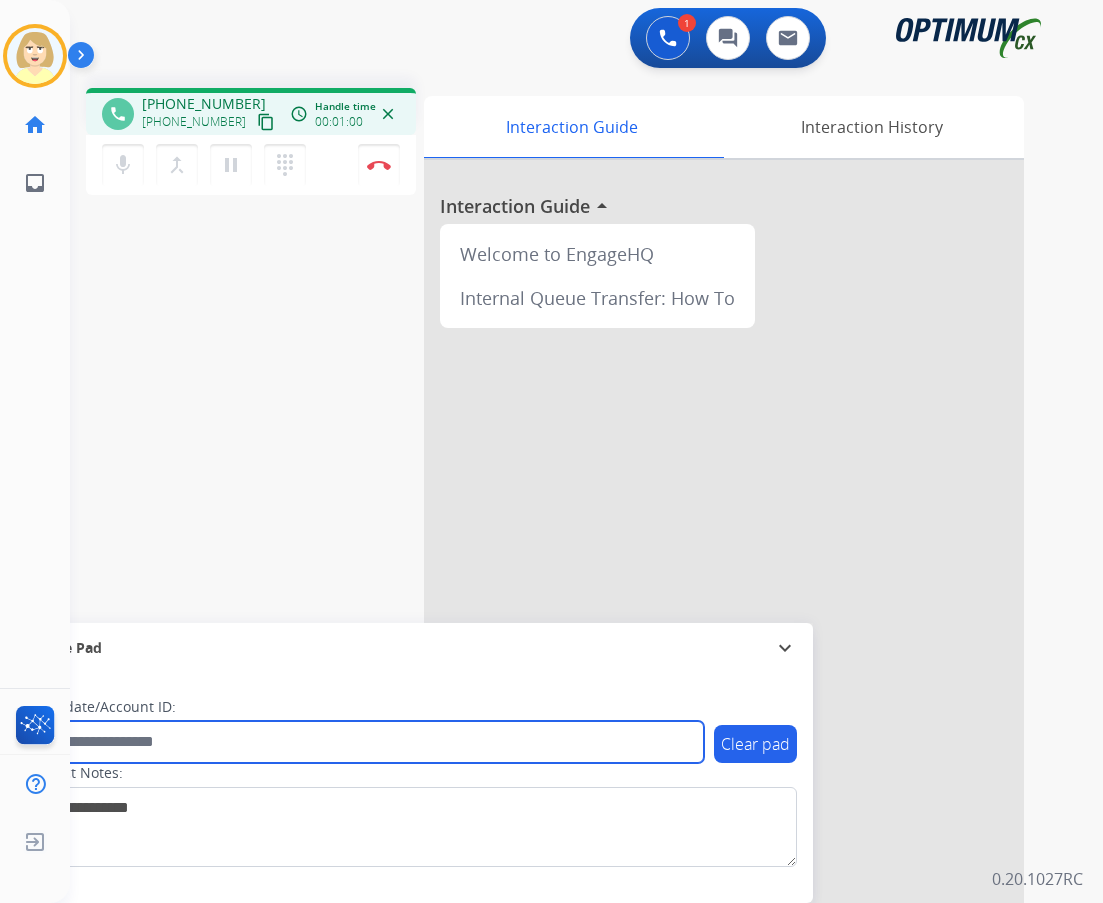 click at bounding box center [365, 742] 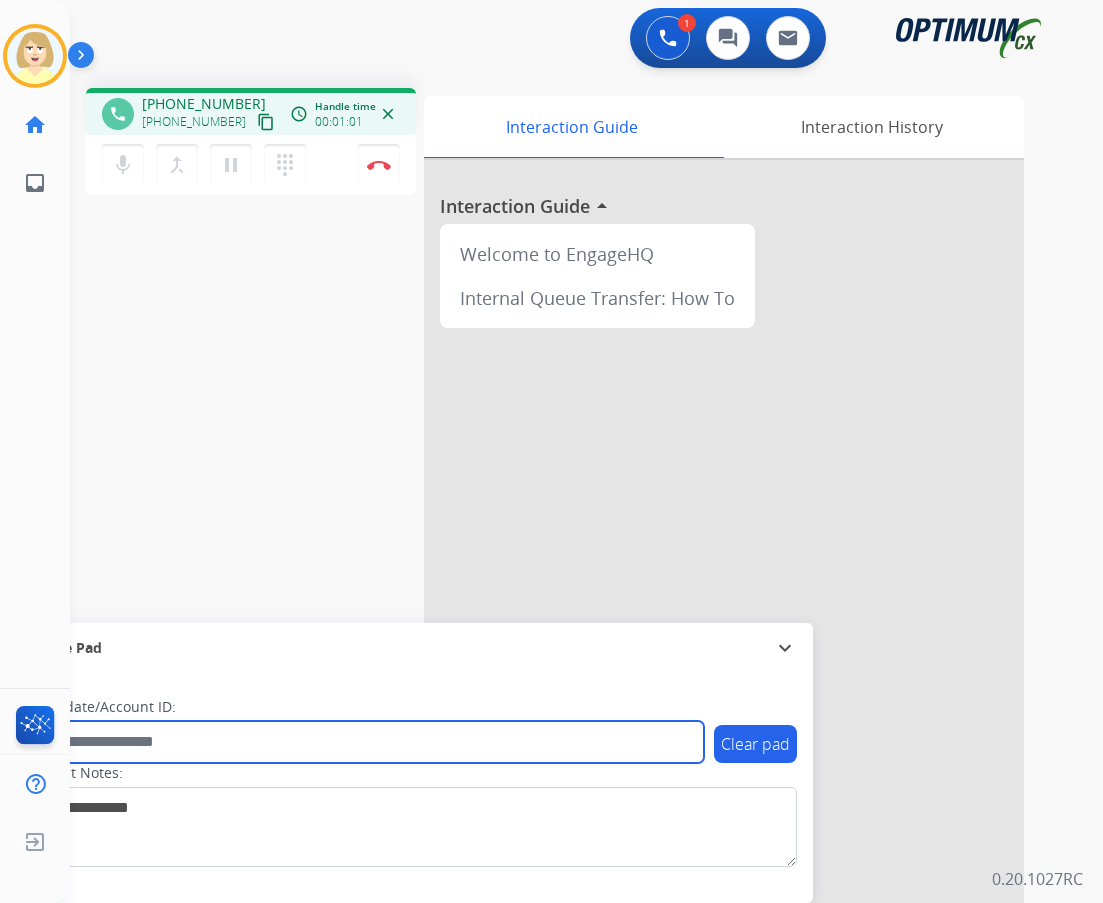 paste on "*******" 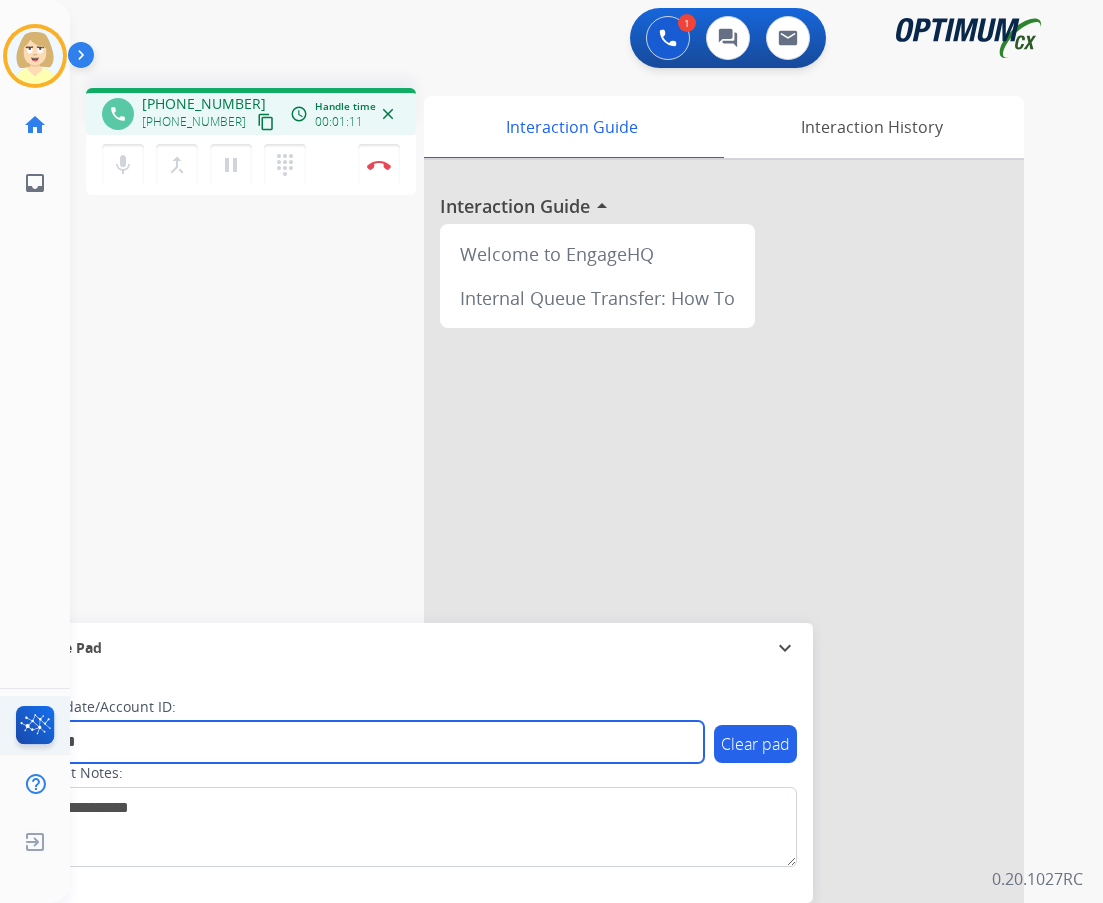 type on "*******" 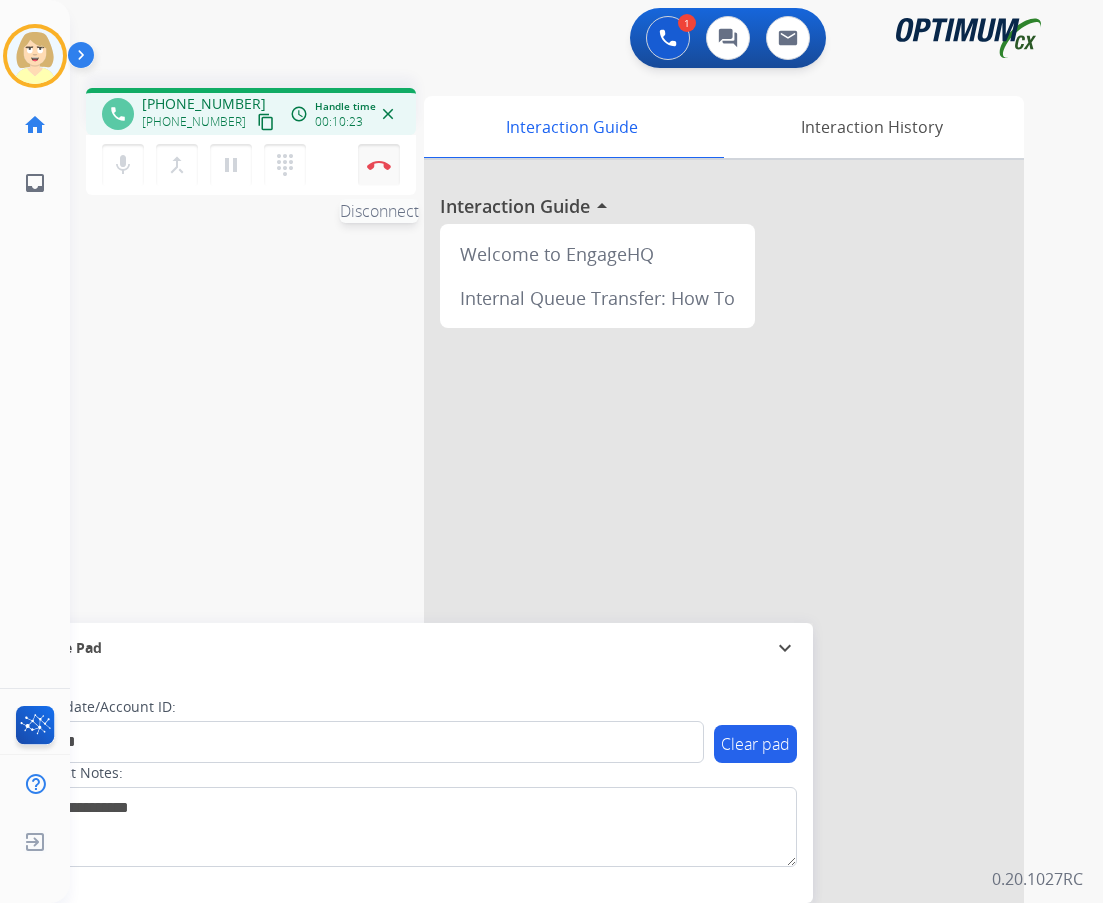 click at bounding box center [379, 165] 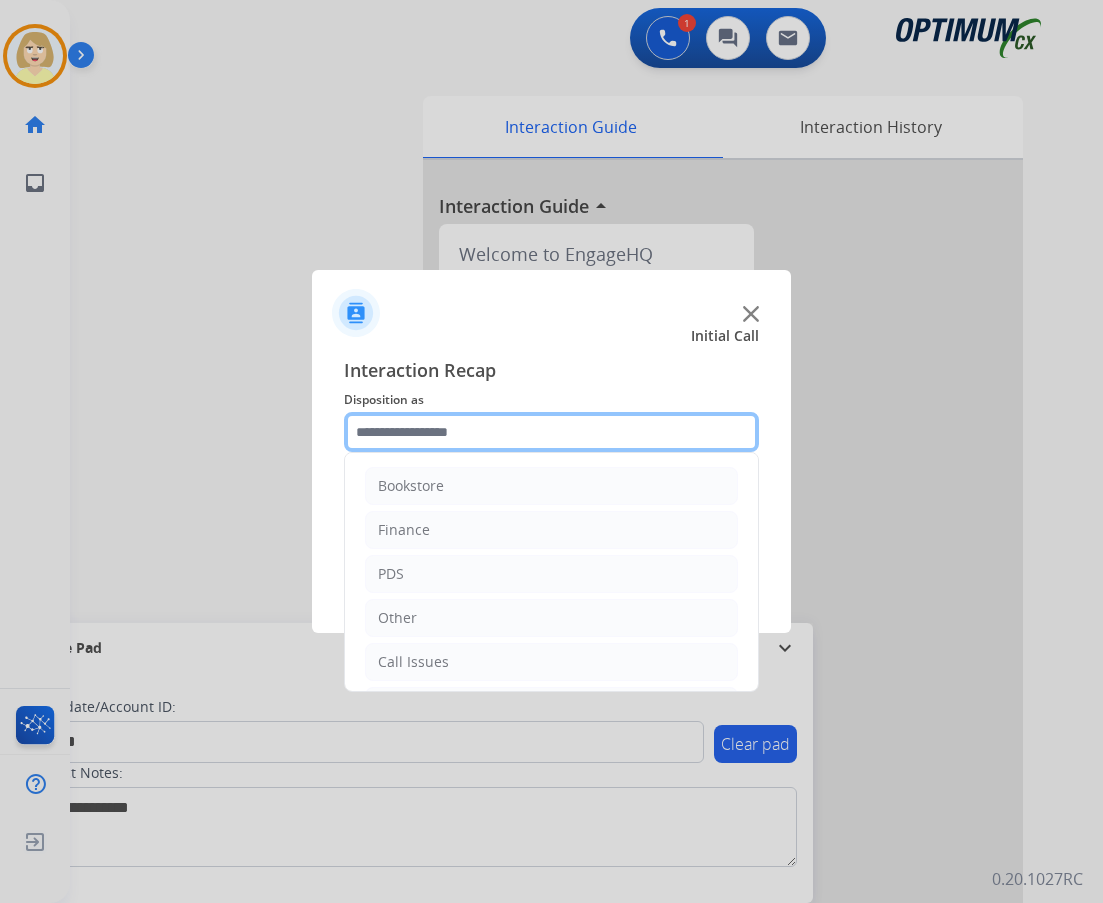 click 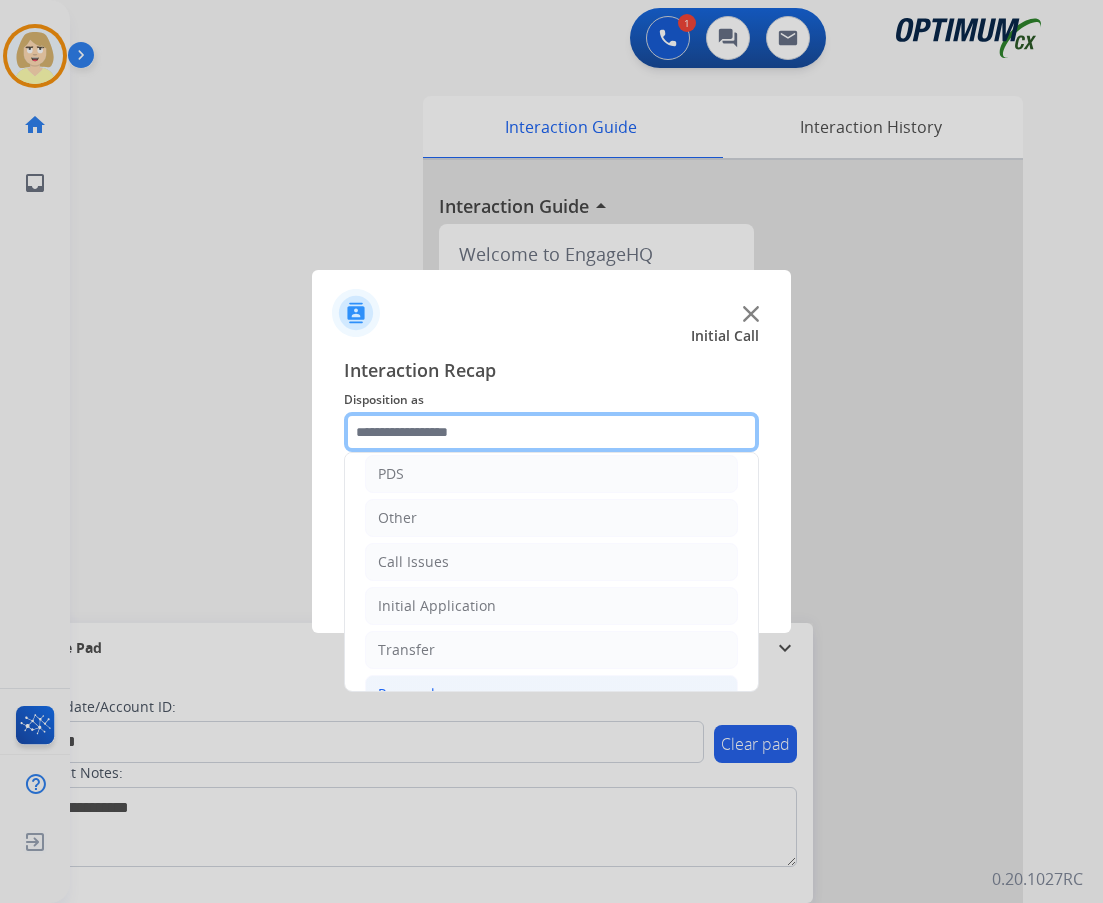 scroll, scrollTop: 136, scrollLeft: 0, axis: vertical 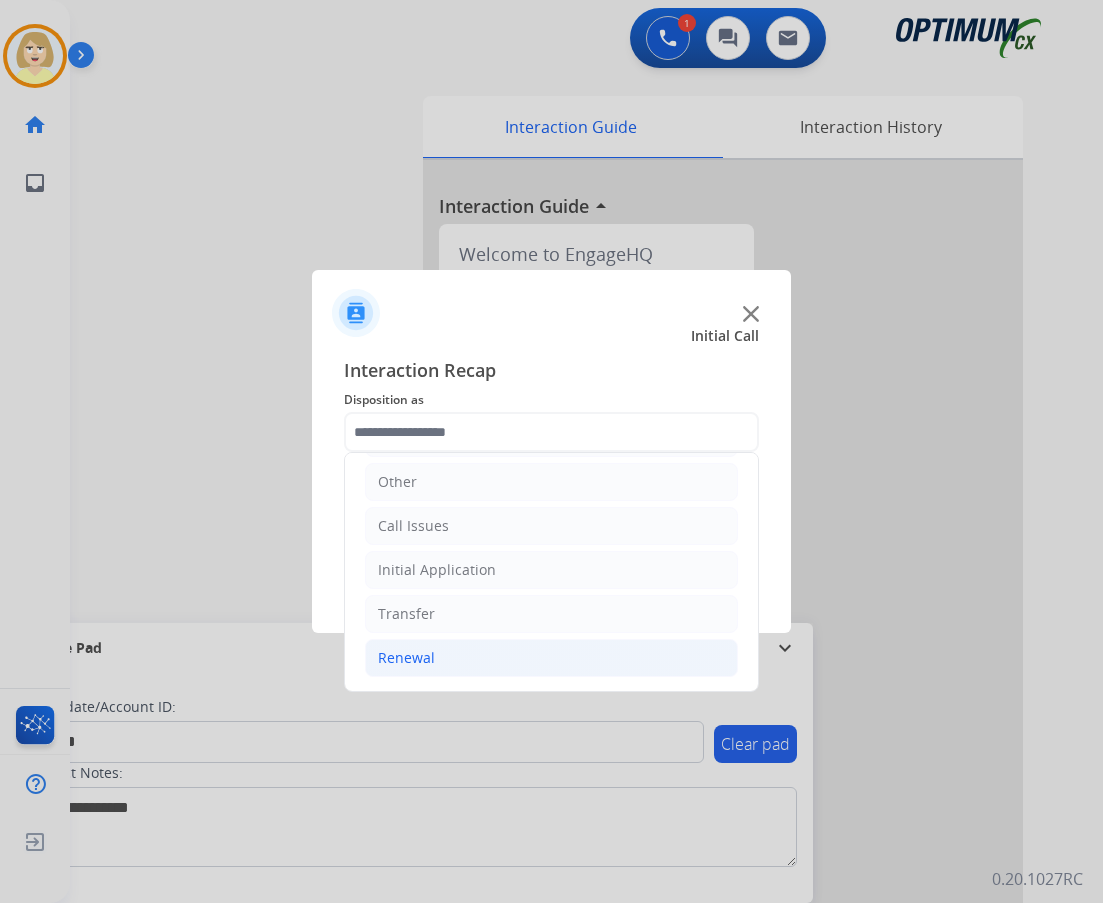 click on "Renewal" 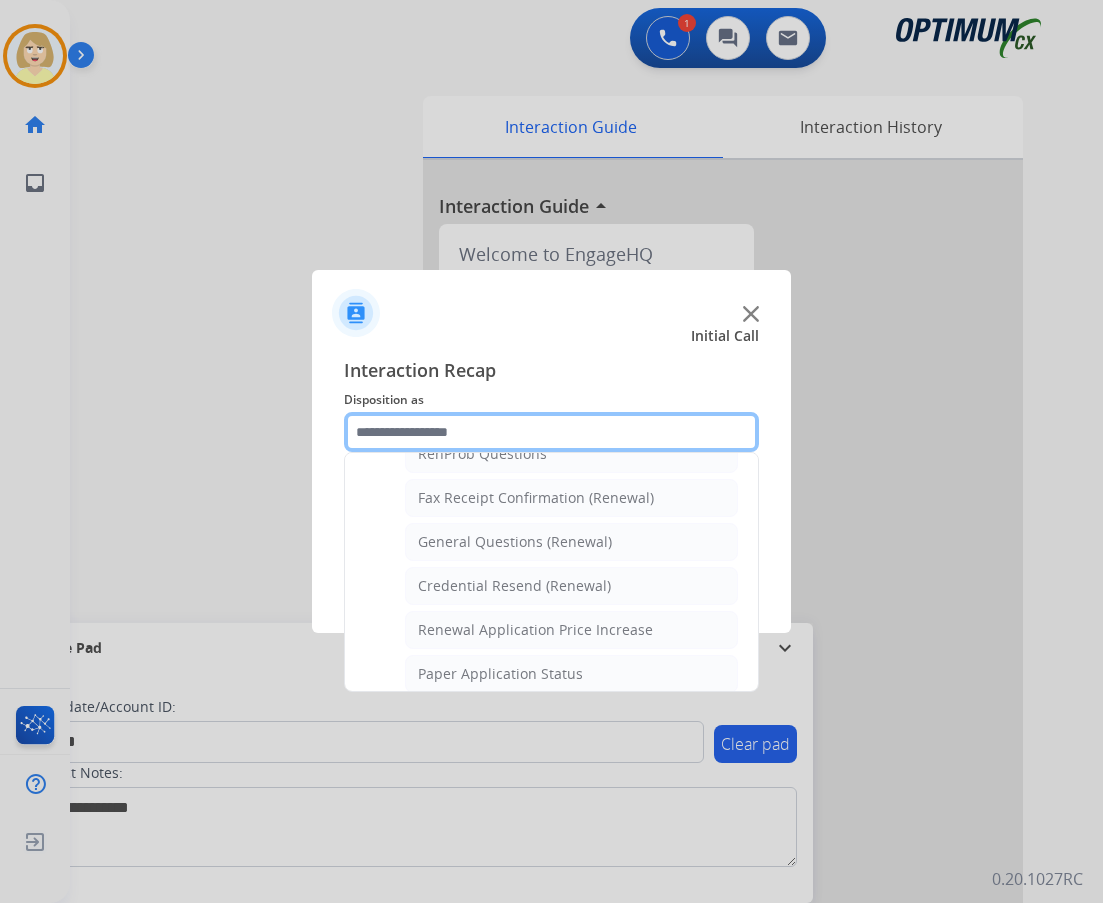 scroll, scrollTop: 736, scrollLeft: 0, axis: vertical 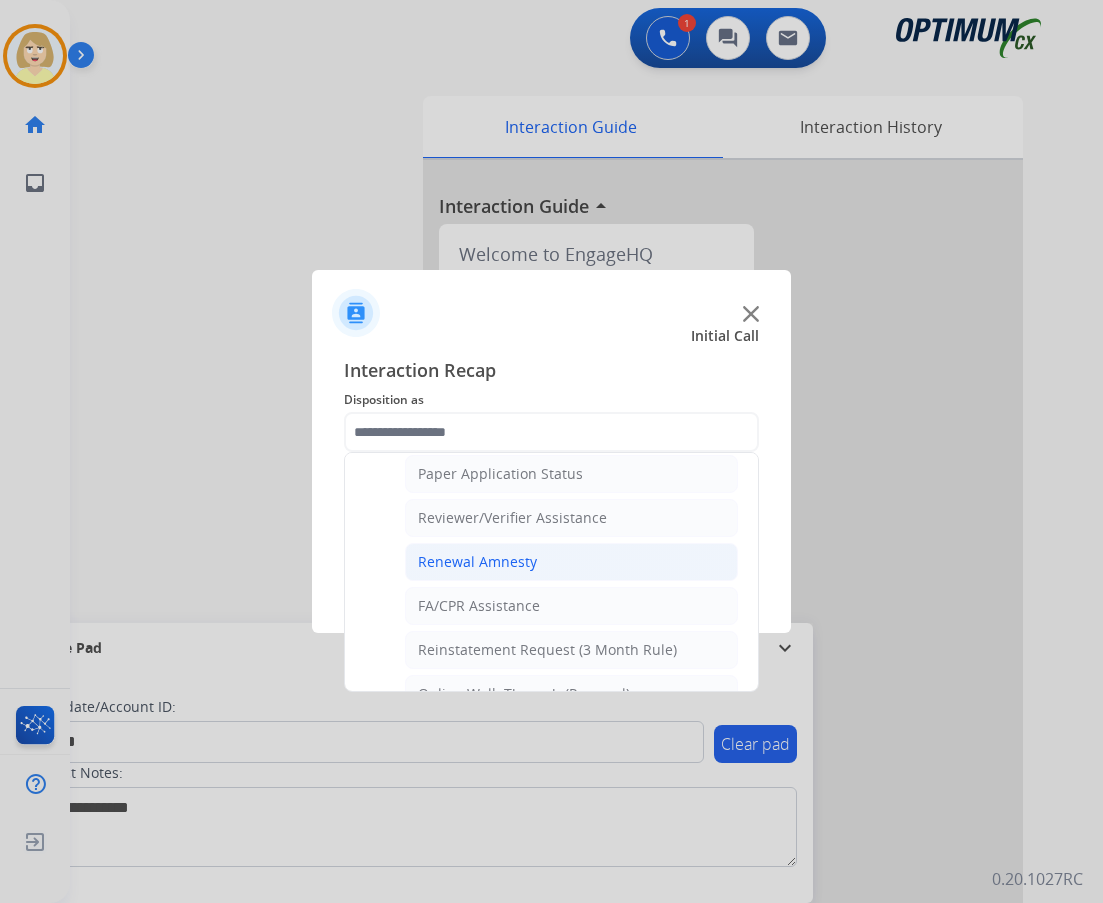click on "Renewal Amnesty" 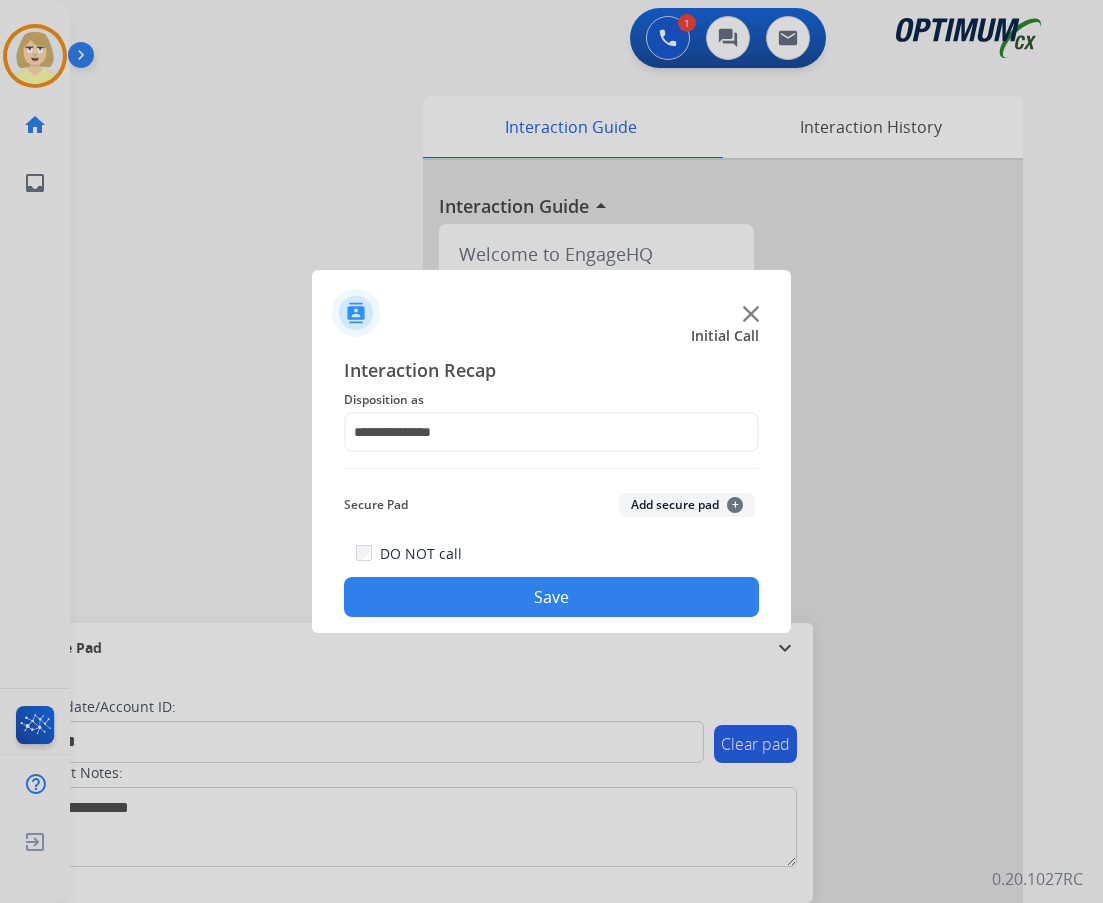 drag, startPoint x: 650, startPoint y: 505, endPoint x: 450, endPoint y: 630, distance: 235.84953 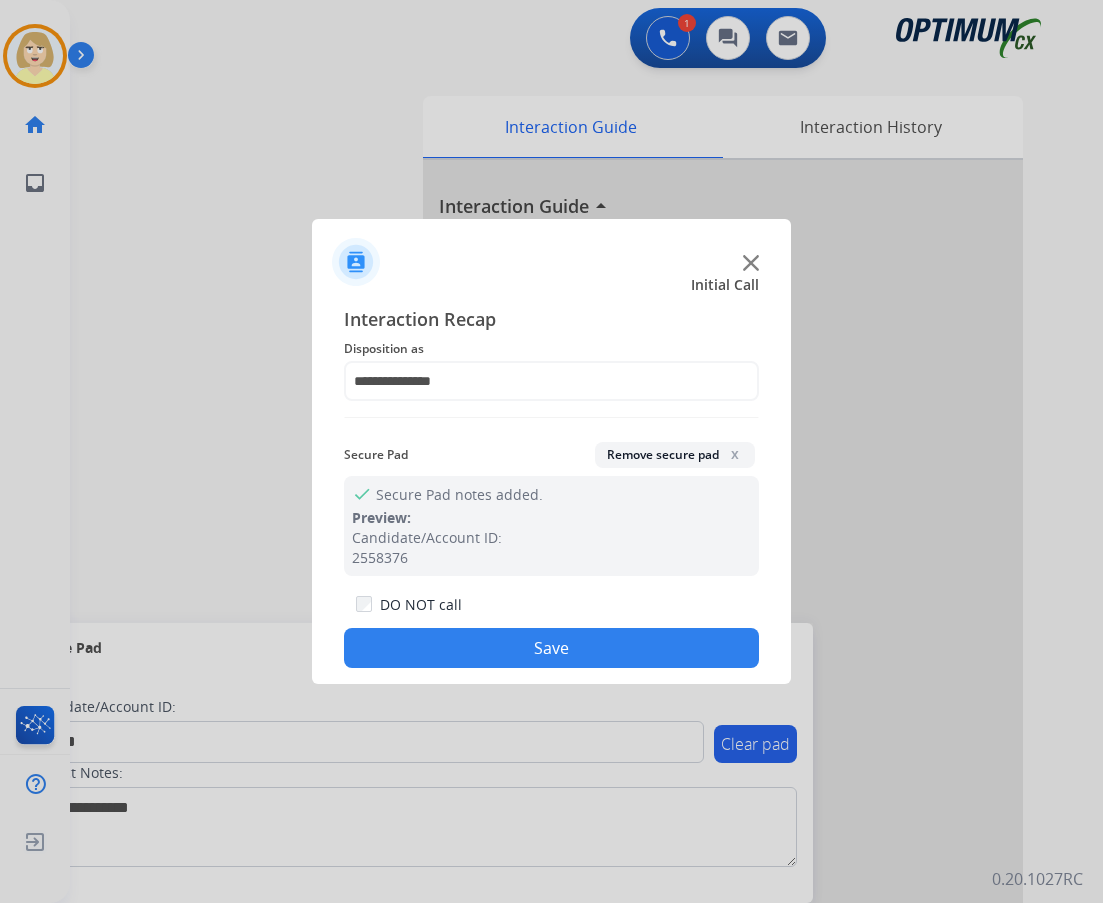 drag, startPoint x: 392, startPoint y: 651, endPoint x: 167, endPoint y: 598, distance: 231.15796 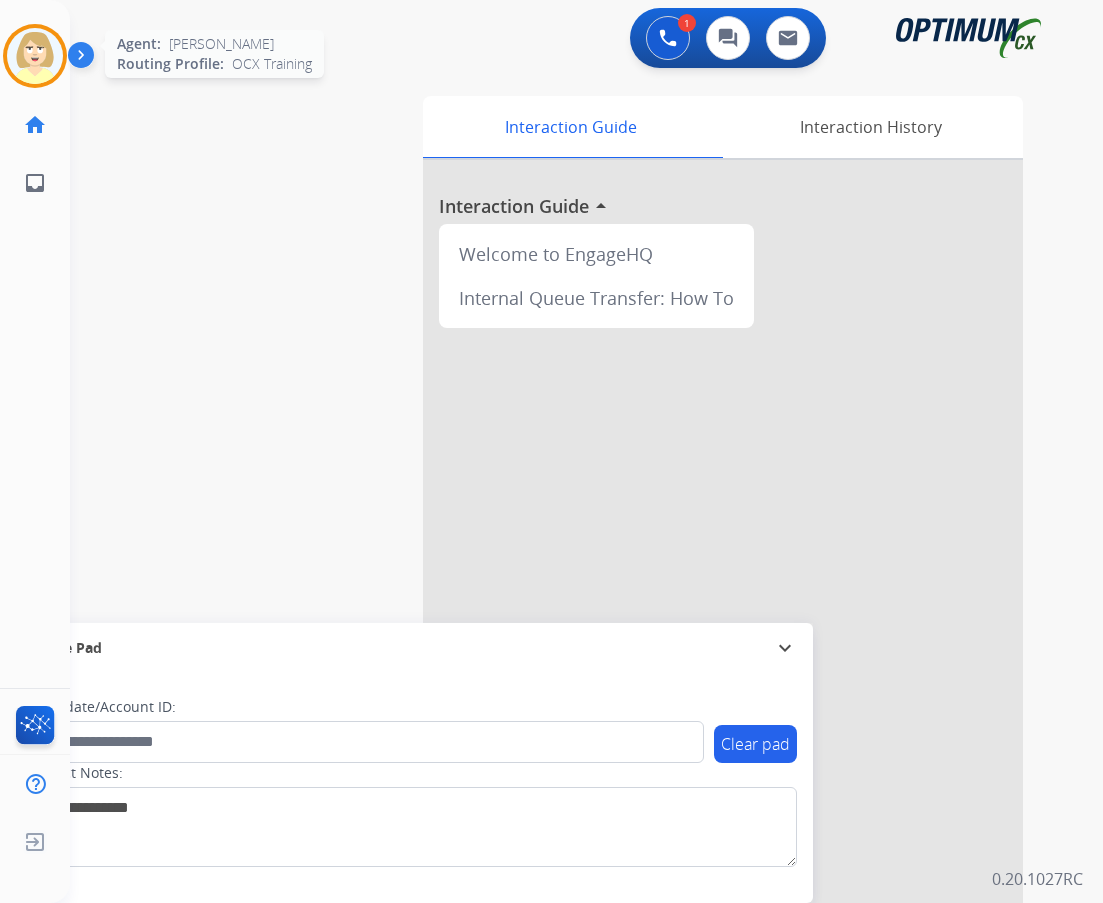 click at bounding box center (35, 56) 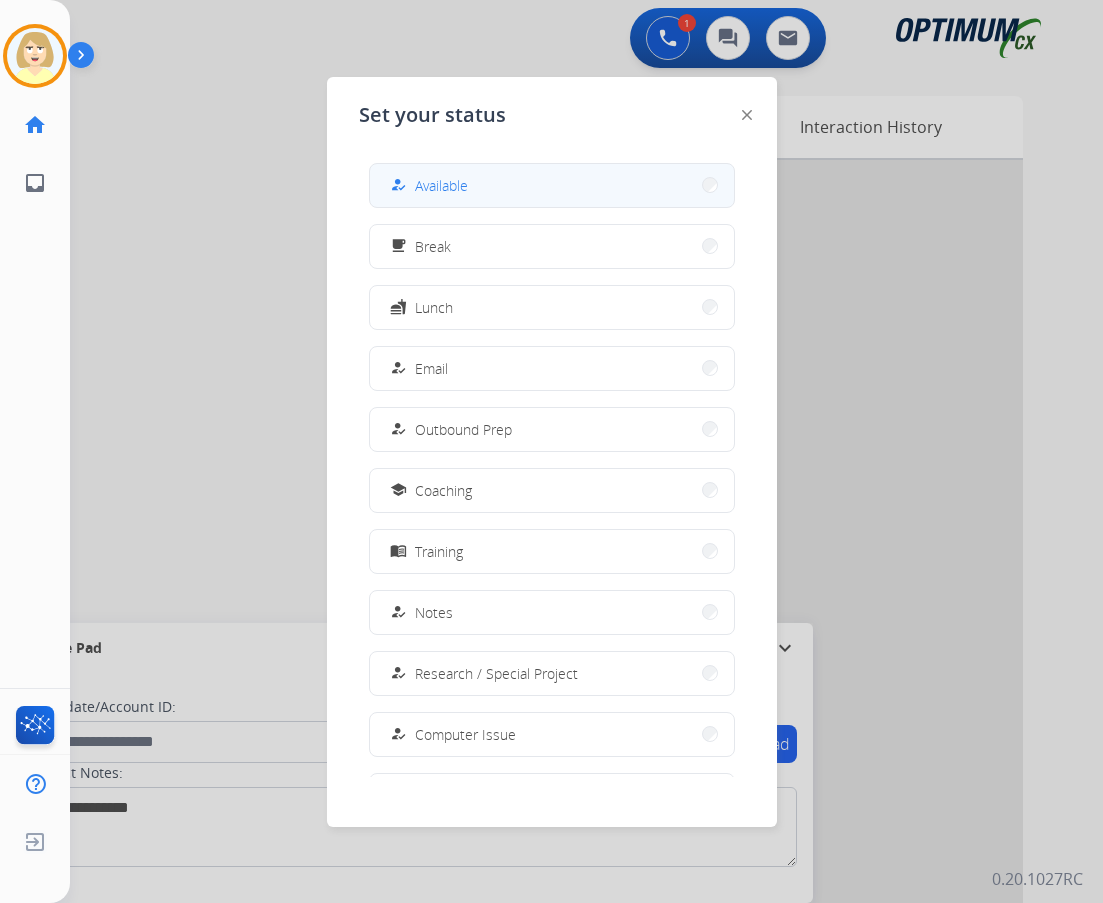 click on "Available" at bounding box center (441, 185) 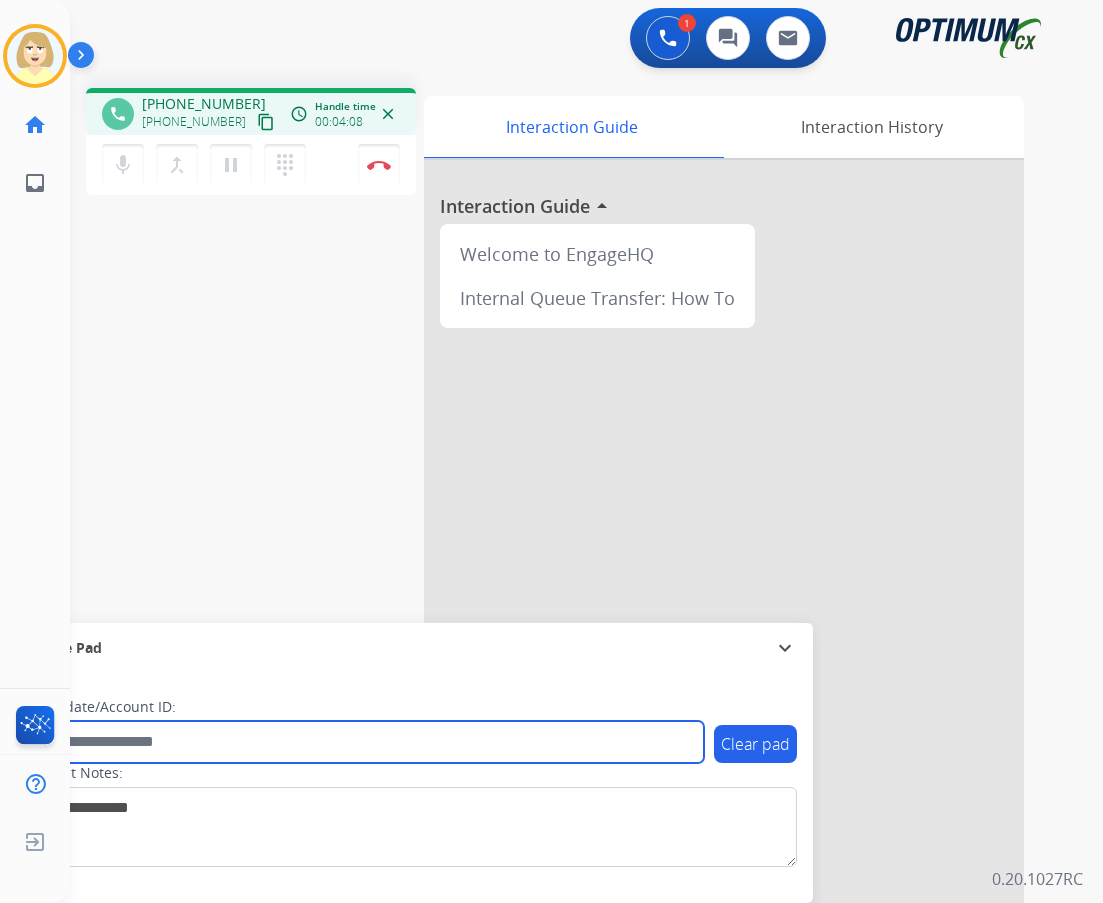 click at bounding box center [365, 742] 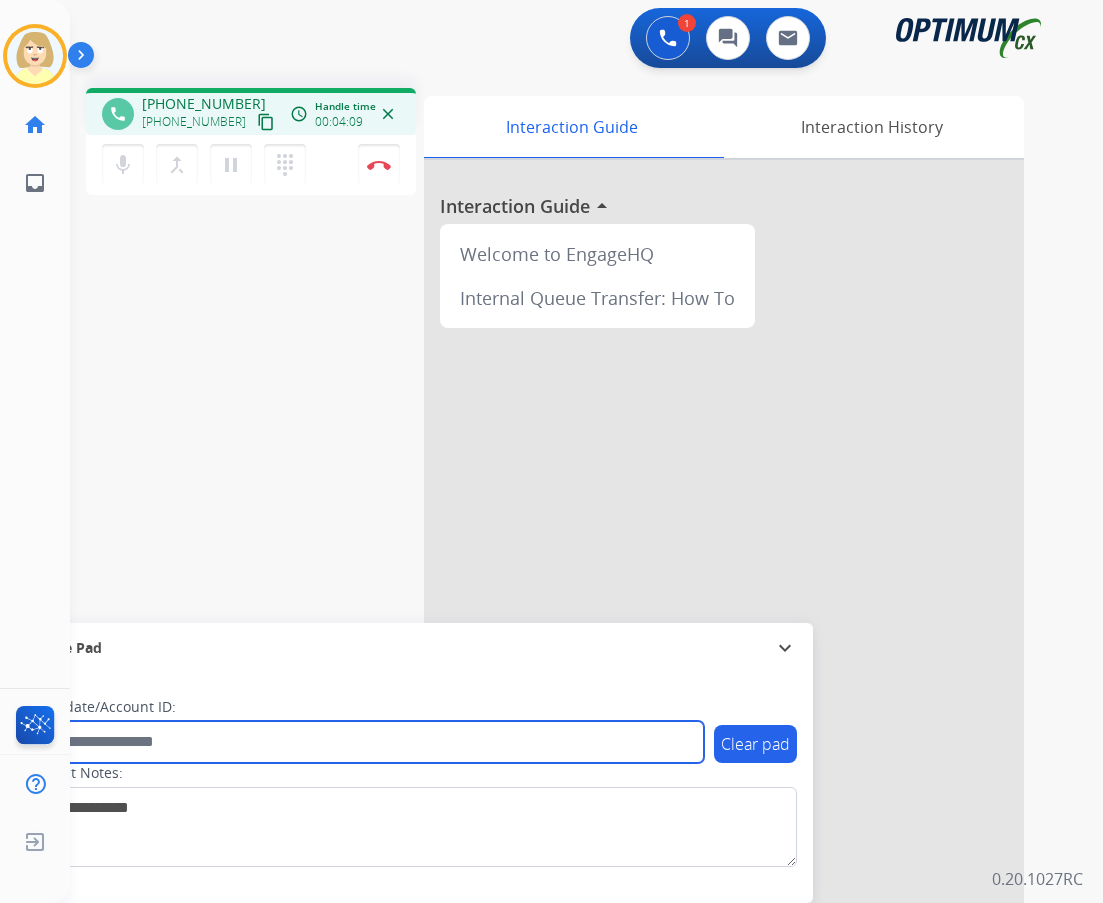paste on "*******" 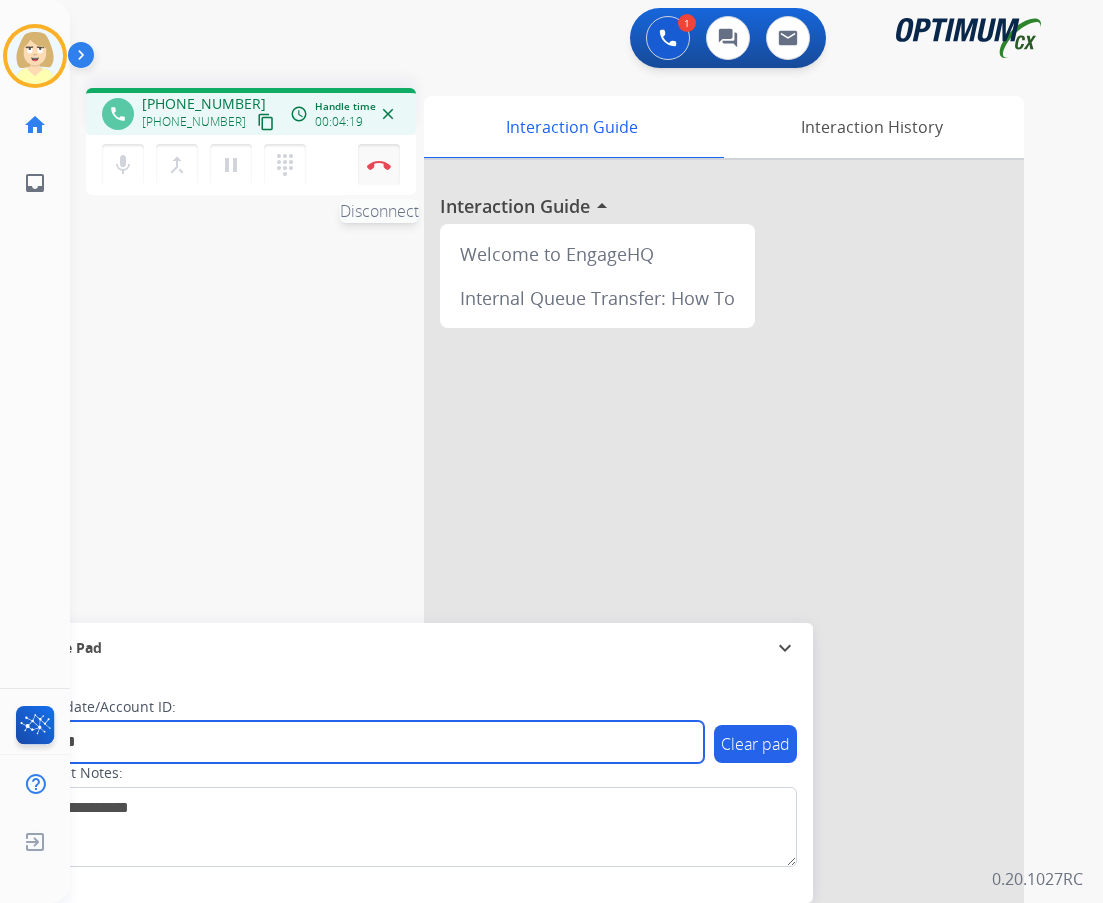 type on "*******" 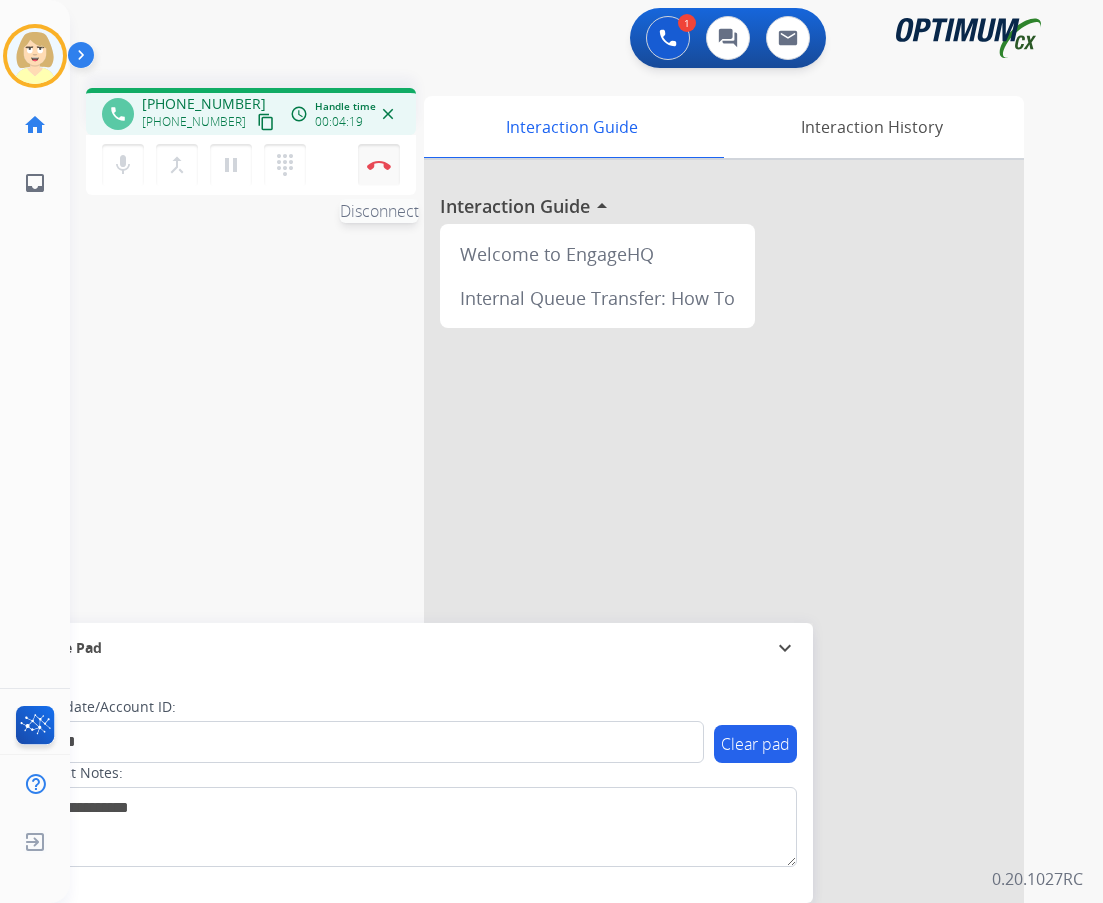 click at bounding box center [379, 165] 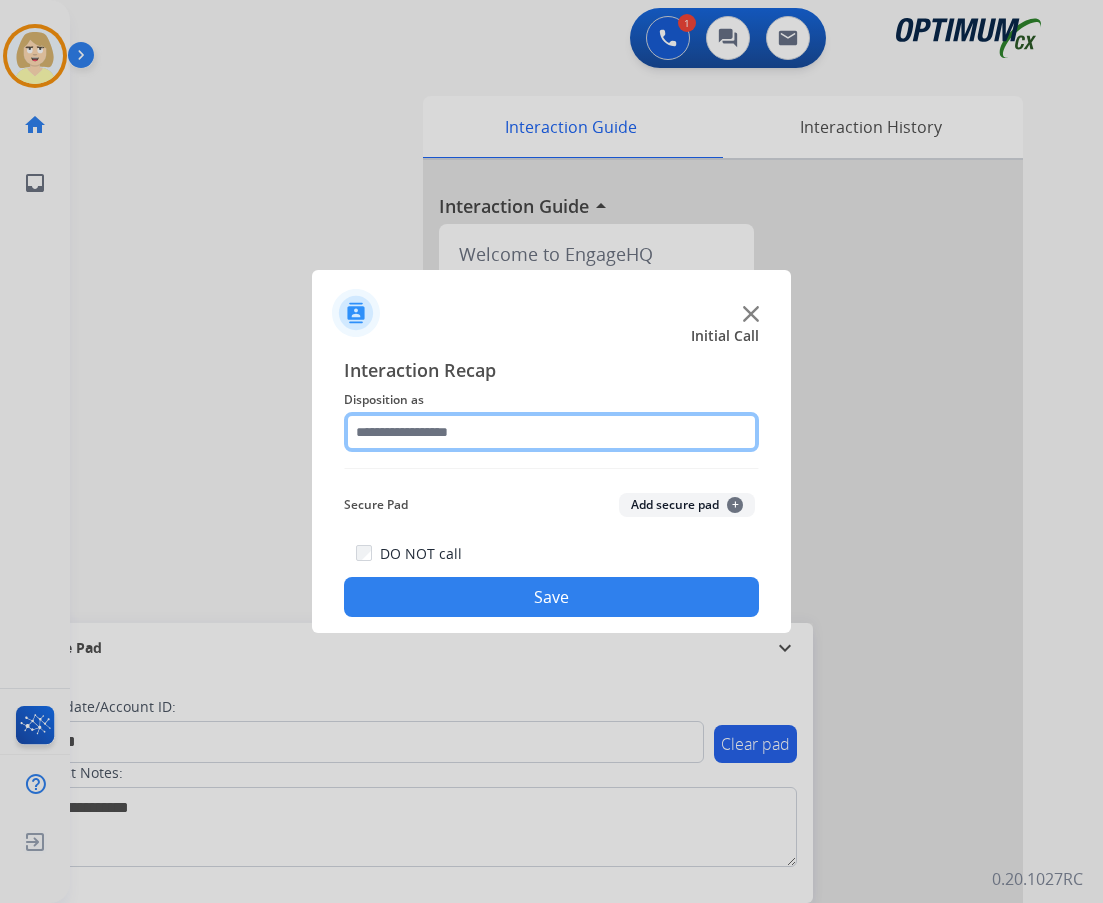 click 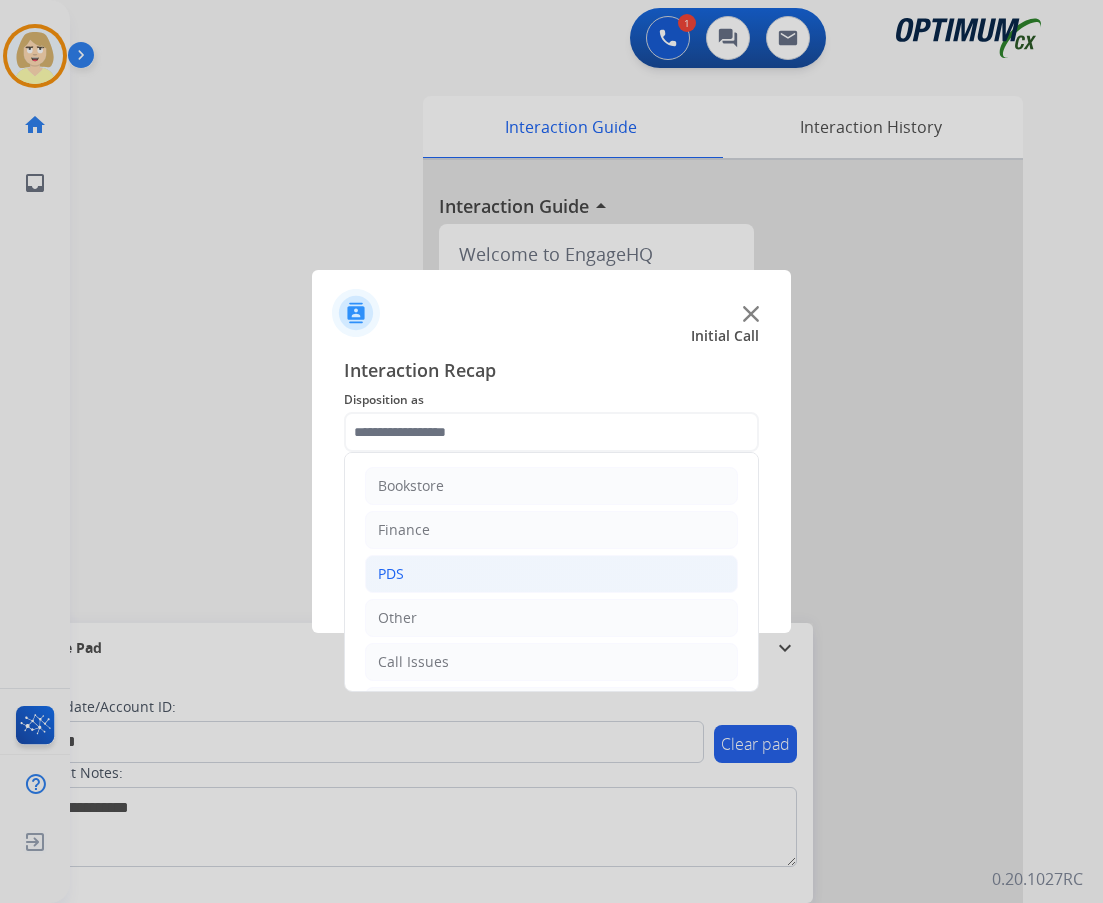 click on "PDS" 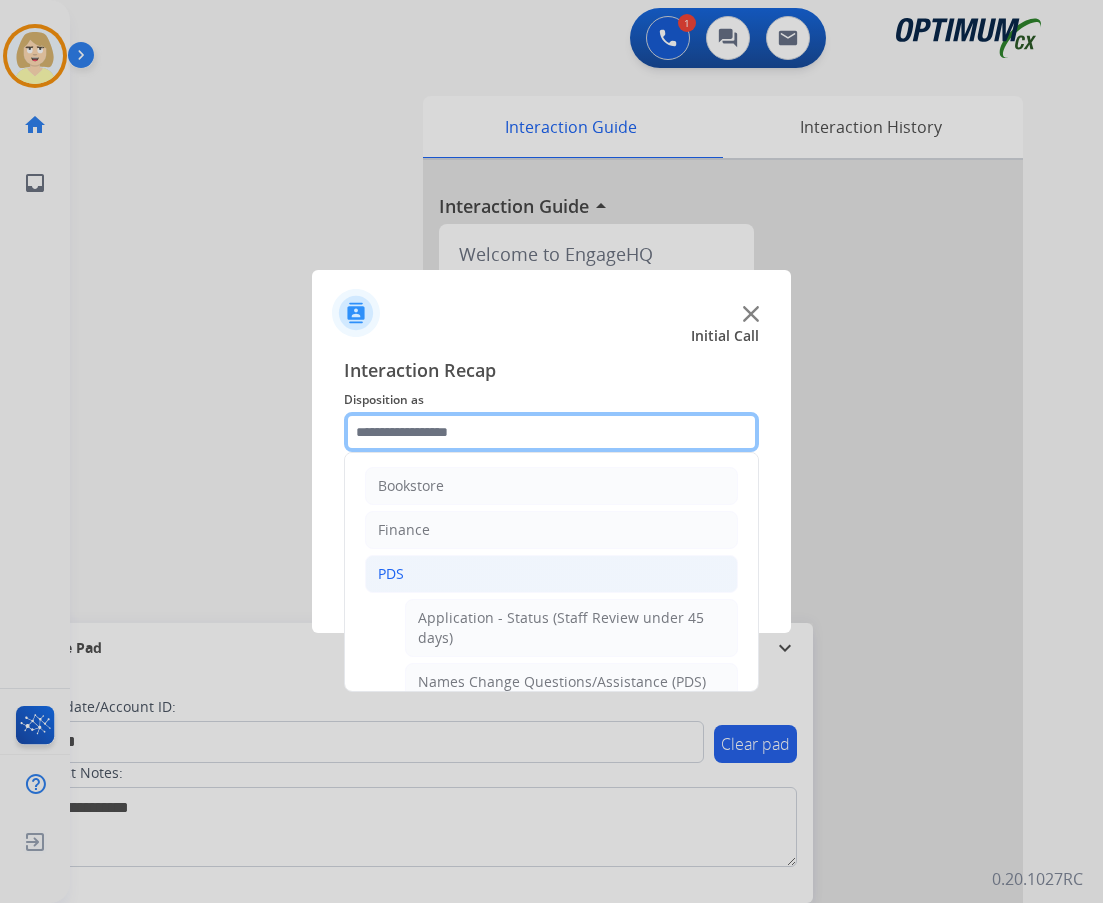 scroll, scrollTop: 100, scrollLeft: 0, axis: vertical 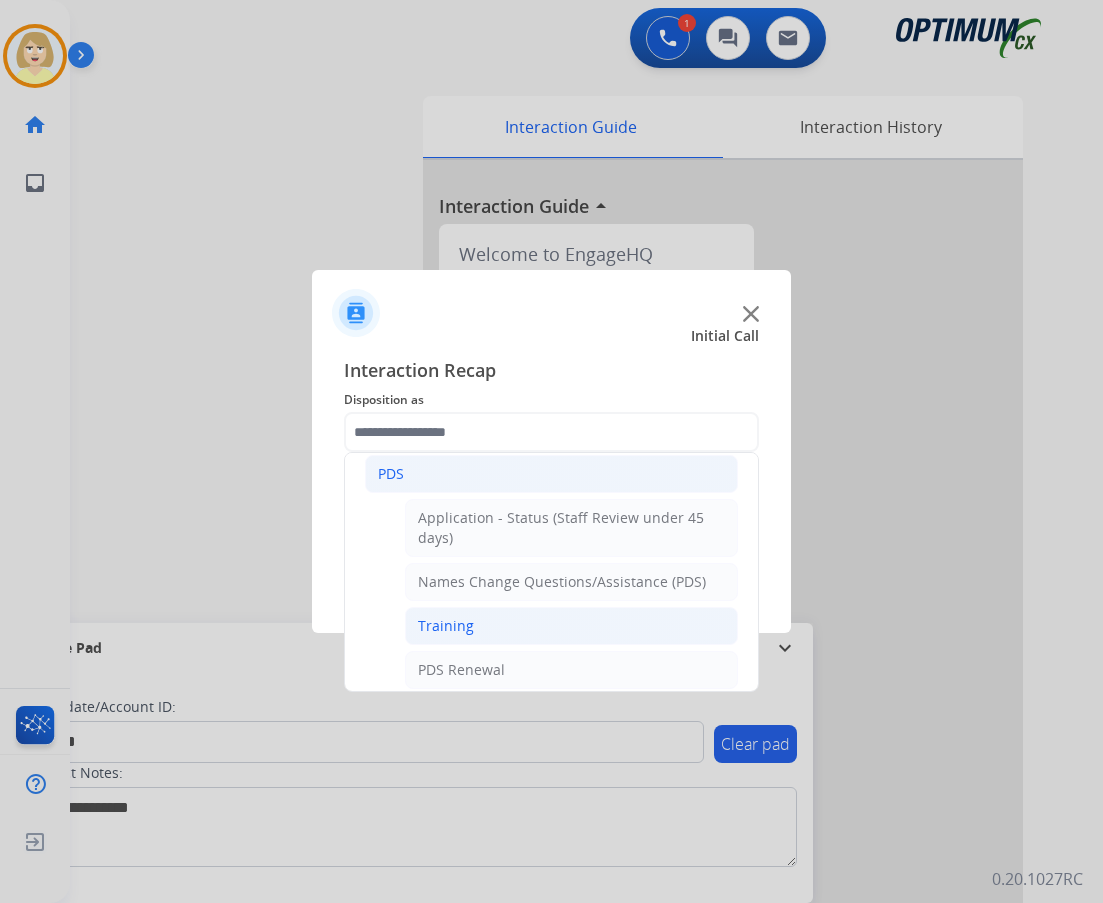 click on "Training" 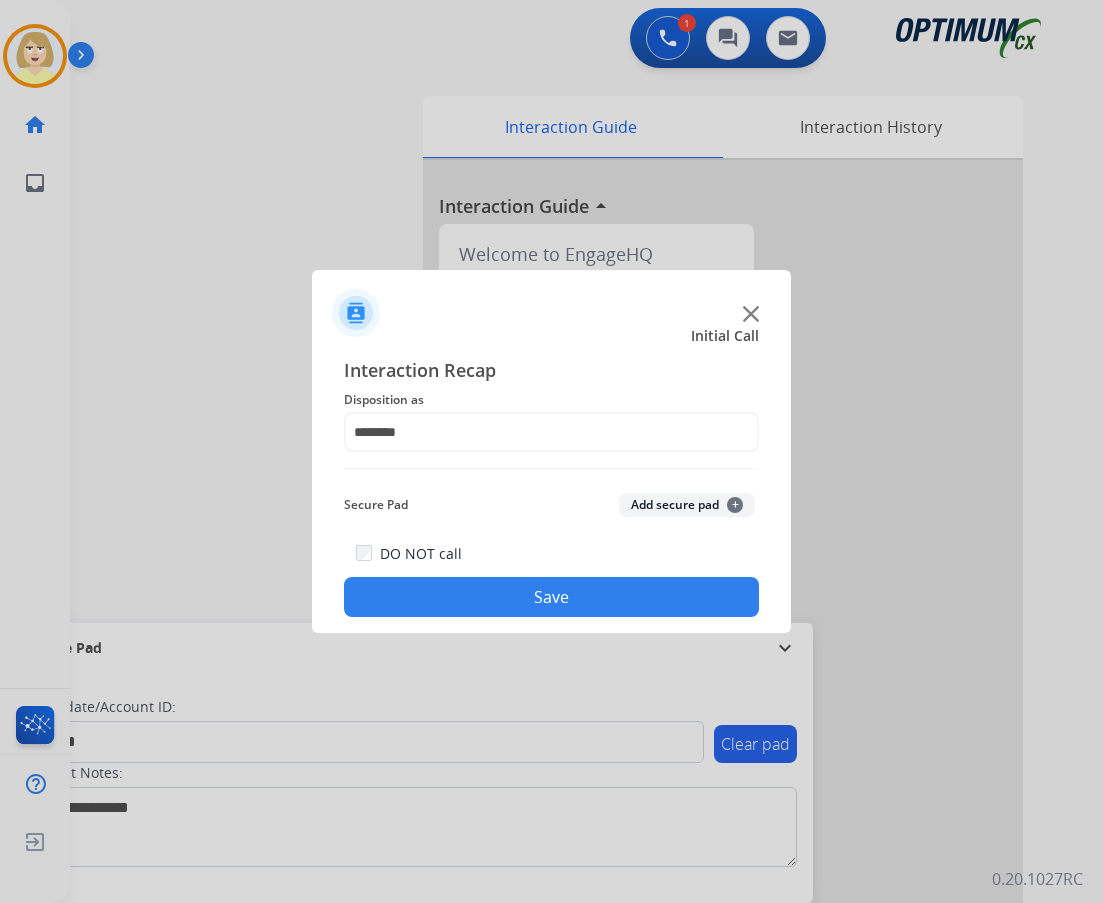 drag, startPoint x: 686, startPoint y: 501, endPoint x: 589, endPoint y: 586, distance: 128.97287 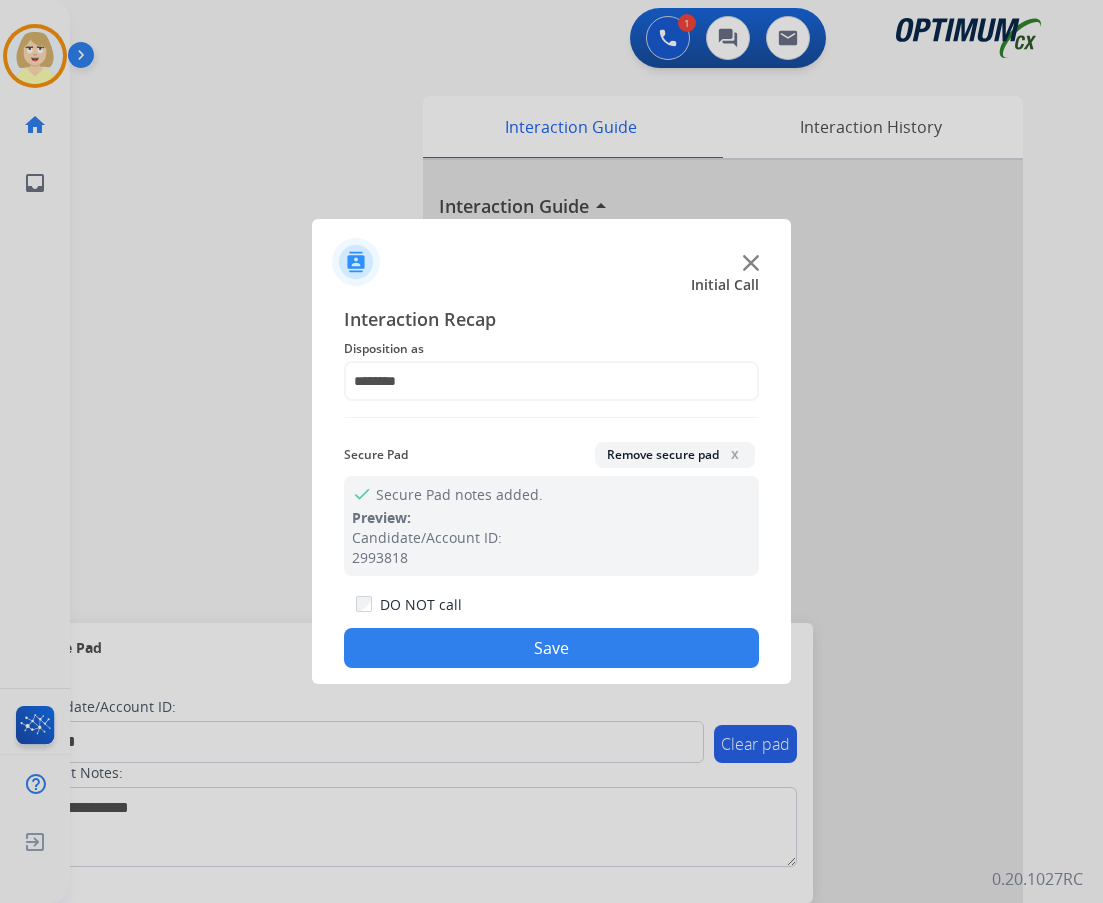 drag, startPoint x: 528, startPoint y: 655, endPoint x: 123, endPoint y: 354, distance: 504.6048 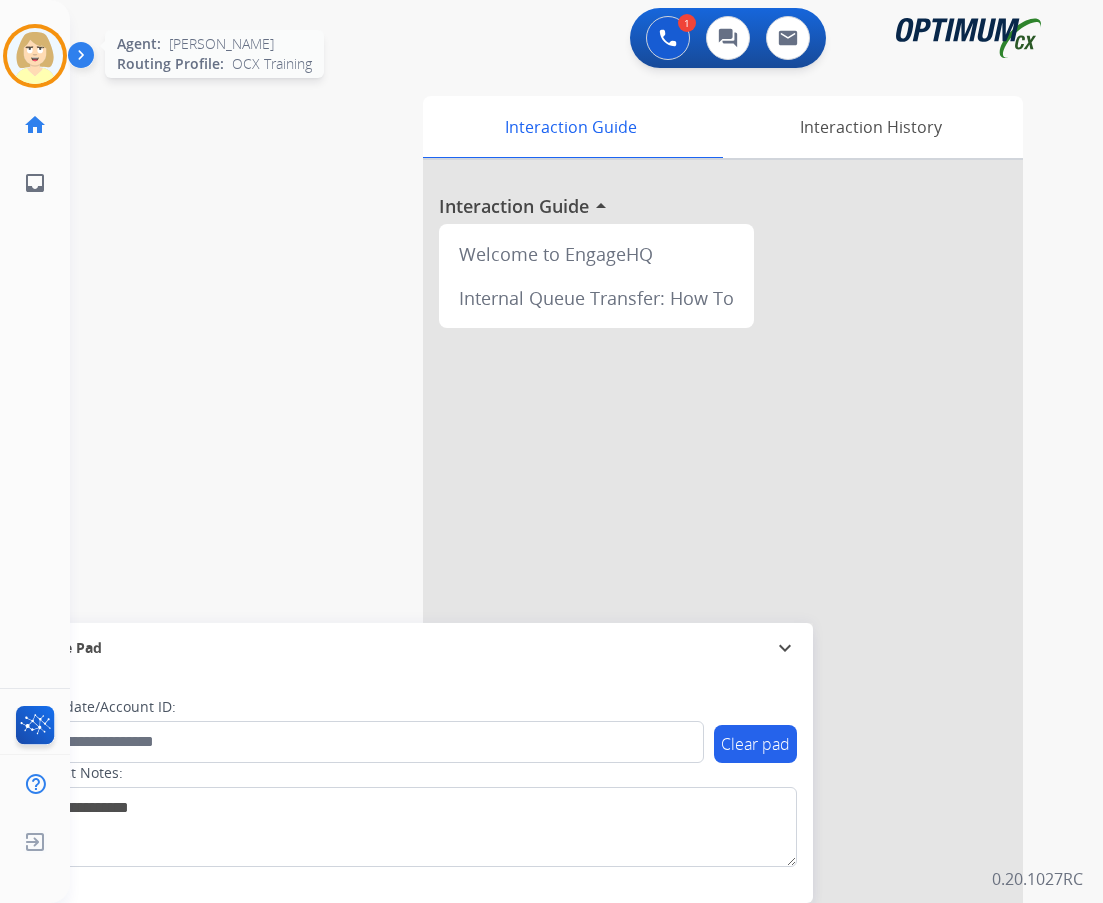 click at bounding box center (35, 56) 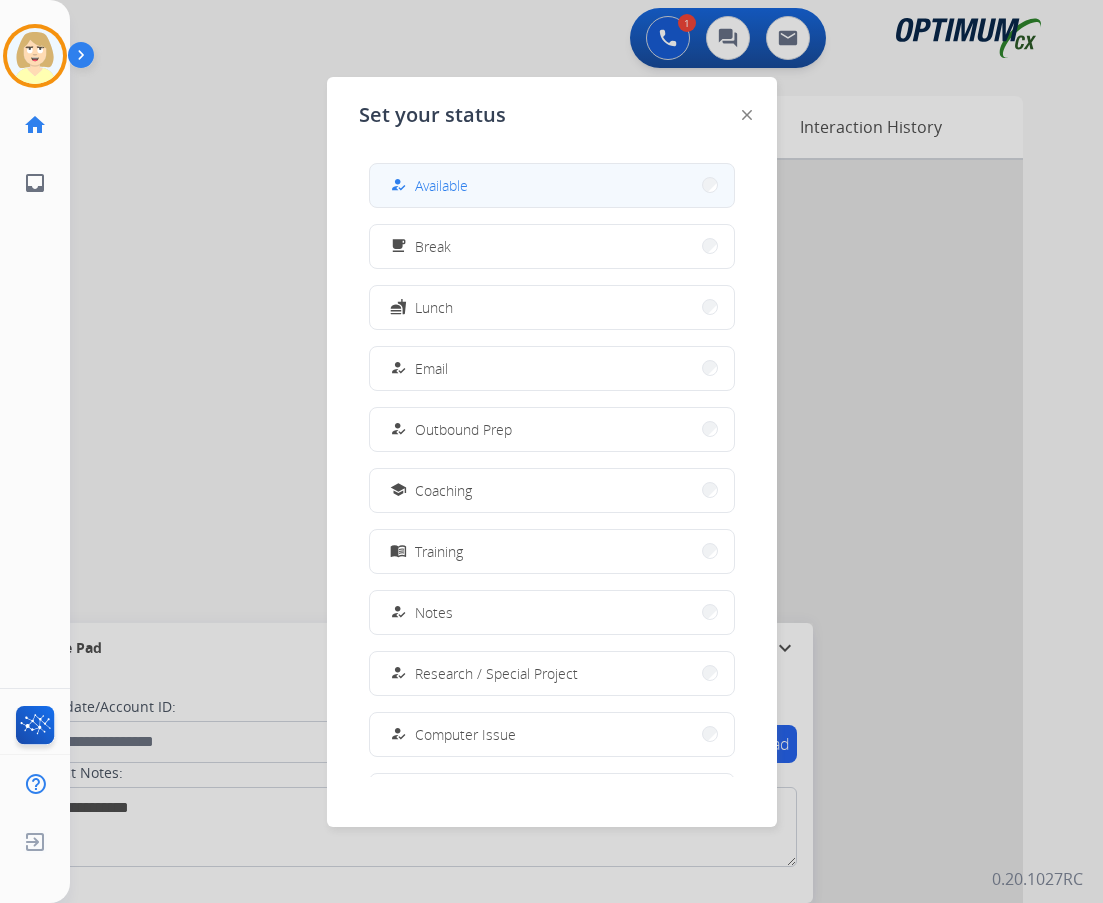 click on "Available" at bounding box center (441, 185) 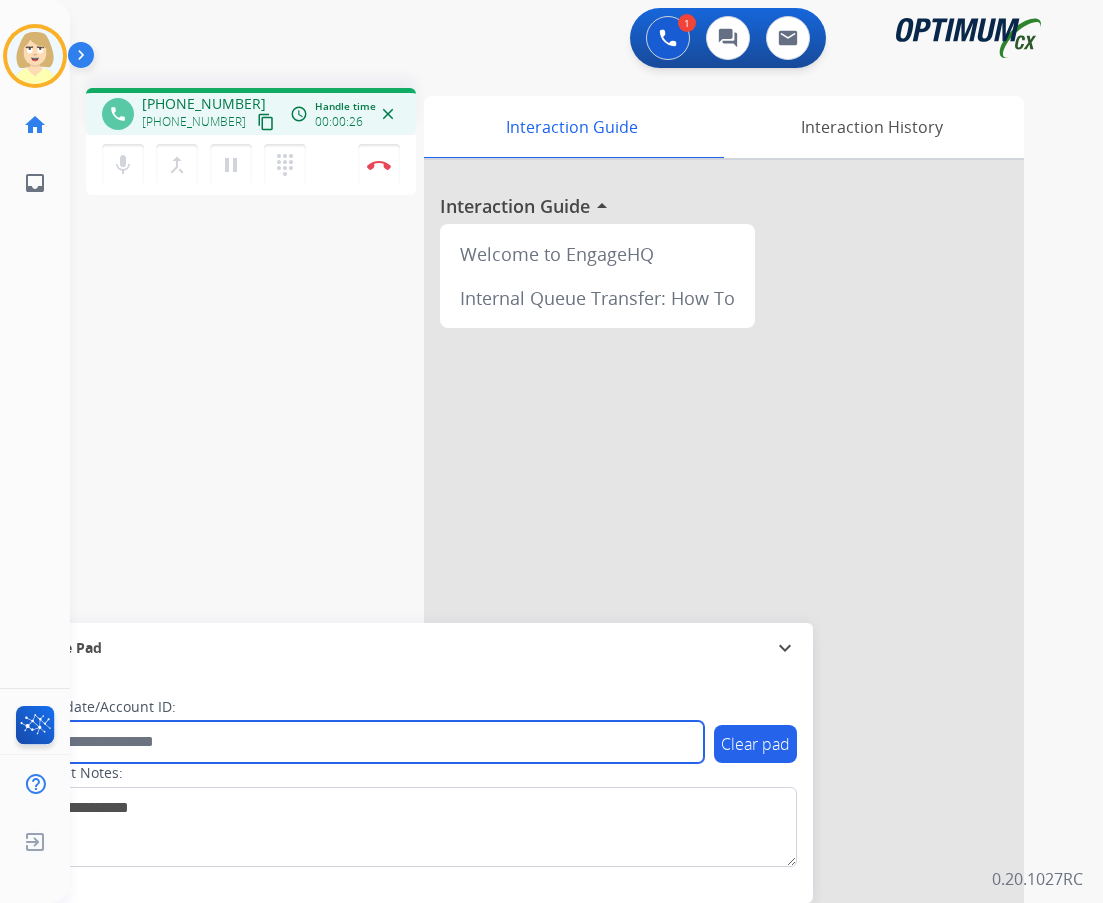 click at bounding box center [365, 742] 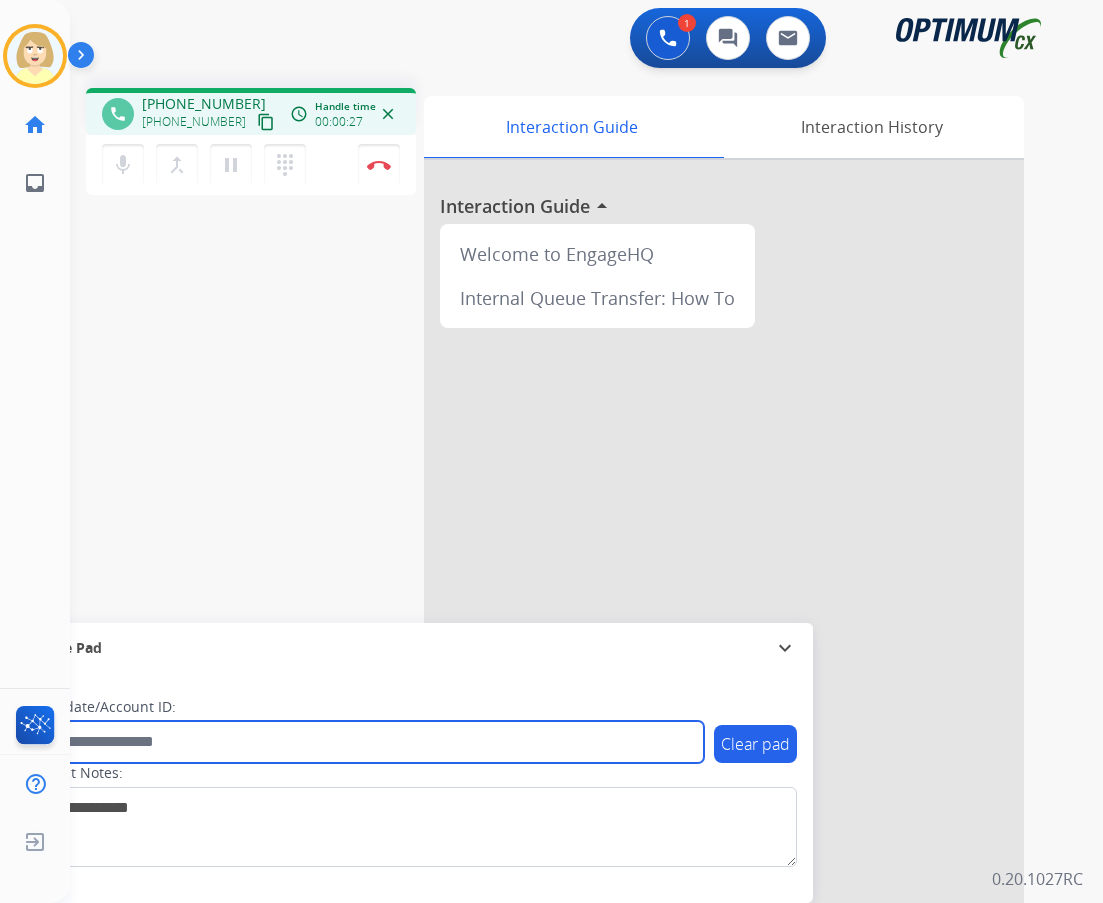 paste on "*******" 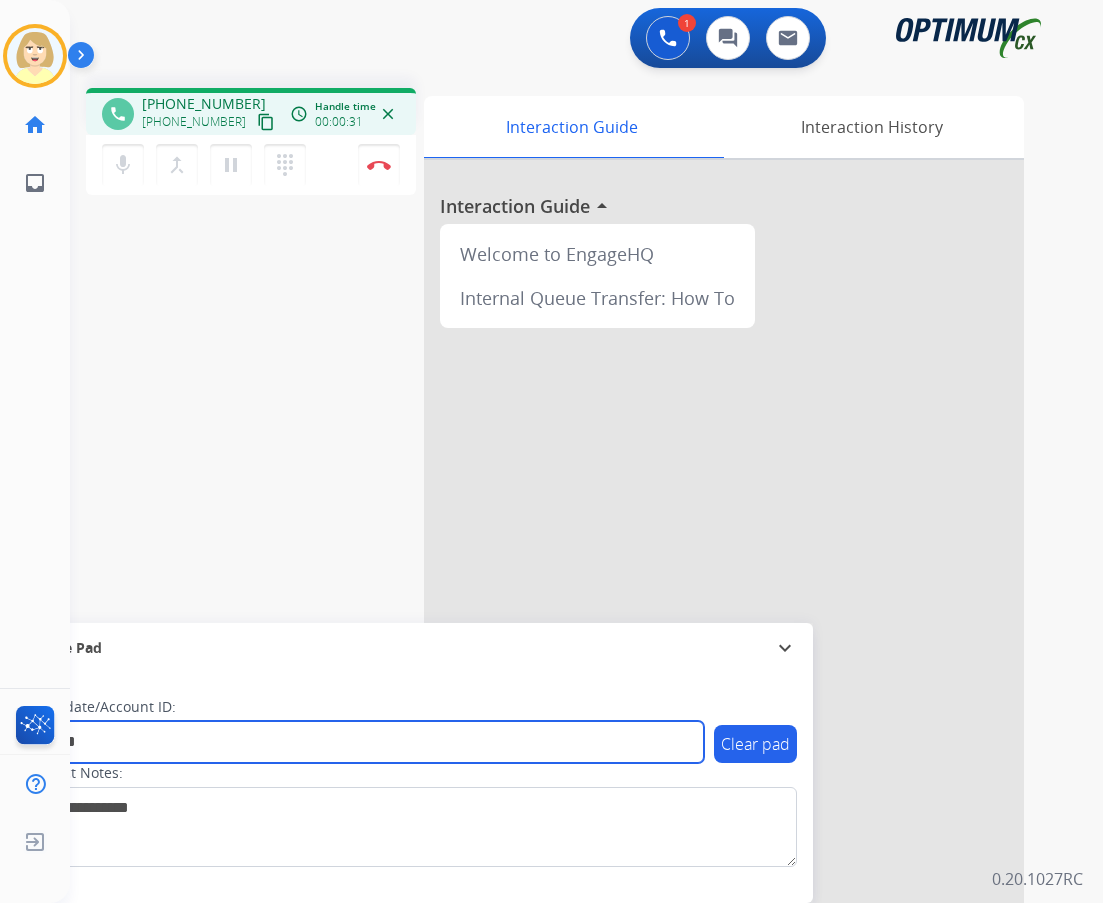 type on "*******" 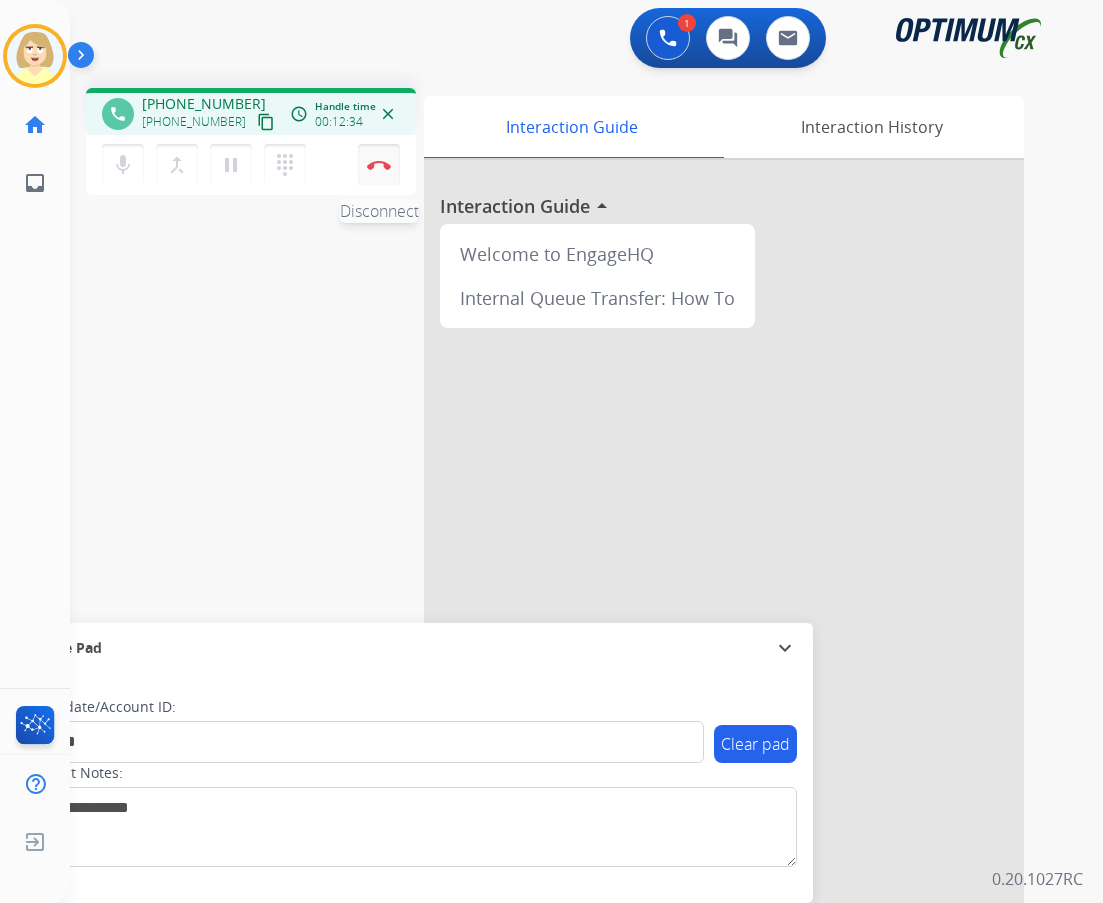 click on "Disconnect" at bounding box center (379, 165) 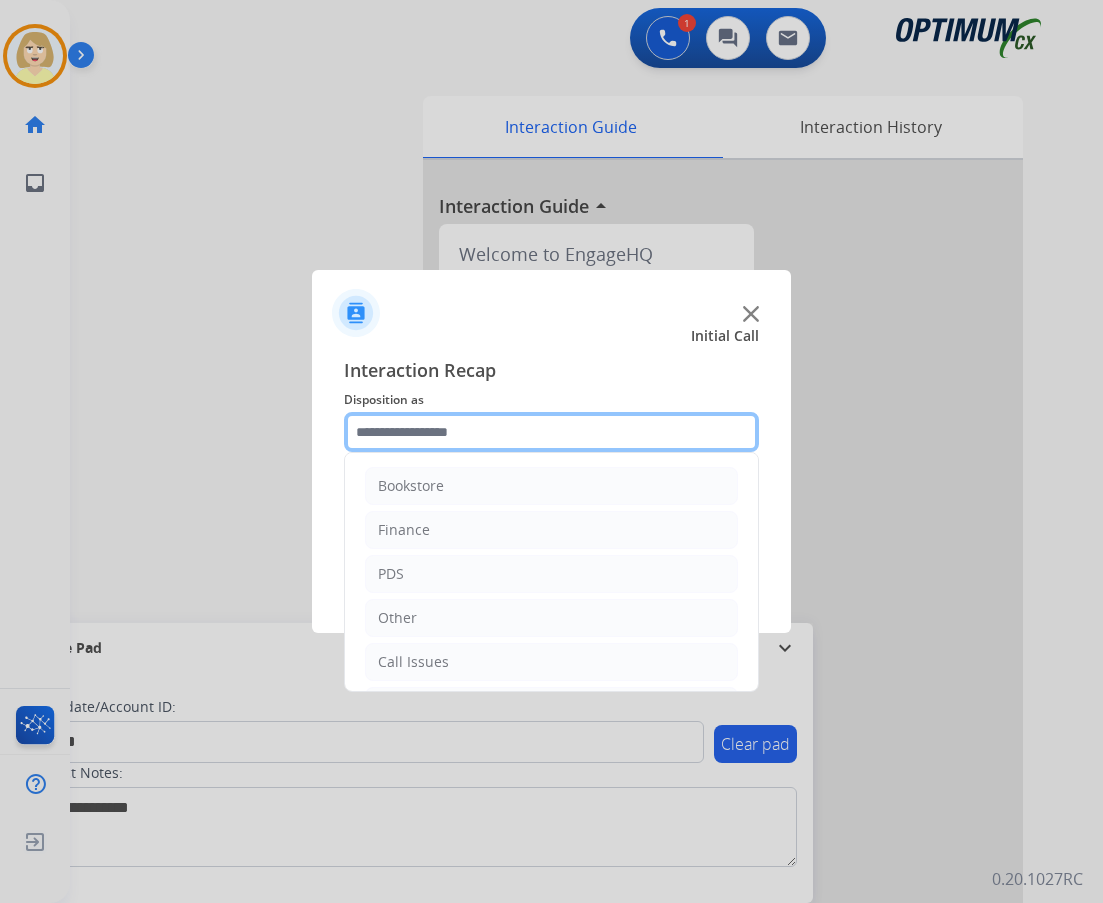 click 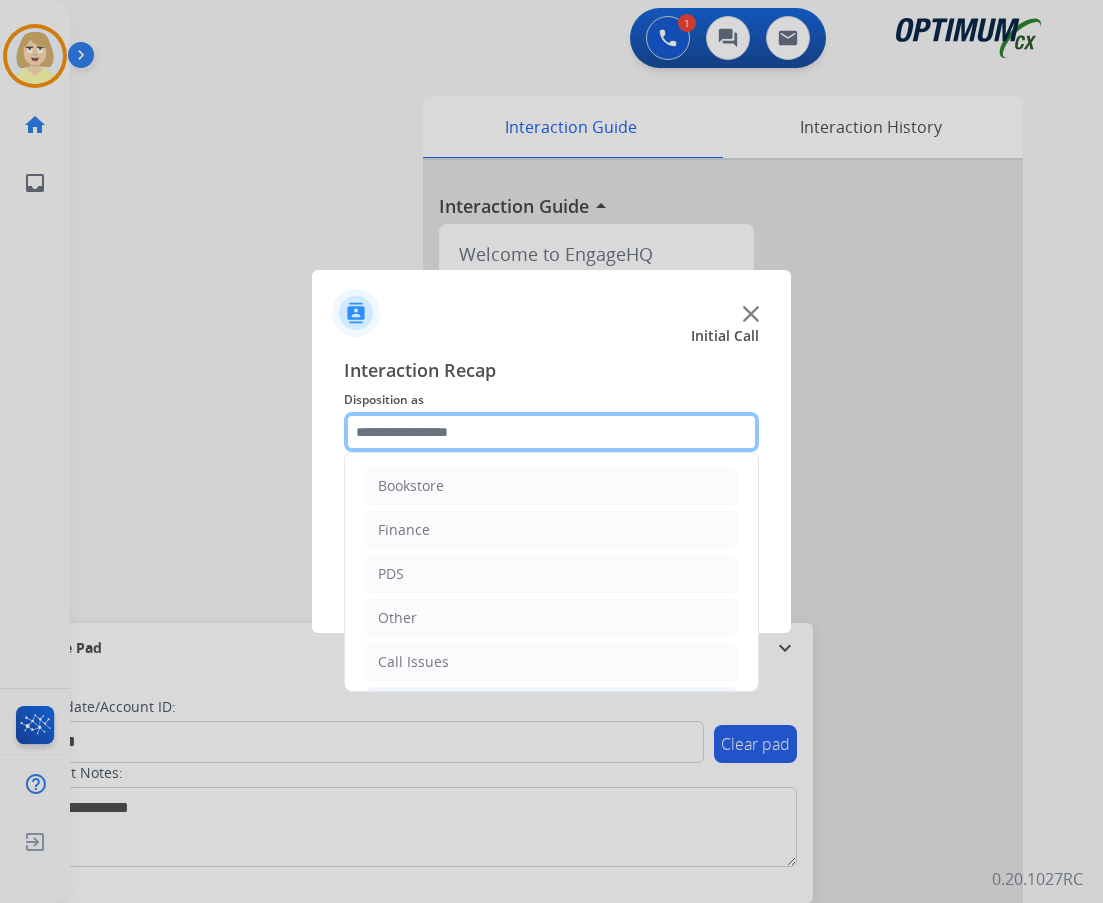 scroll, scrollTop: 136, scrollLeft: 0, axis: vertical 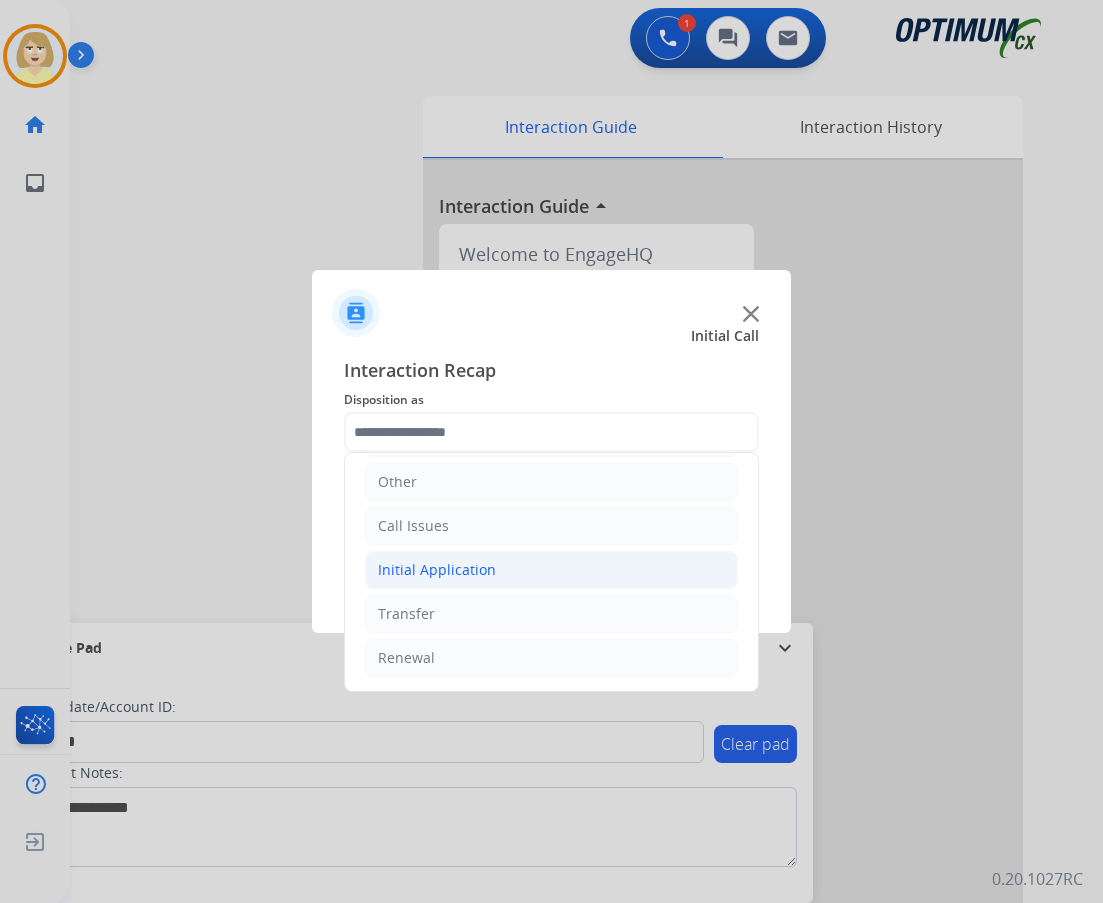 click on "Initial Application" 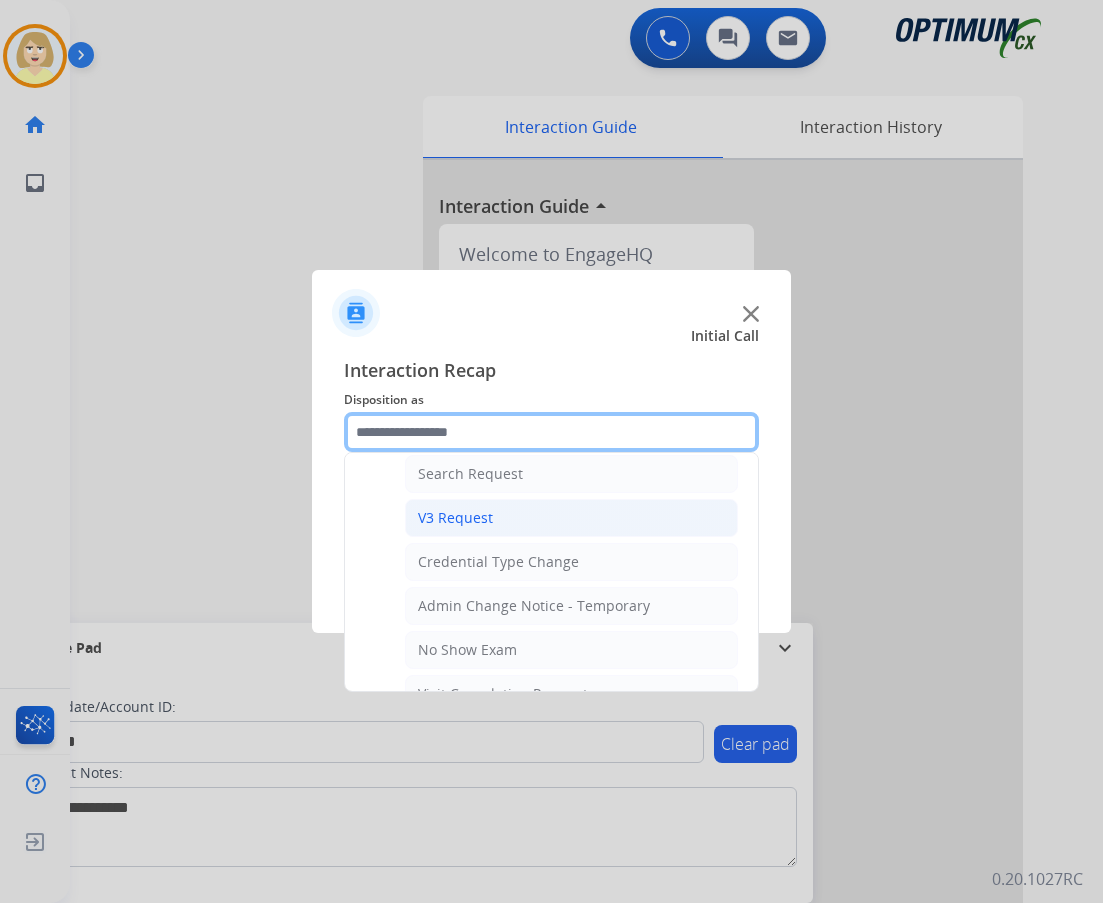 scroll, scrollTop: 836, scrollLeft: 0, axis: vertical 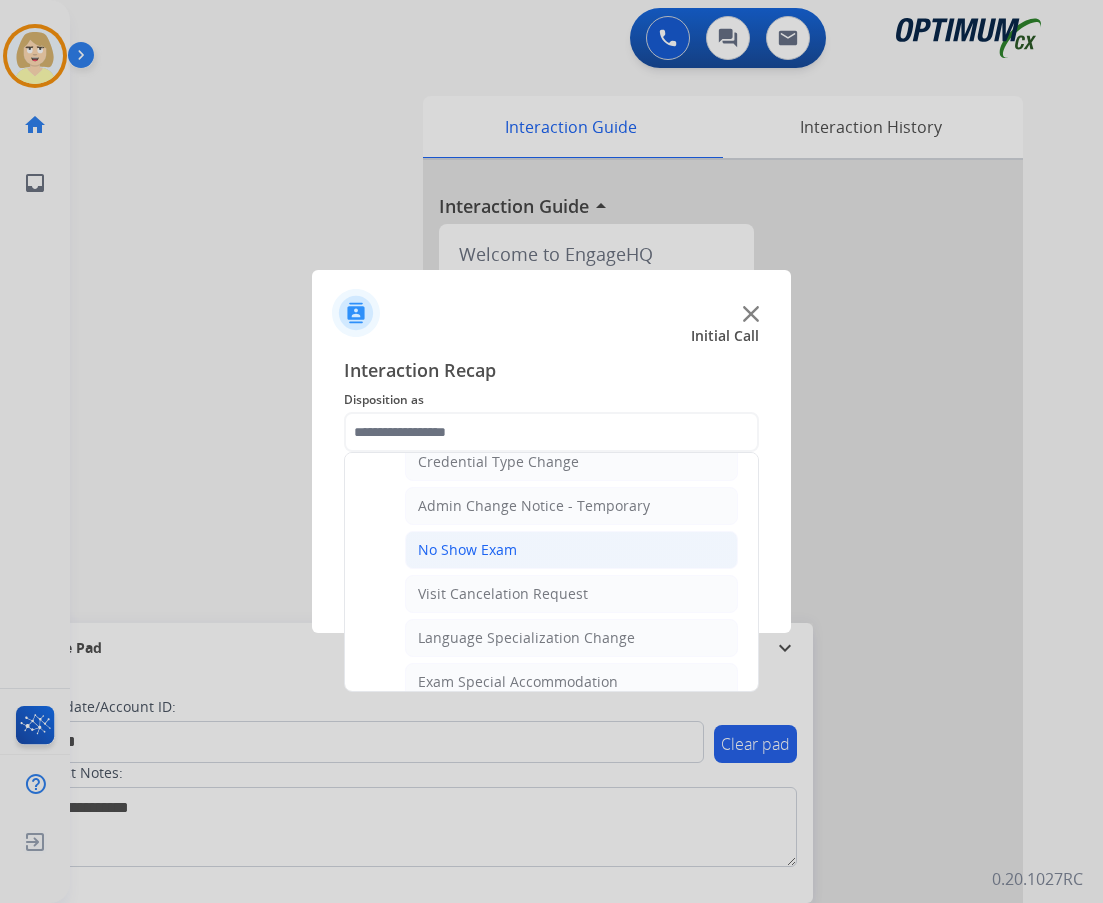 click on "No Show Exam" 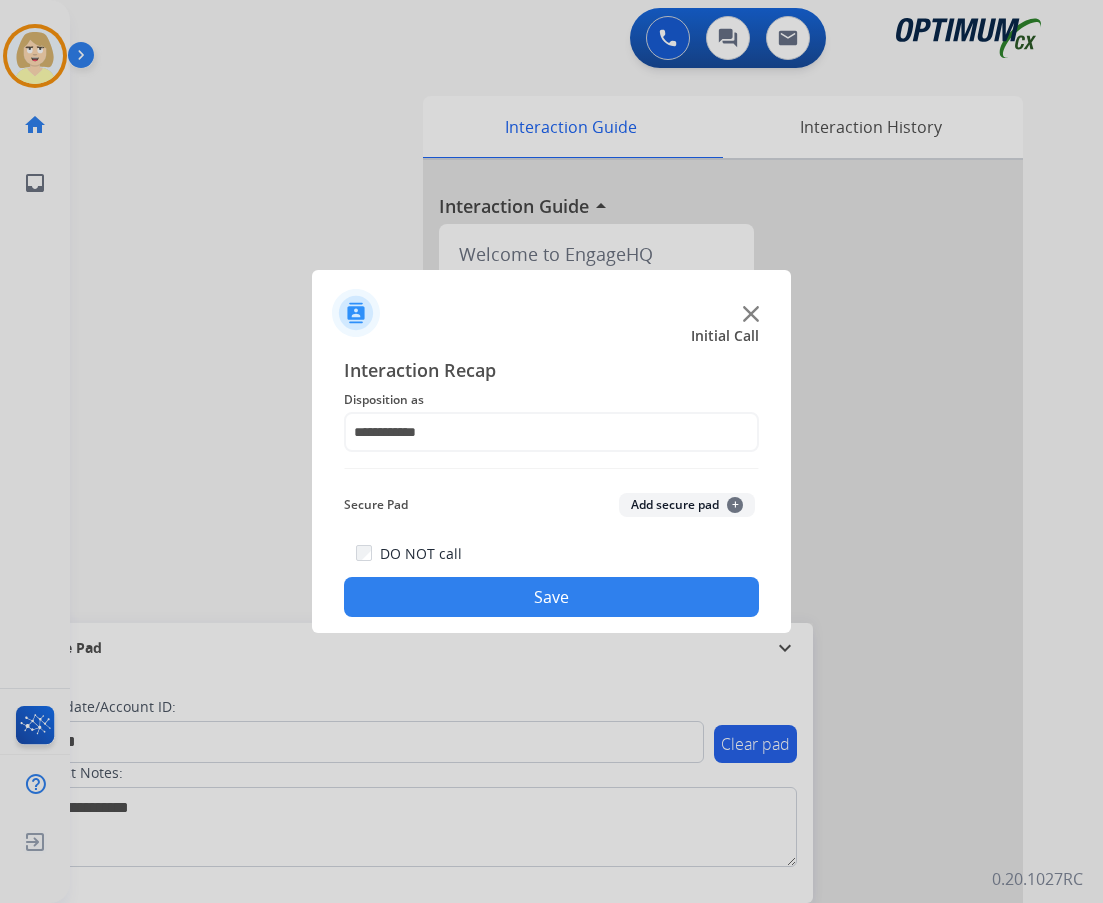 click on "Add secure pad  +" 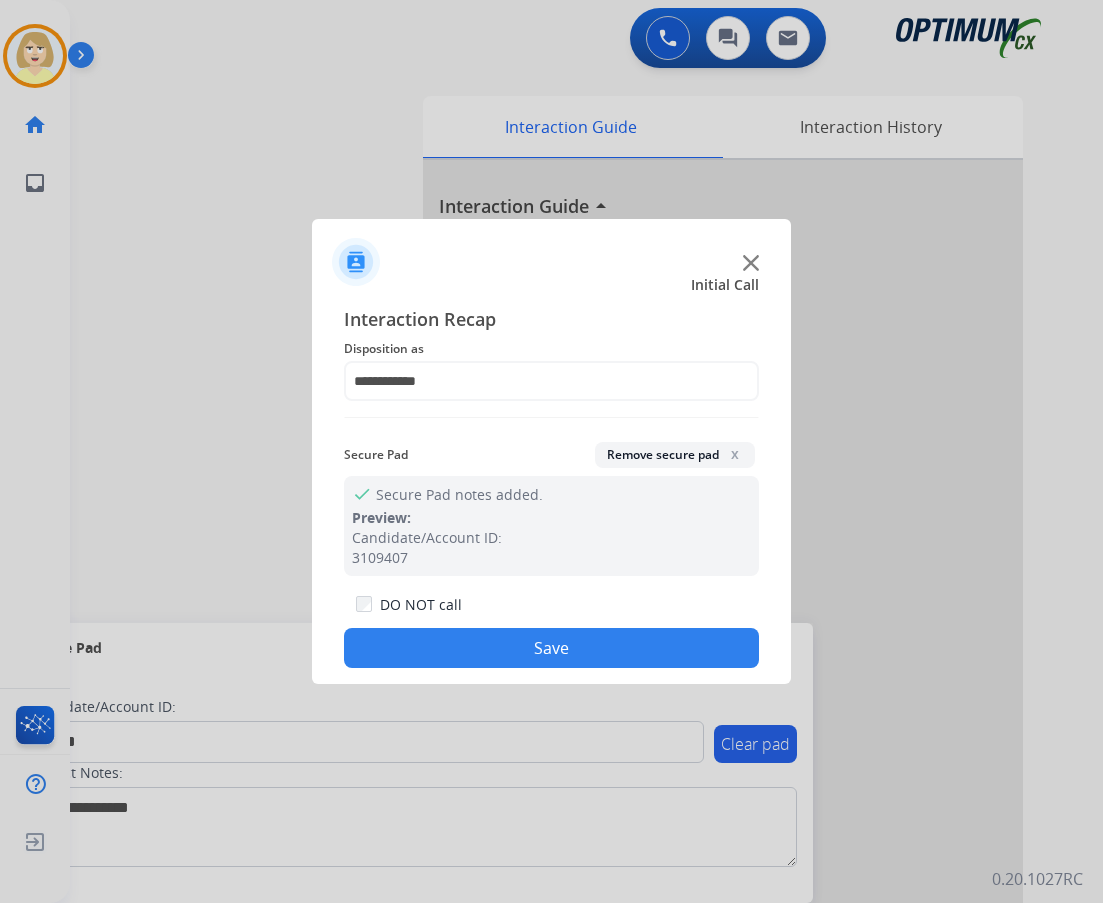 click on "Save" 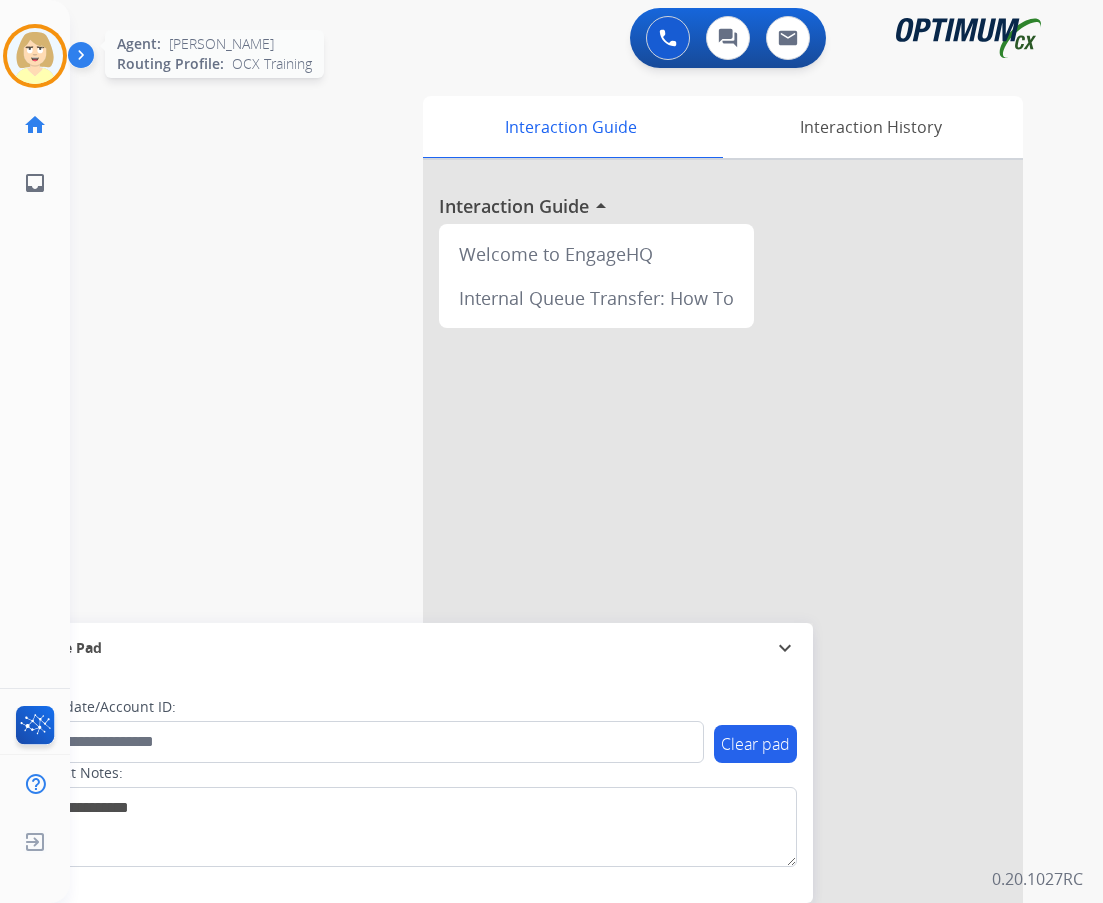 click at bounding box center (35, 56) 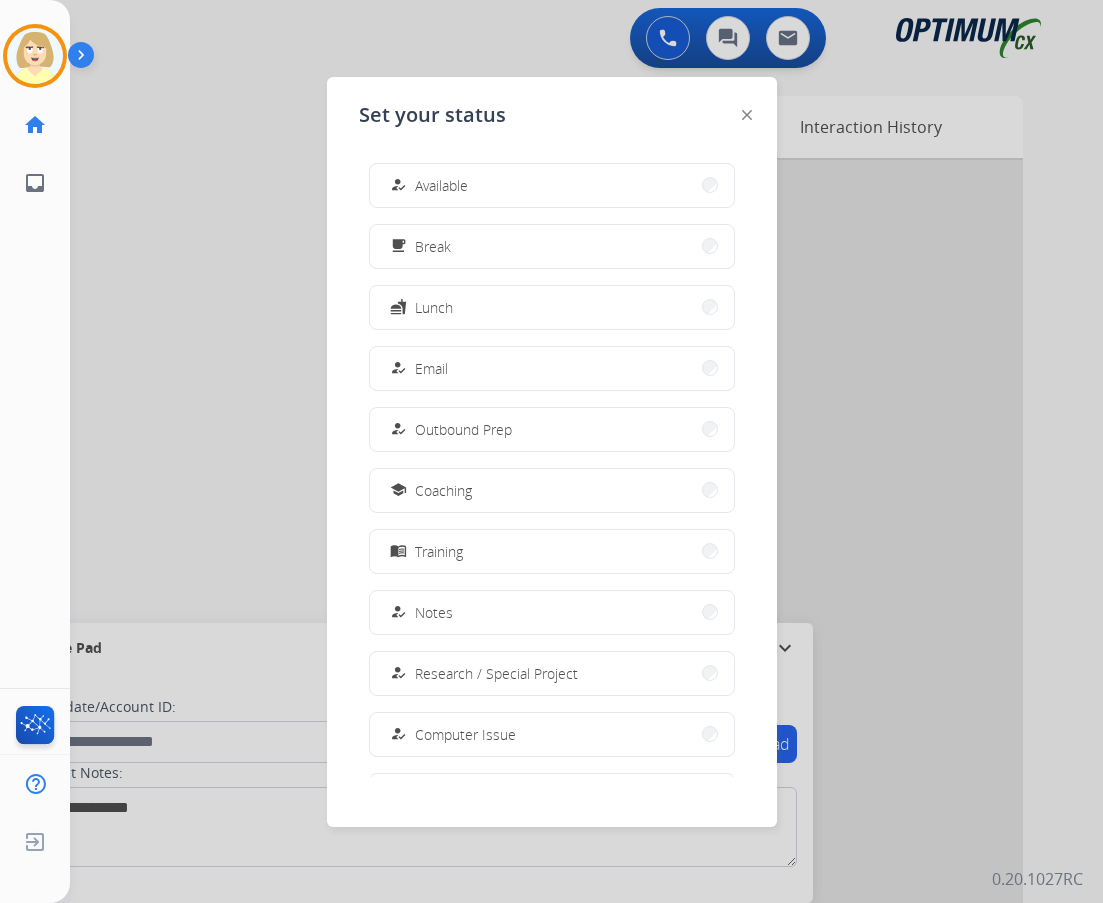 drag, startPoint x: 440, startPoint y: 181, endPoint x: 369, endPoint y: 194, distance: 72.18033 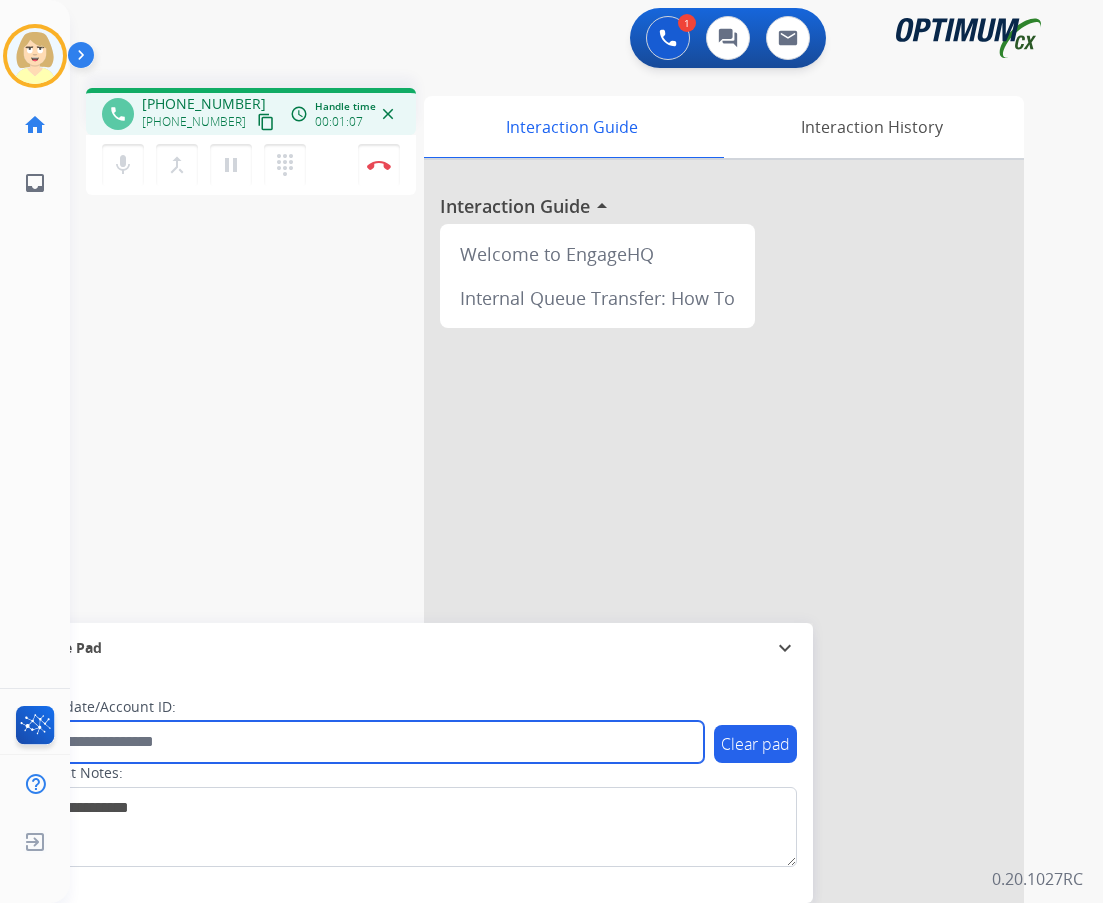 click at bounding box center [365, 742] 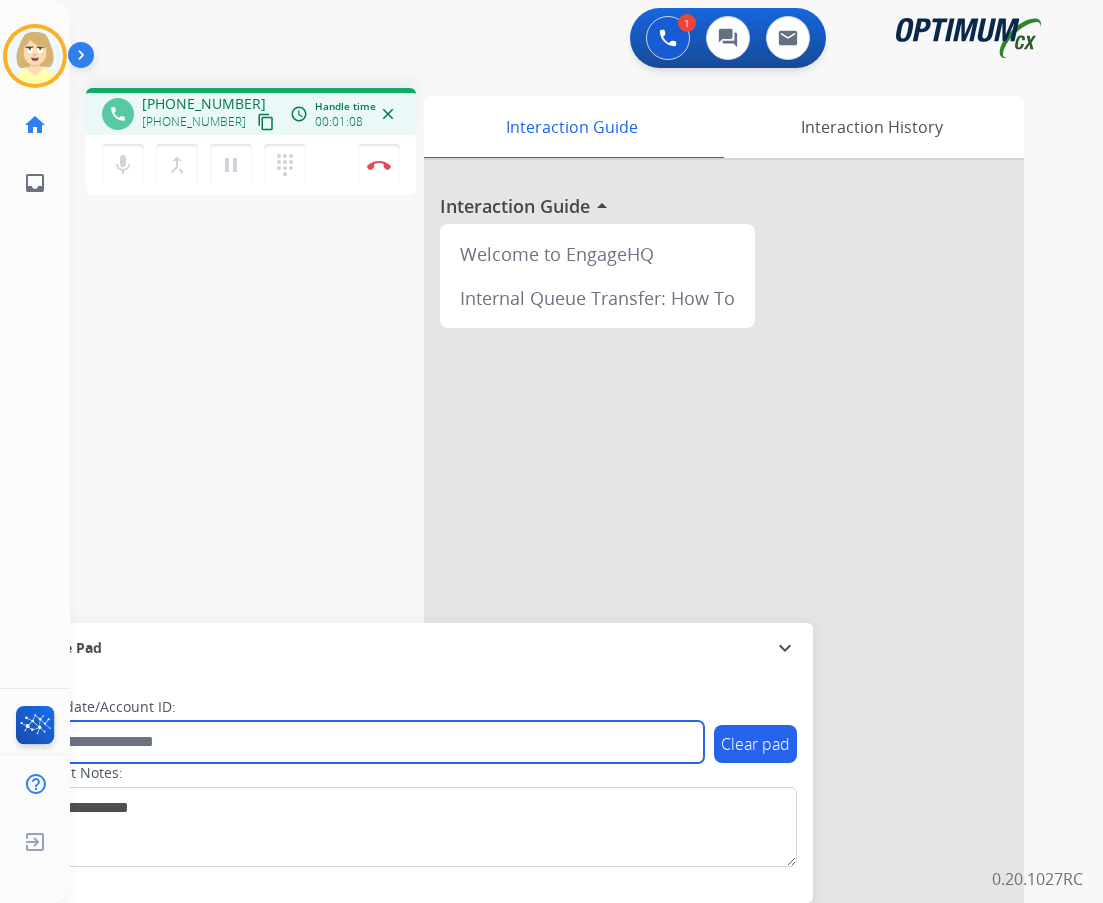 paste on "*******" 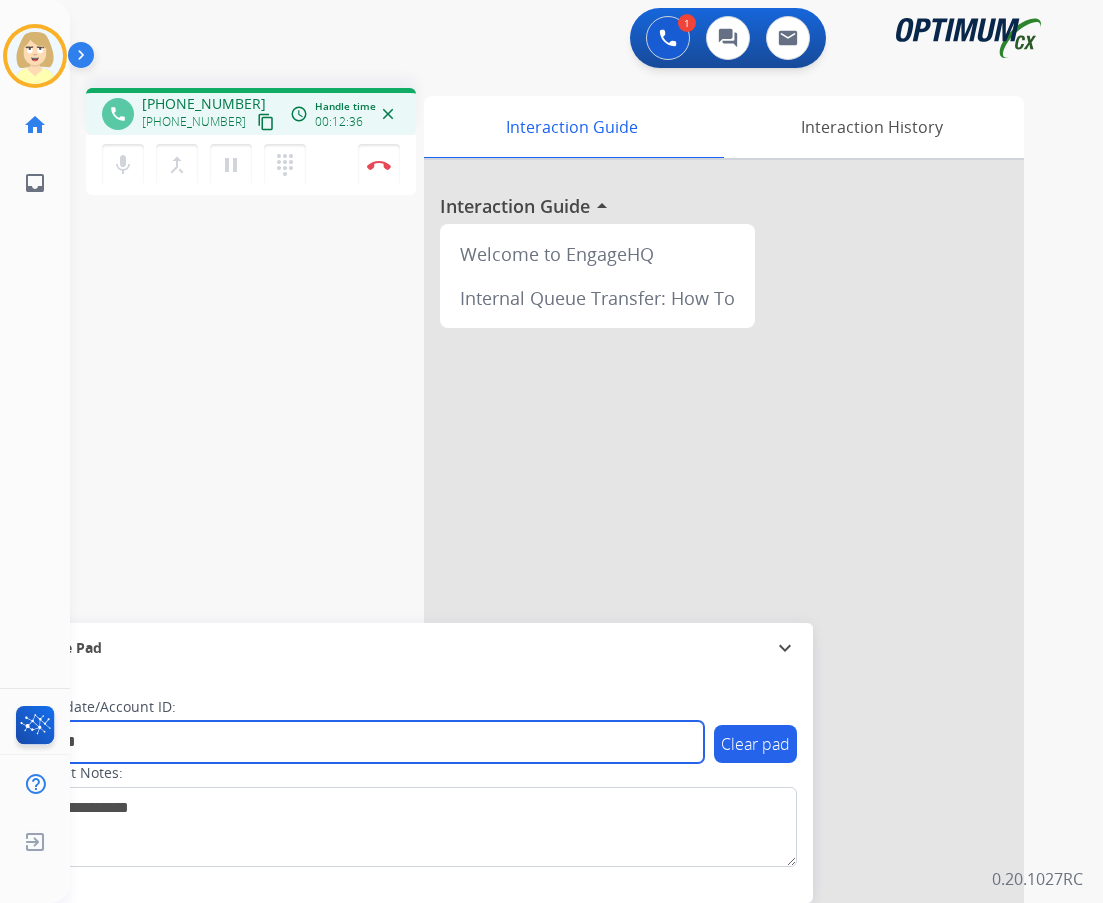 click on "*******" at bounding box center [365, 742] 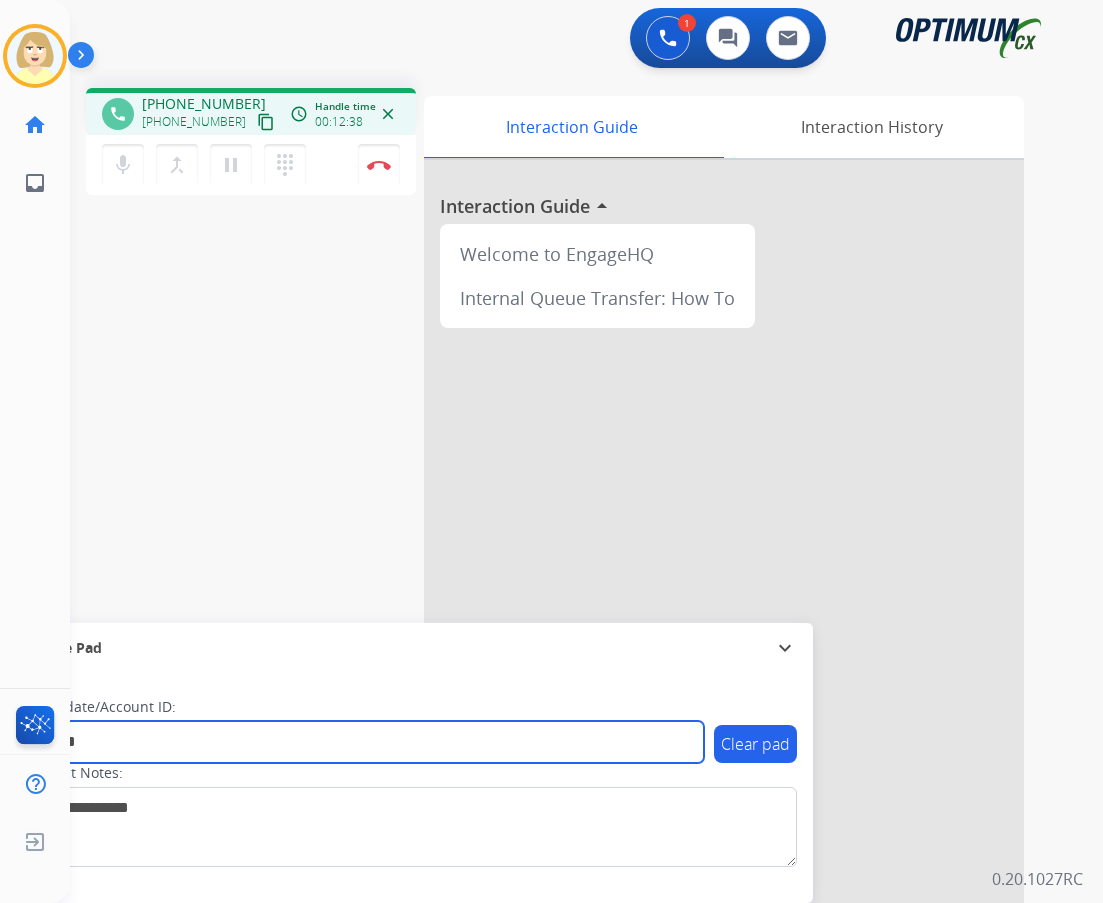drag, startPoint x: 146, startPoint y: 732, endPoint x: -5, endPoint y: 722, distance: 151.33076 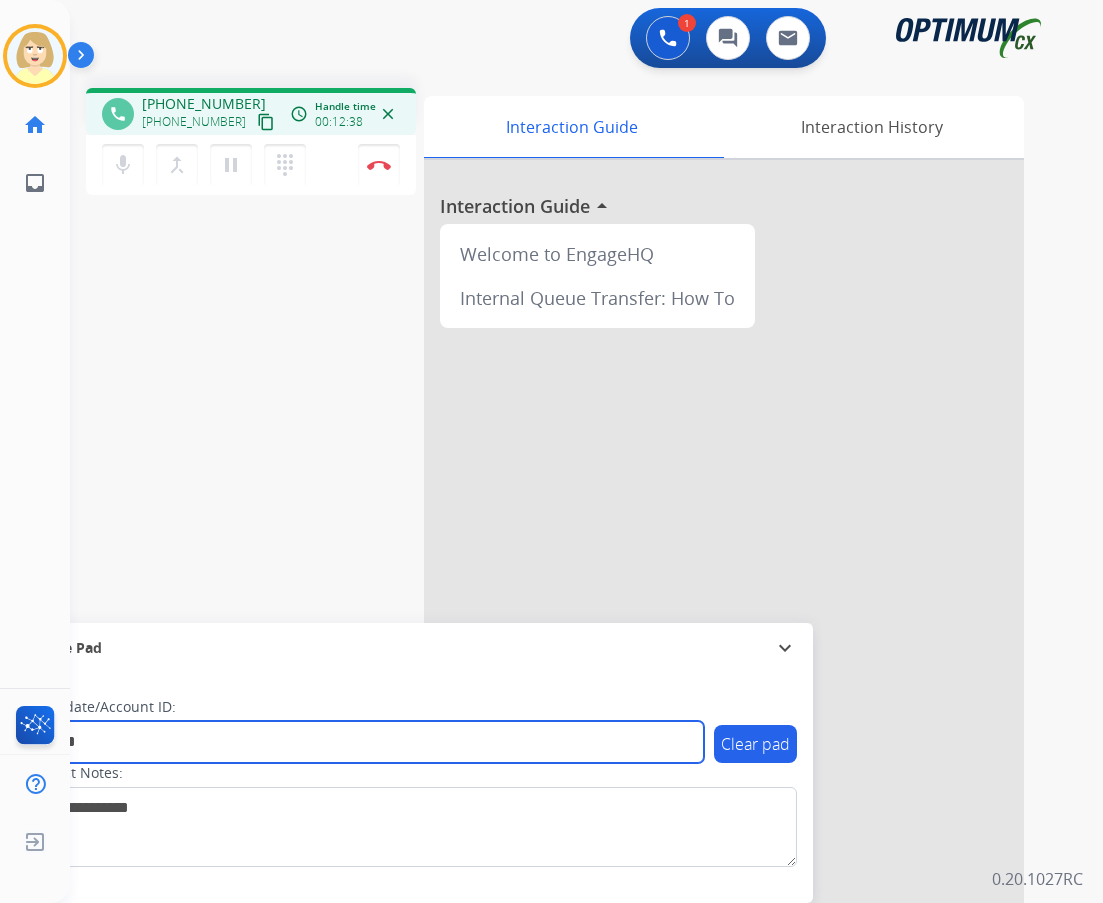 click on "Outbound call Quit Outbound call Quit Schedule interaction + Add to my list  Customer   Date   Duration  ****** ****** ****** ****** ****** ****** Availability  Morning Mid Day Afternoon Customer information Default Phone Default Email Add new + Cancel Schedule  [PERSON_NAME]  Edit Avatar  Agent:   [PERSON_NAME] Profile:  OCX Training home  Home  Home inbox  Emails  Emails  FocalPoints  Help Center  Help Center  Log out  Log out  1 Voice Interactions  0  Chat Interactions   0  Email Interactions phone [PHONE_NUMBER] [PHONE_NUMBER] content_copy access_time Call metrics Queue   00:08 Hold   00:00 Talk   12:39 Total   12:46 Handle time 00:12:38 close mic Mute merge_type Bridge pause Hold dialpad Dialpad Disconnect swap_horiz Break voice bridge close_fullscreen Connect 3-Way Call merge_type Separate 3-Way Call  Interaction Guide   Interaction History  Interaction Guide arrow_drop_up  Welcome to EngageHQ   Internal Queue Transfer: How To  Secure Pad expand_more Clear pad ******* 0.20.1027RC" at bounding box center [551, 451] 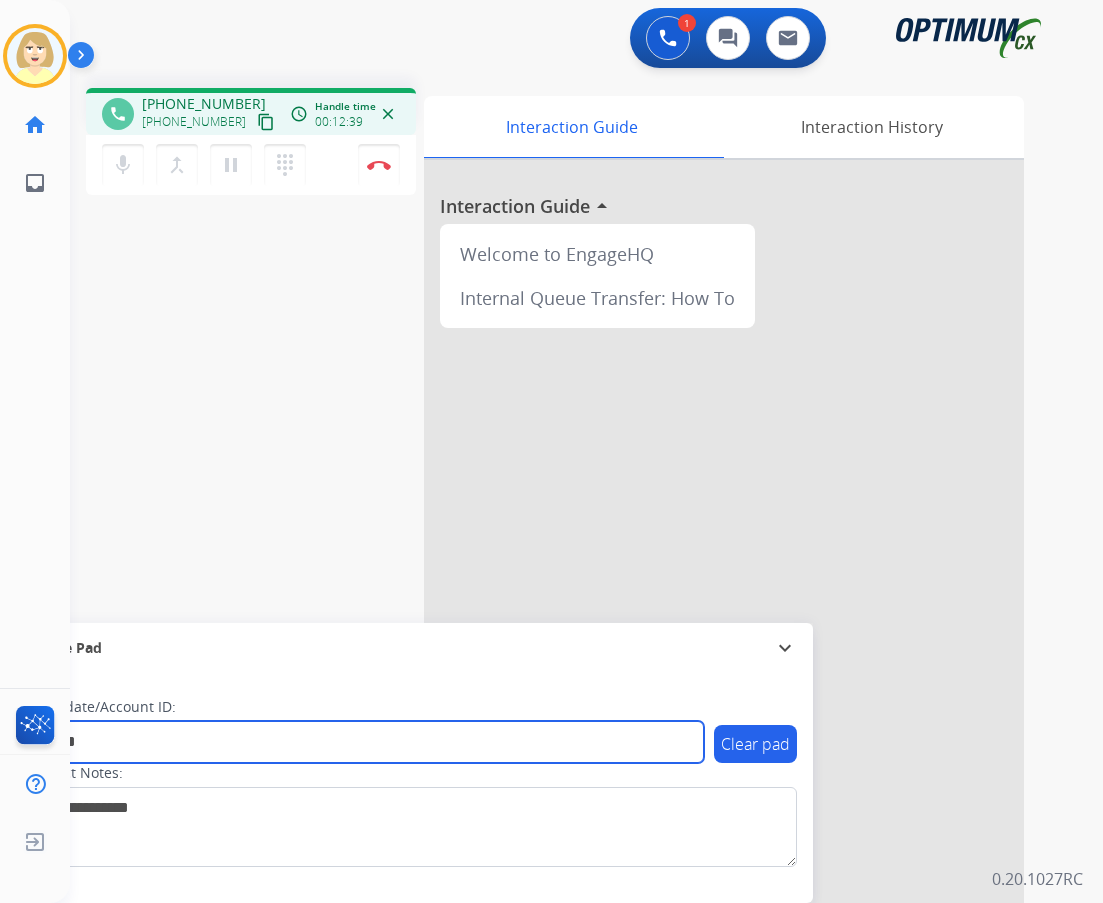 paste 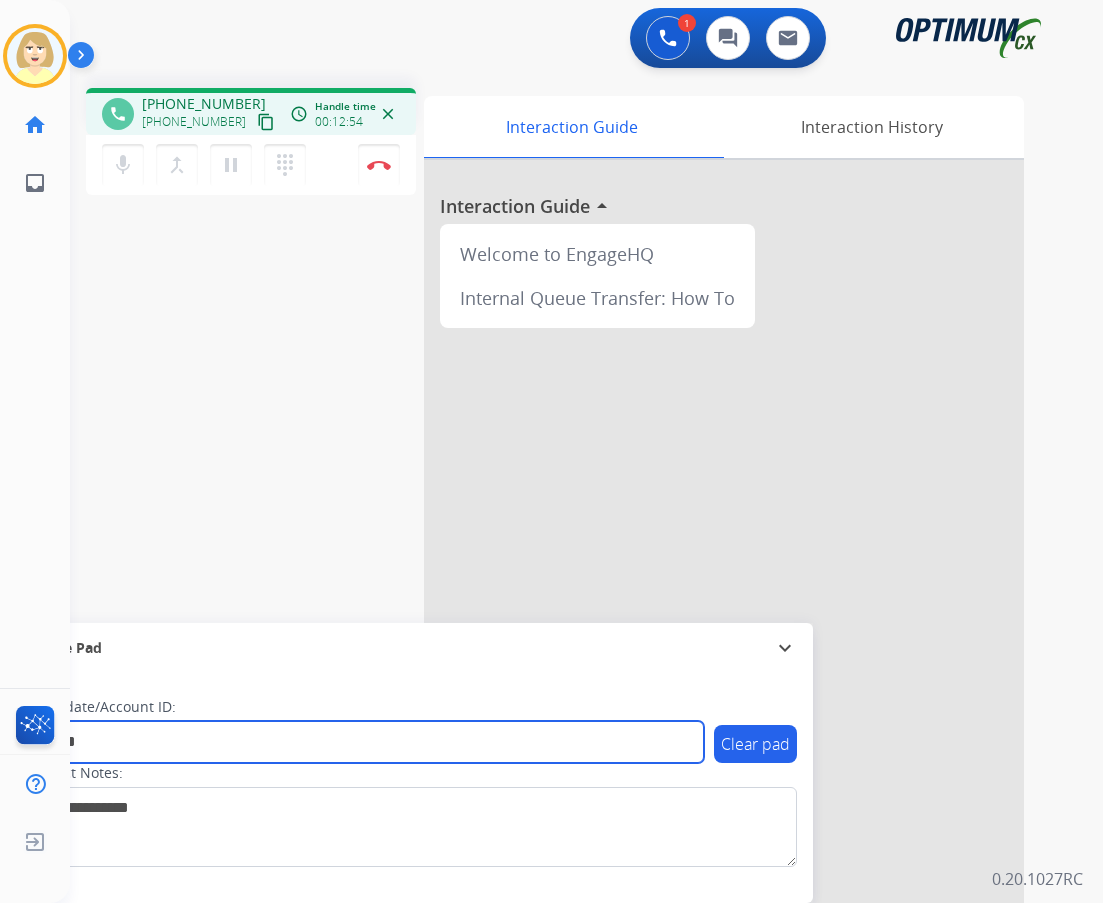 type on "*******" 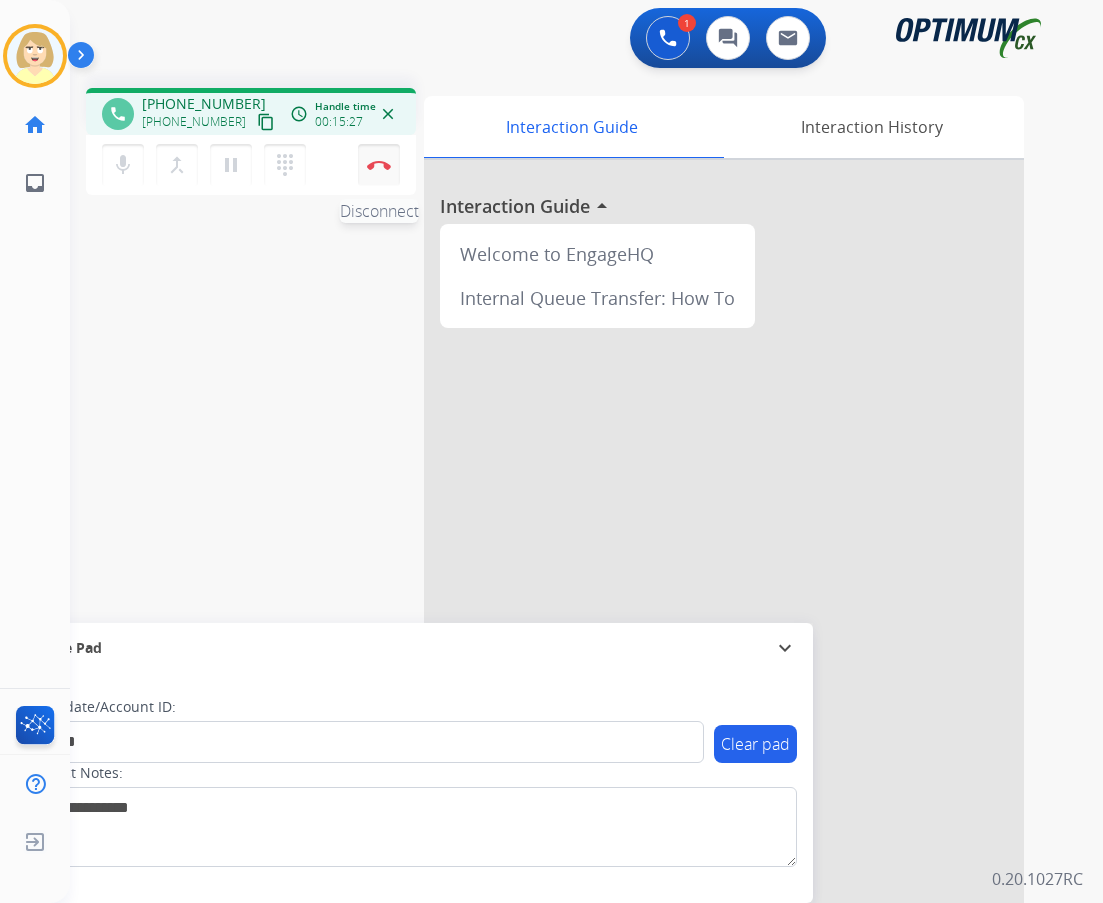 click at bounding box center (379, 165) 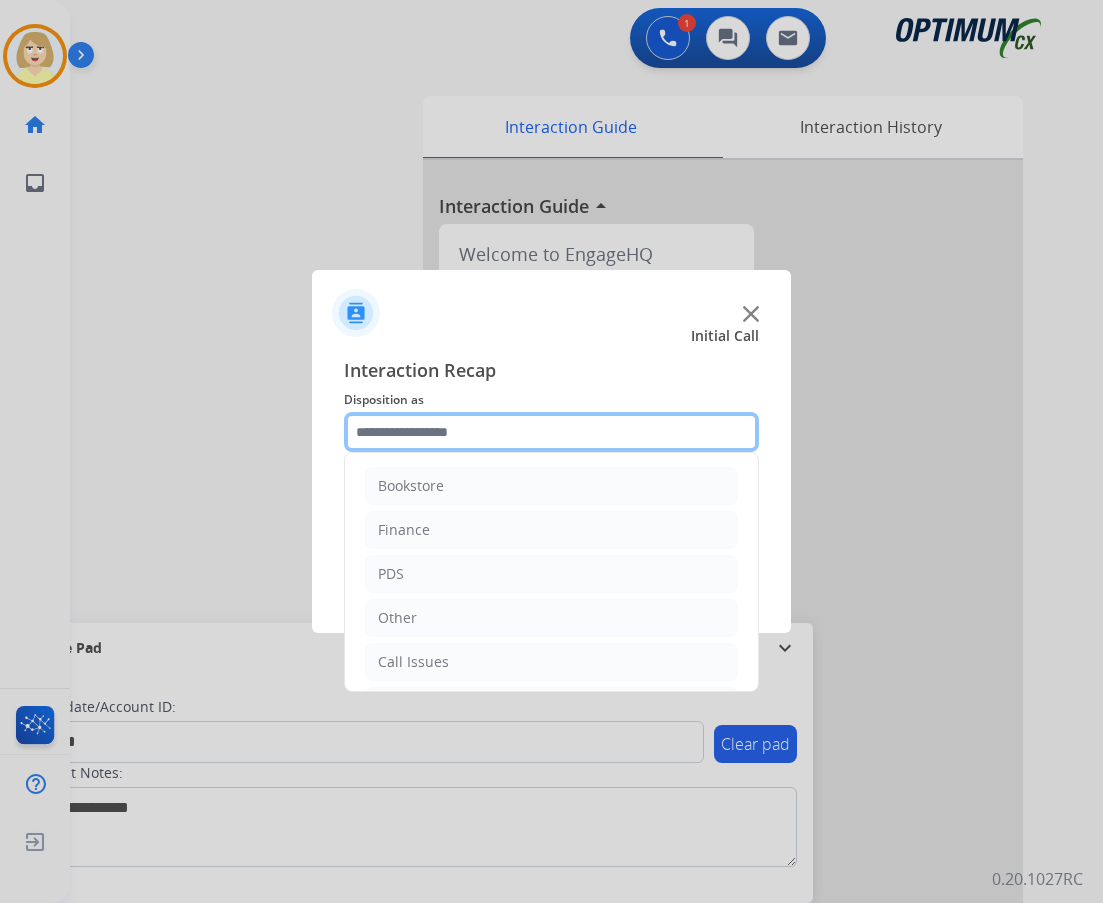 click 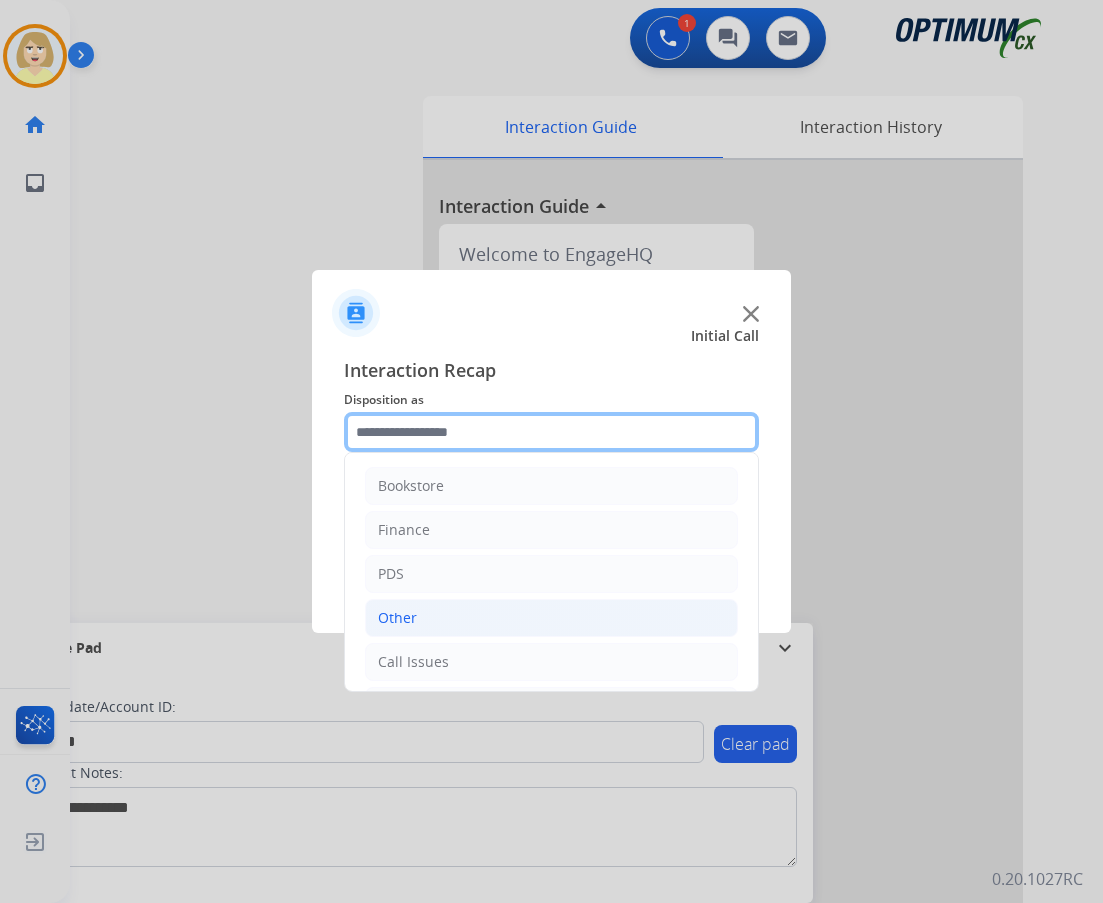 scroll, scrollTop: 136, scrollLeft: 0, axis: vertical 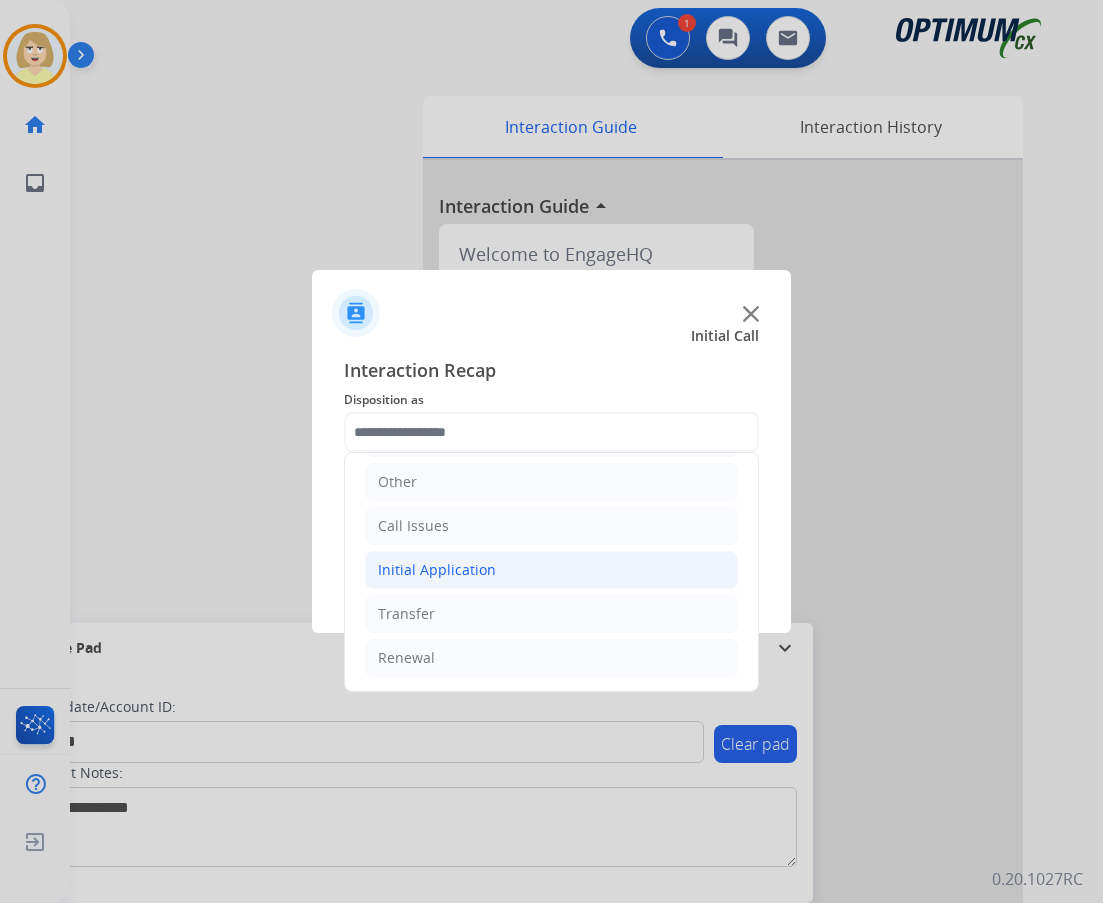 click on "Initial Application" 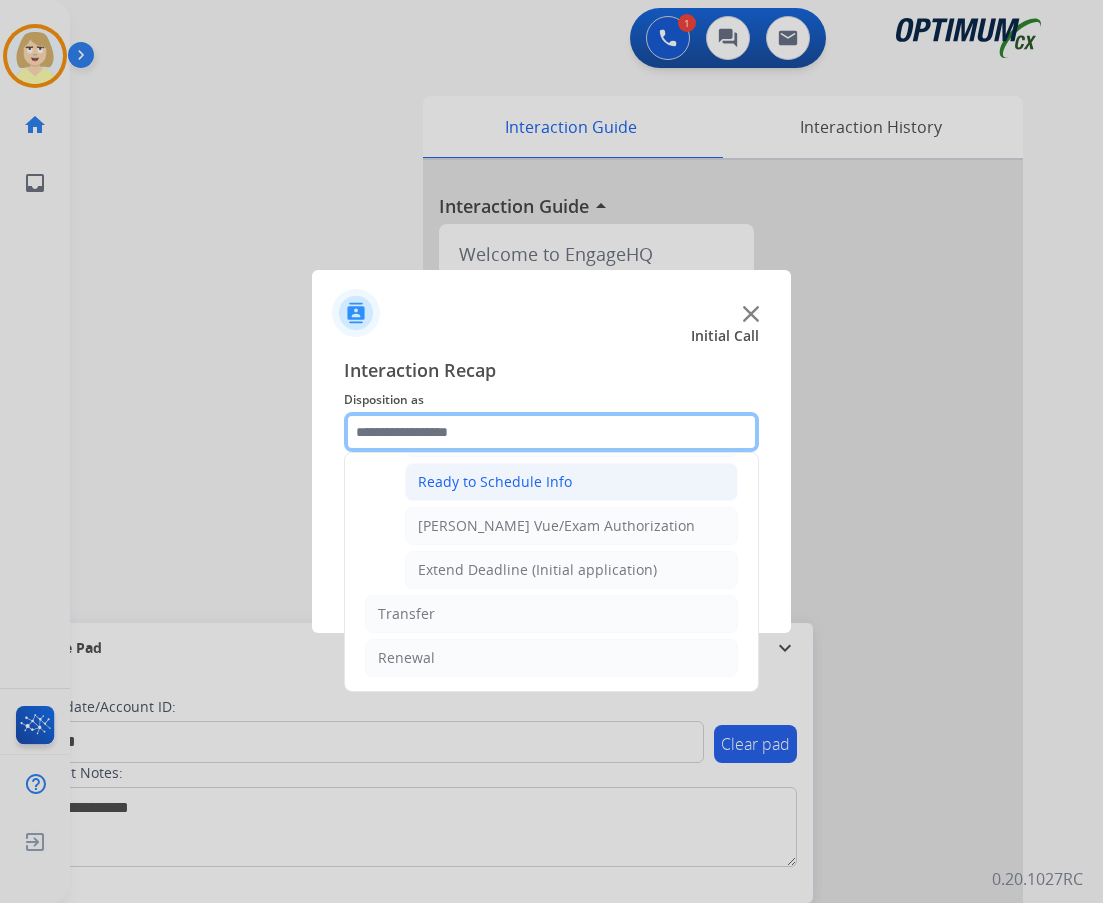 scroll, scrollTop: 1112, scrollLeft: 0, axis: vertical 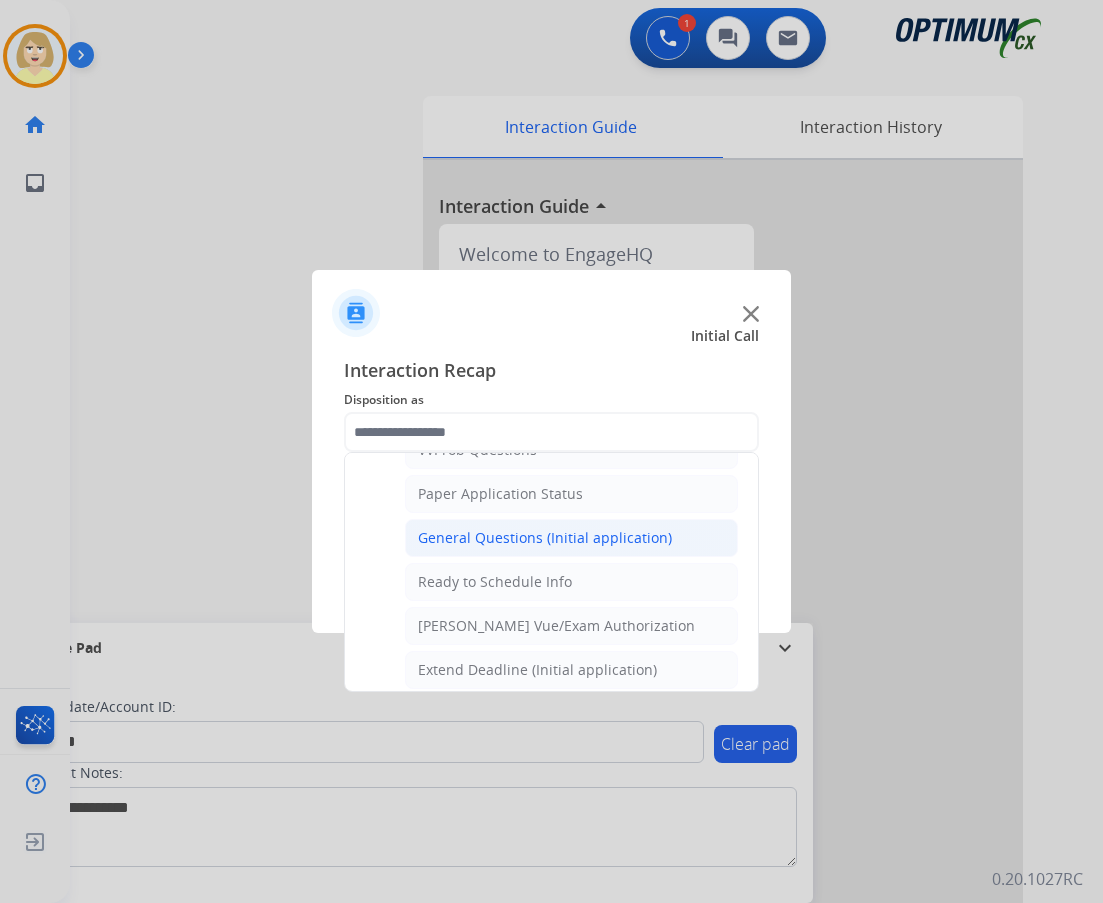 click on "General Questions (Initial application)" 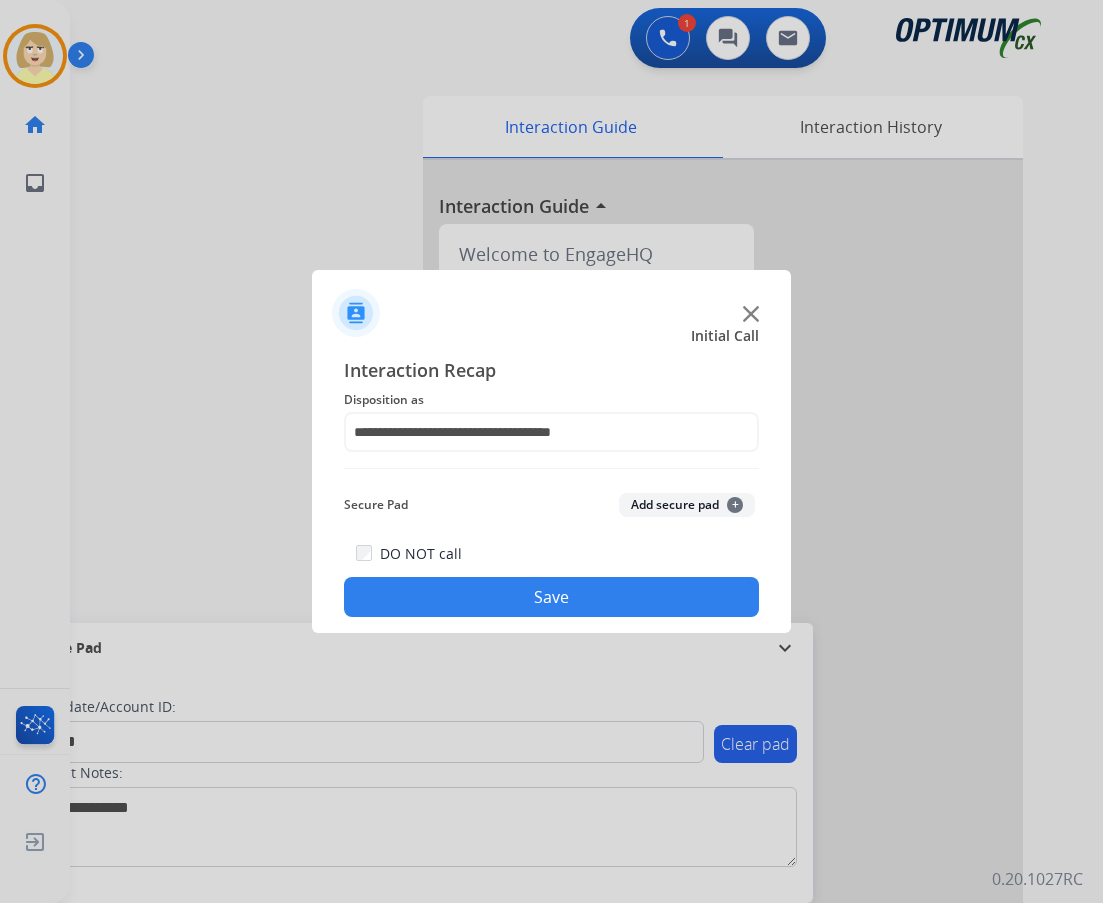 click on "Add secure pad  +" 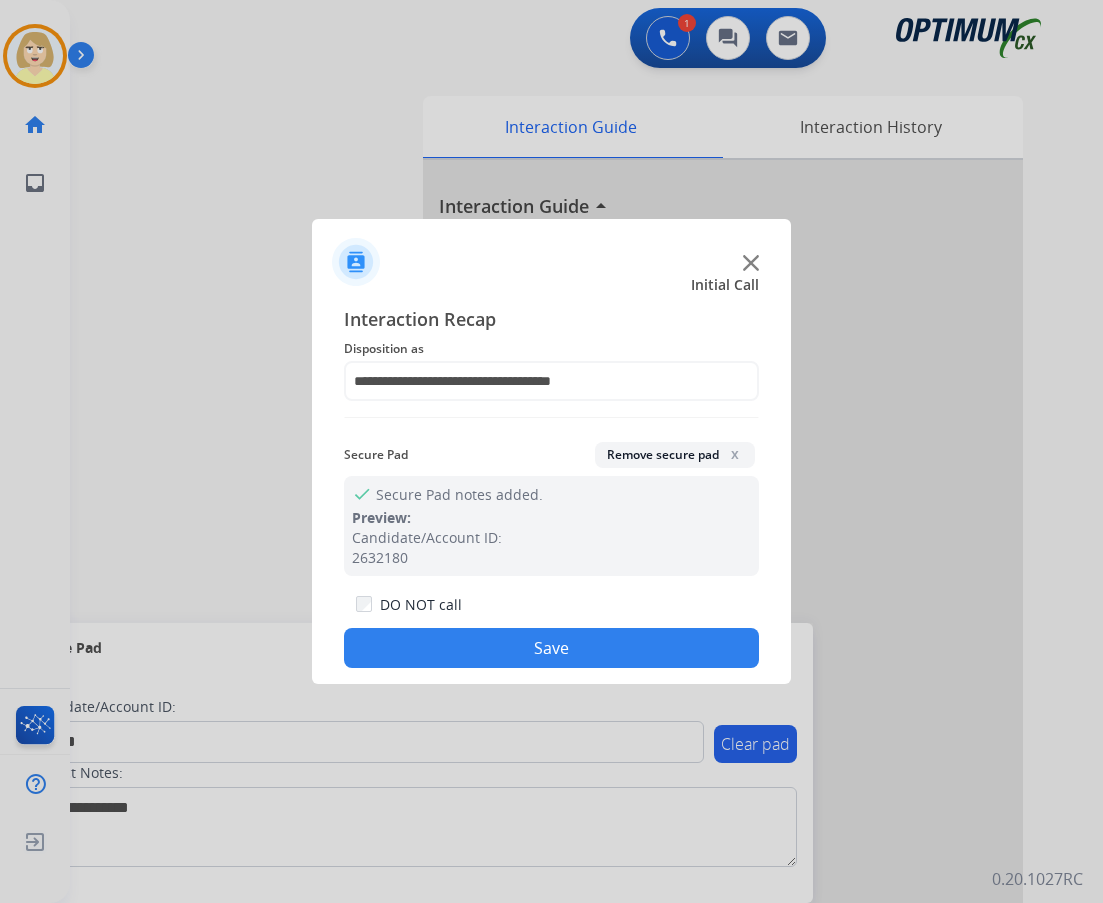 click on "Save" 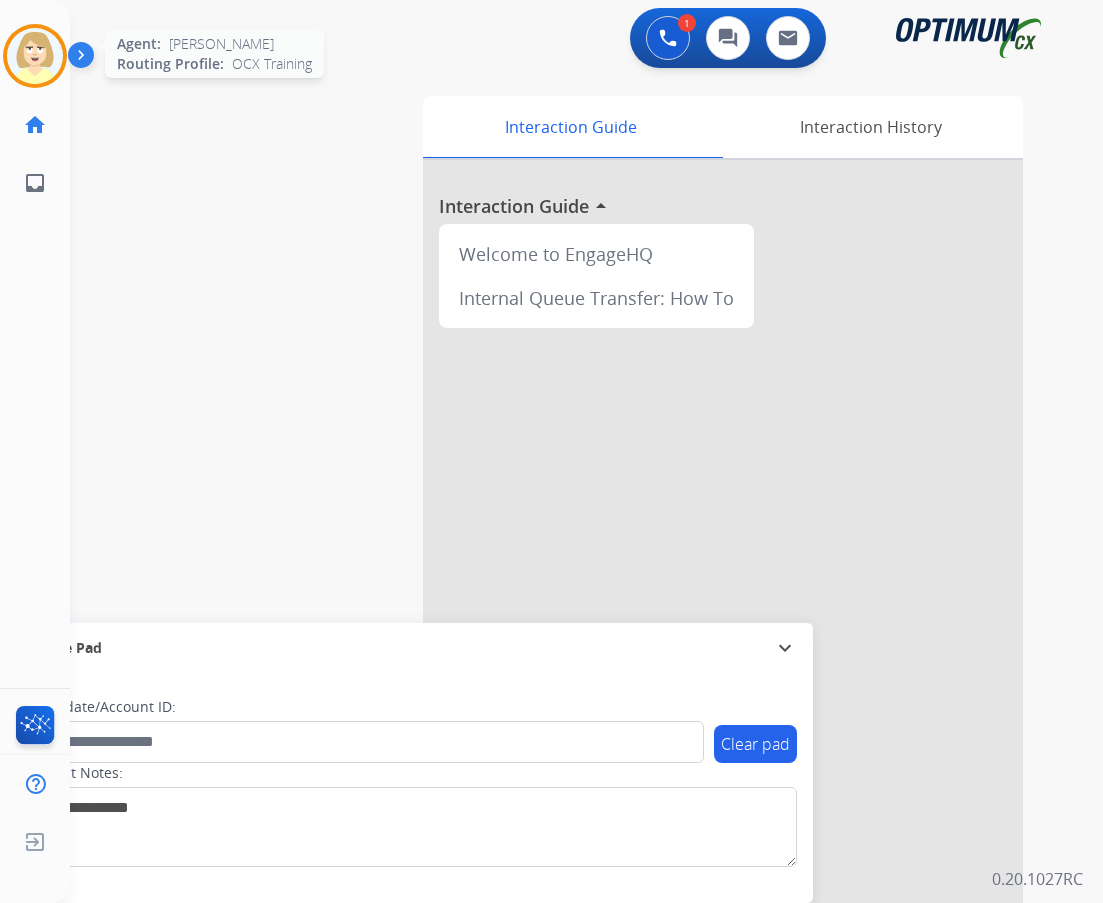 click at bounding box center [35, 56] 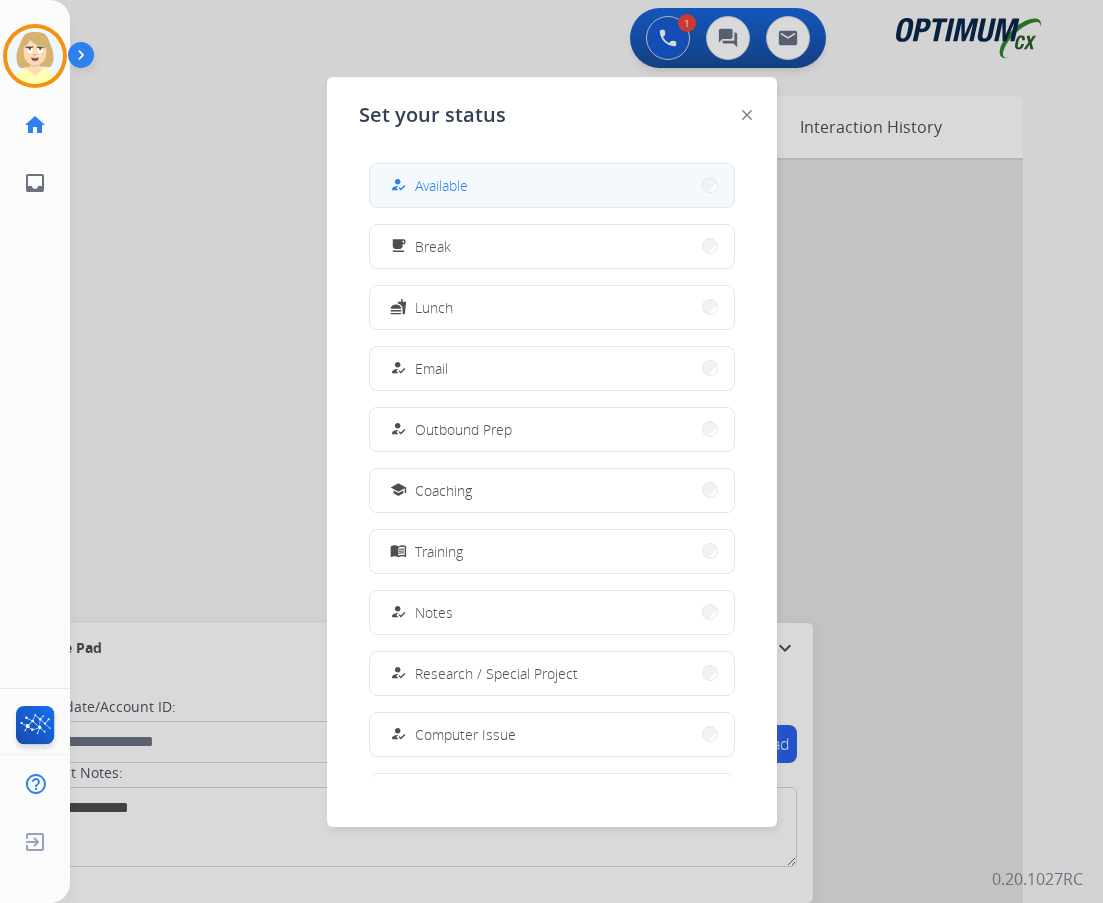 drag, startPoint x: 430, startPoint y: 191, endPoint x: 72, endPoint y: 302, distance: 374.8133 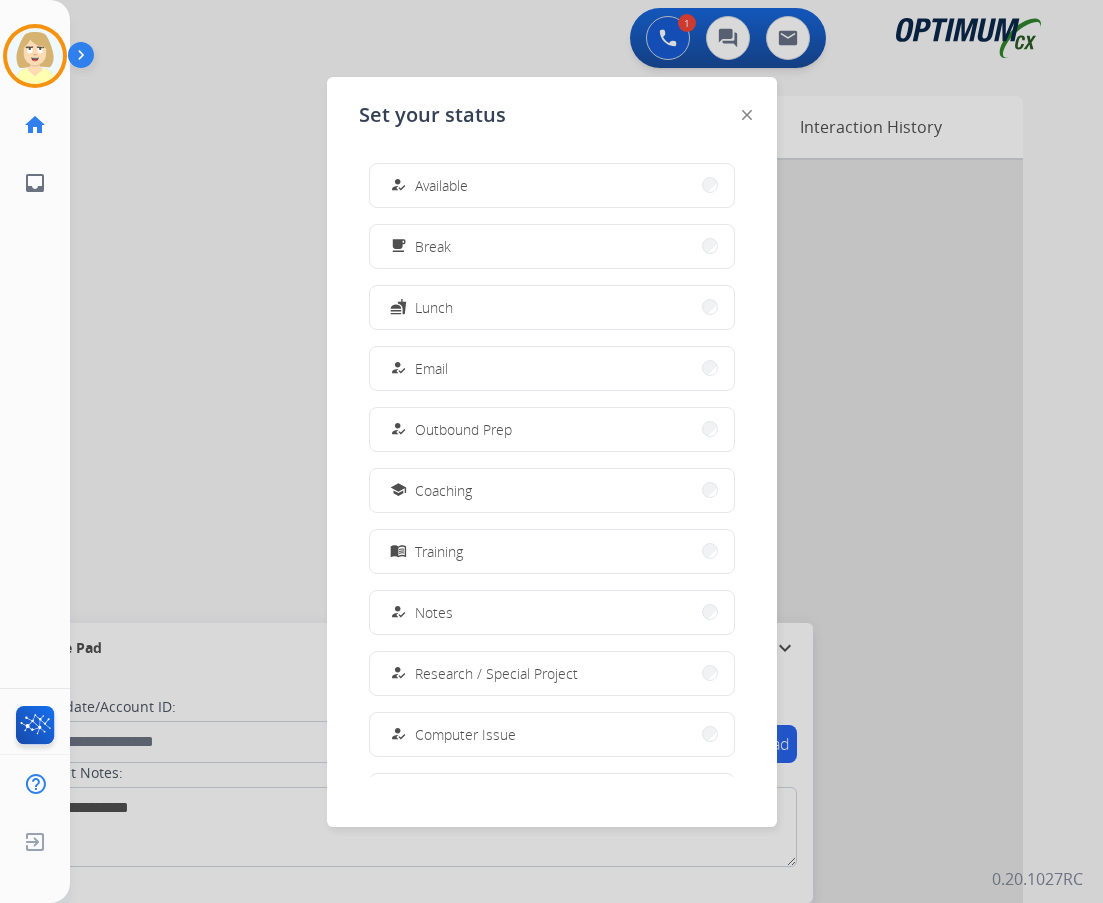 click on "Available" at bounding box center [441, 185] 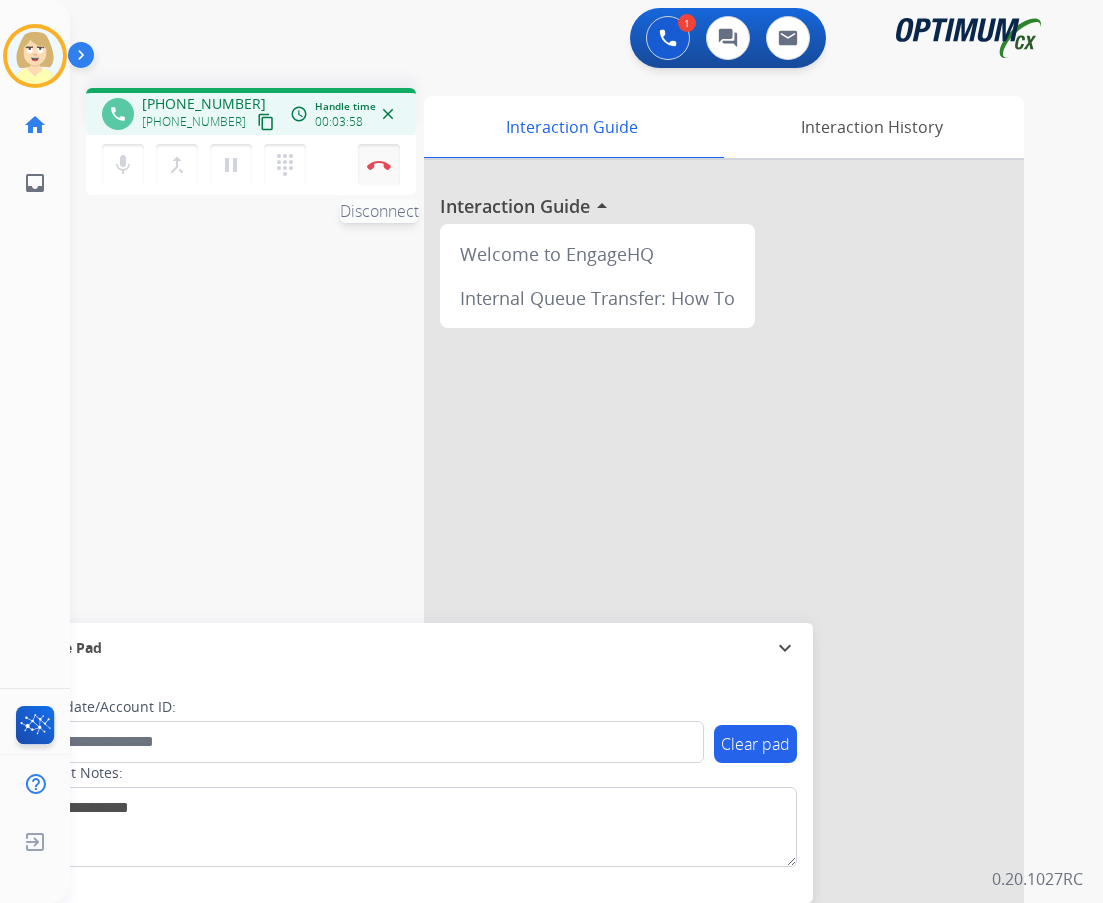 click on "Disconnect" at bounding box center [379, 165] 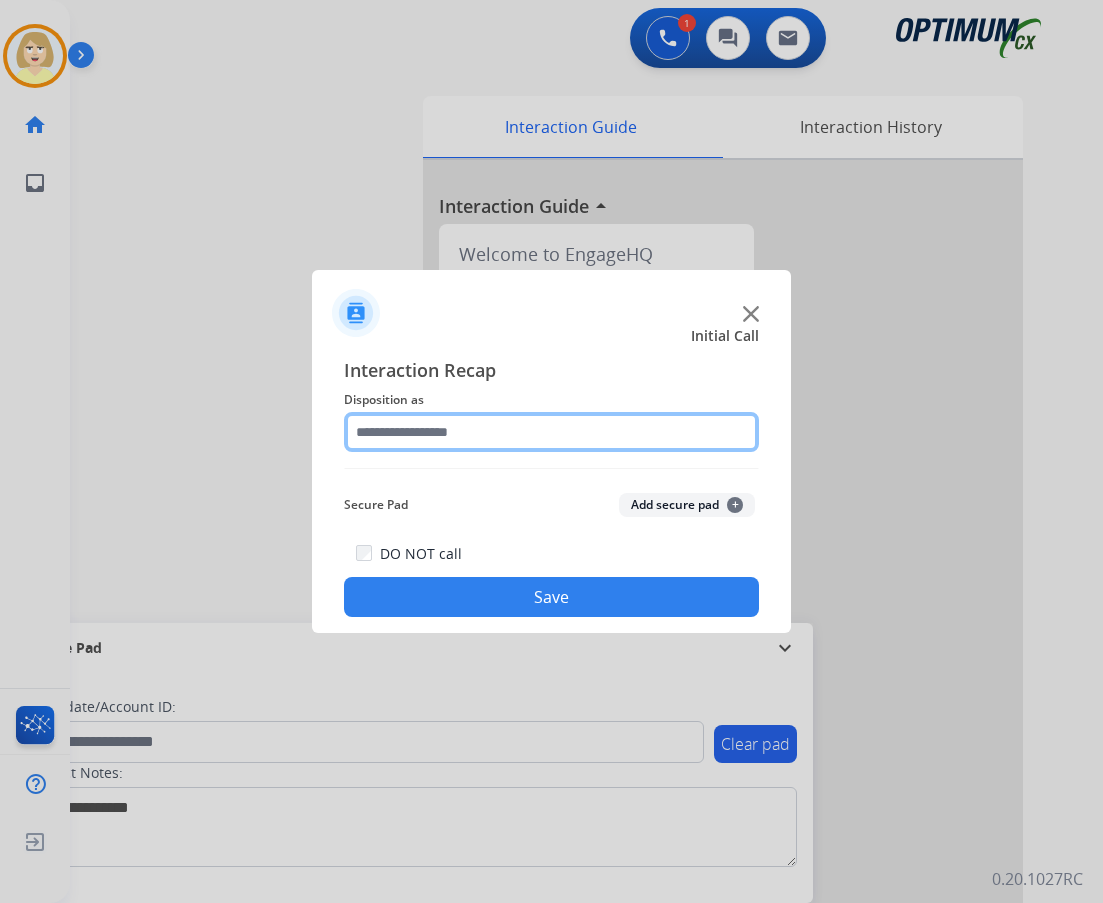 click 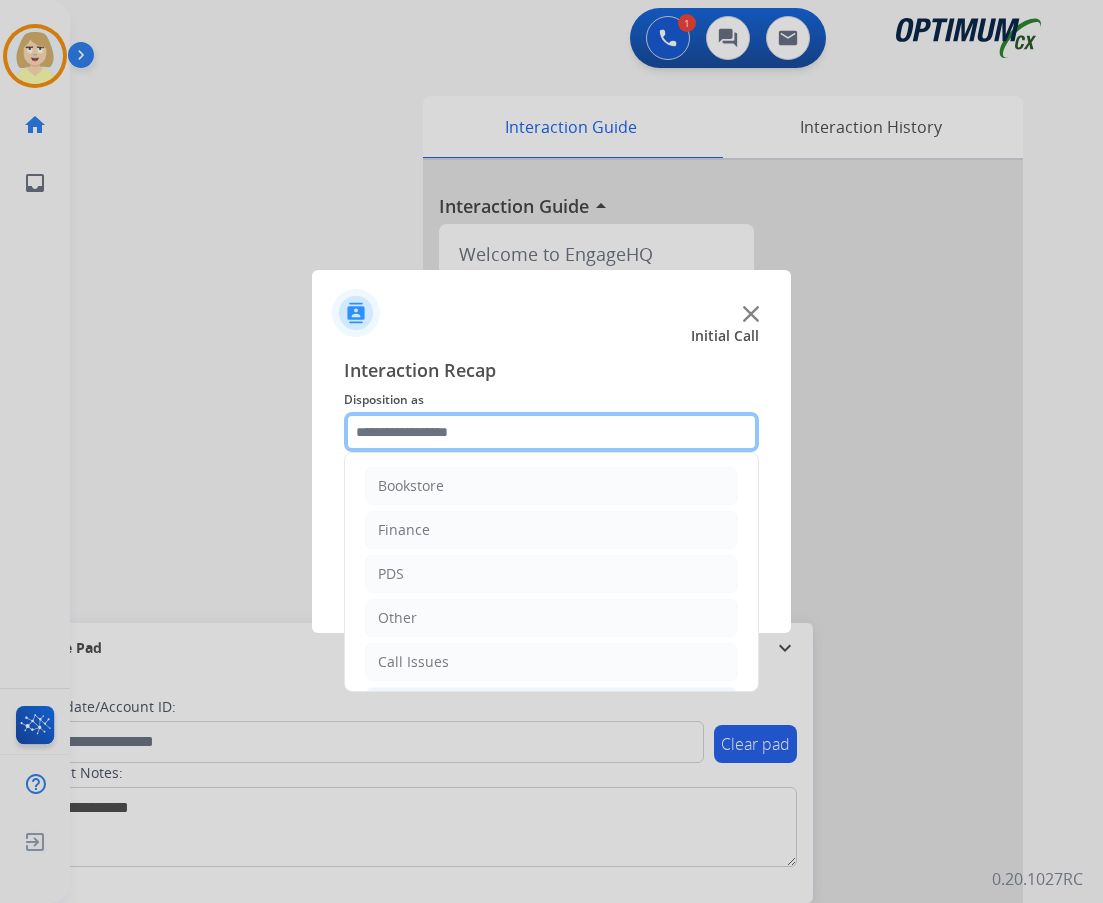 scroll, scrollTop: 136, scrollLeft: 0, axis: vertical 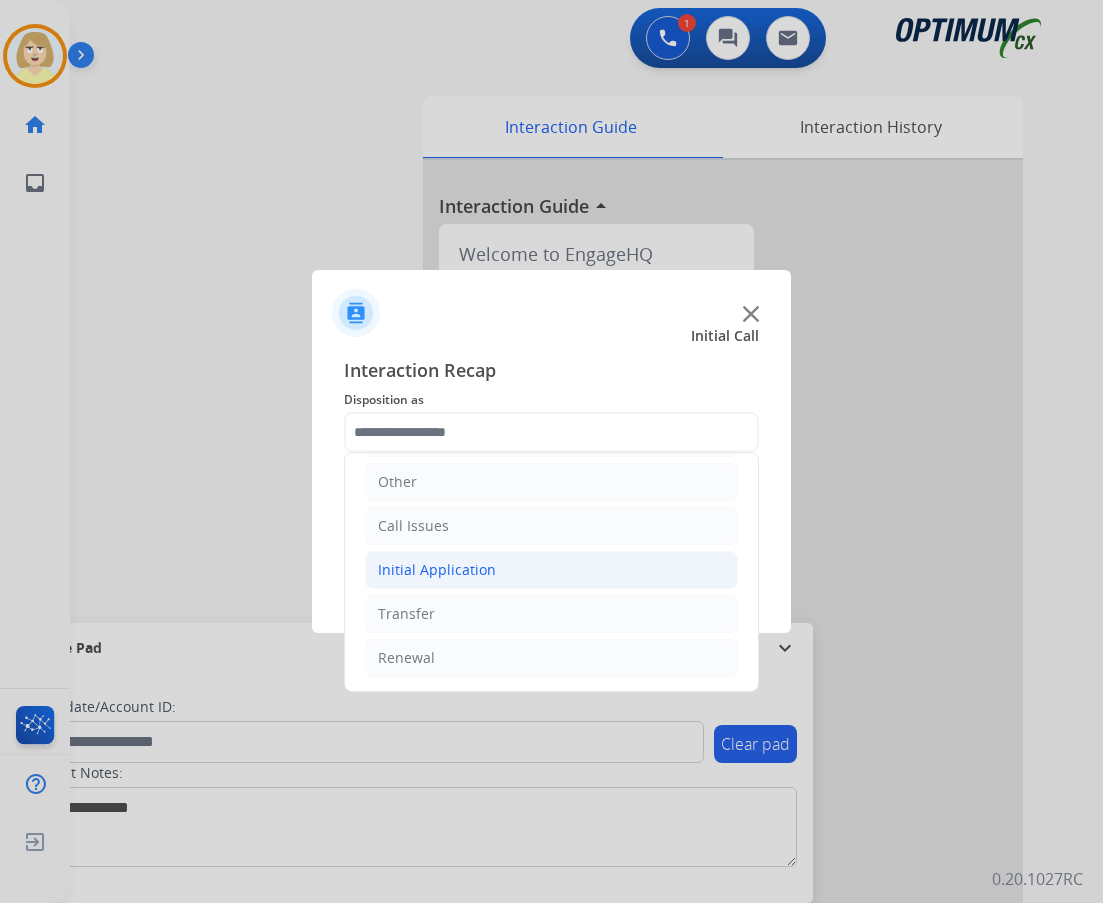 click on "Initial Application" 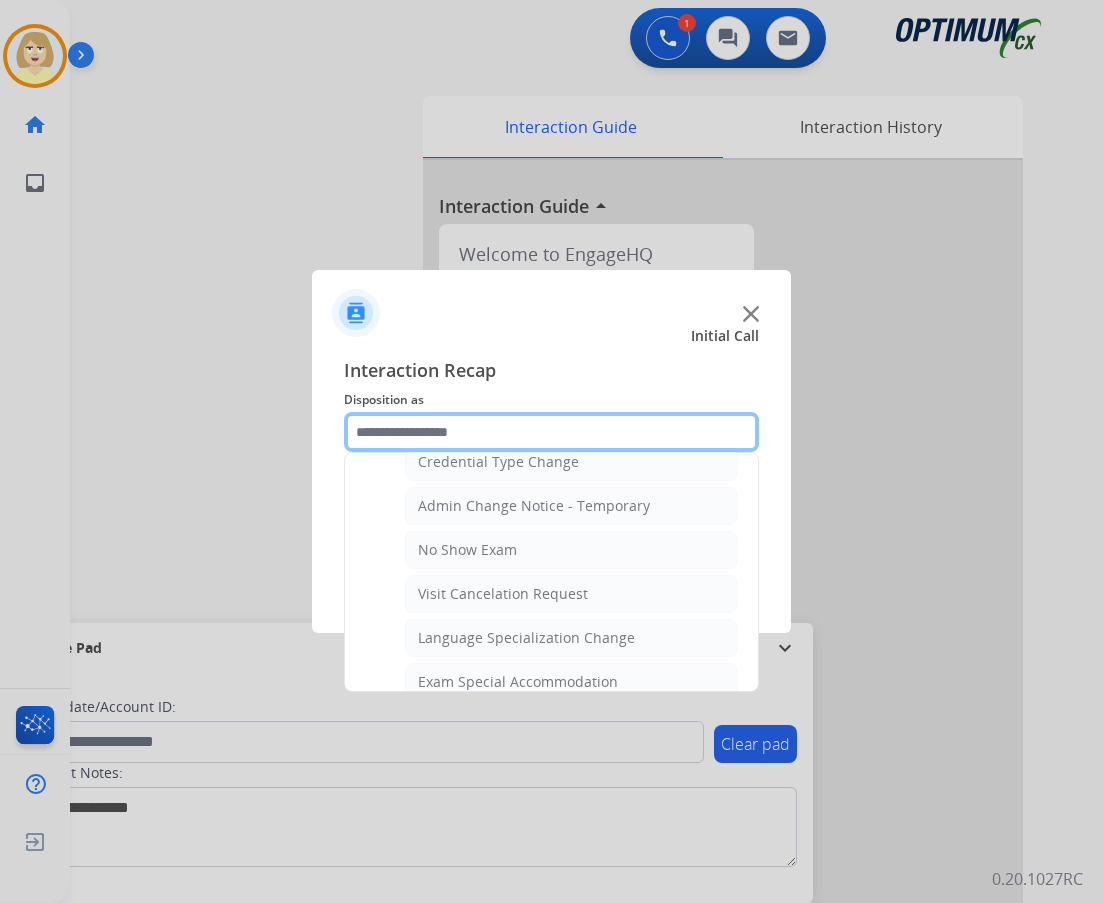 scroll, scrollTop: 1136, scrollLeft: 0, axis: vertical 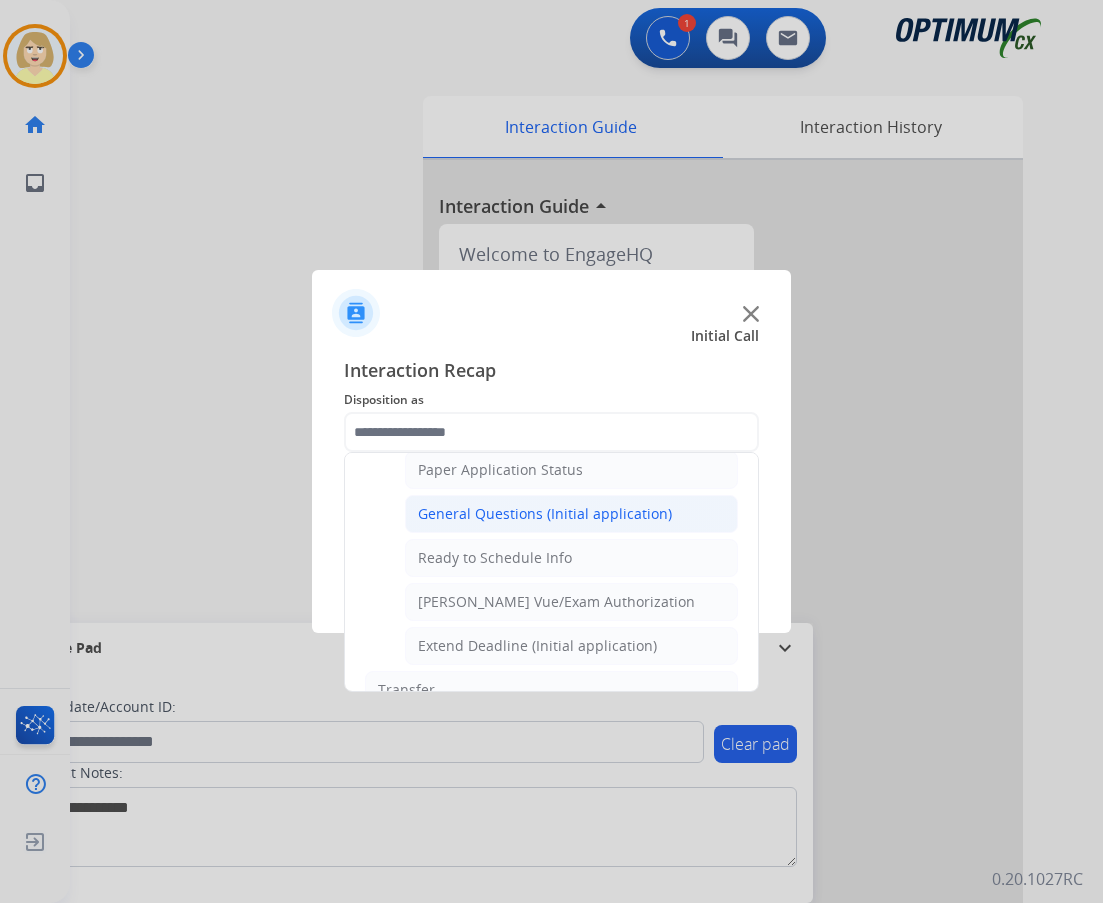 click on "General Questions (Initial application)" 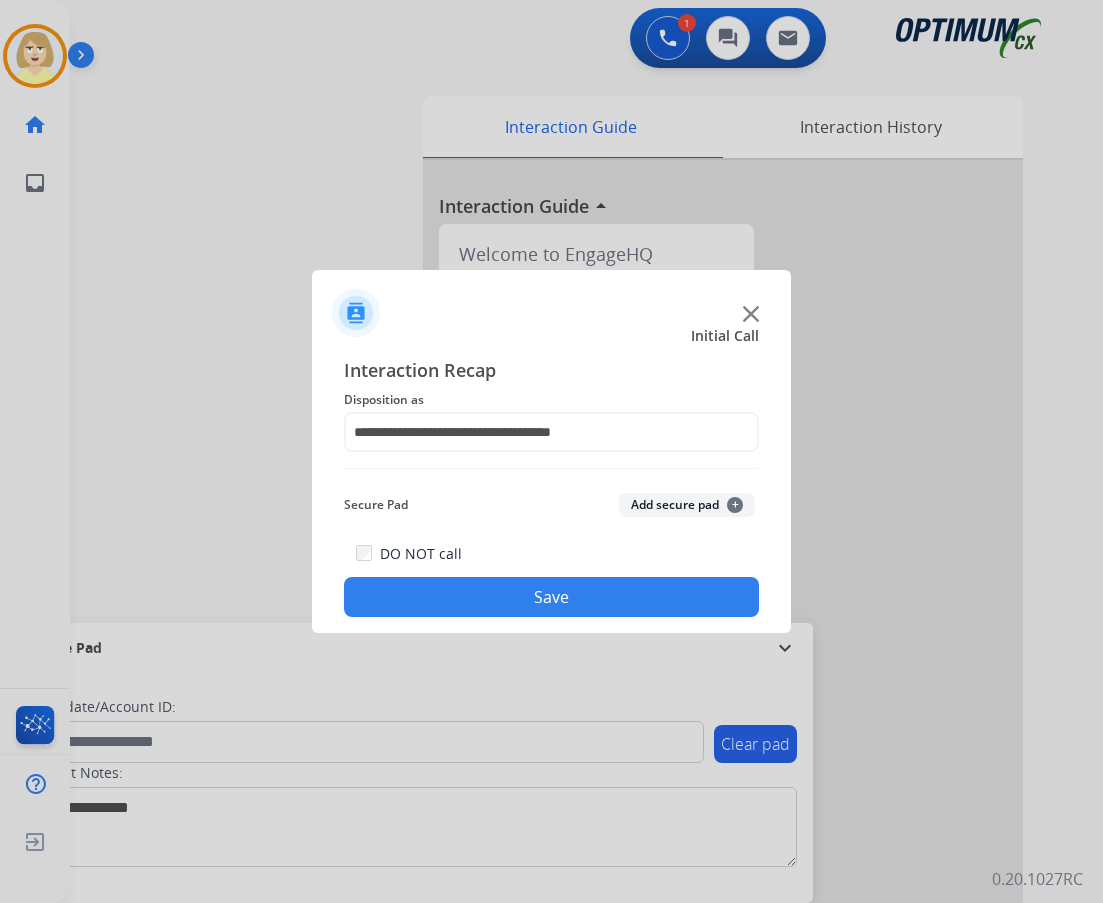 click on "Add secure pad  +" 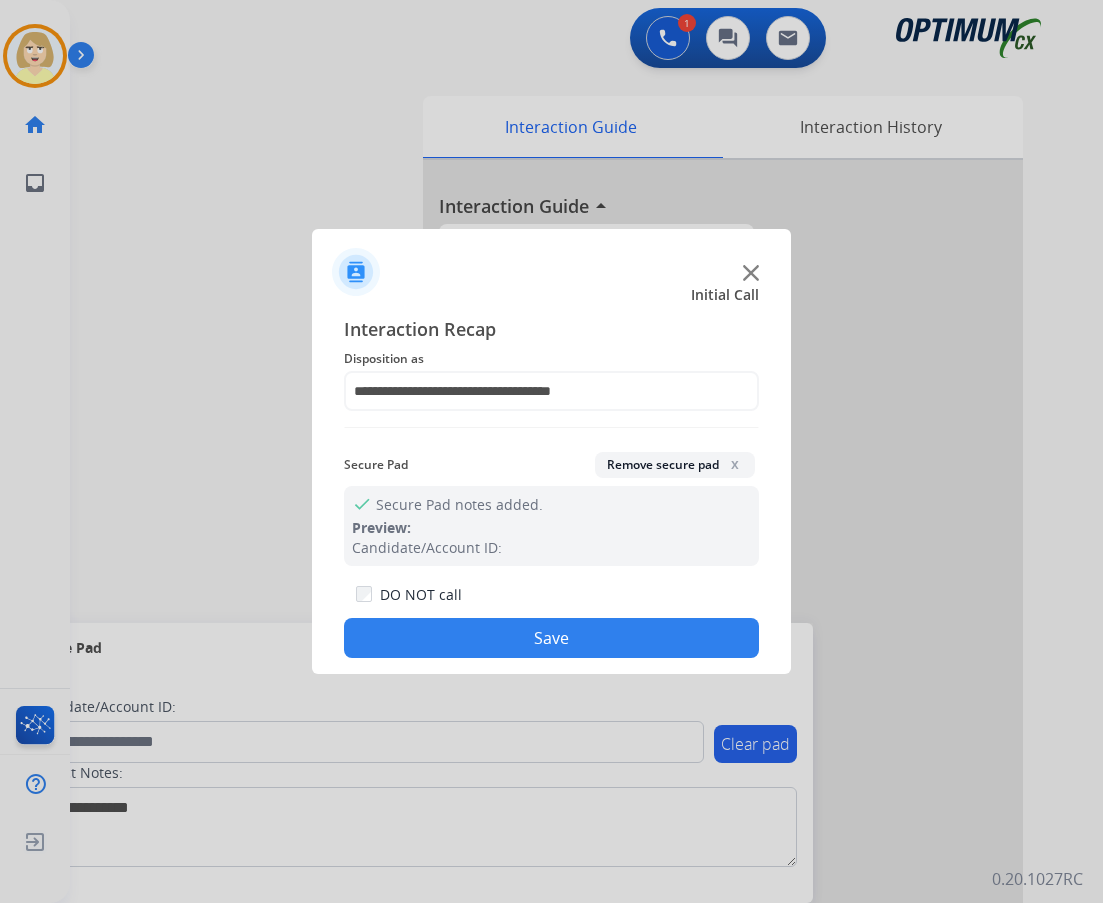 click on "Save" 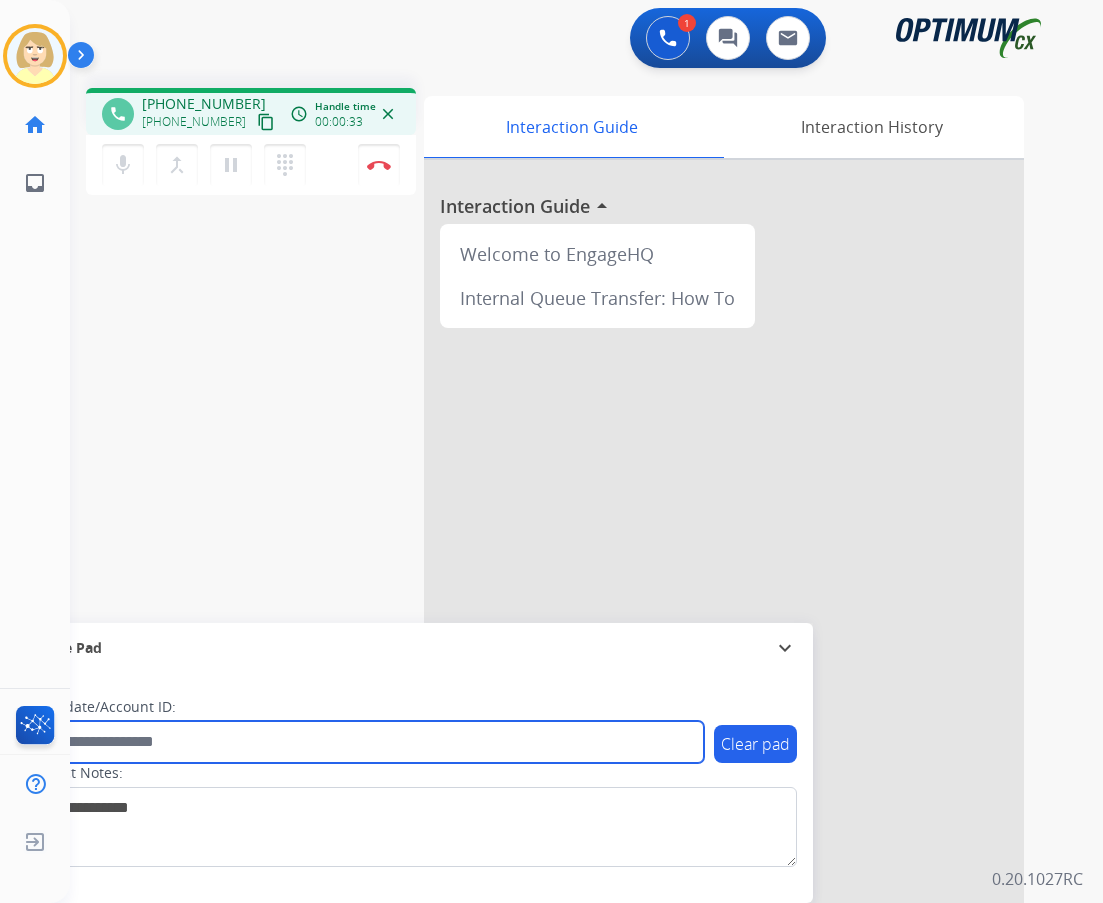 click at bounding box center (365, 742) 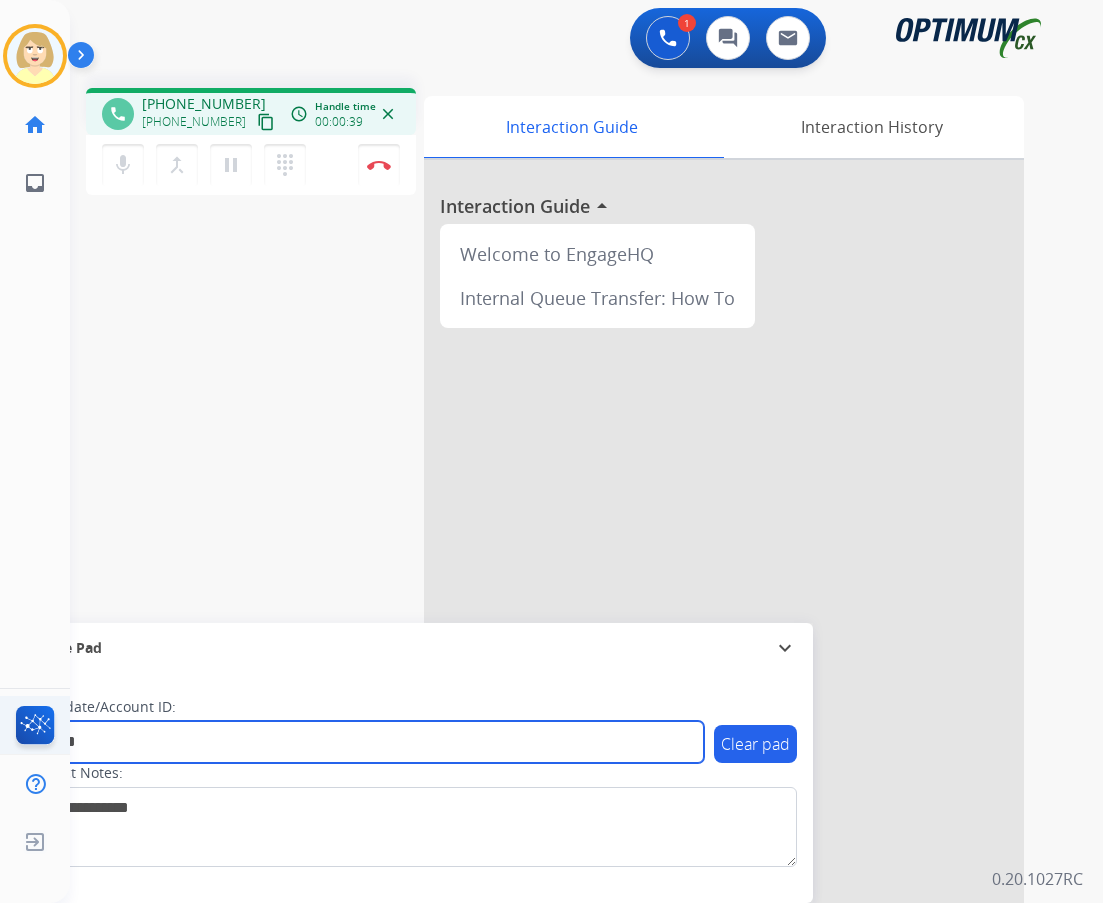 type on "*******" 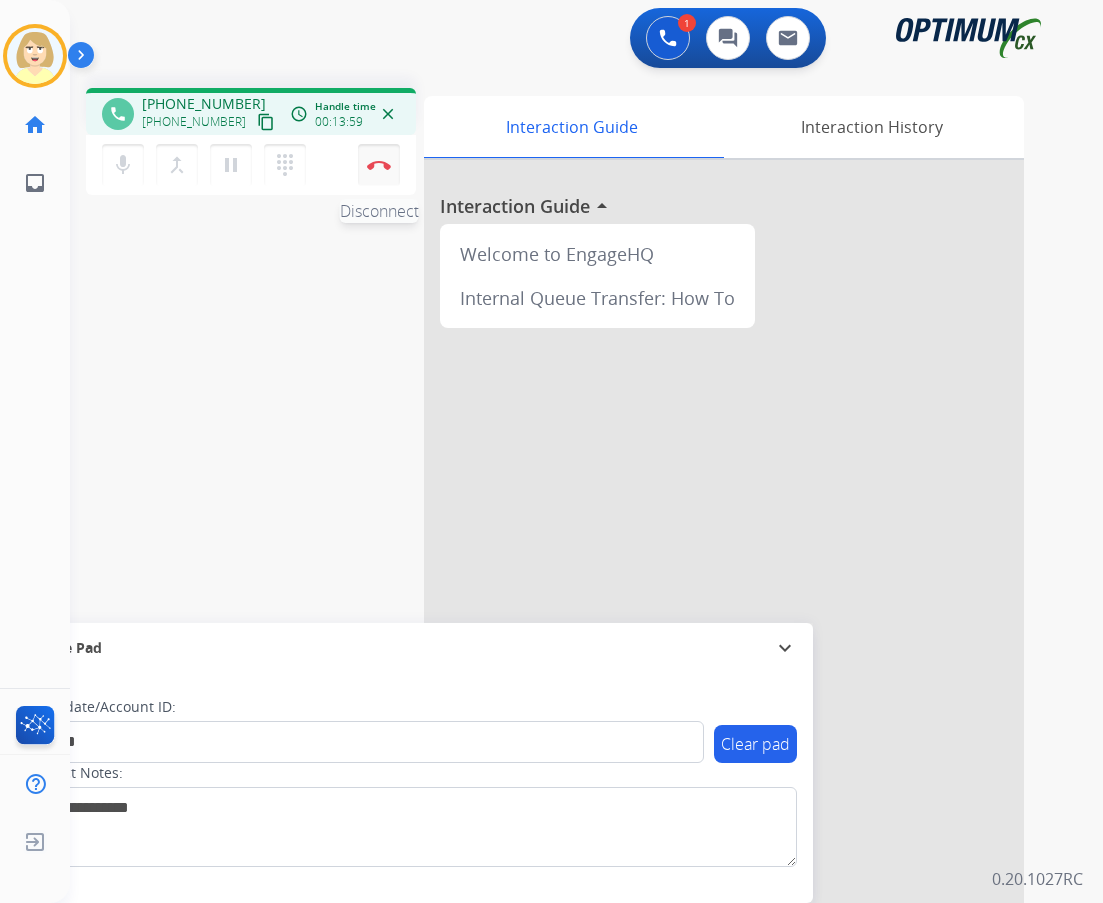 click at bounding box center (379, 165) 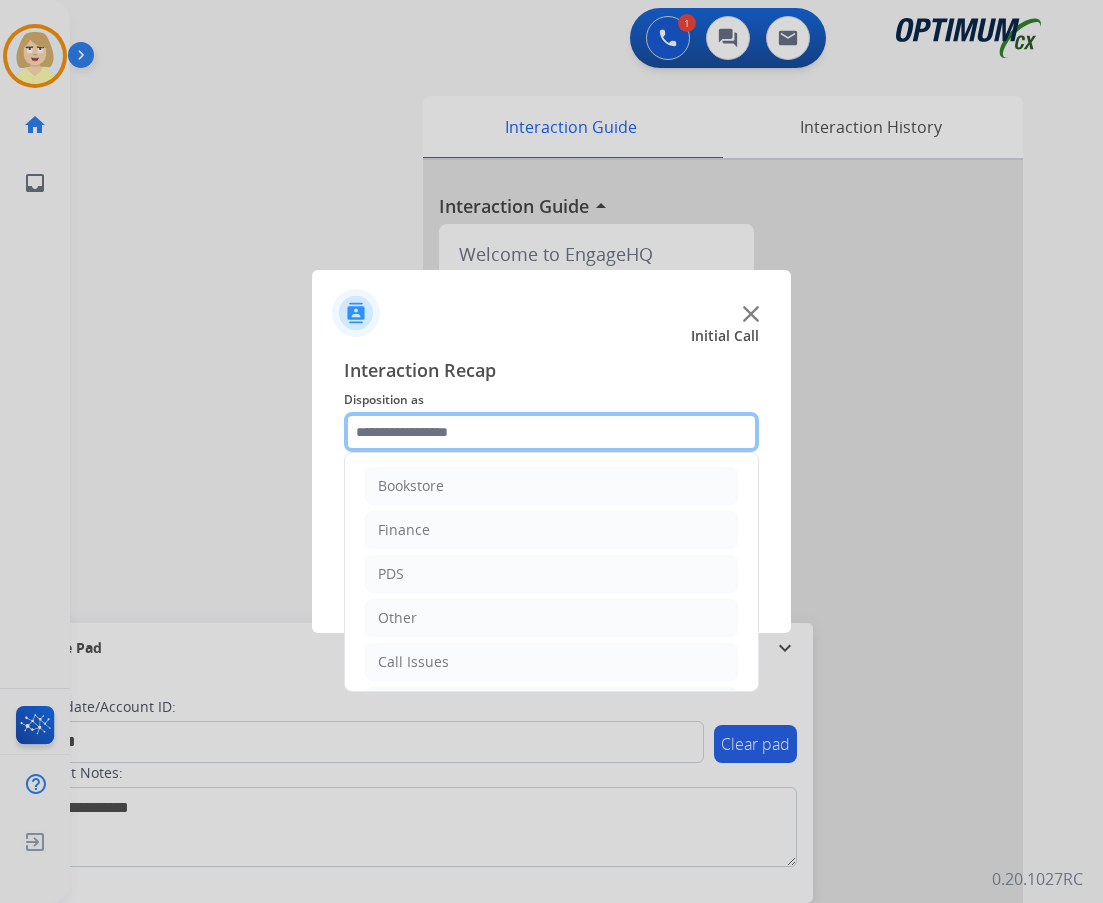 click 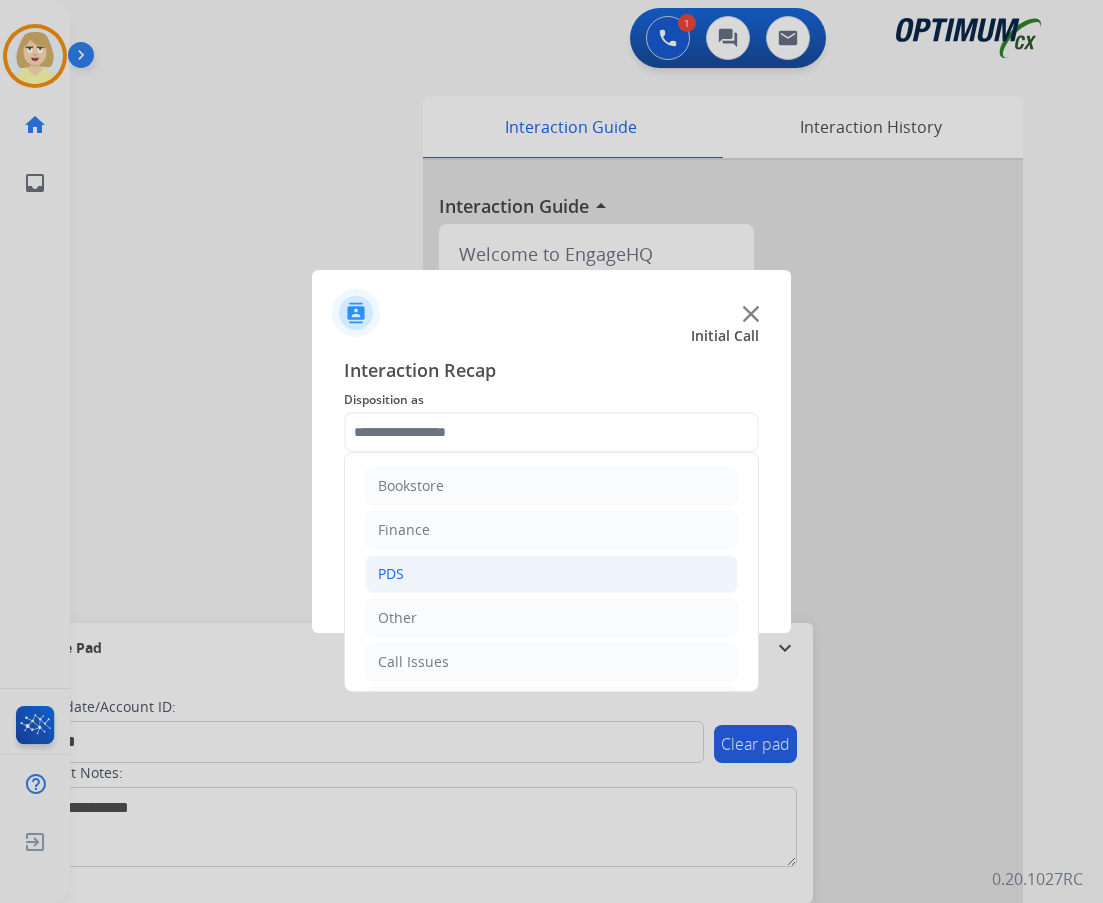 click on "PDS" 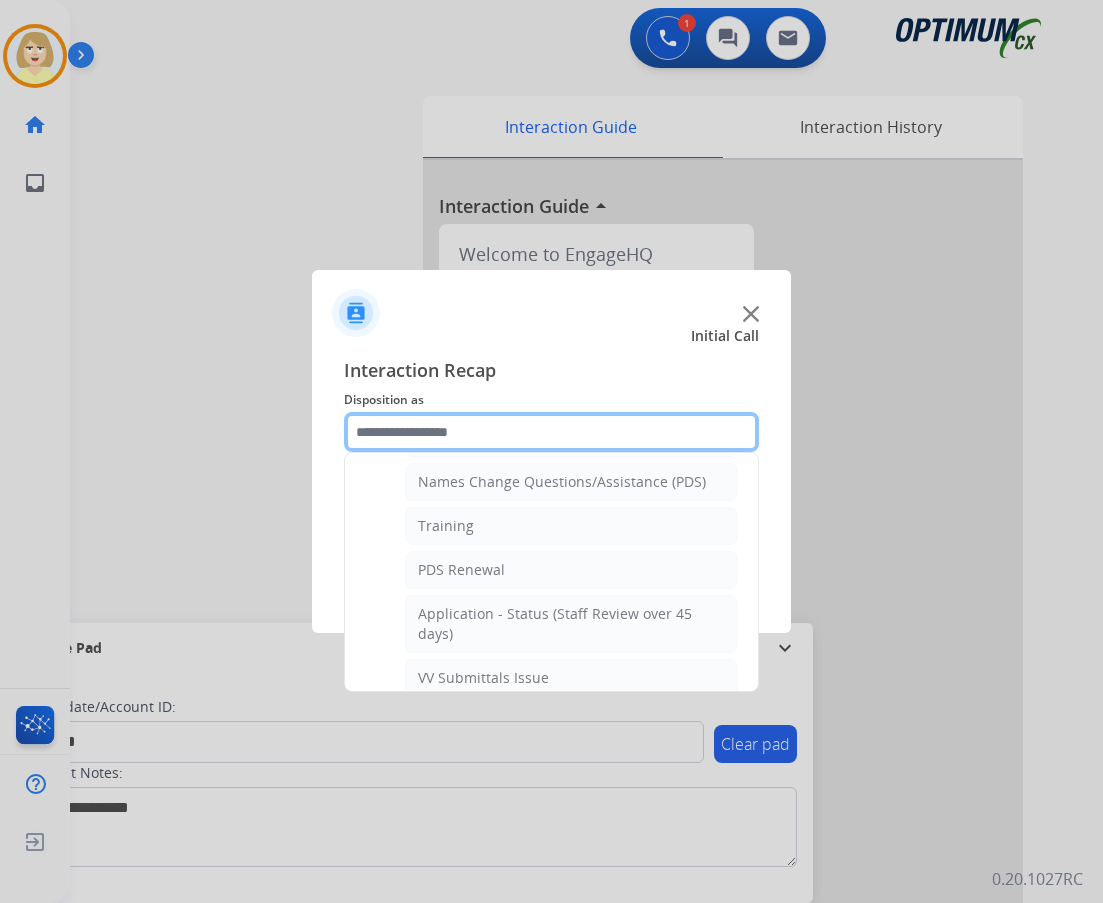 scroll, scrollTop: 0, scrollLeft: 0, axis: both 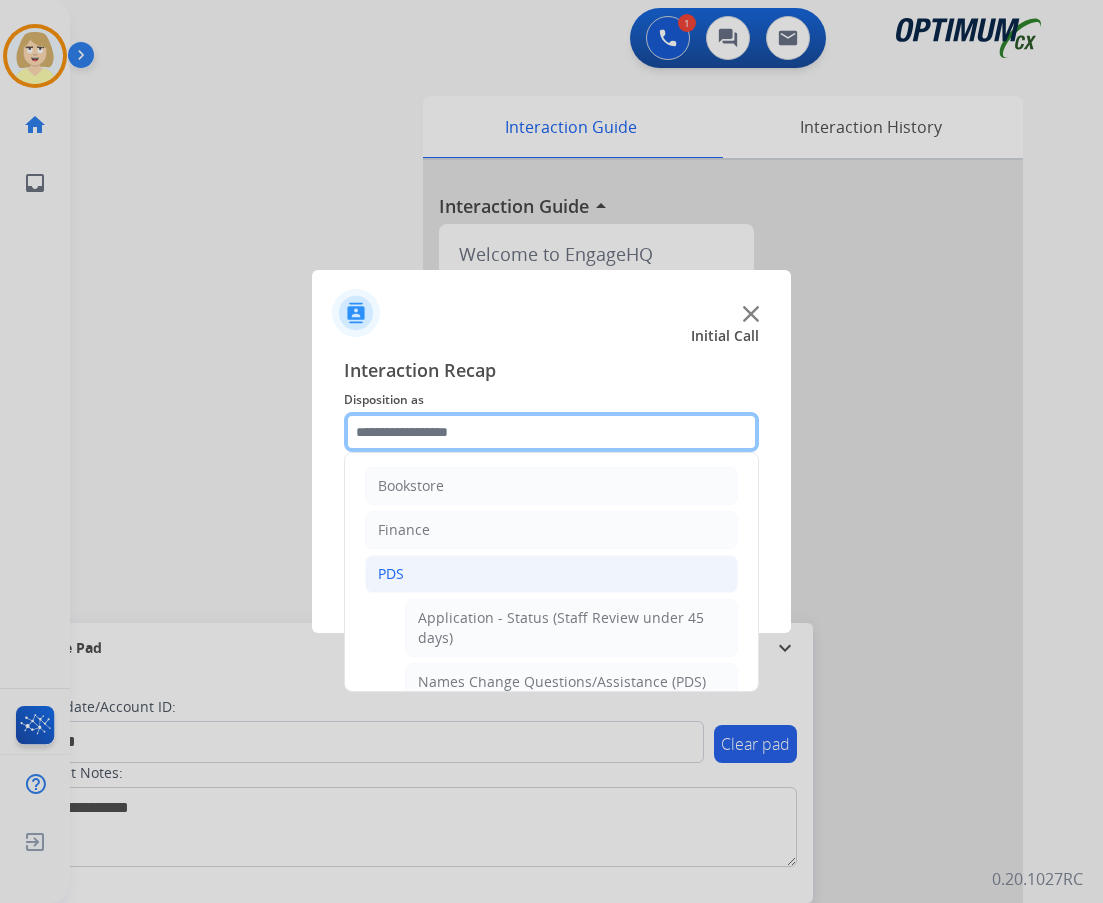 drag, startPoint x: 458, startPoint y: 437, endPoint x: 411, endPoint y: 511, distance: 87.66413 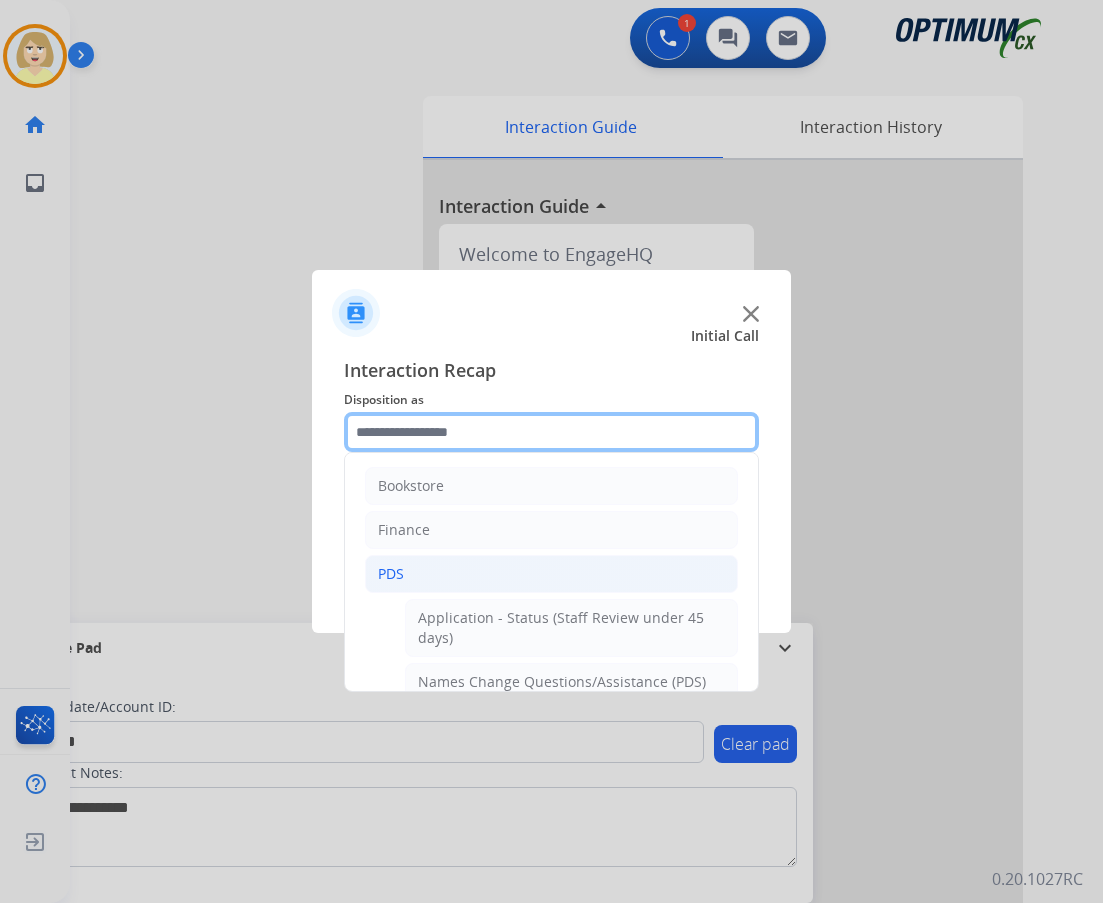 click 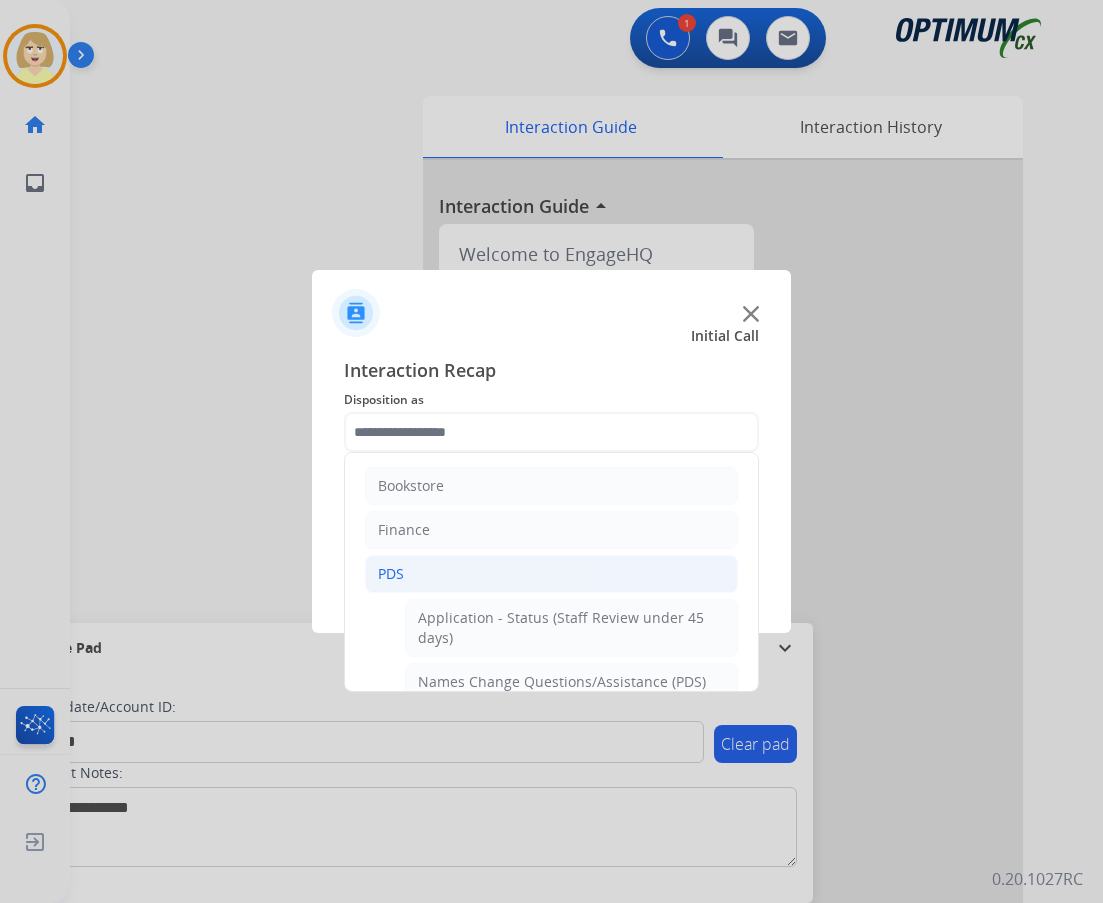 click on "PDS" 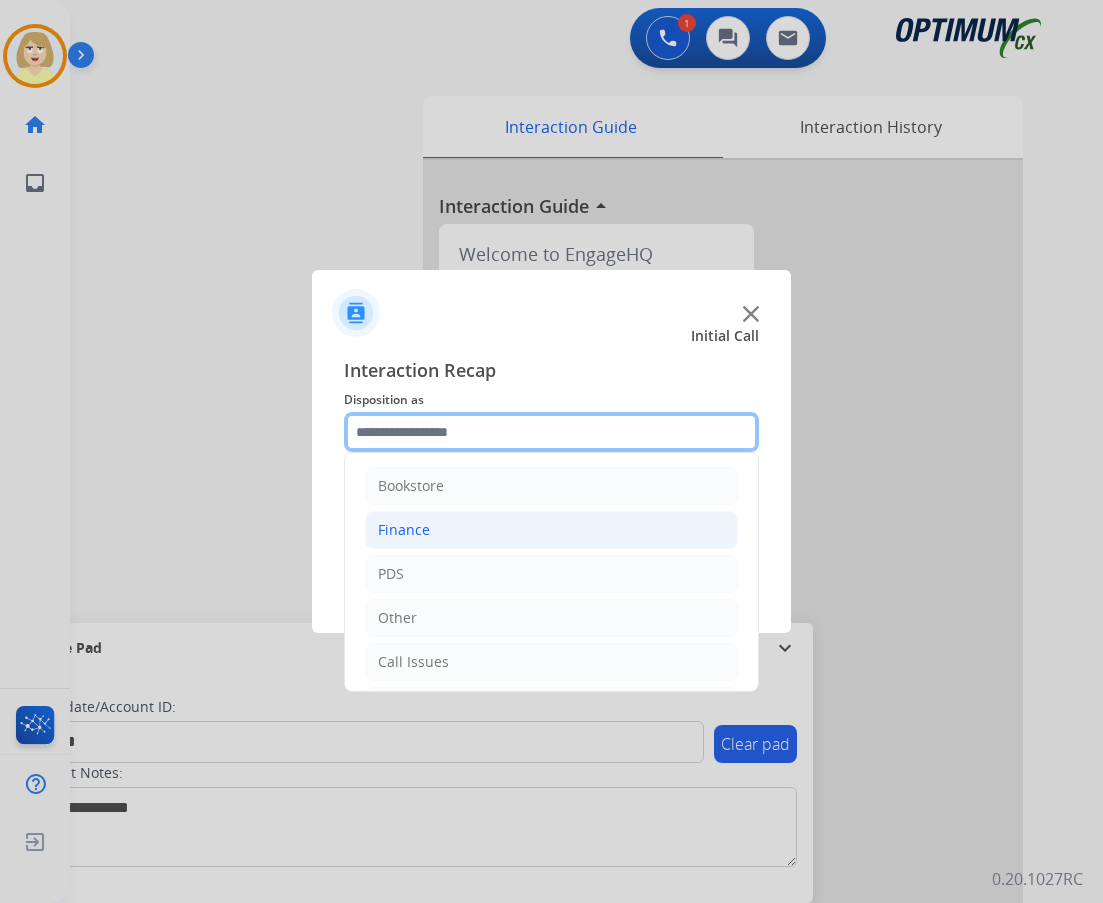scroll, scrollTop: 100, scrollLeft: 0, axis: vertical 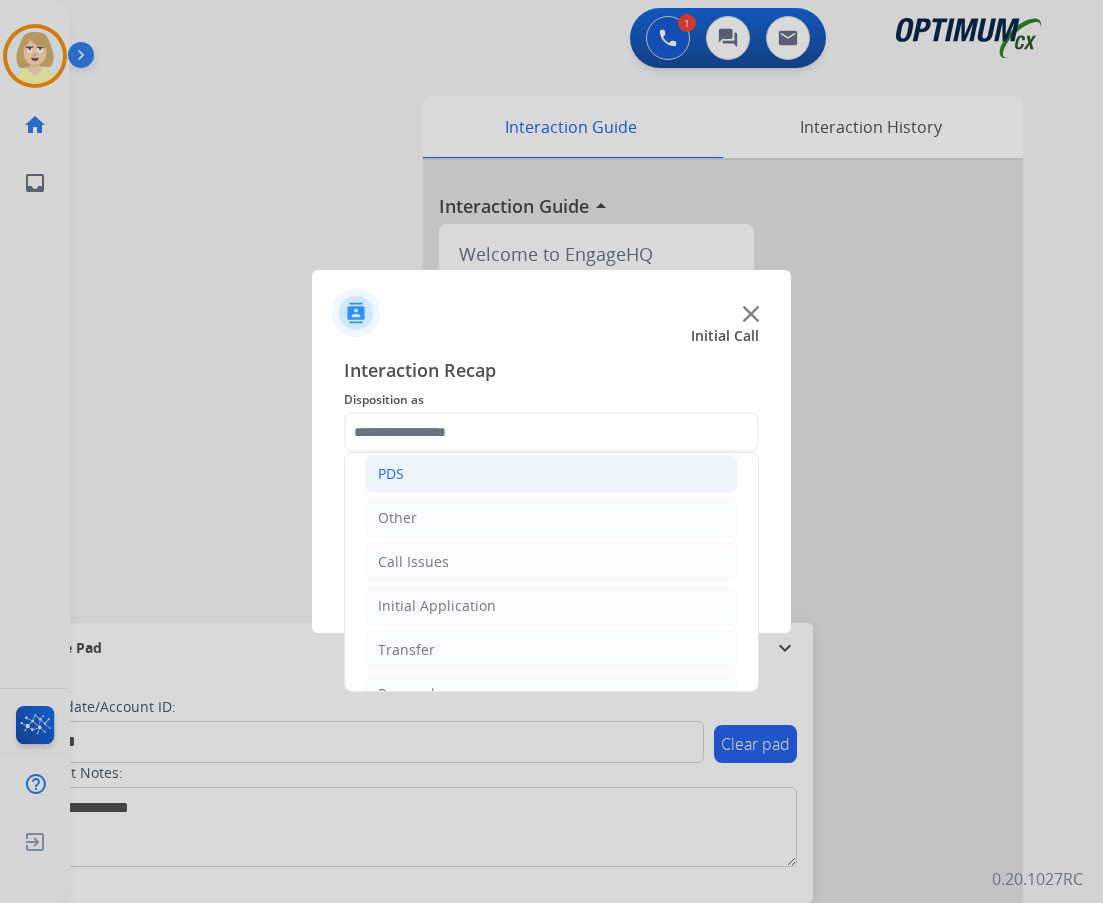 drag, startPoint x: 397, startPoint y: 470, endPoint x: 408, endPoint y: 473, distance: 11.401754 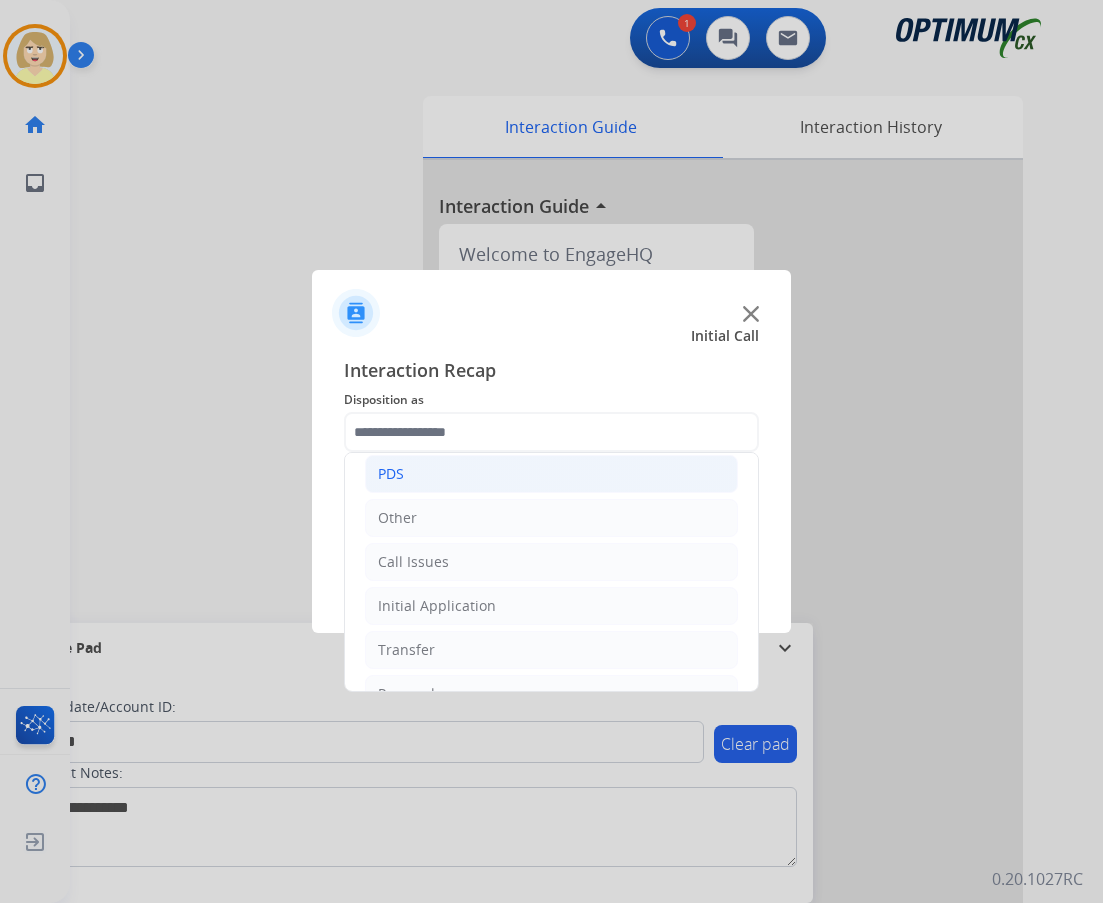 click on "PDS" 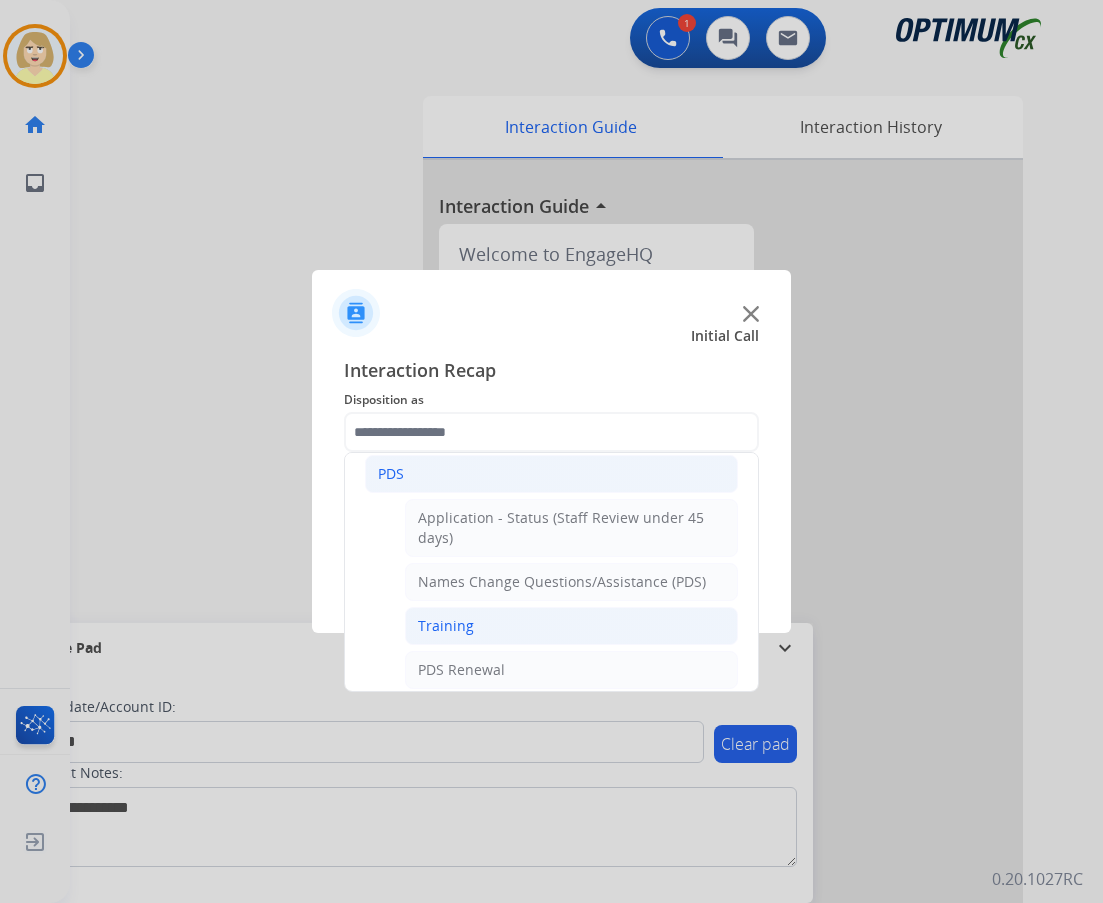 click on "Training" 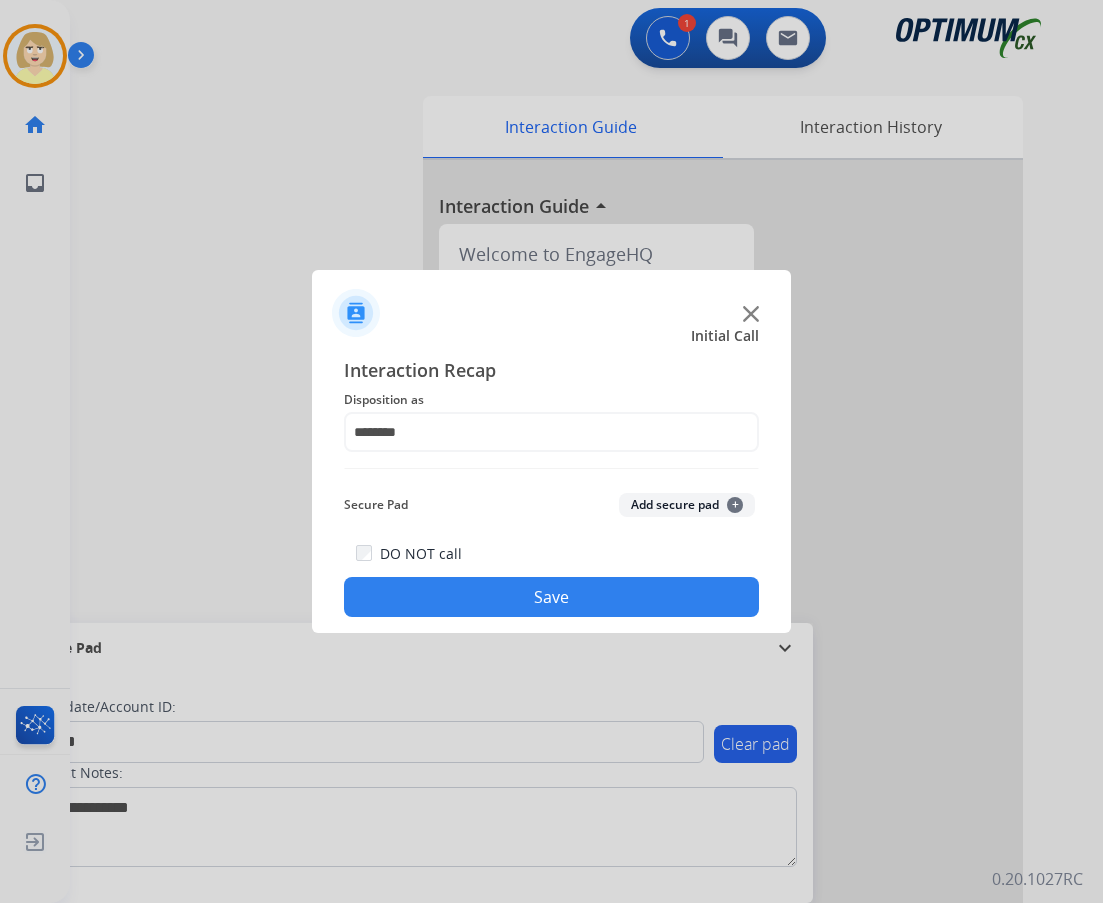 click on "Add secure pad  +" 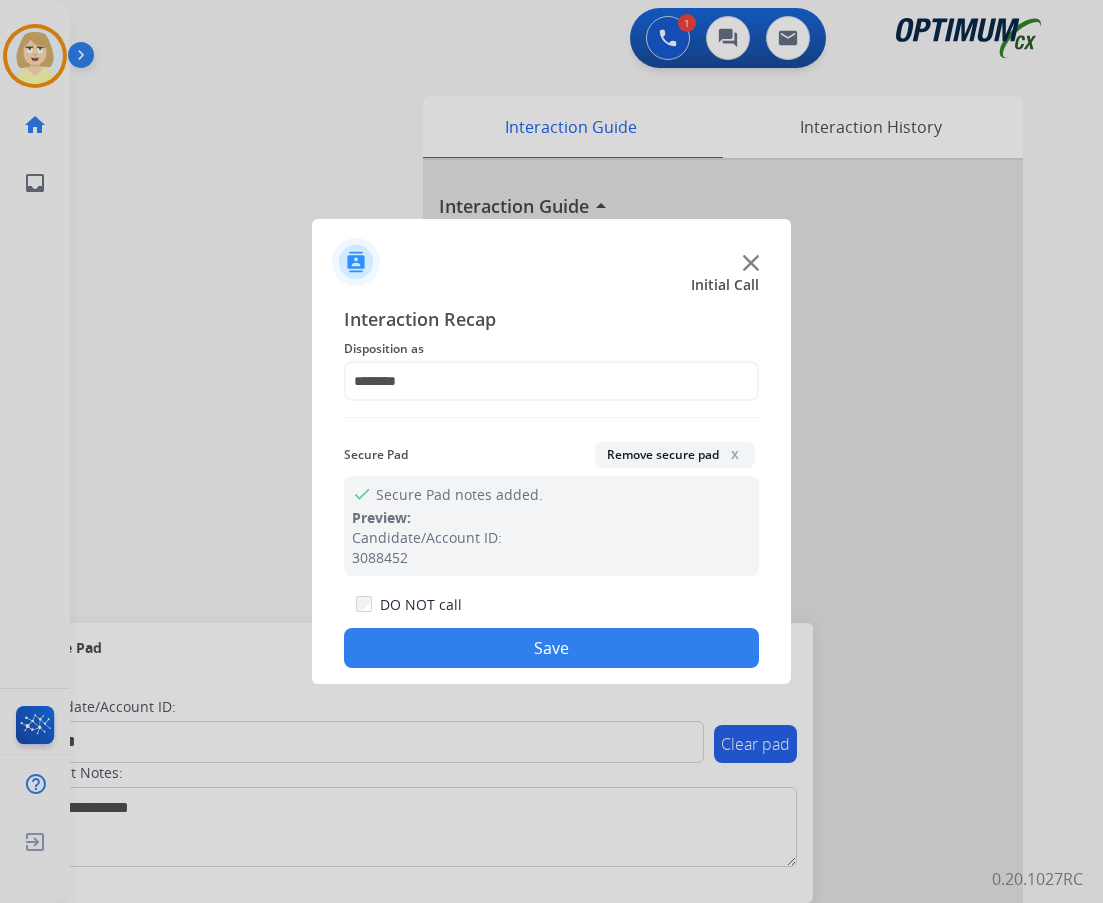 drag, startPoint x: 435, startPoint y: 660, endPoint x: 409, endPoint y: 589, distance: 75.61085 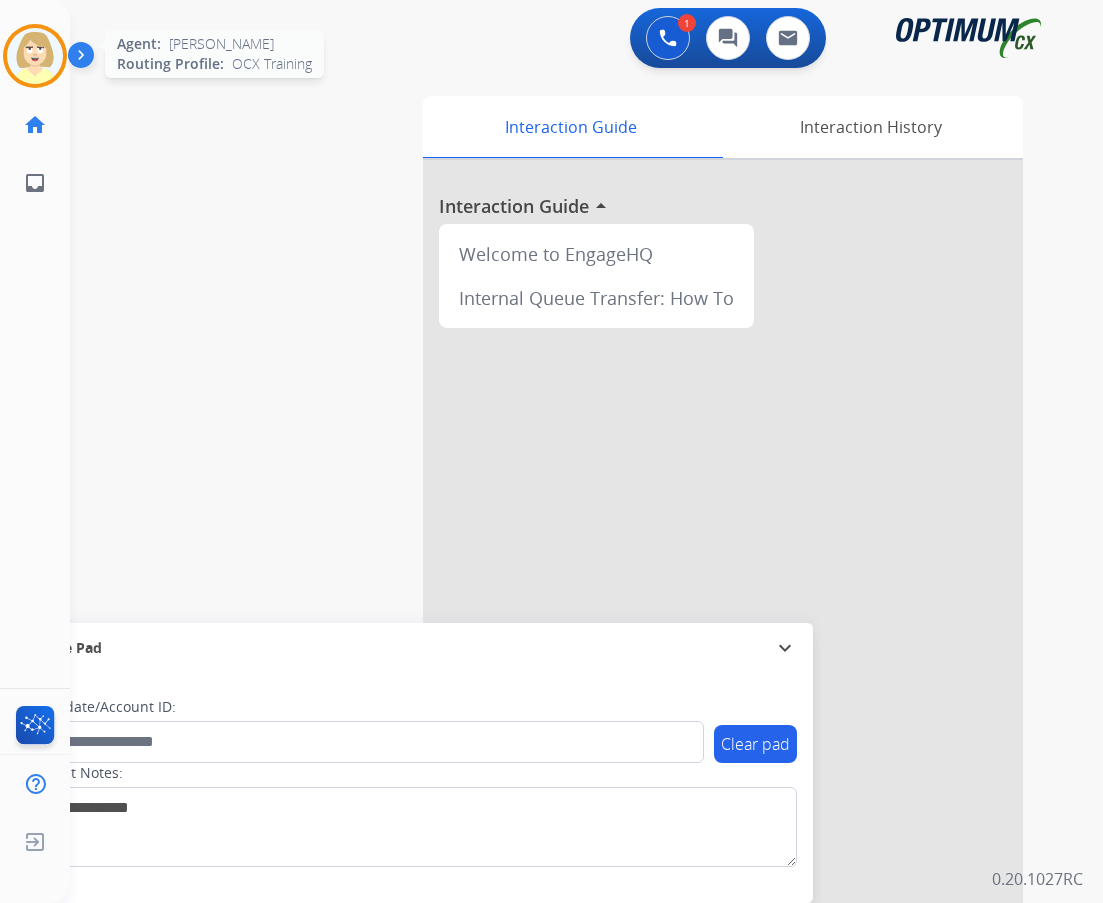 click at bounding box center (35, 56) 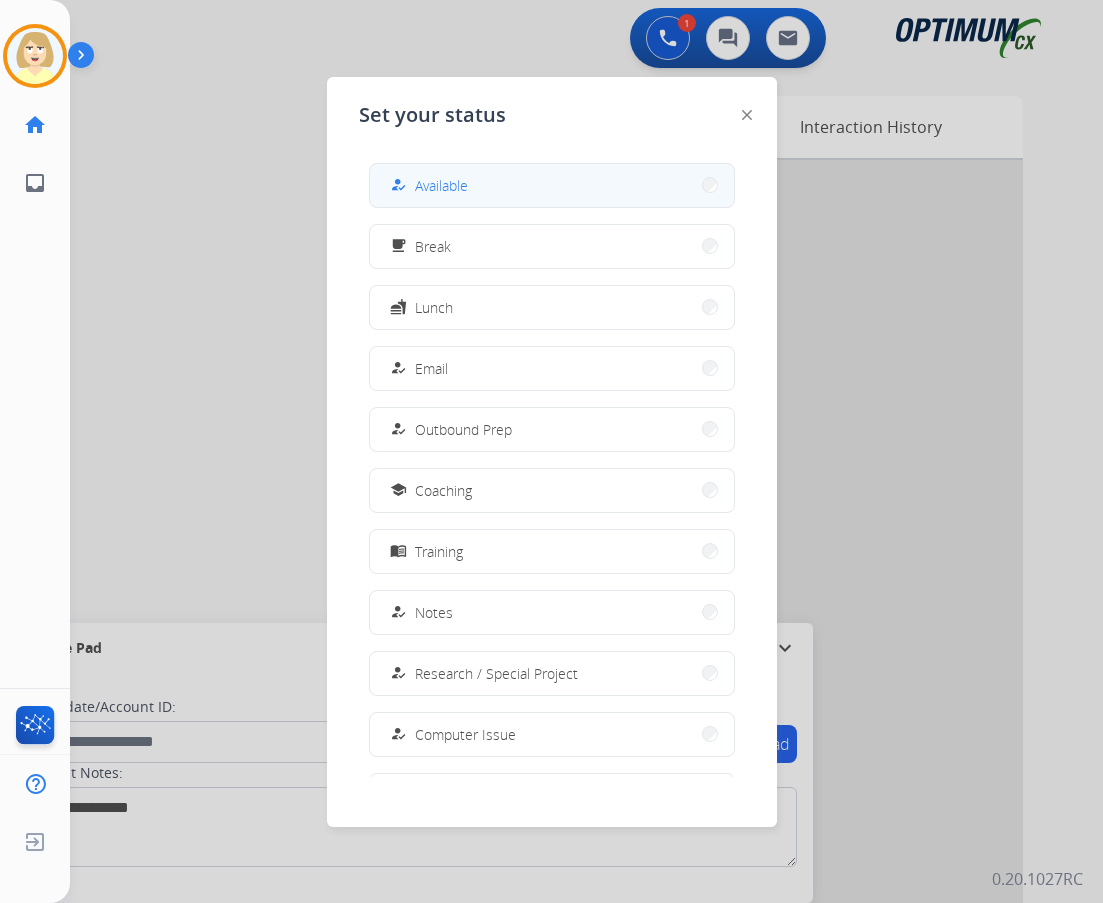 click on "Available" at bounding box center [441, 185] 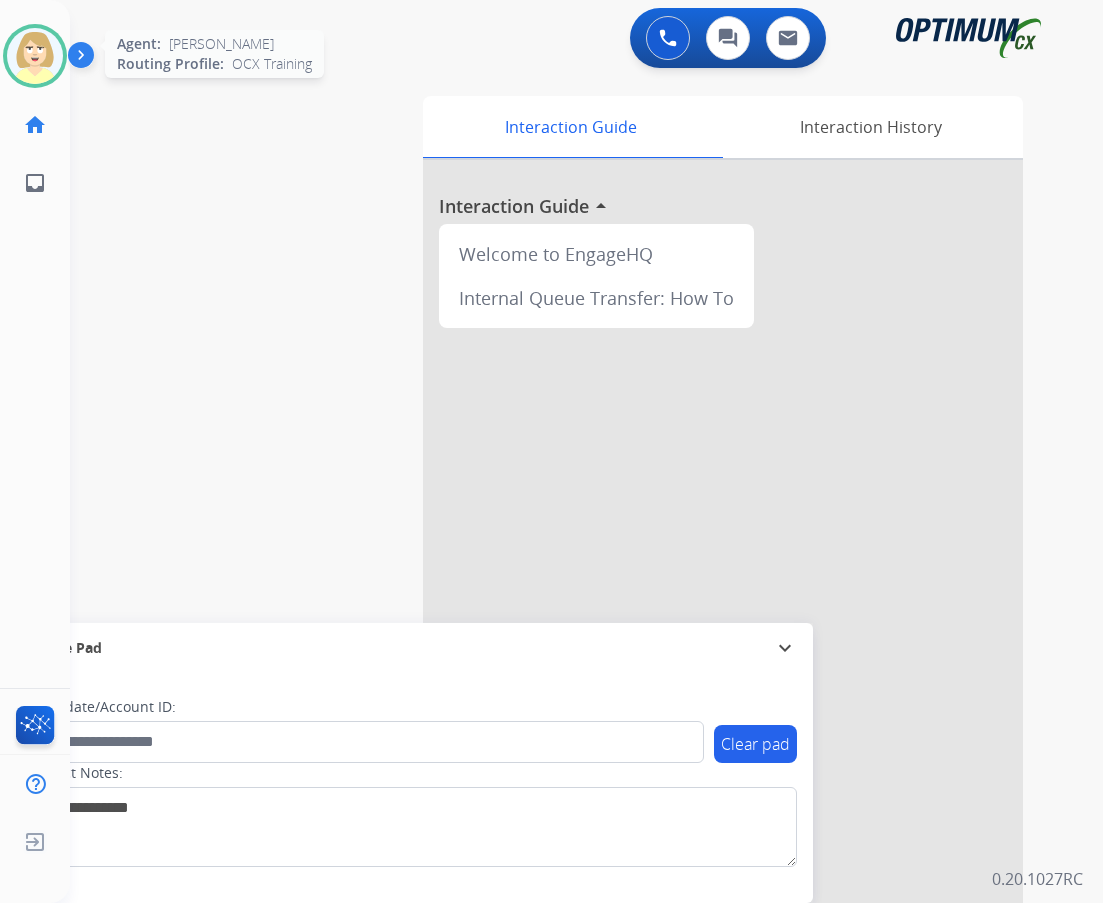 click at bounding box center [35, 56] 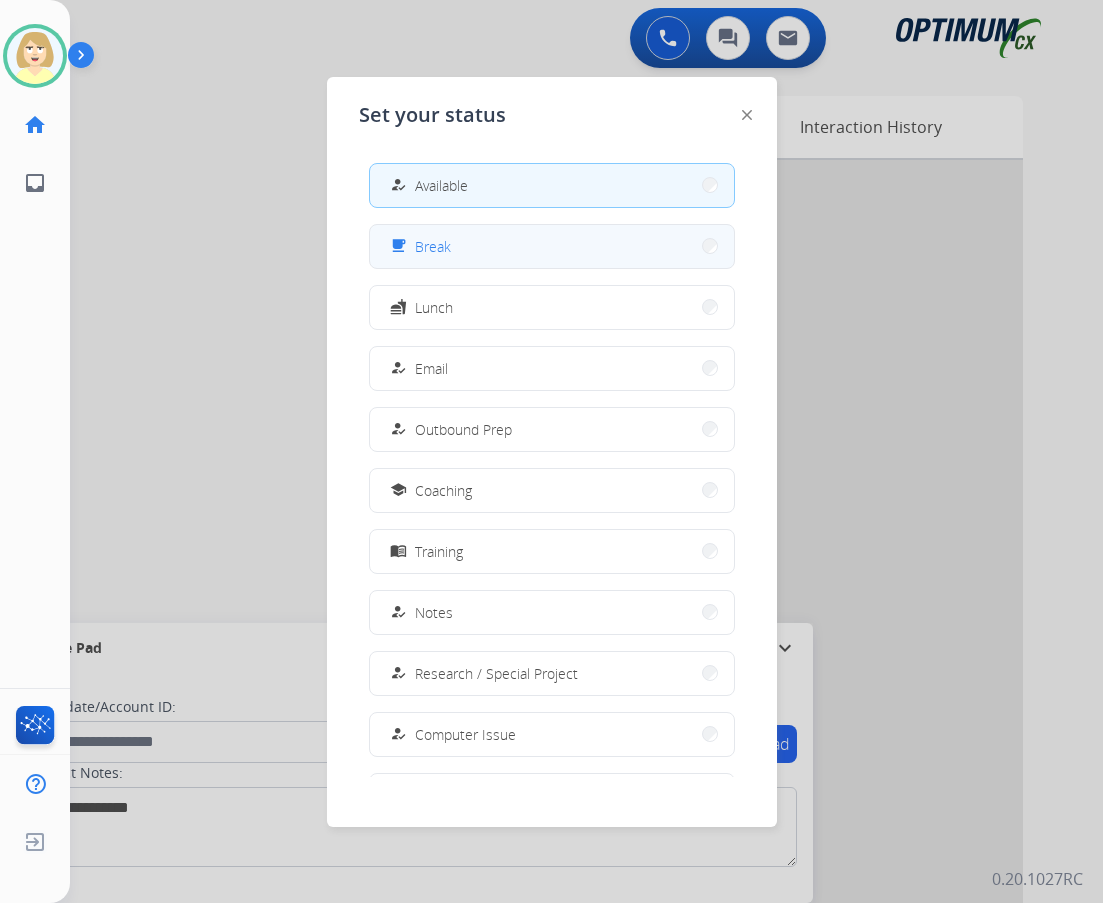 click on "Break" at bounding box center (433, 246) 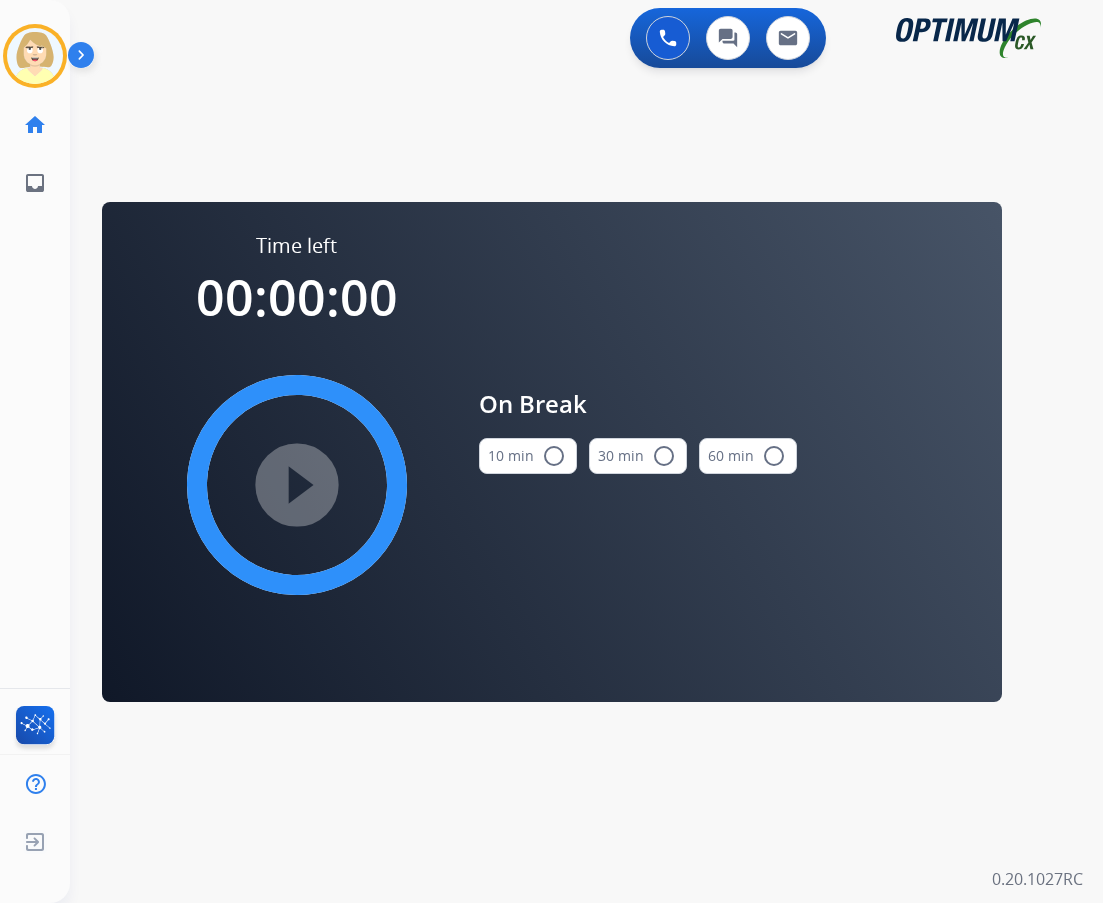 drag, startPoint x: 562, startPoint y: 465, endPoint x: 497, endPoint y: 462, distance: 65.06919 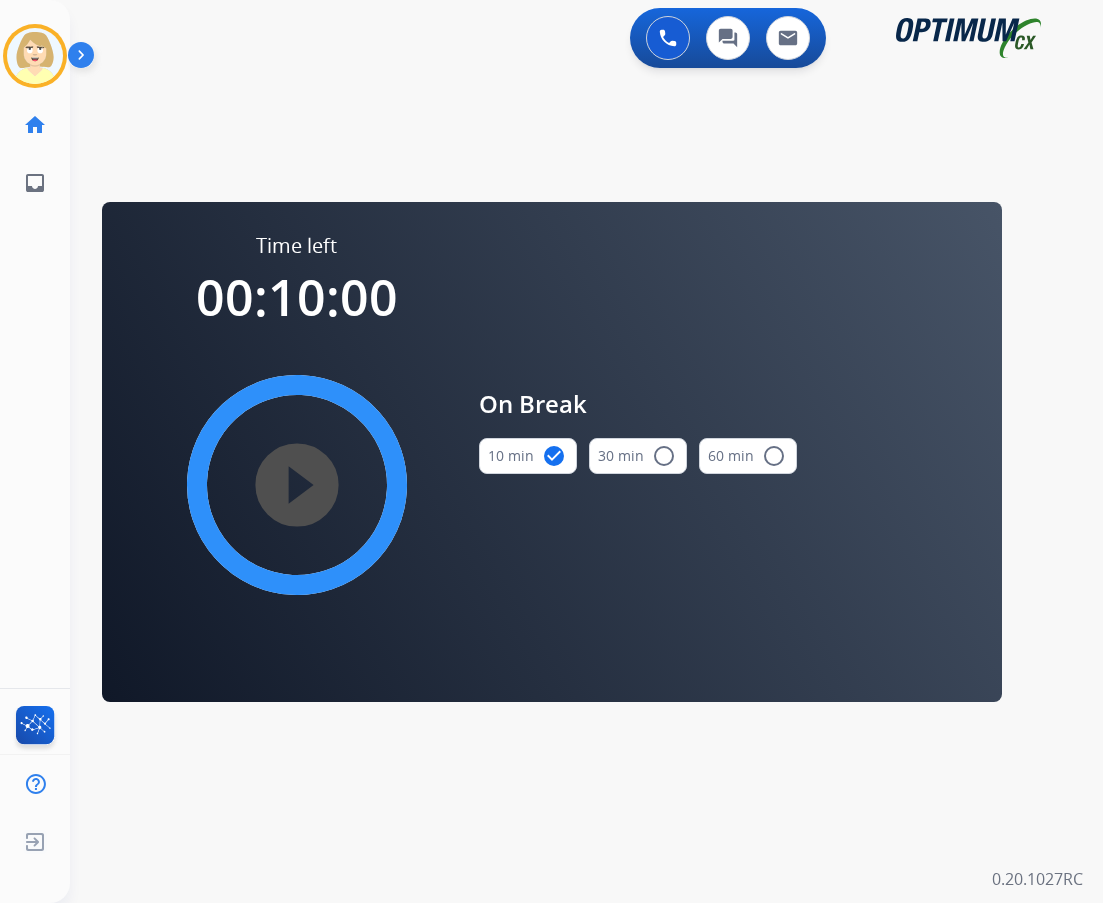 click on "play_circle_filled" at bounding box center [297, 485] 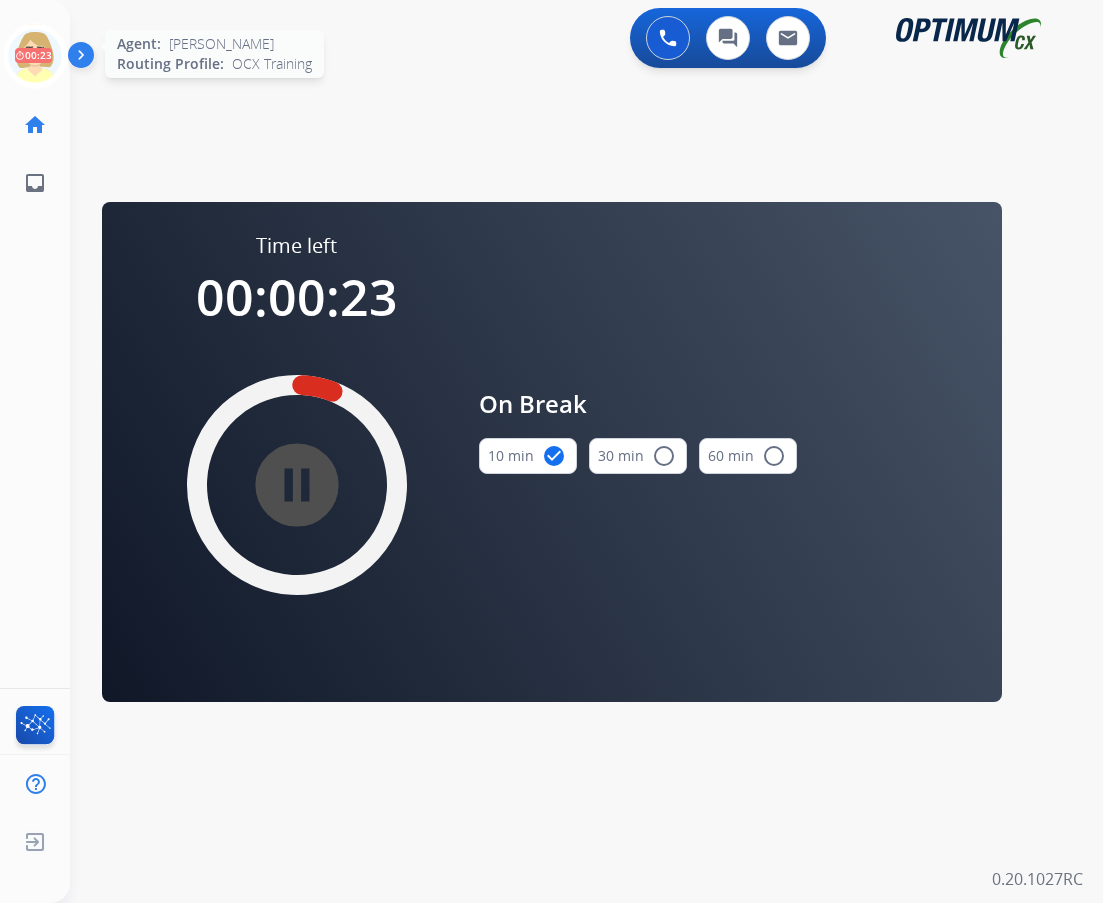 click 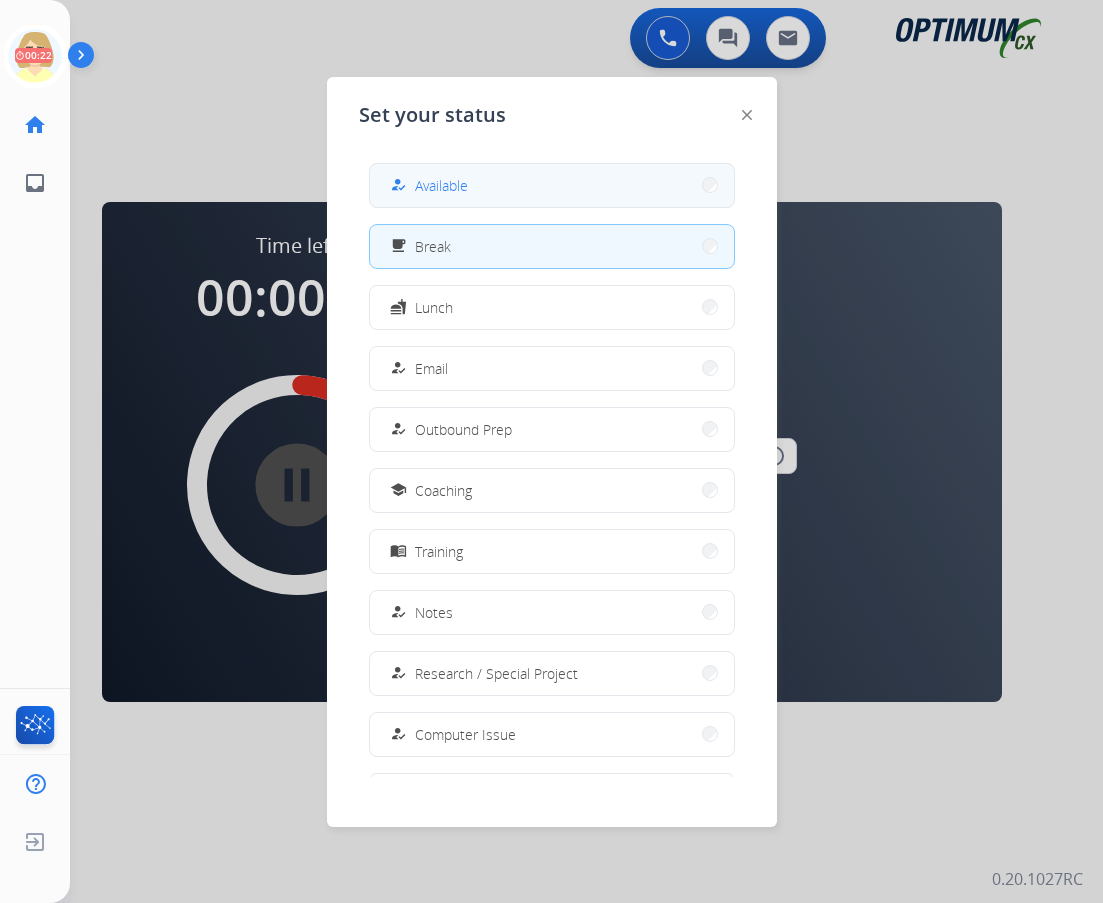 click on "Available" at bounding box center (441, 185) 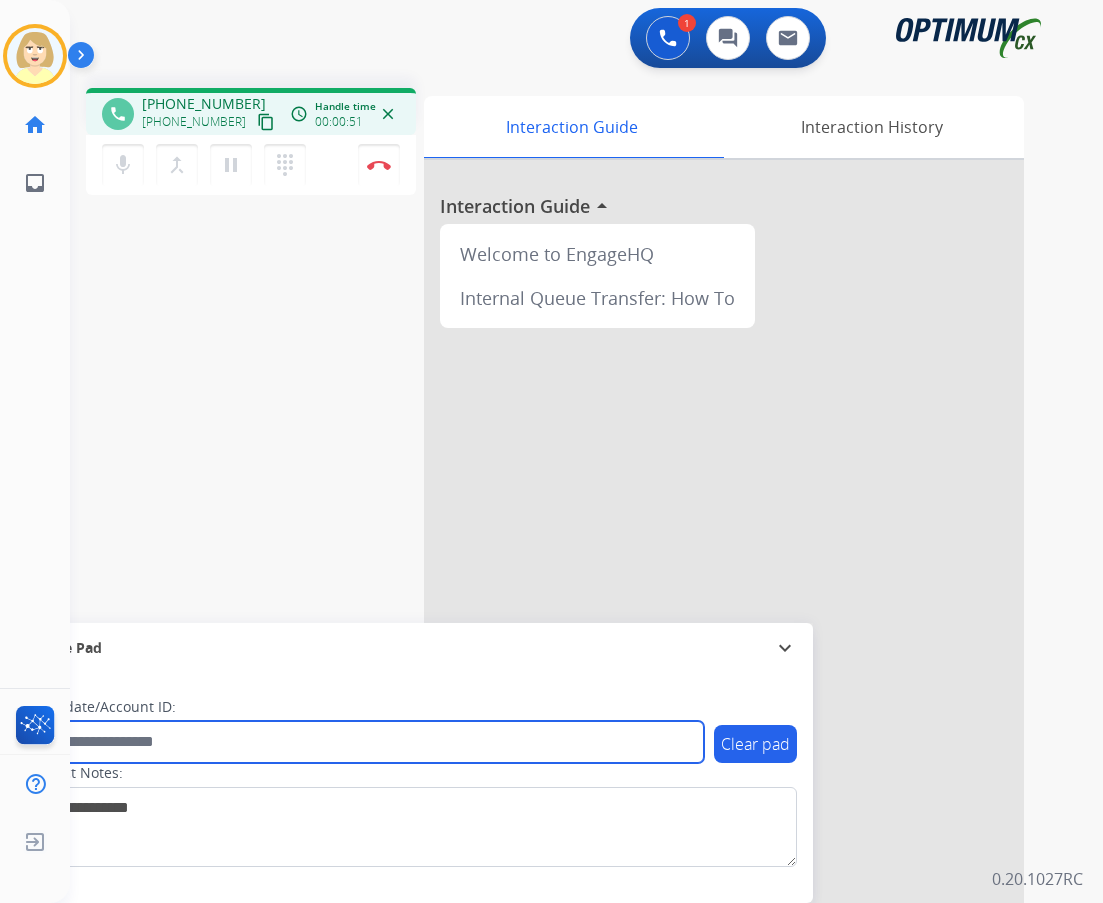 click at bounding box center (365, 742) 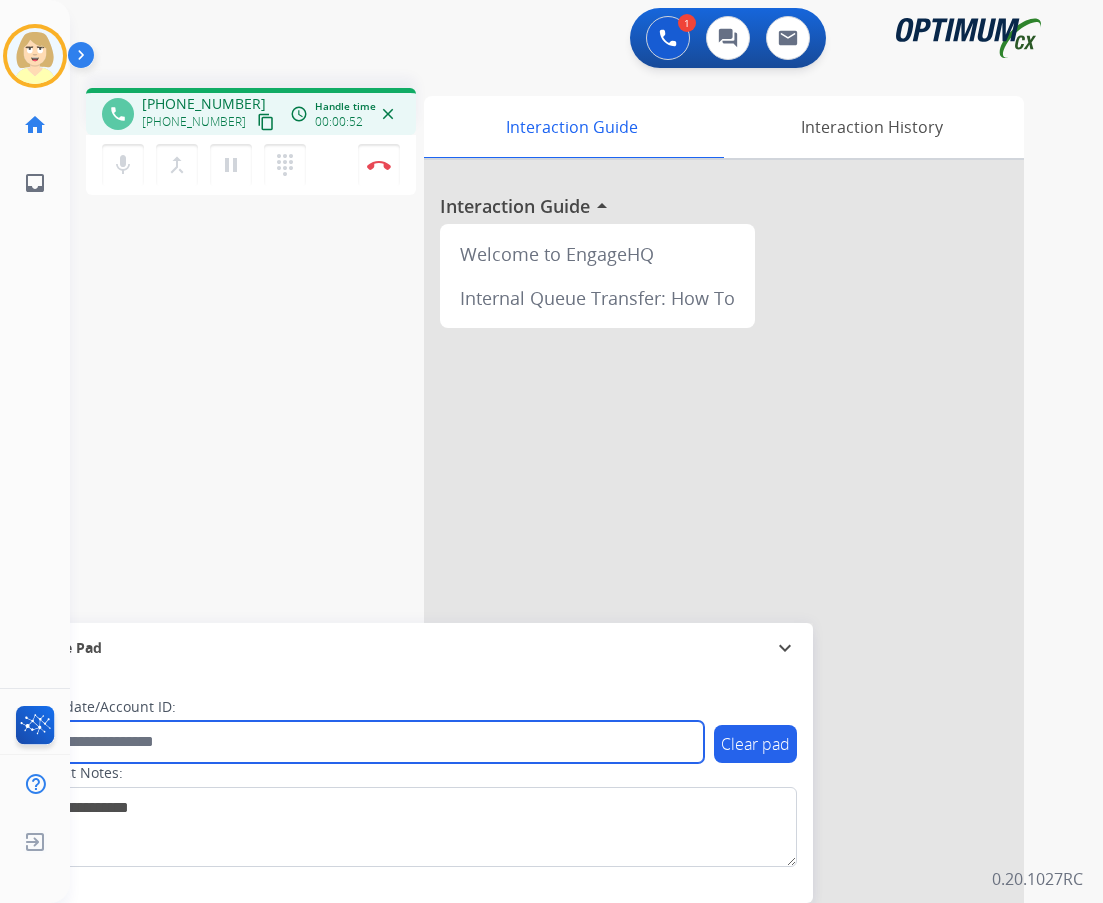 paste on "*******" 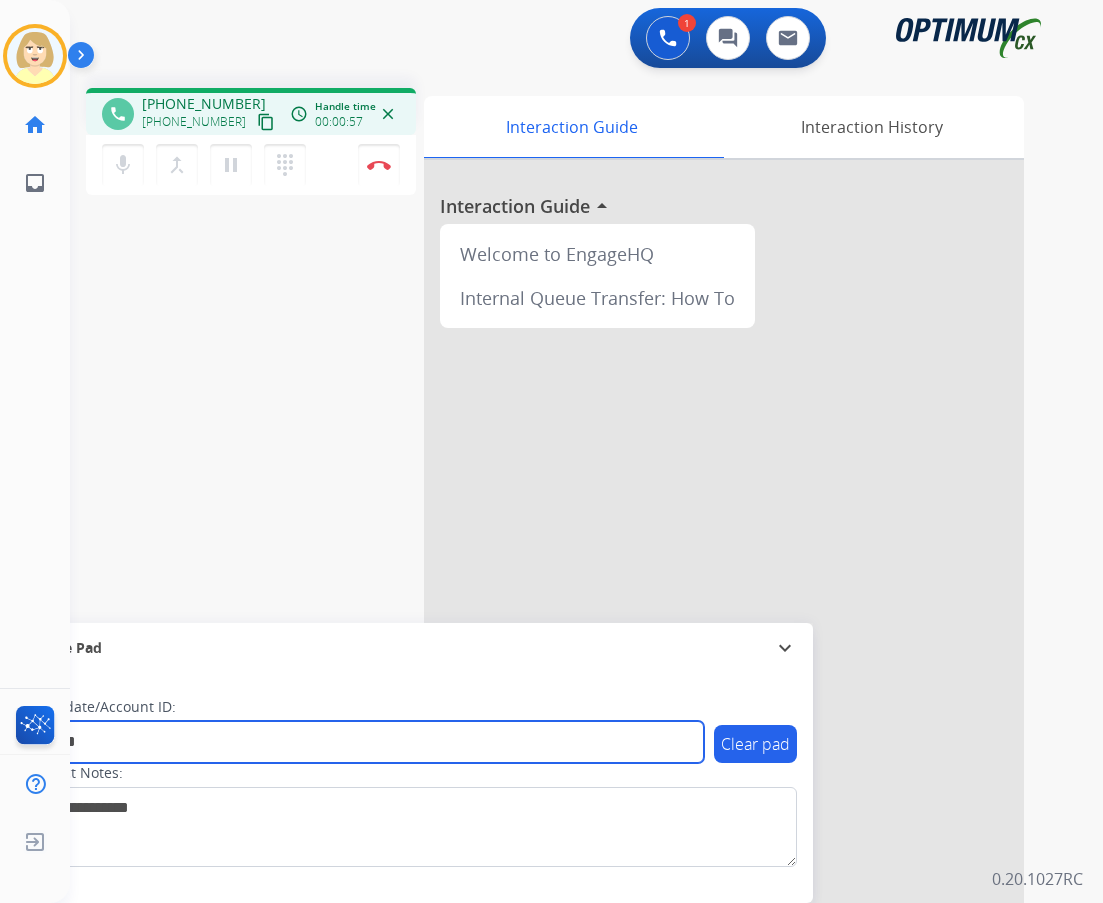 type on "*******" 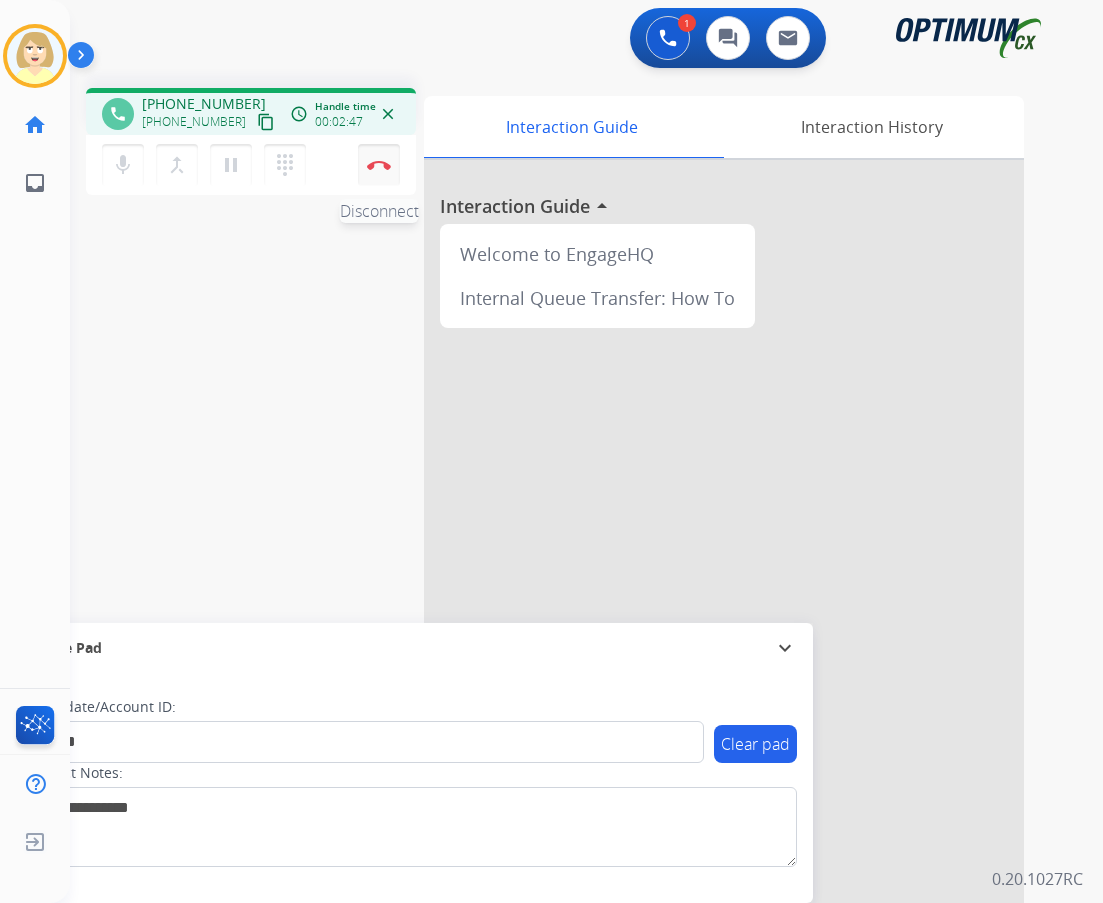 click on "Disconnect" at bounding box center (379, 165) 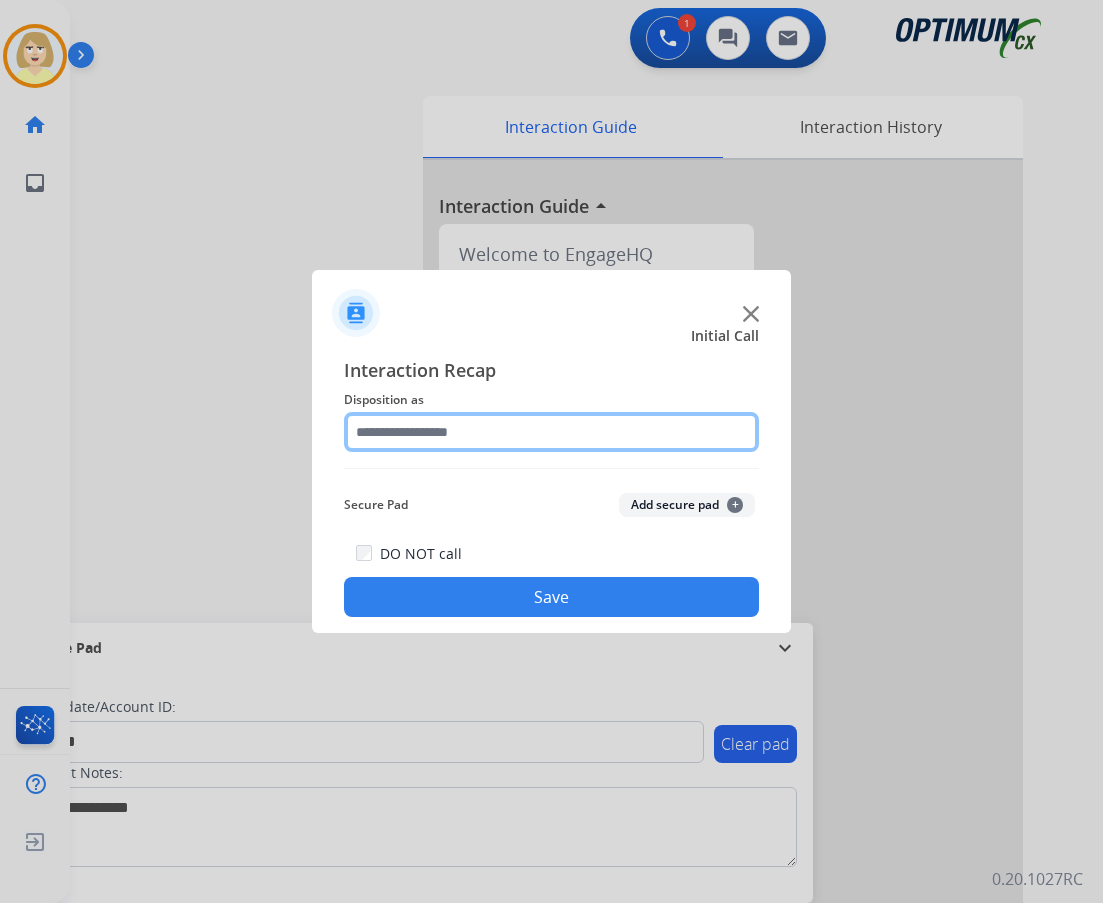 click 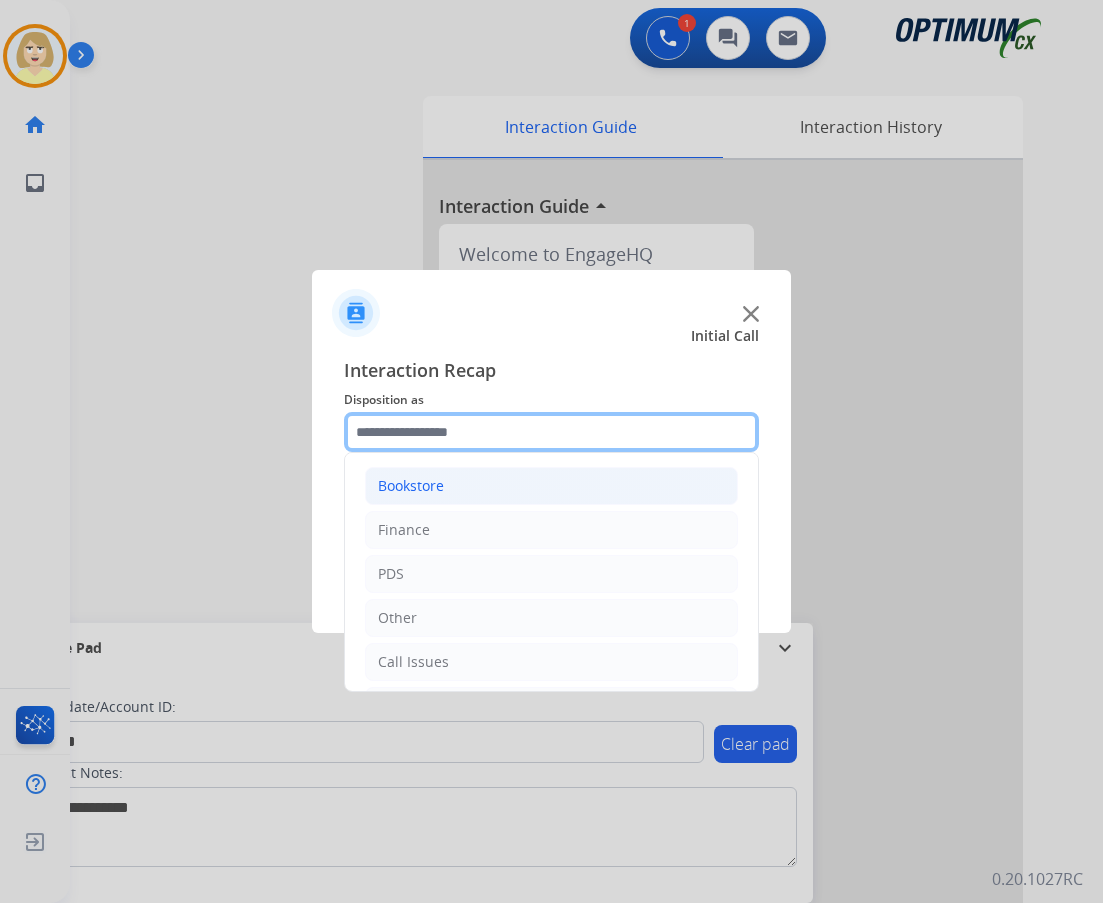 scroll, scrollTop: 136, scrollLeft: 0, axis: vertical 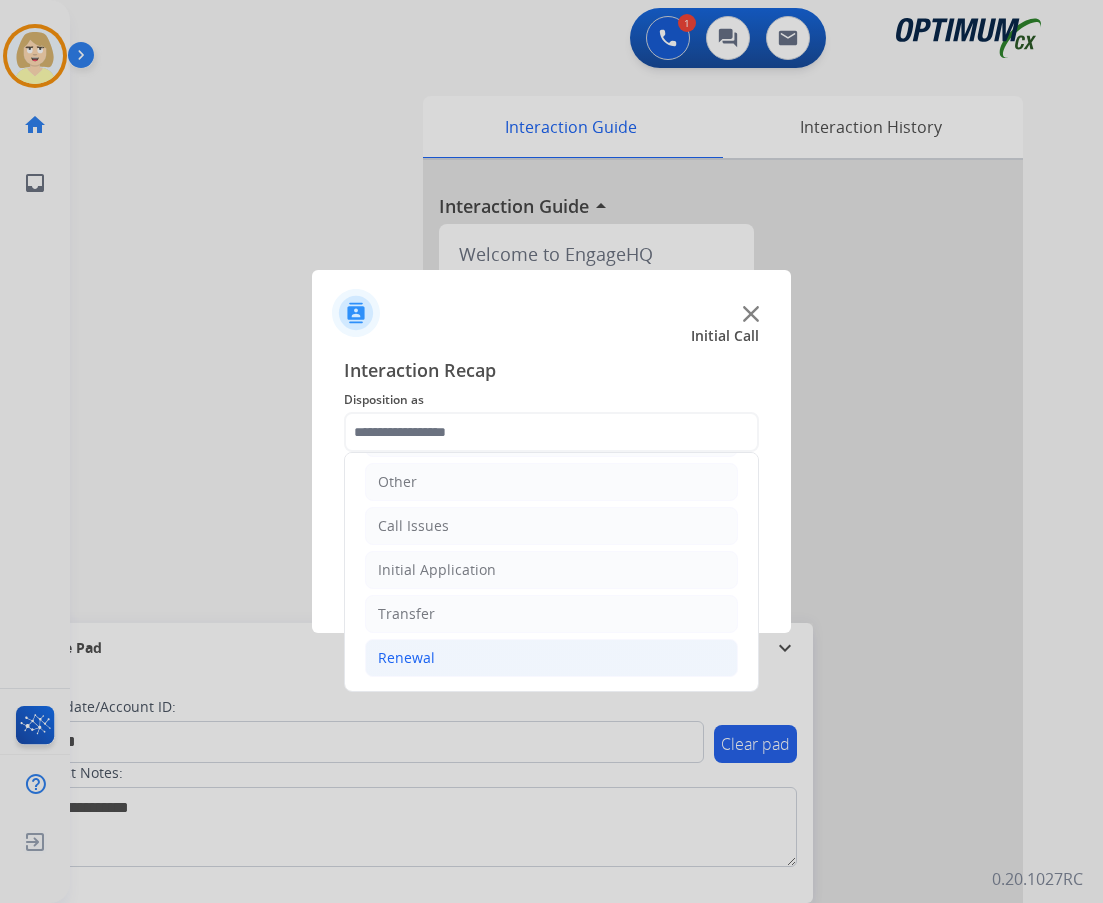 click on "Renewal" 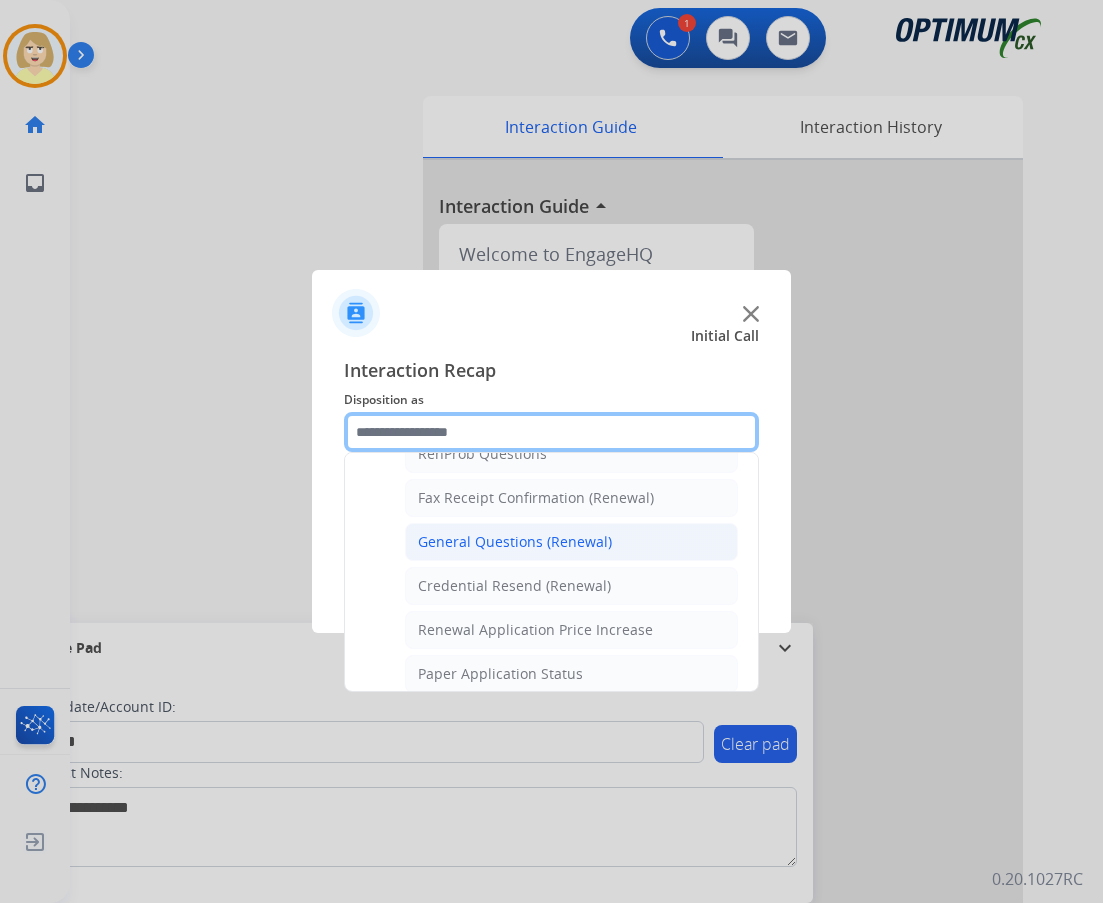 scroll, scrollTop: 636, scrollLeft: 0, axis: vertical 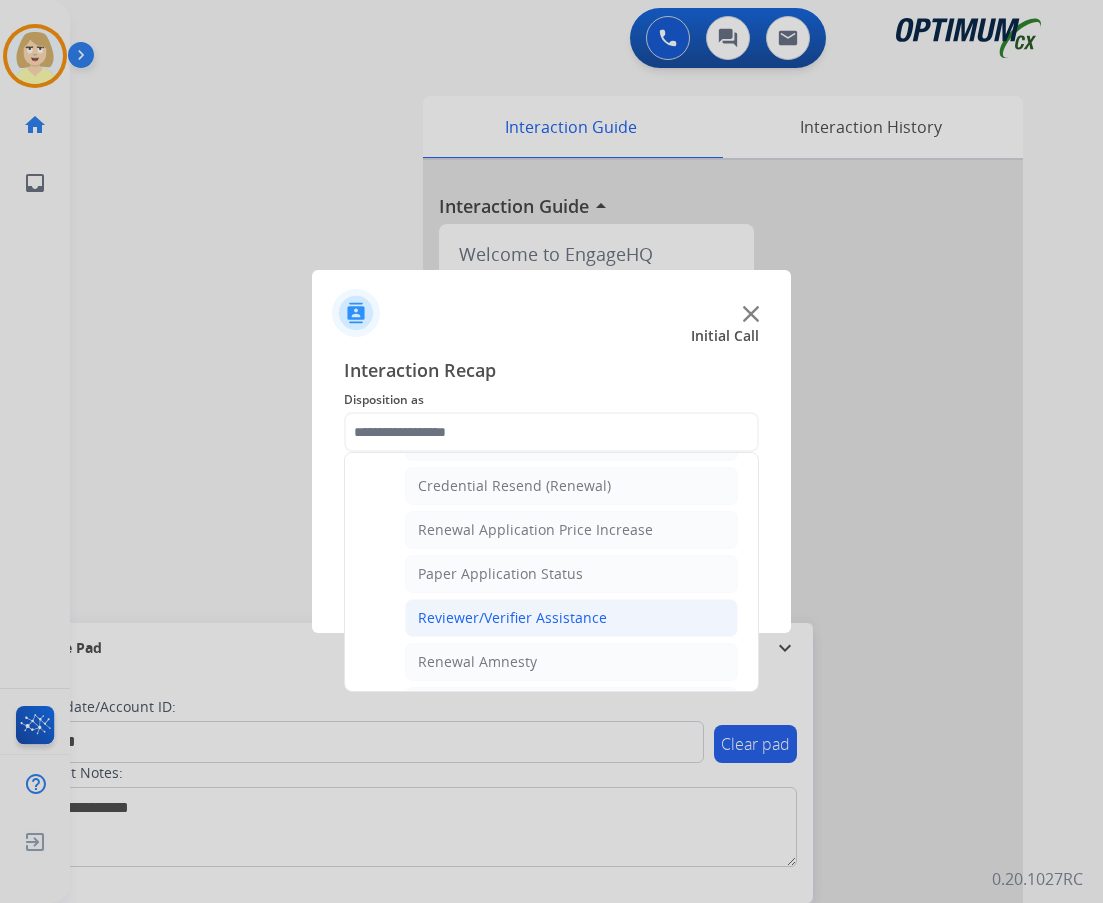 click on "Reviewer/Verifier Assistance" 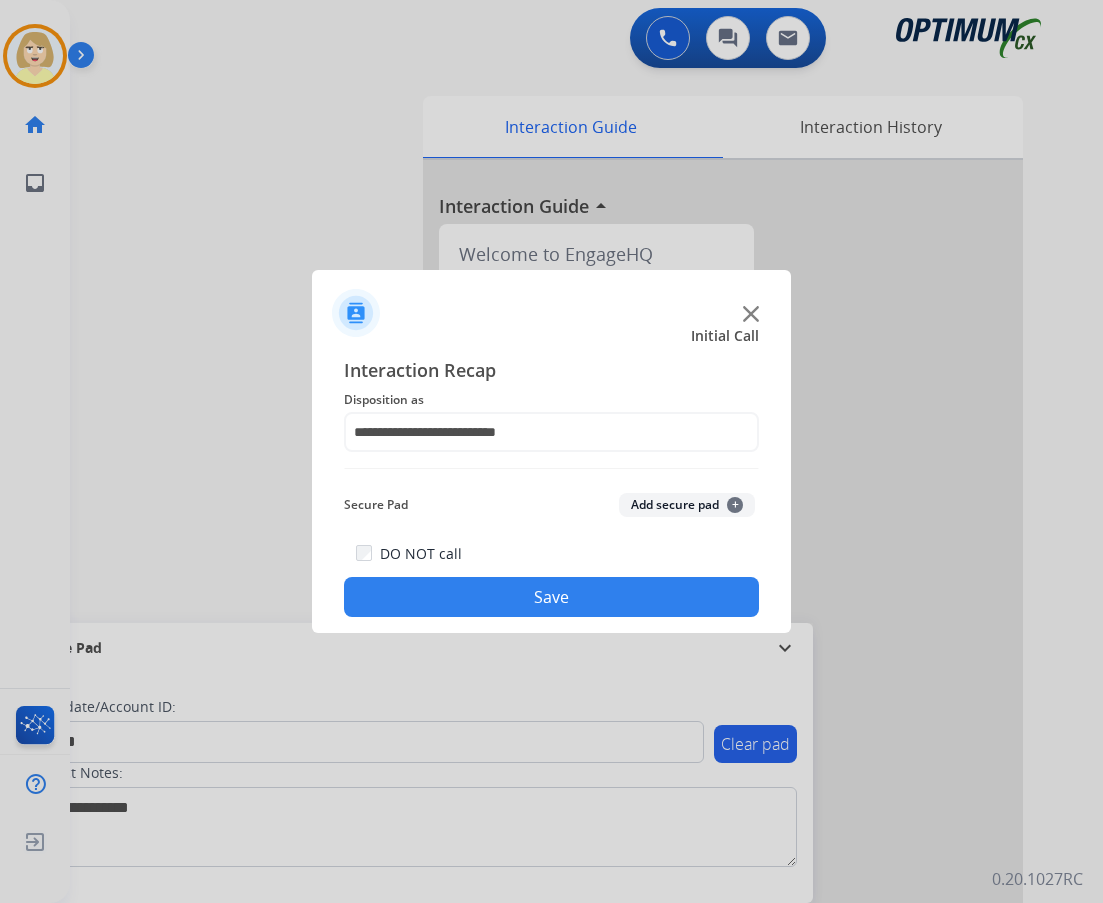 click on "Add secure pad  +" 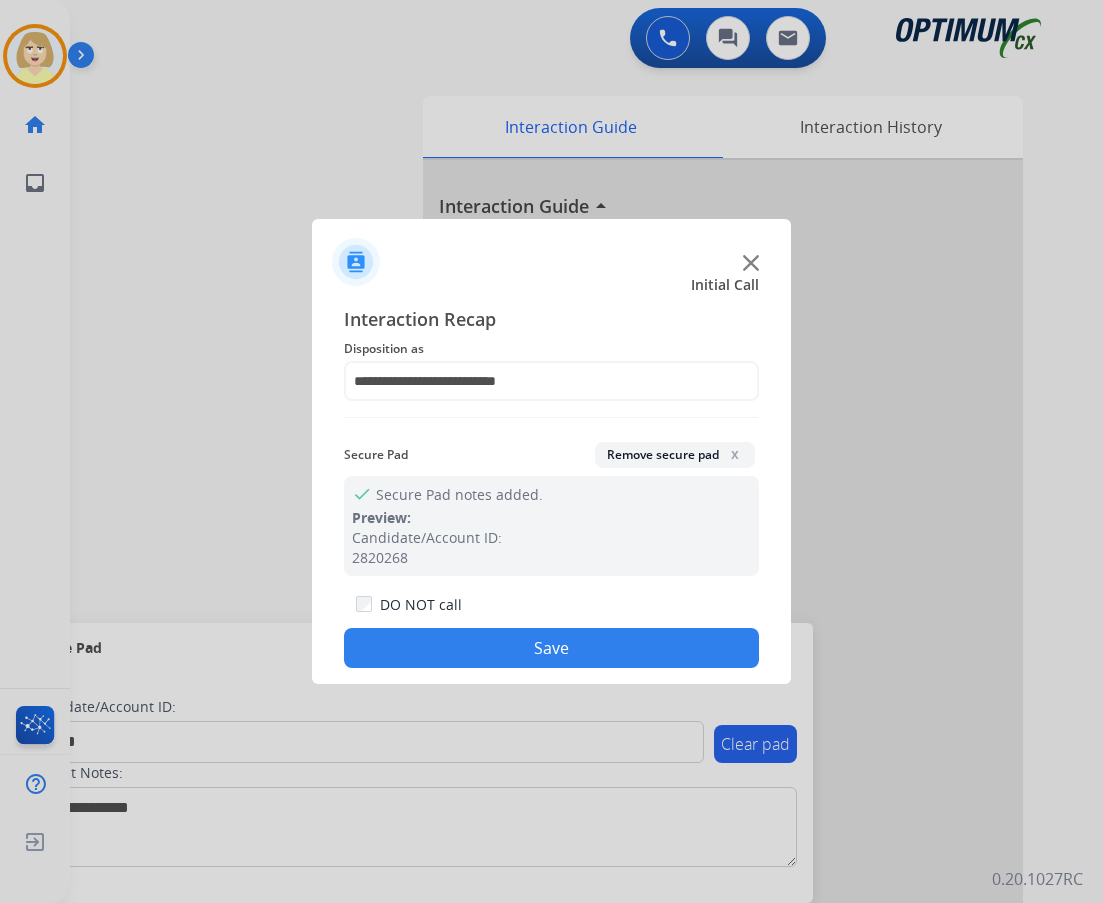 click on "Save" 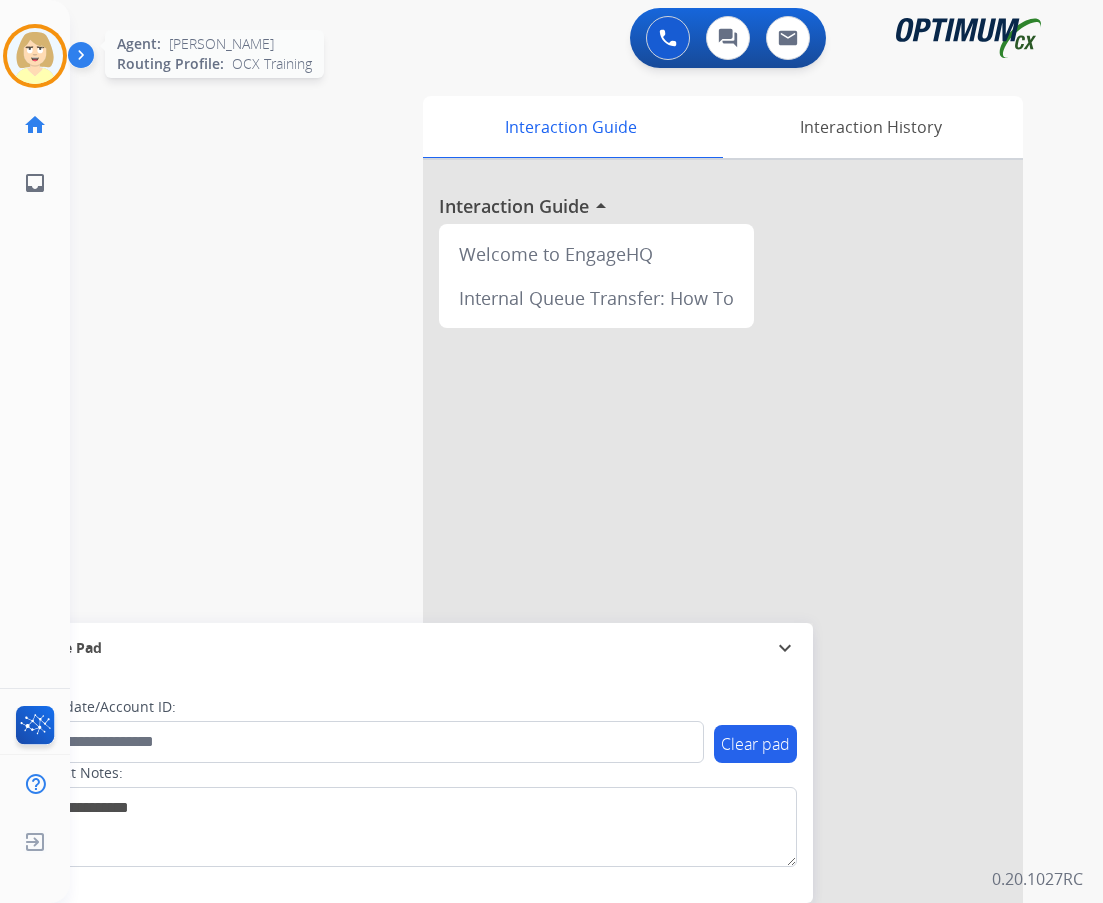click at bounding box center (35, 56) 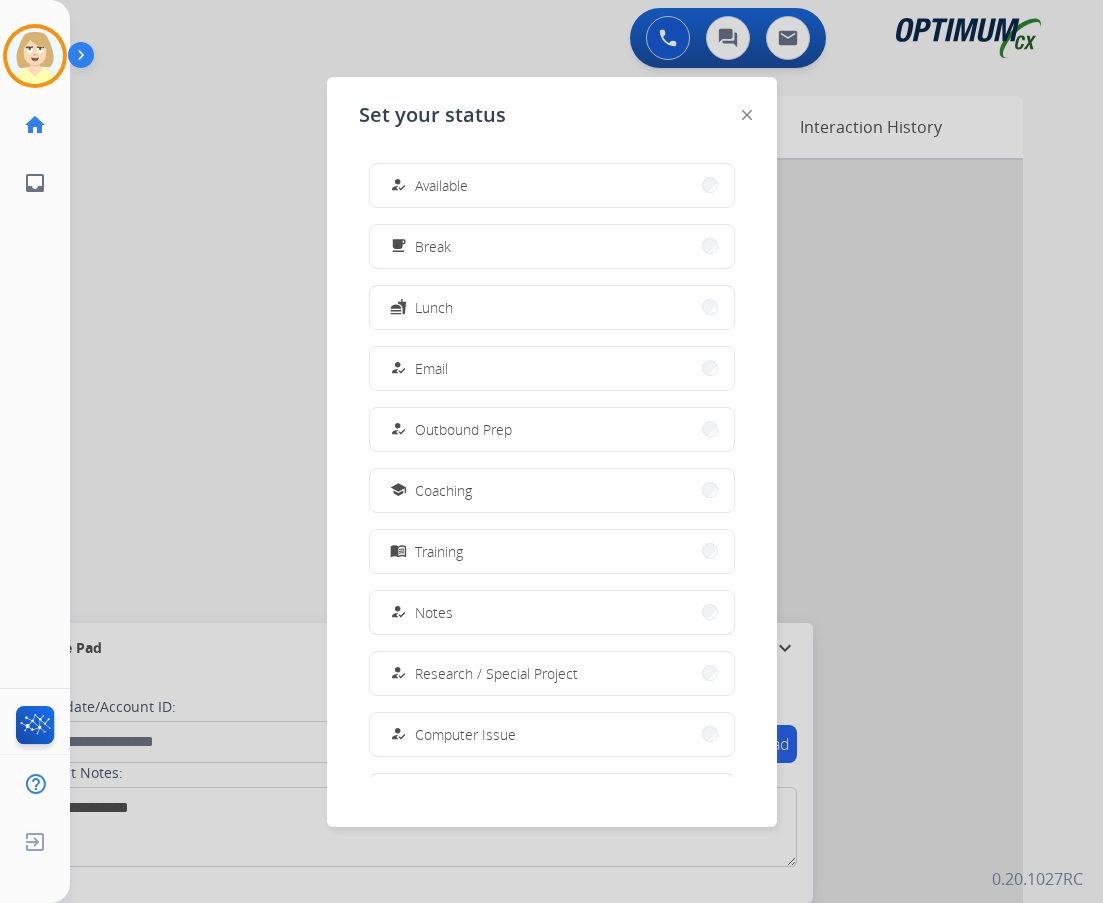 click on "Available" at bounding box center (441, 185) 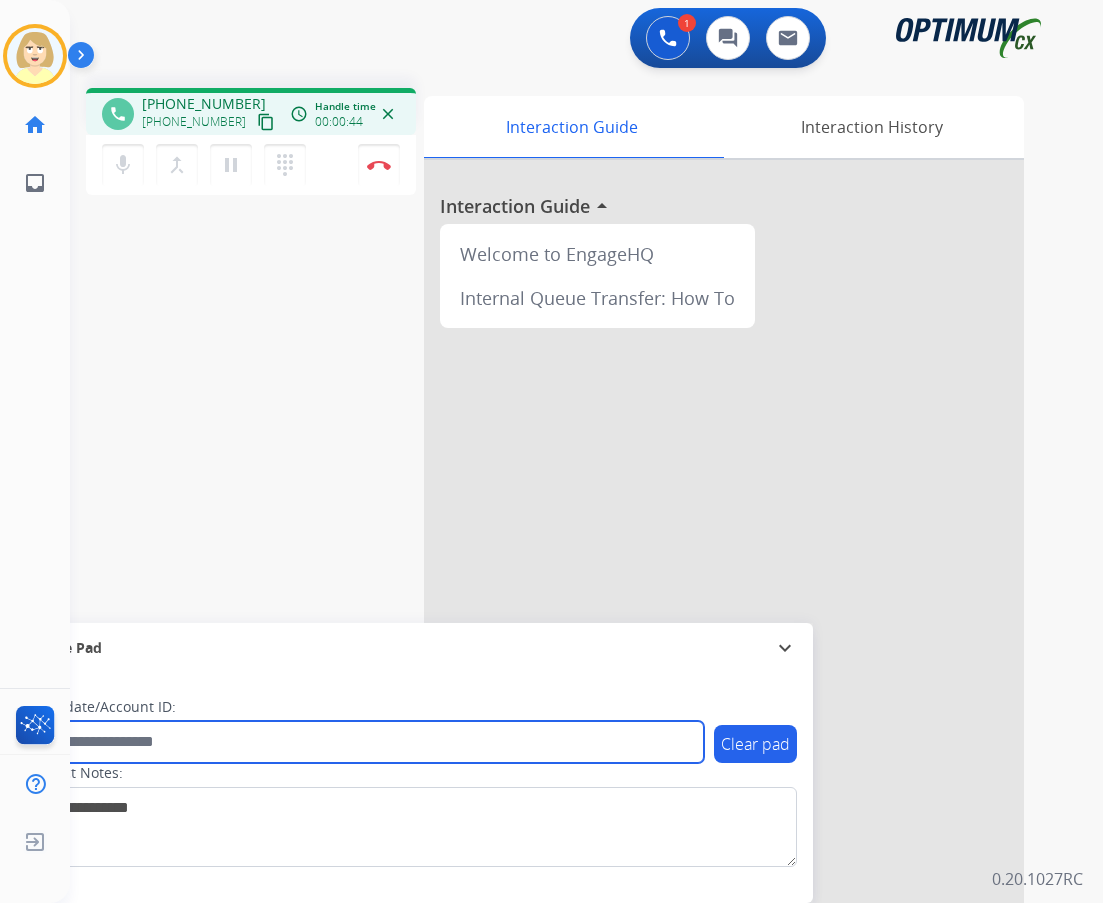 click at bounding box center (365, 742) 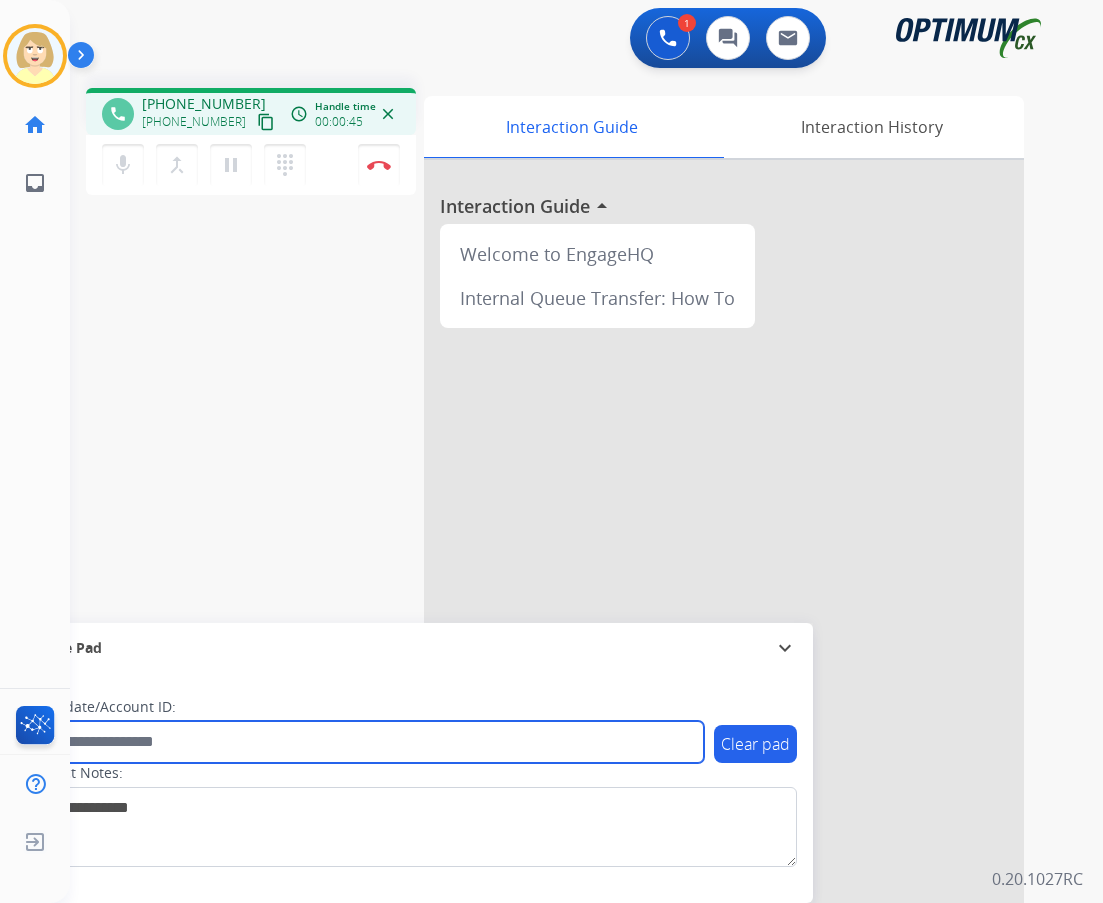 paste on "*******" 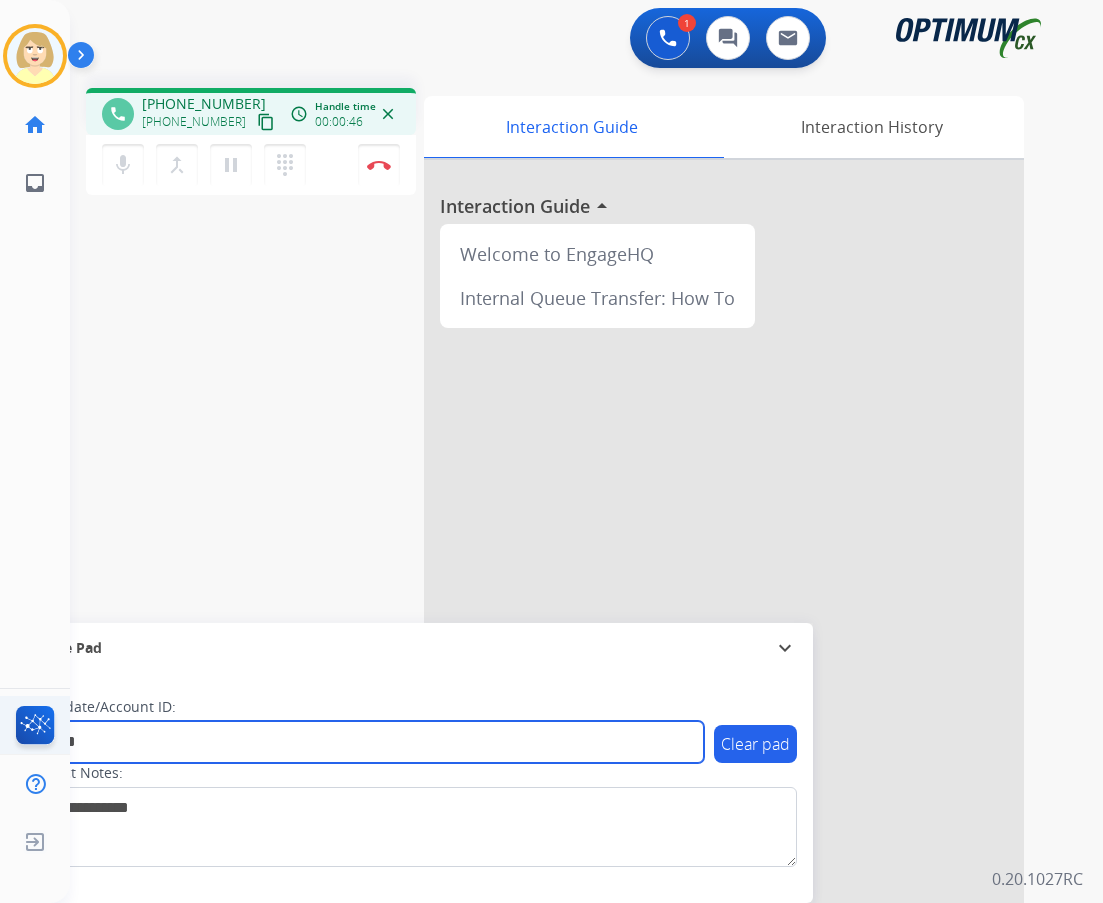 type on "*******" 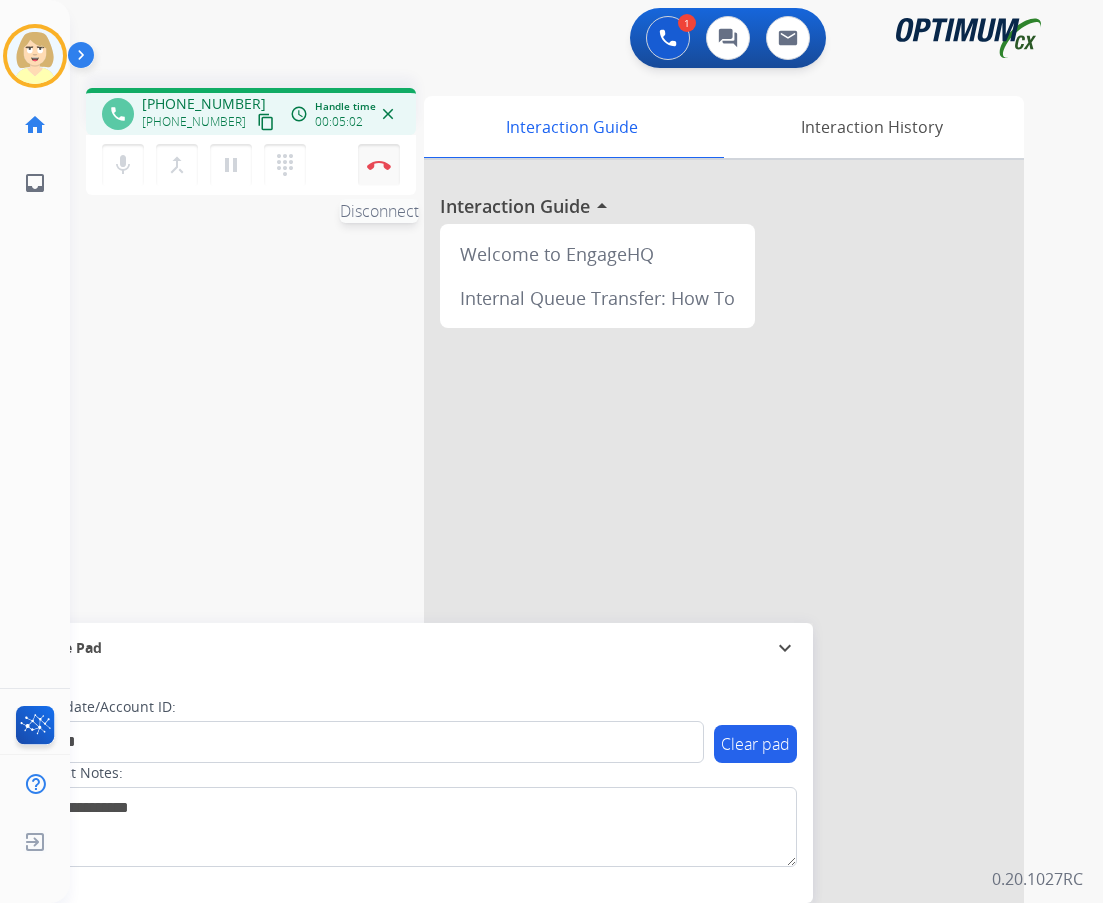 click on "Disconnect" at bounding box center (379, 165) 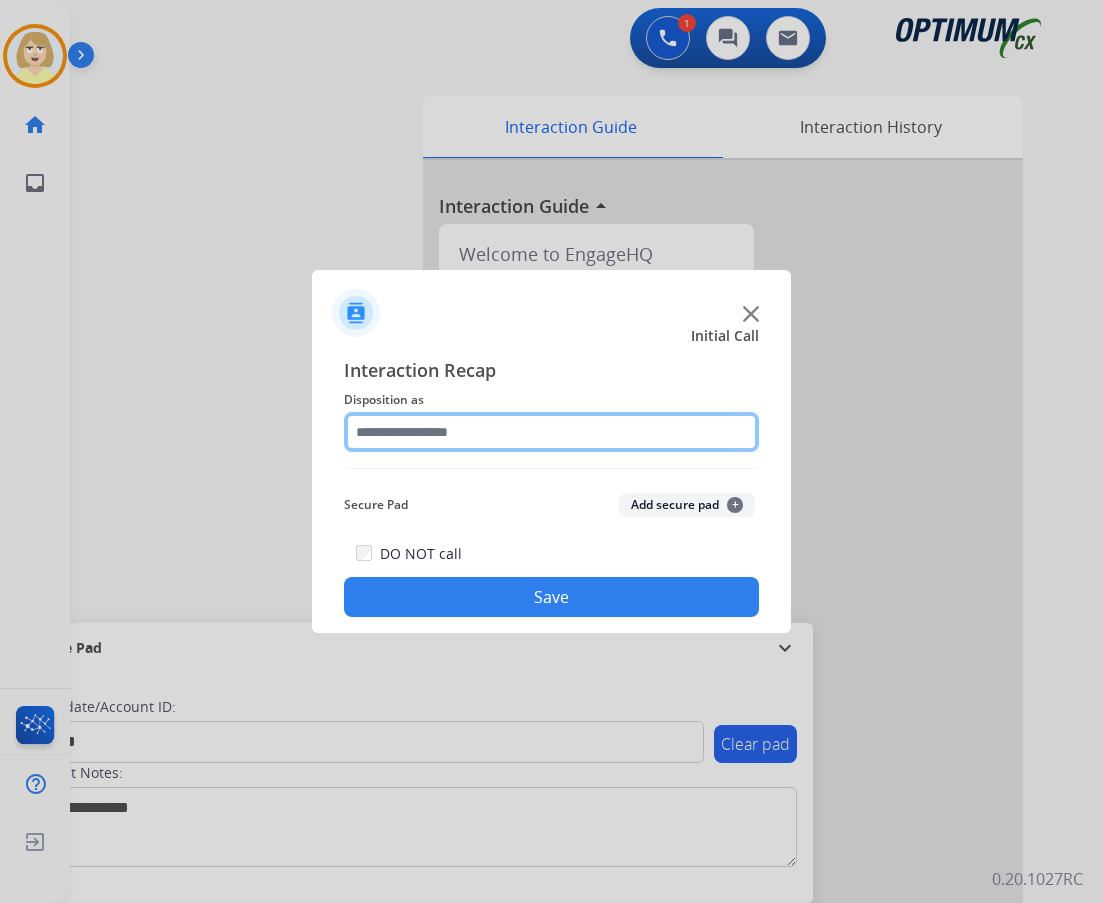 click 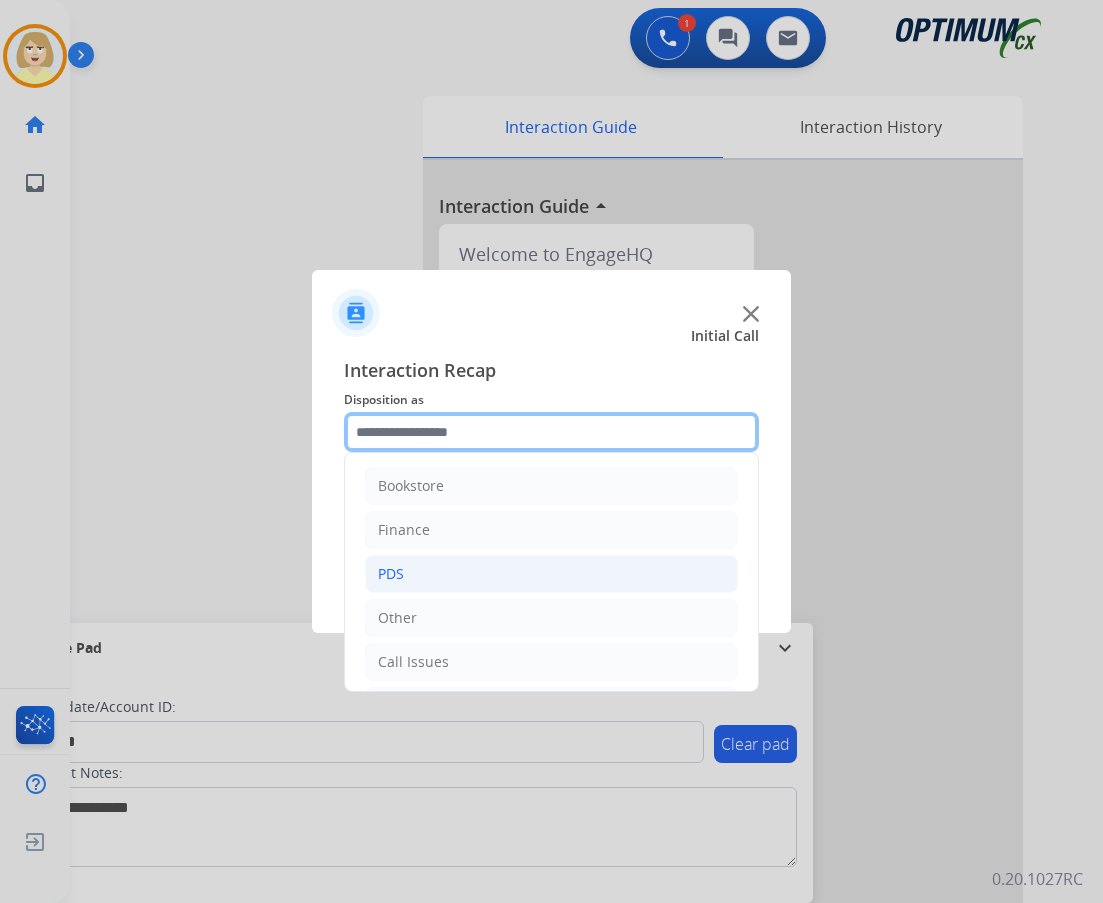 scroll, scrollTop: 100, scrollLeft: 0, axis: vertical 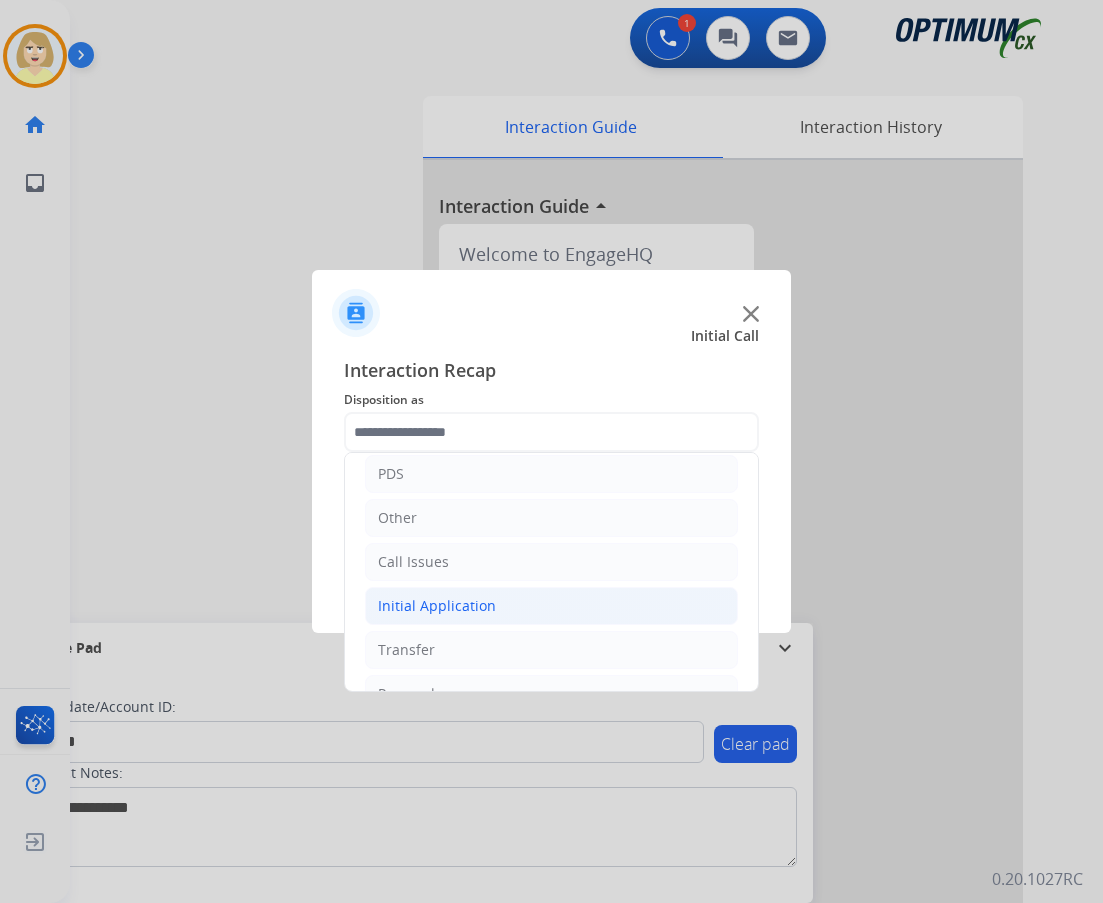click on "Initial Application" 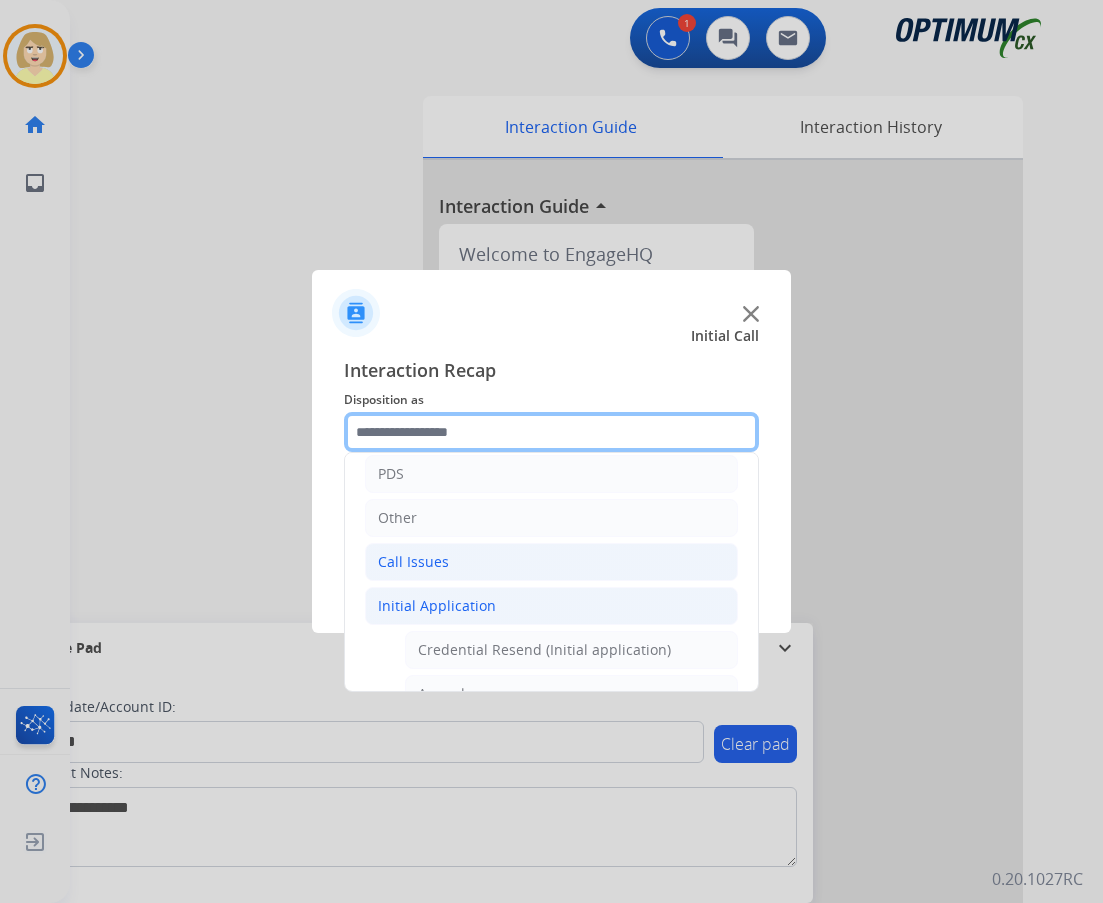 scroll, scrollTop: 300, scrollLeft: 0, axis: vertical 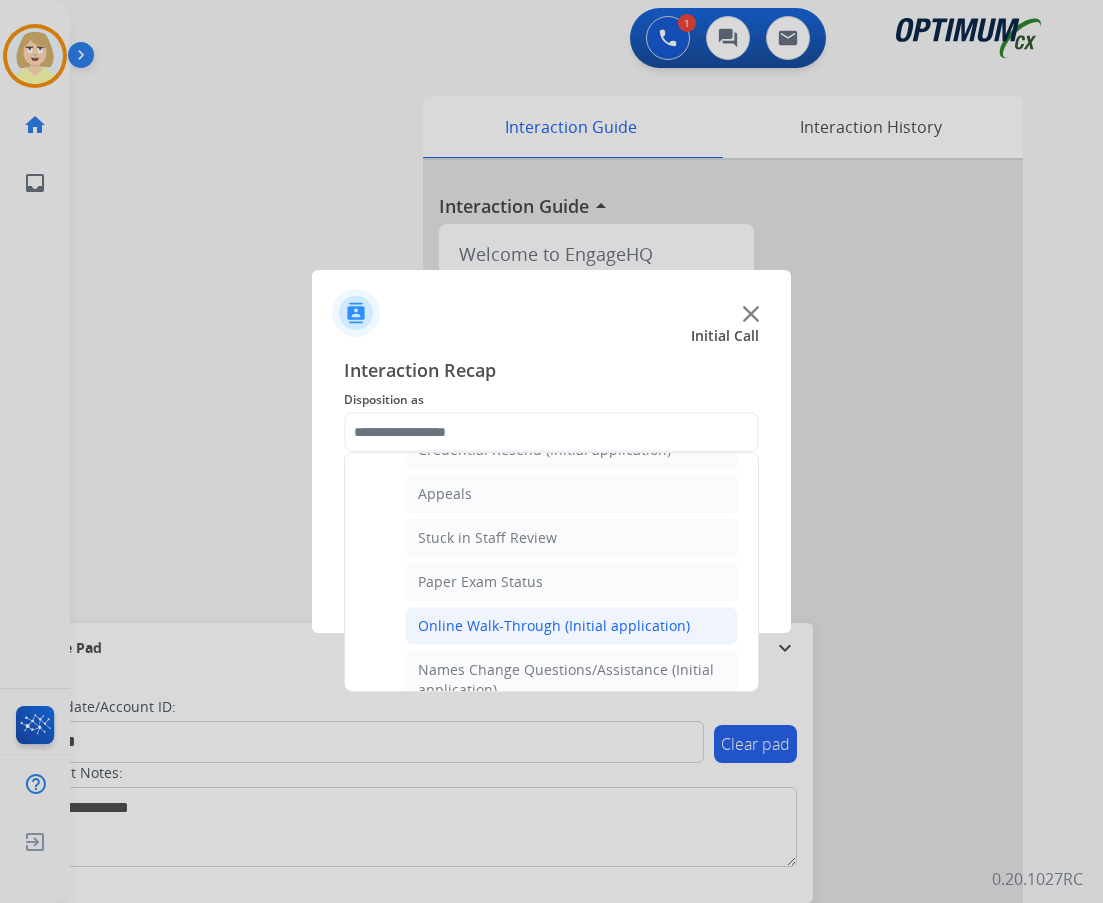 click on "Online Walk-Through (Initial application)" 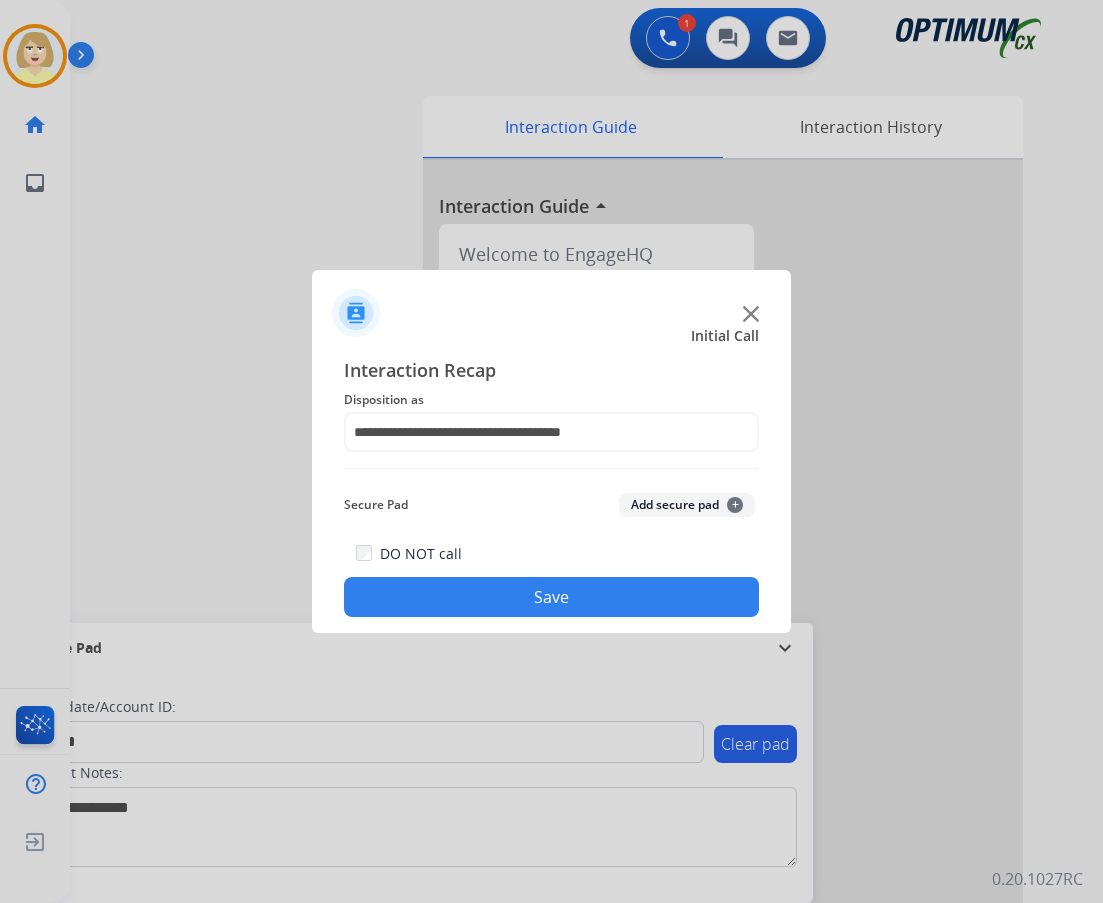 drag, startPoint x: 665, startPoint y: 507, endPoint x: 492, endPoint y: 613, distance: 202.8916 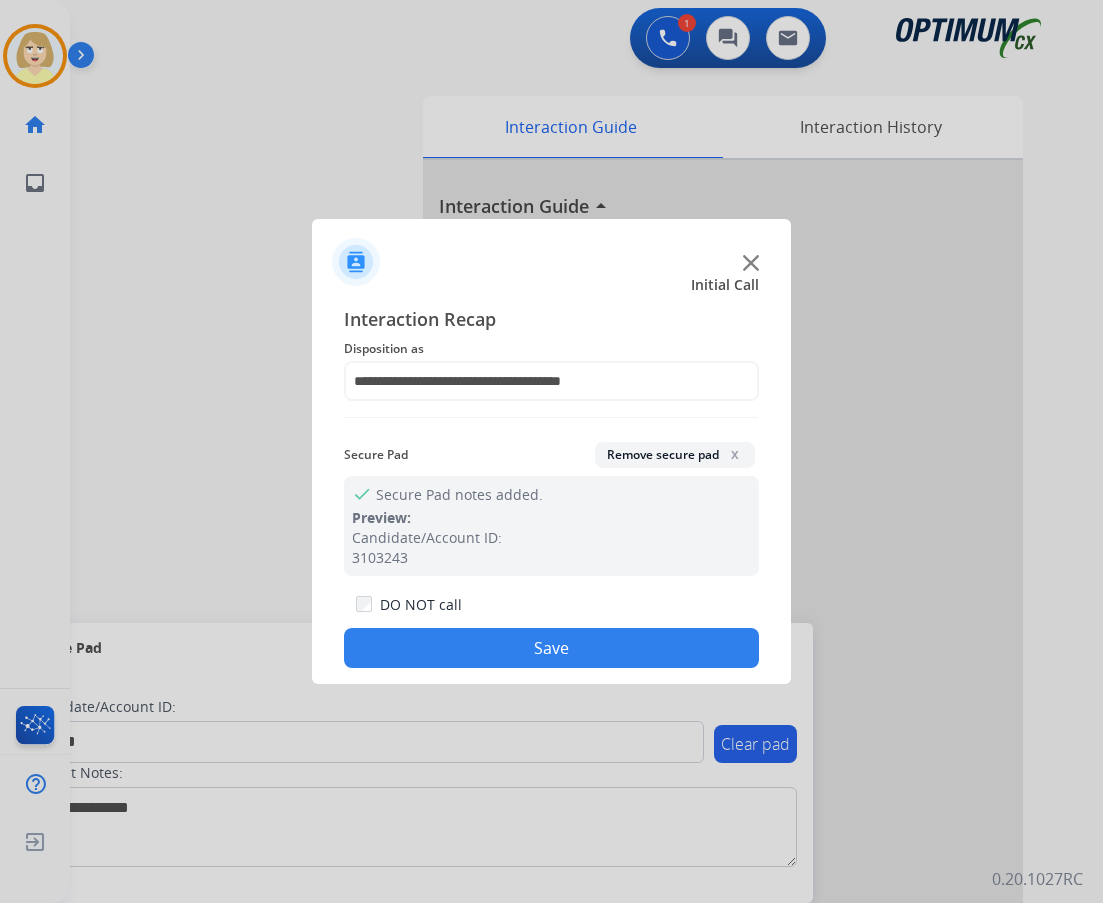 click on "Save" 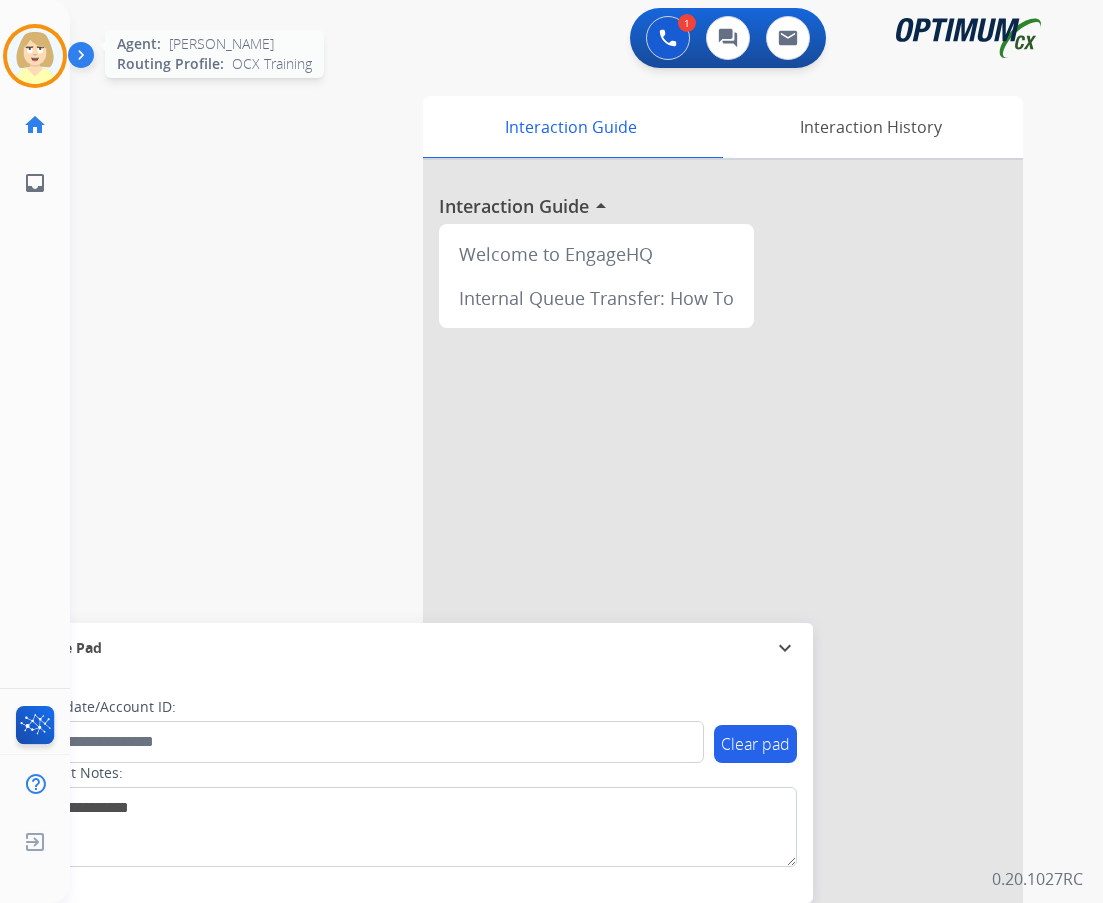 click at bounding box center (35, 56) 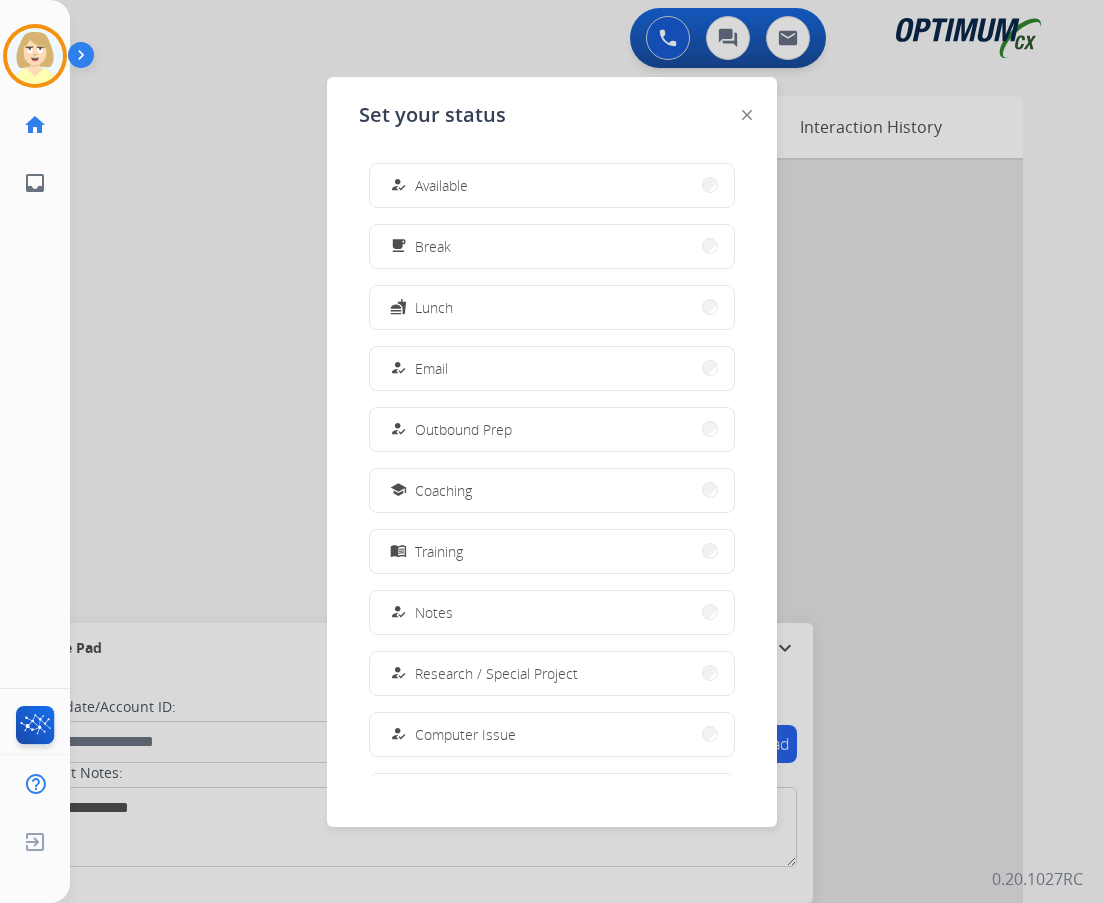 click on "how_to_reg" at bounding box center (400, 185) 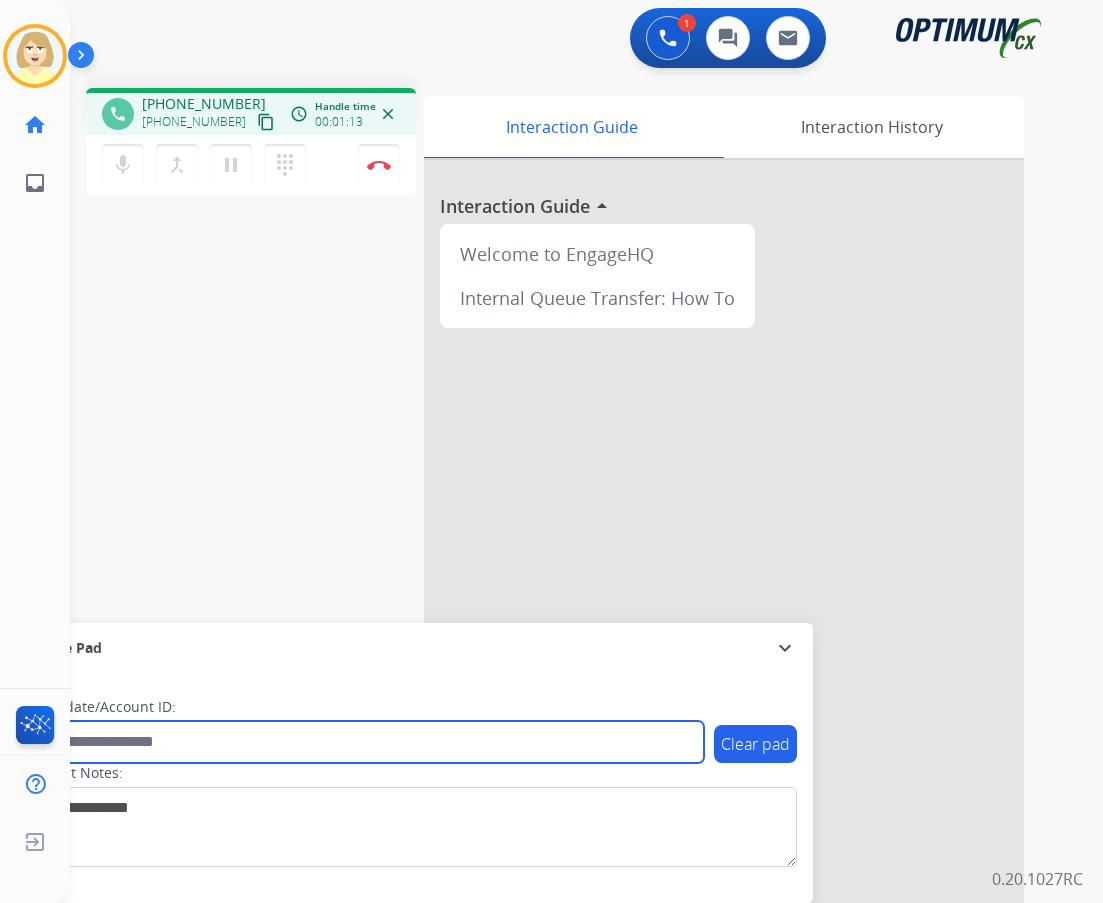 click at bounding box center [365, 742] 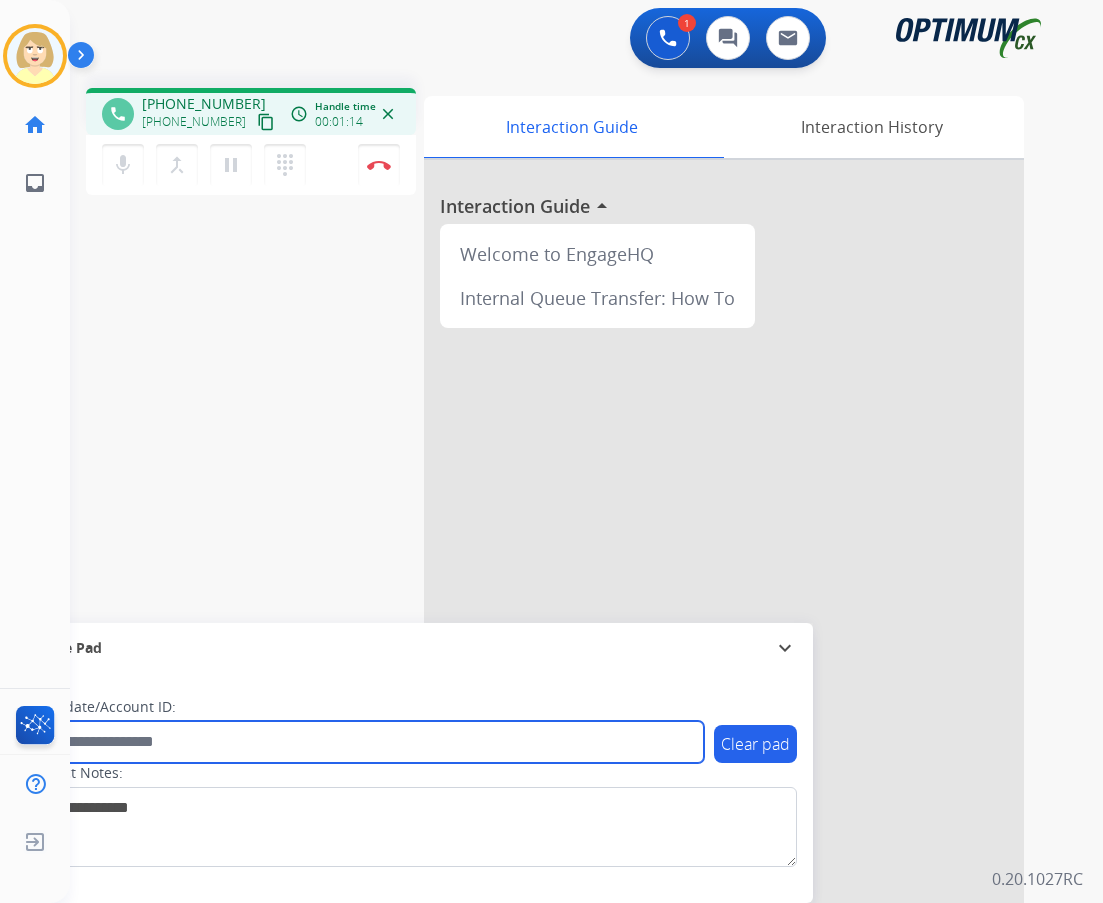 paste on "*******" 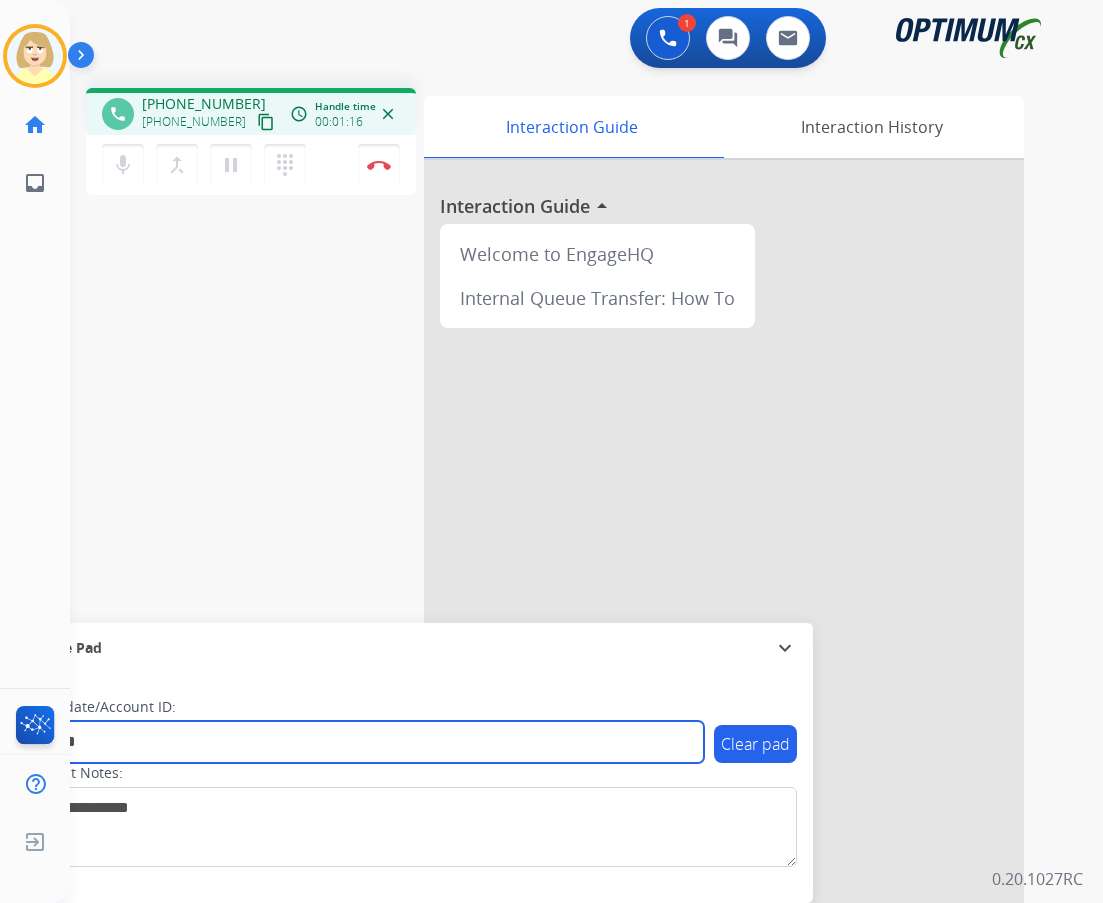 type on "*******" 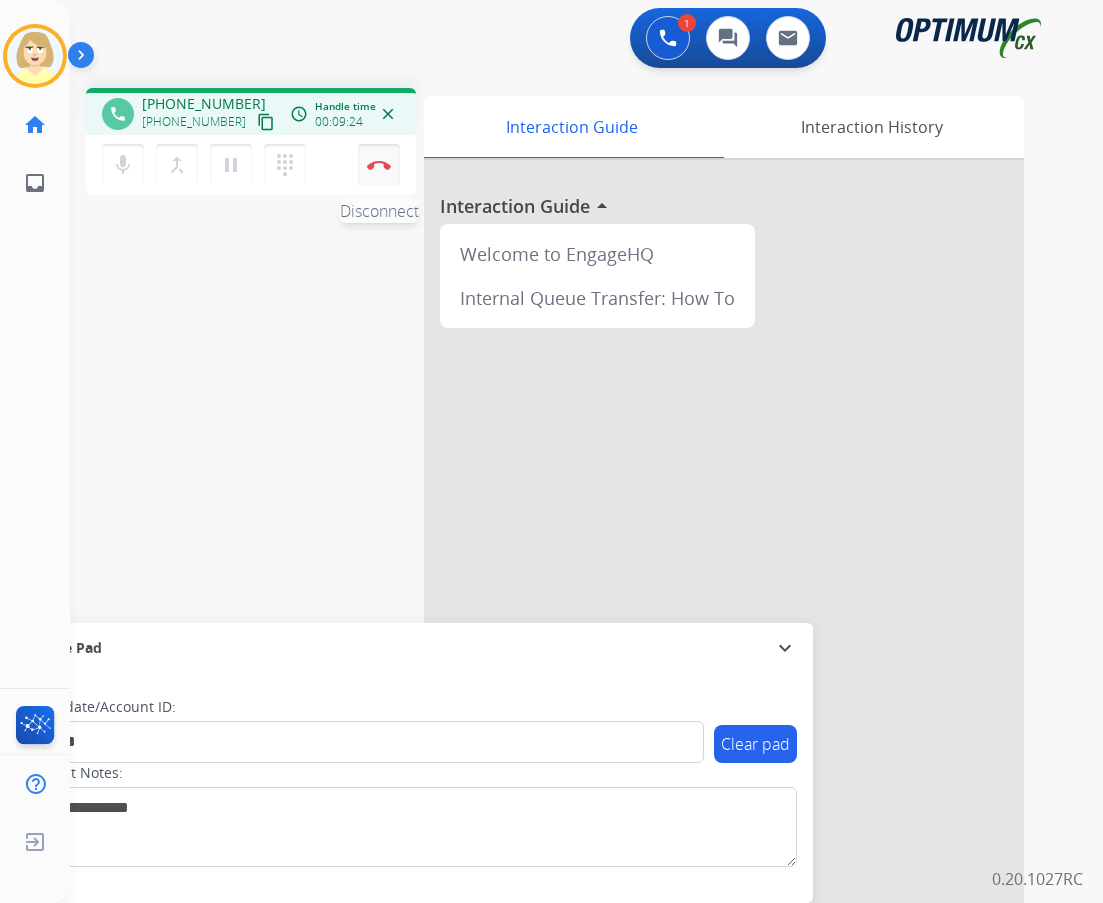 click on "Disconnect" at bounding box center [379, 165] 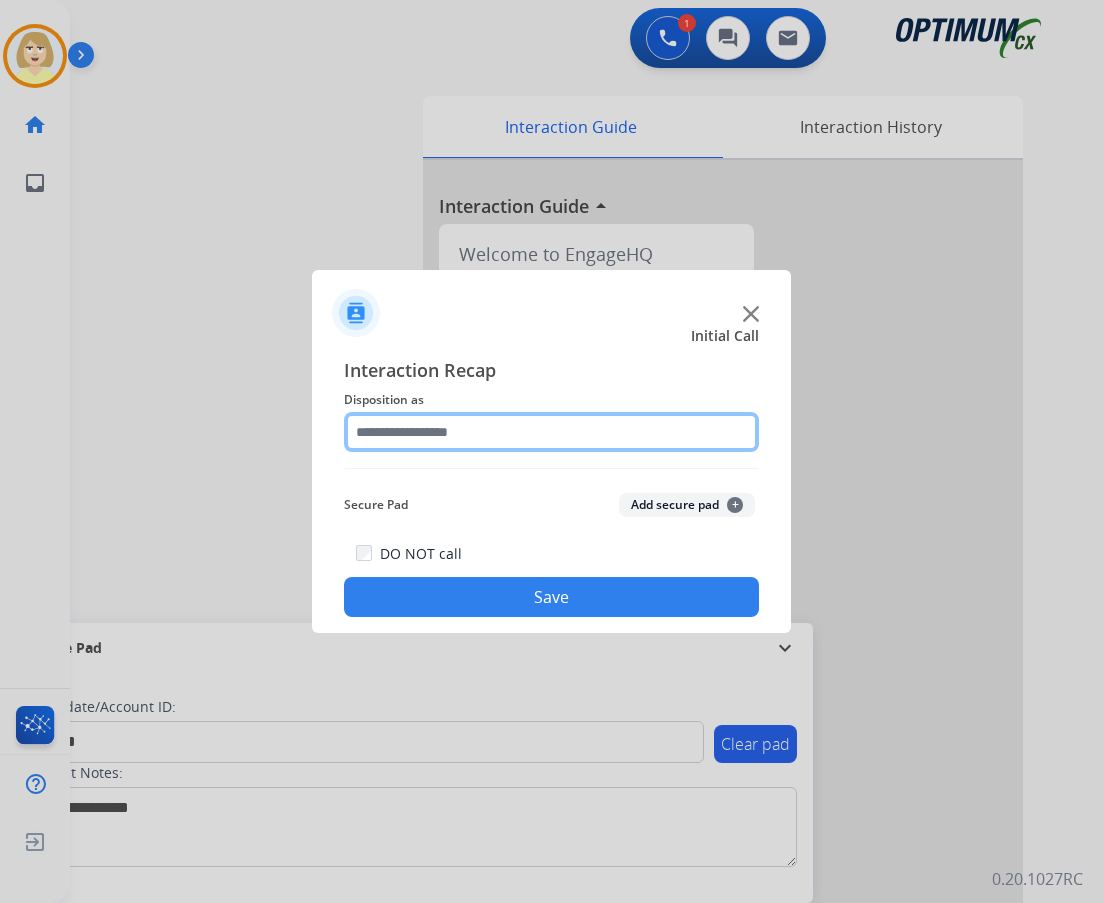 click 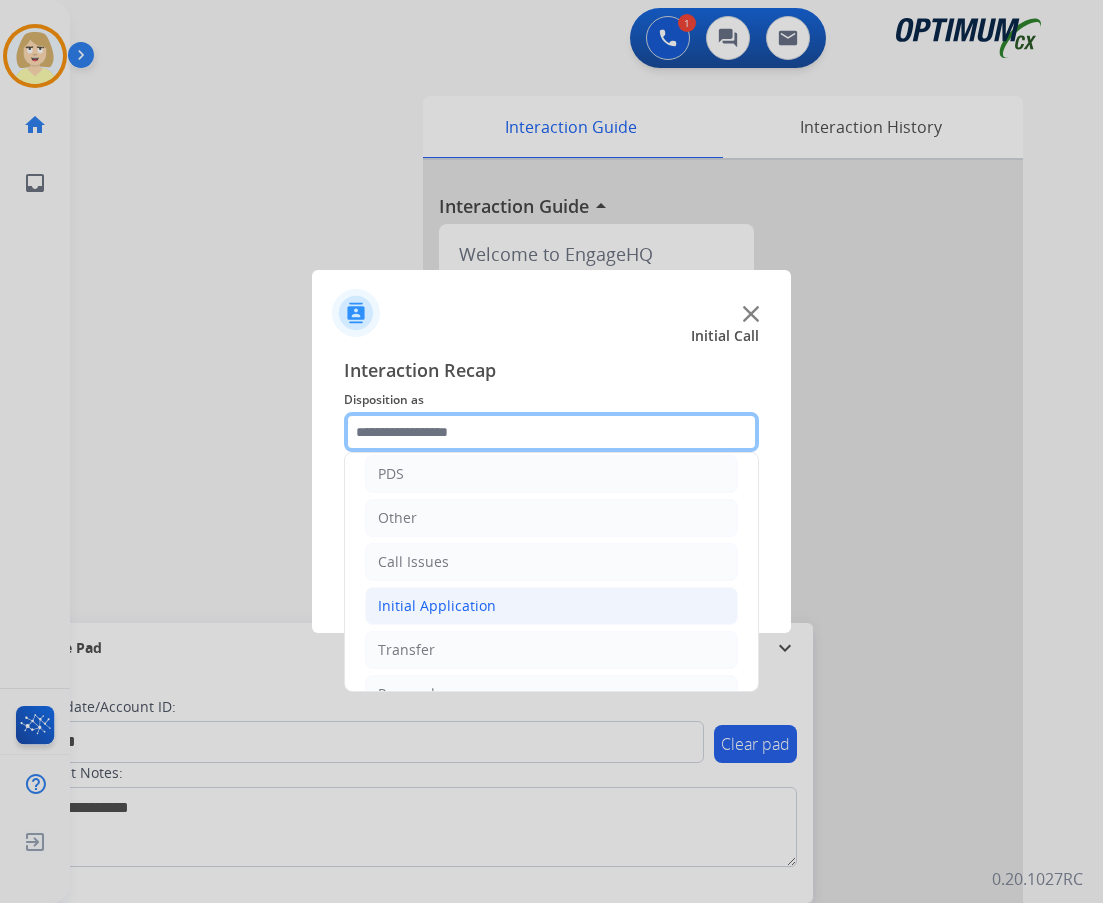 scroll, scrollTop: 136, scrollLeft: 0, axis: vertical 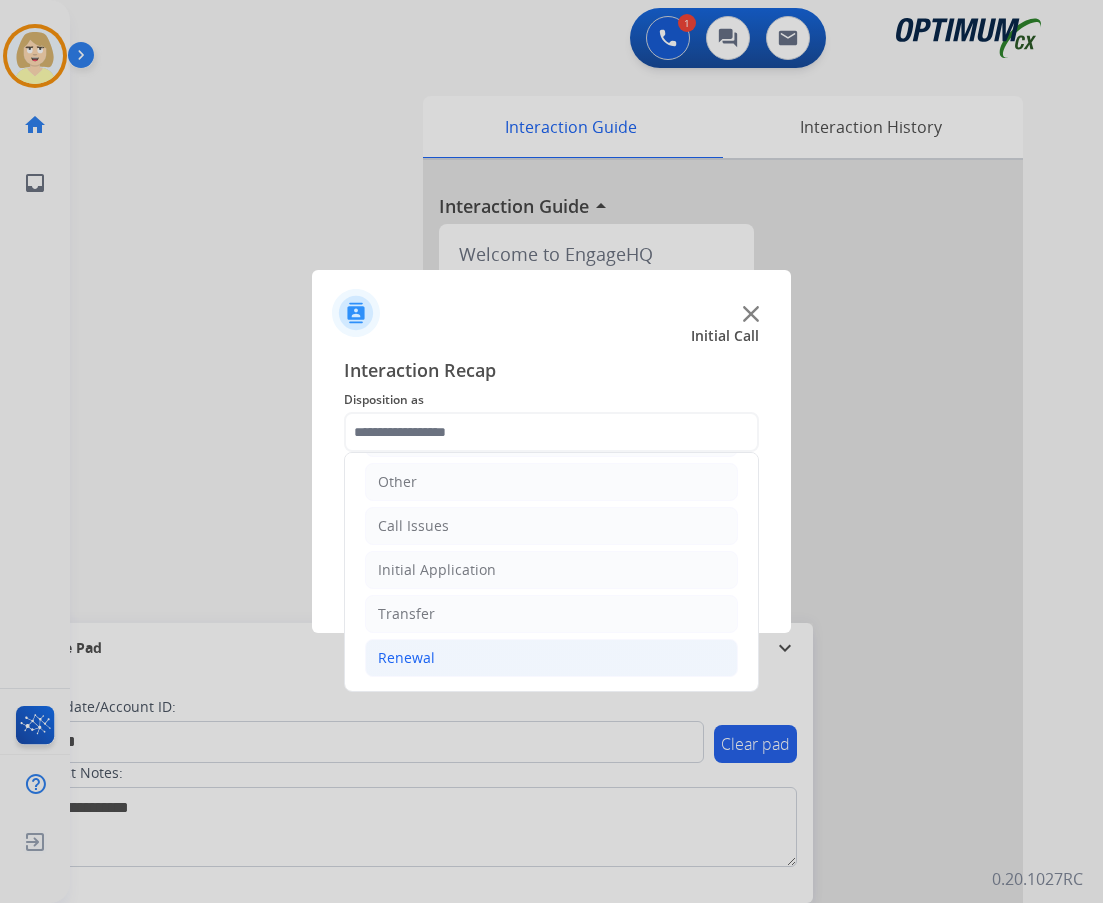 click on "Renewal" 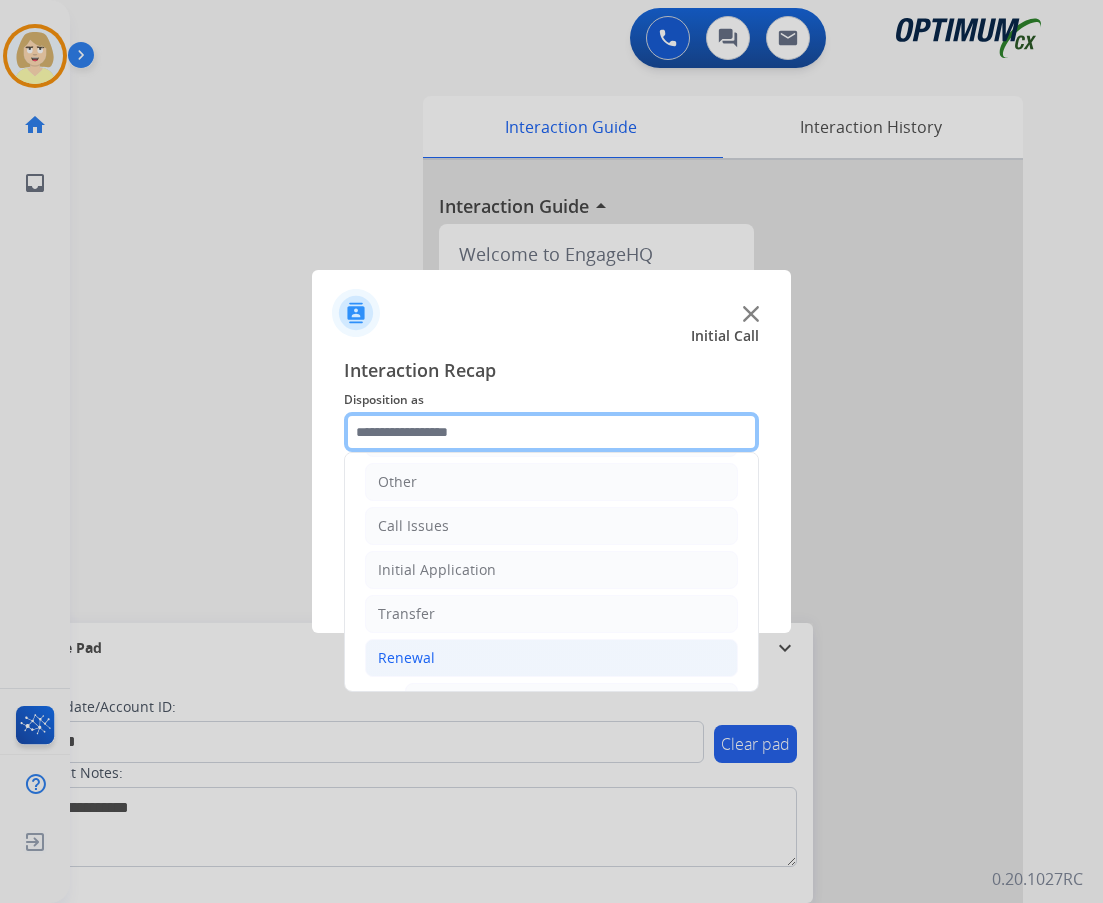 scroll, scrollTop: 336, scrollLeft: 0, axis: vertical 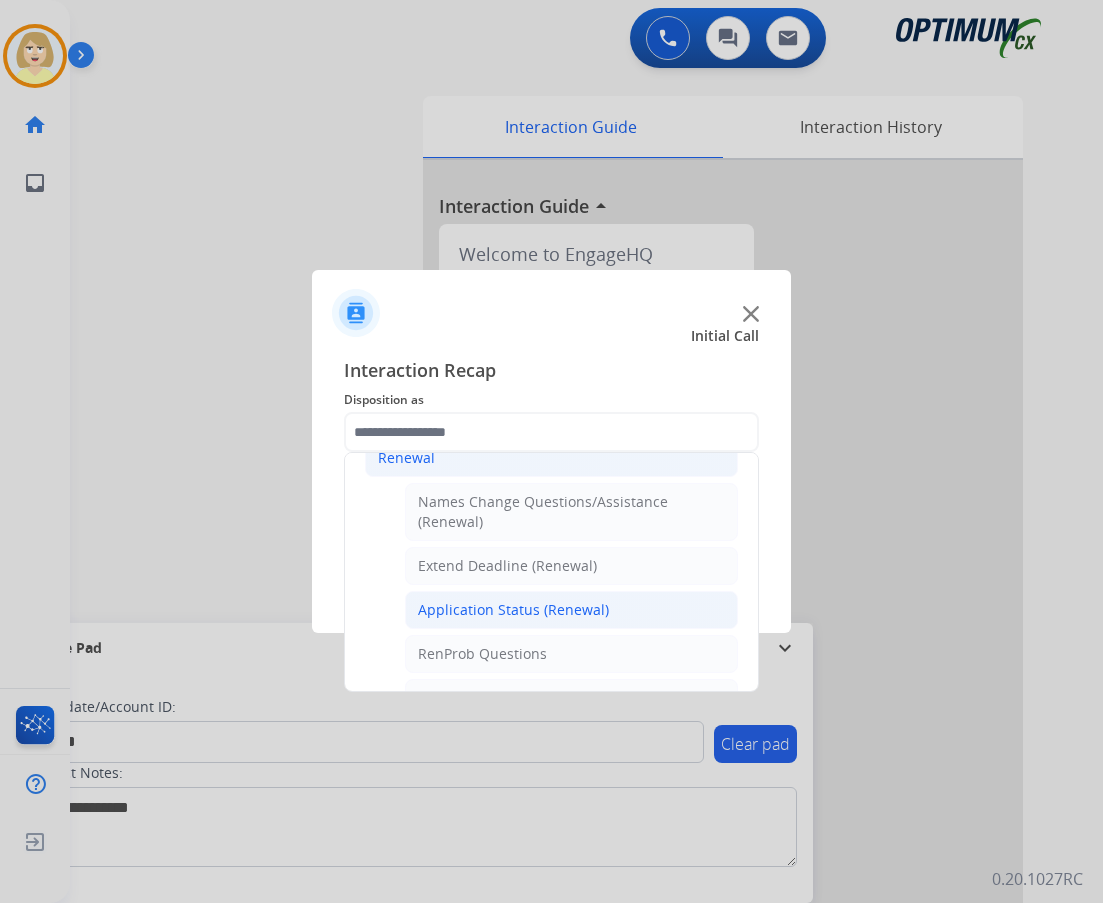 click on "Application Status (Renewal)" 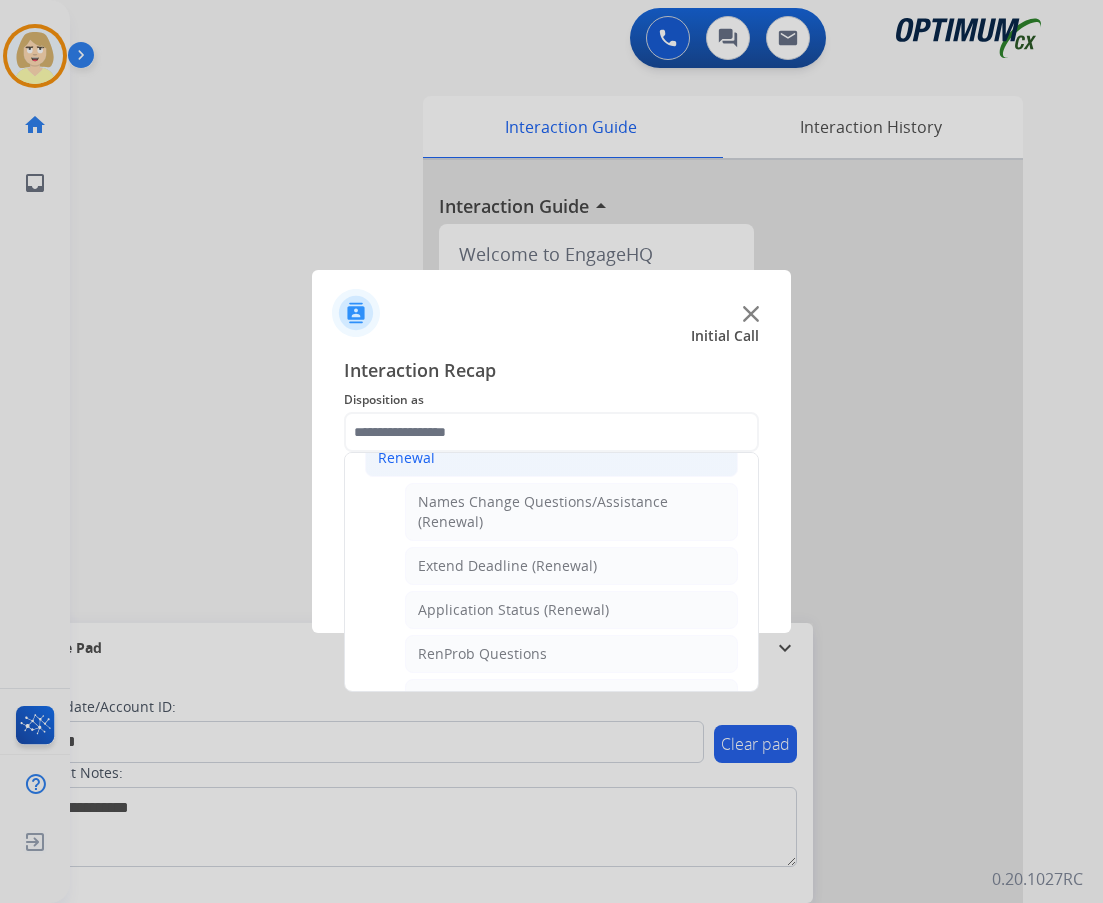 type on "**********" 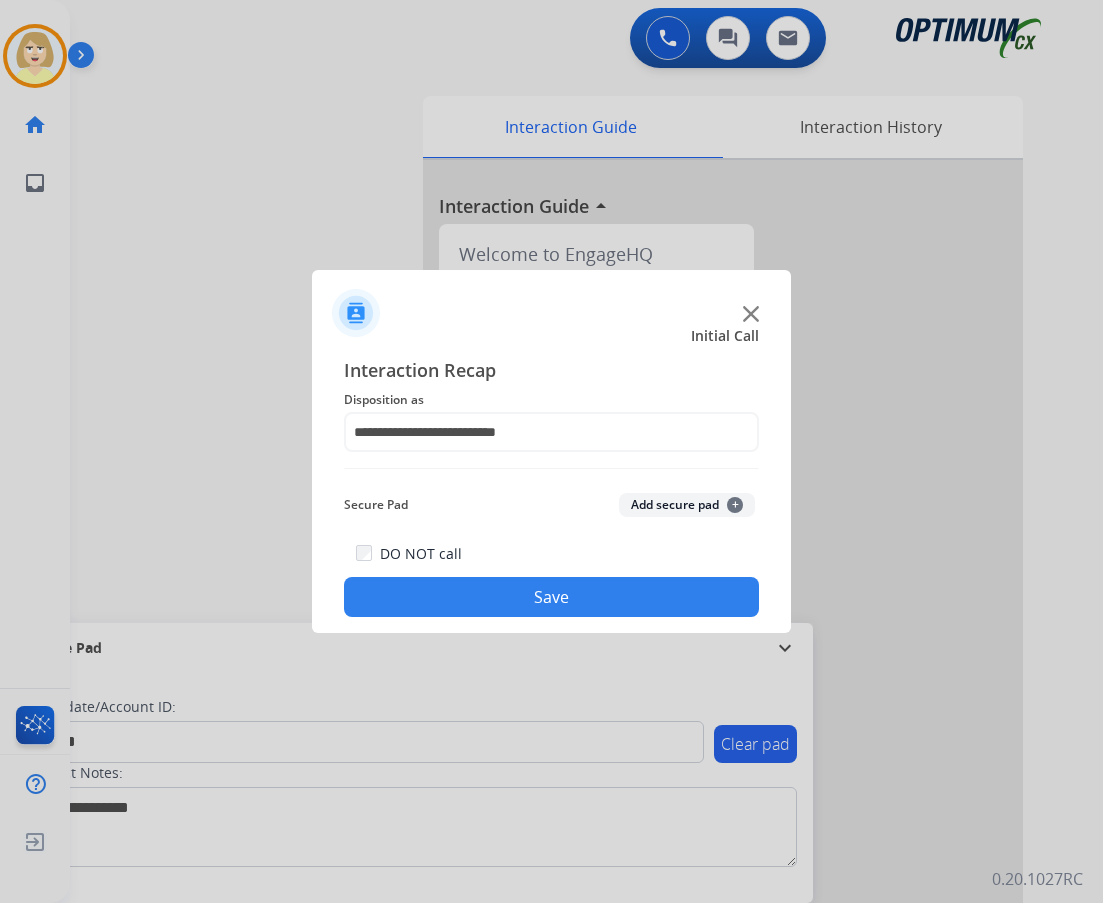click on "Add secure pad  +" 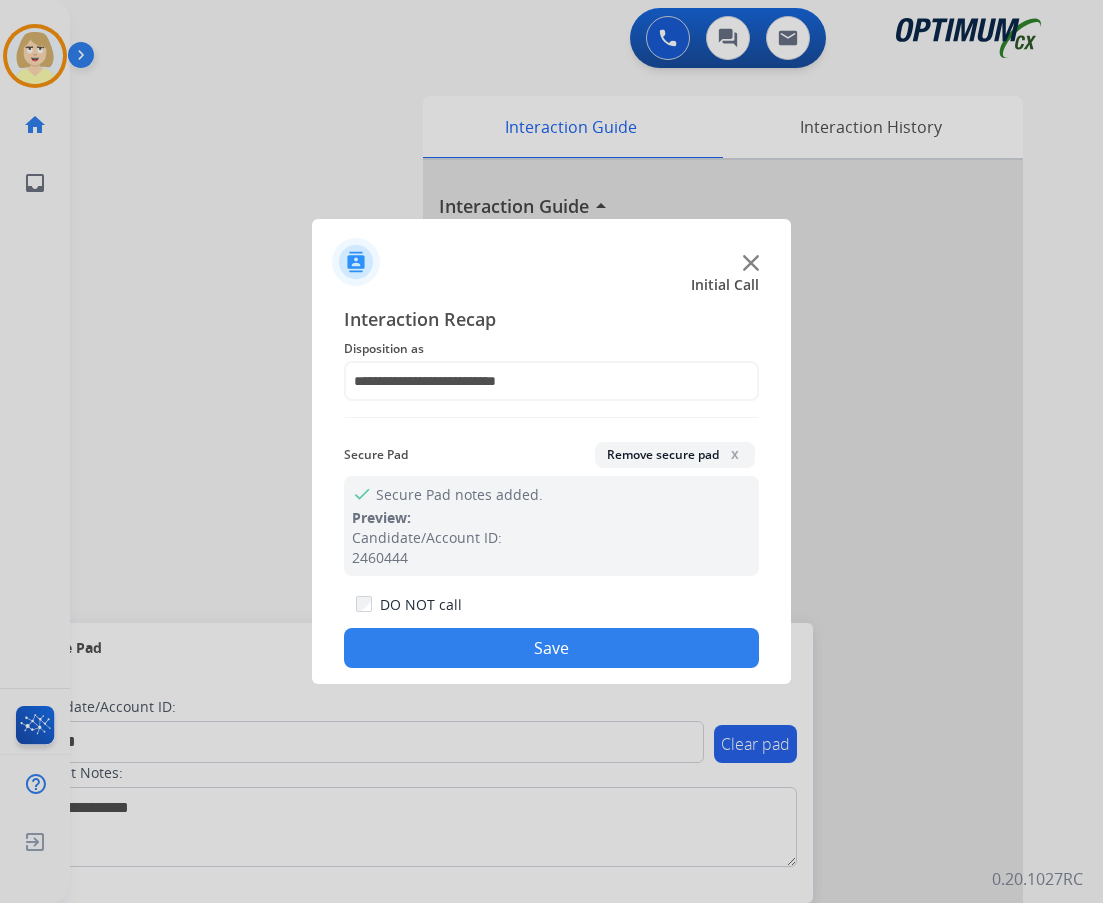 click on "Save" 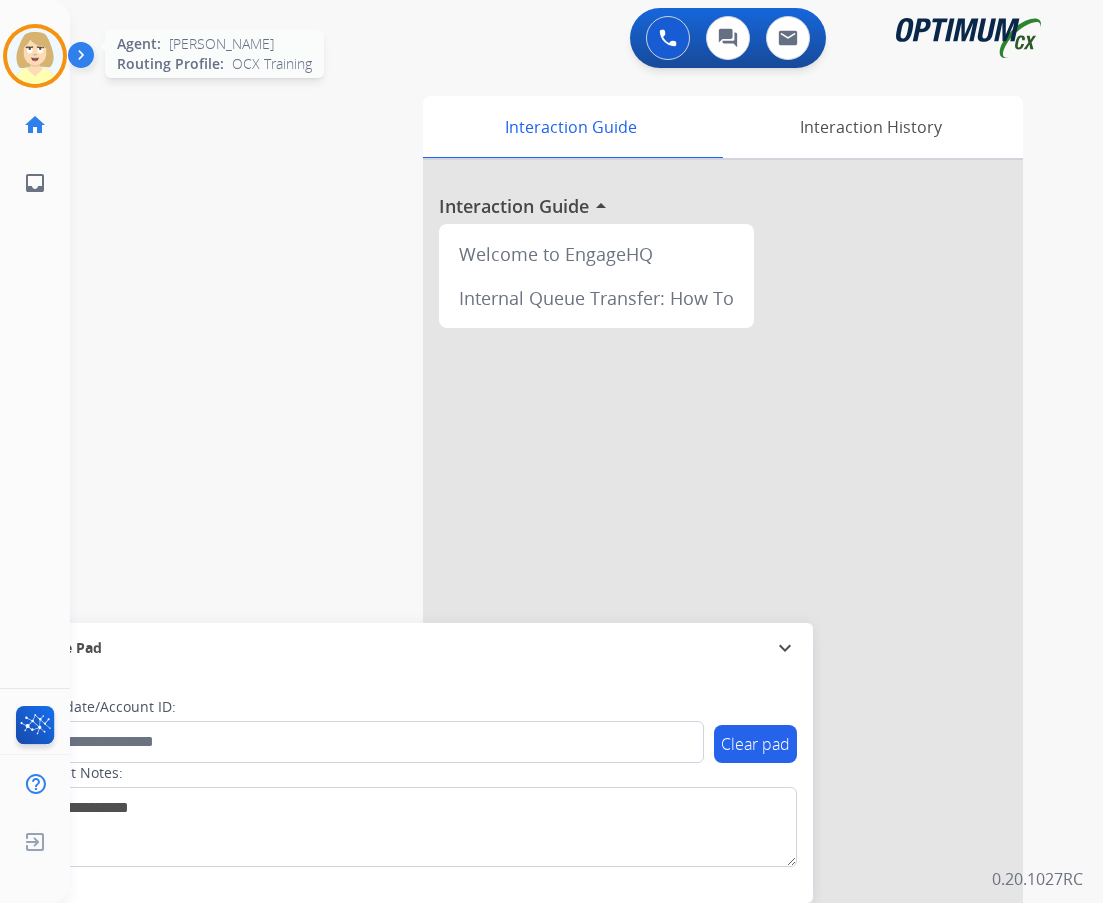 click at bounding box center (35, 56) 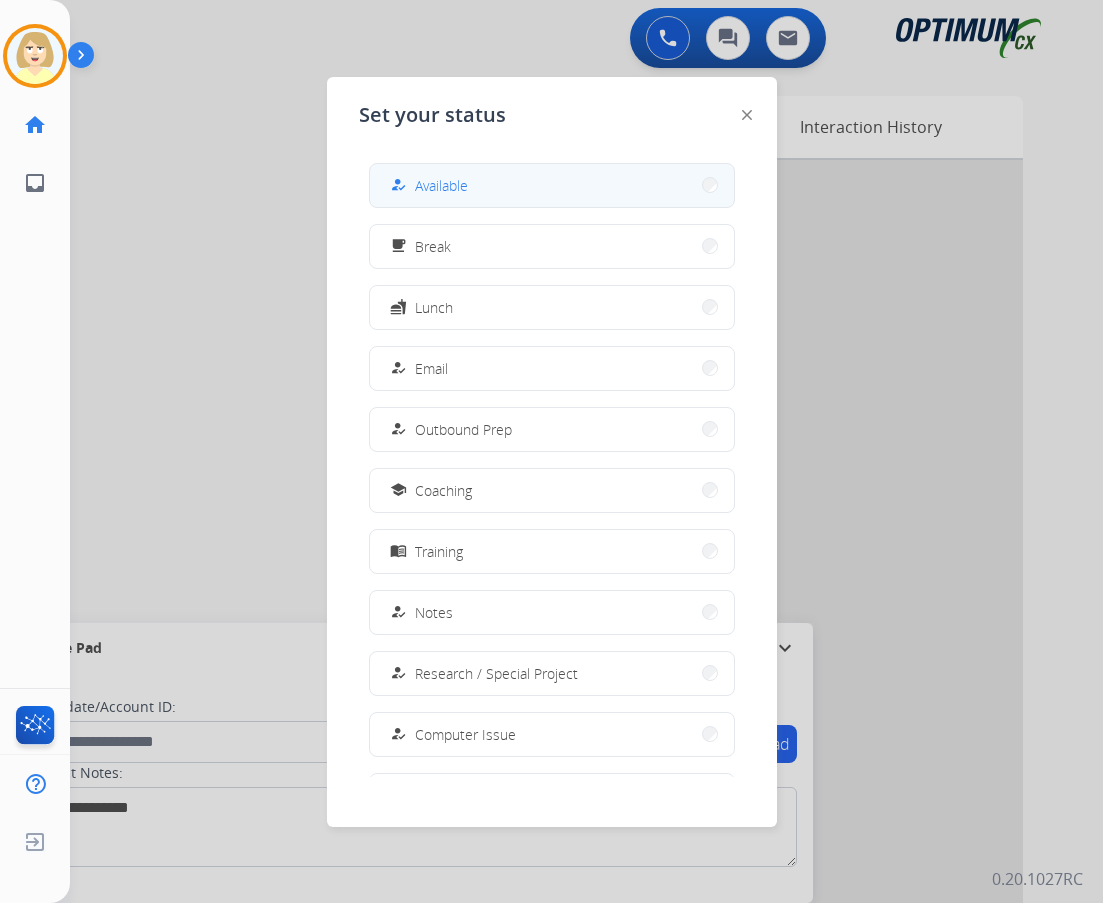 click on "Available" at bounding box center [441, 185] 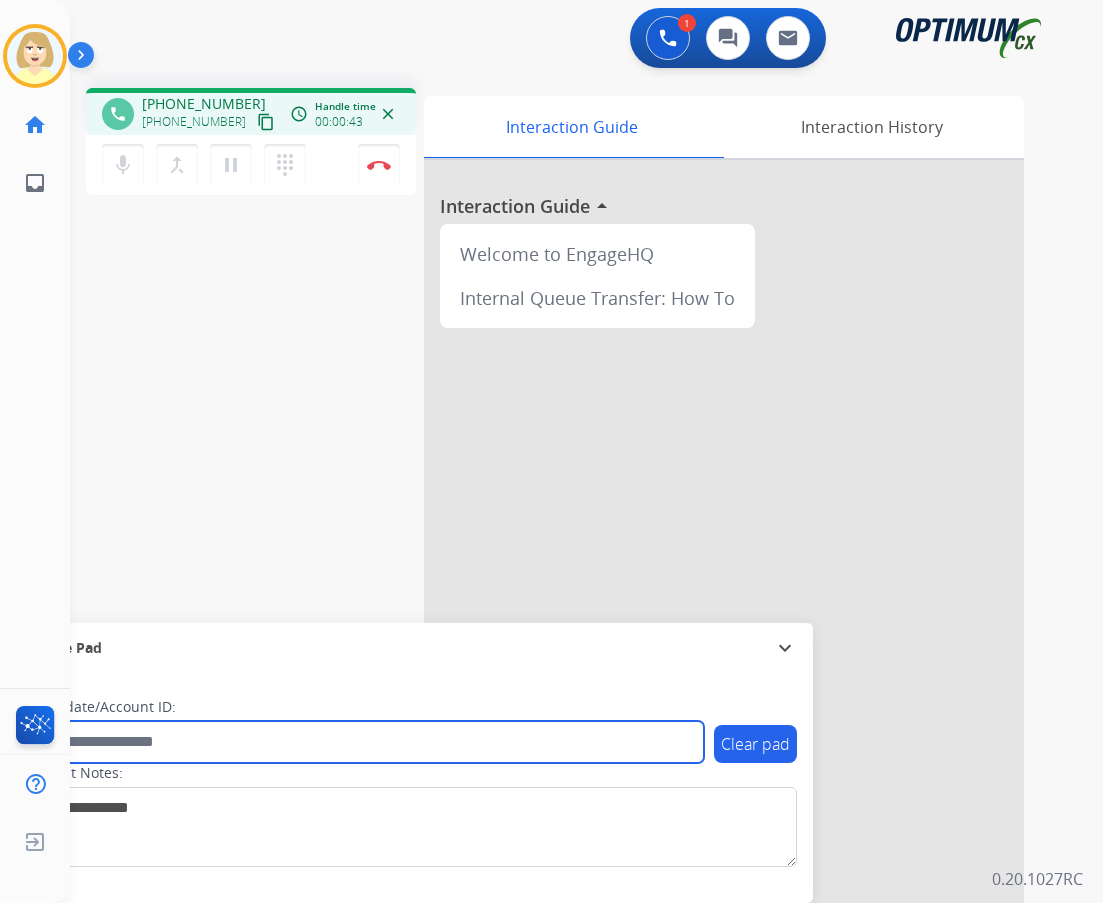 click at bounding box center (365, 742) 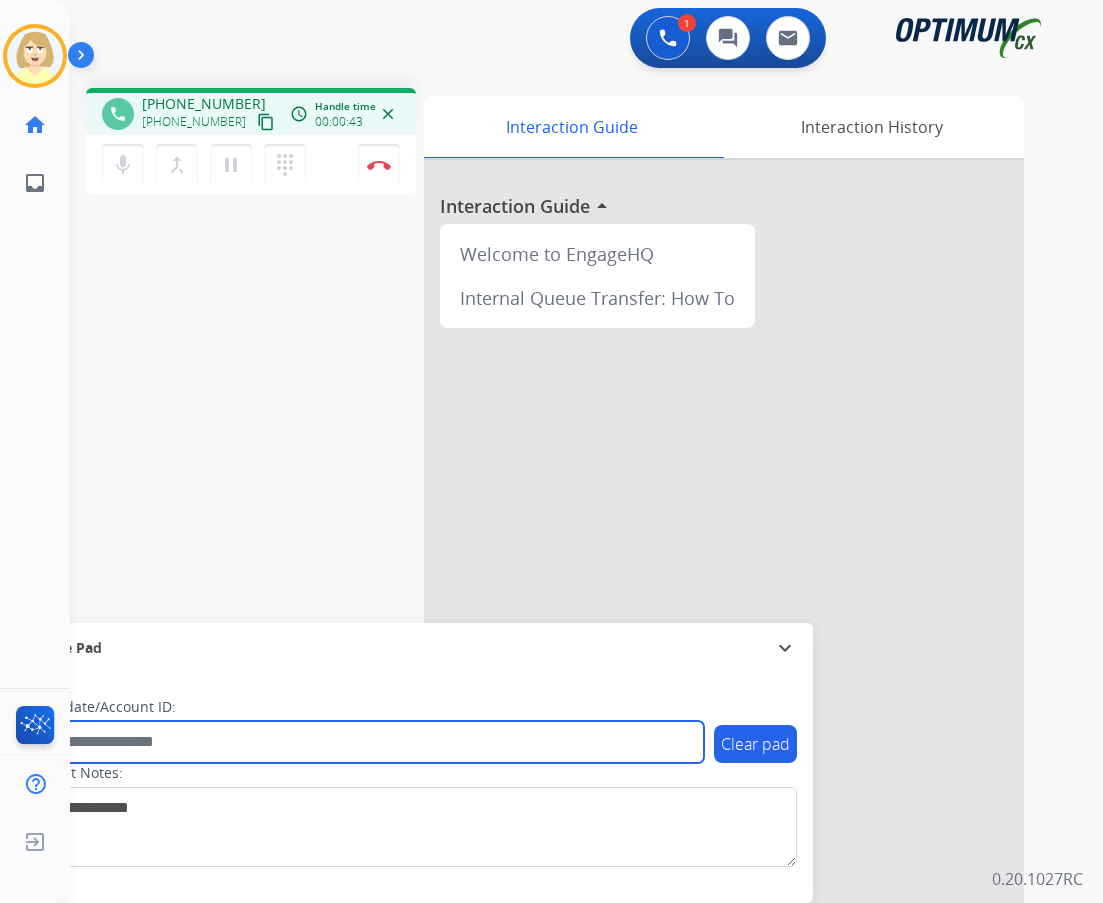 paste on "*********" 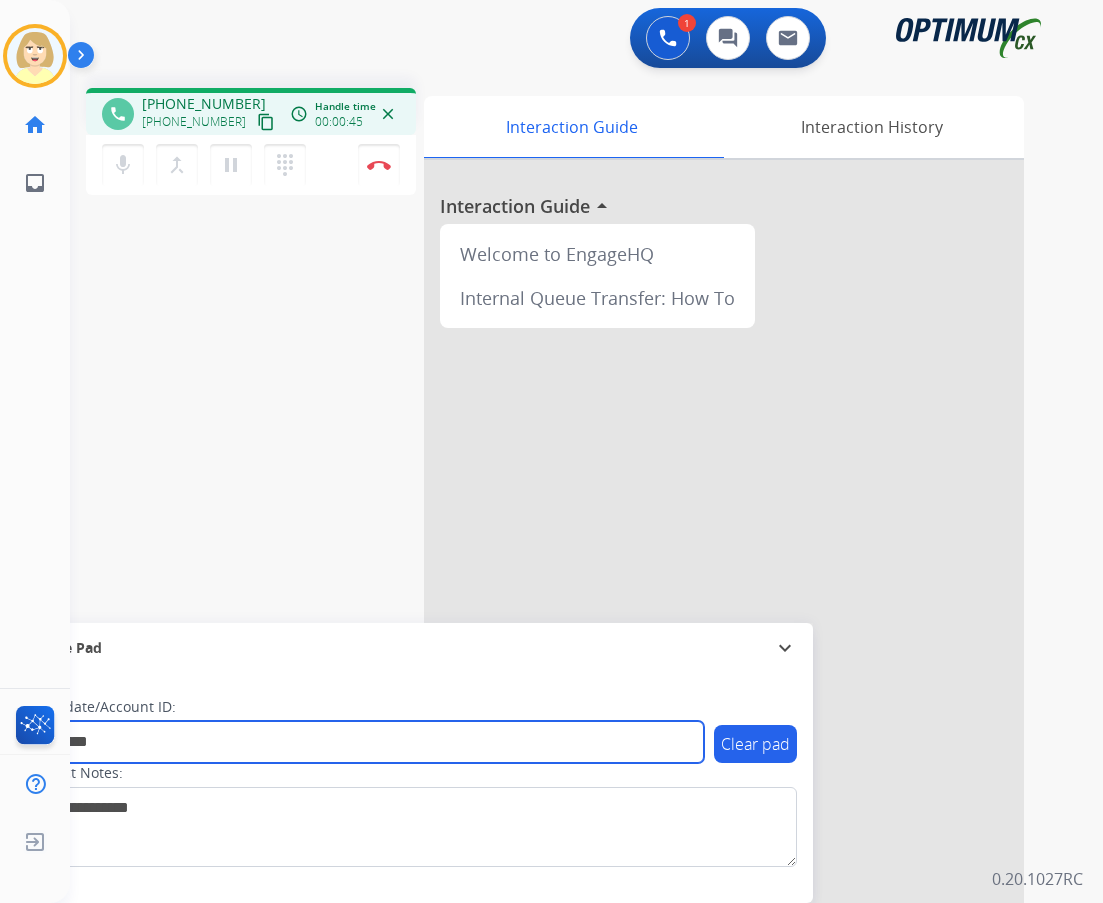 type on "*********" 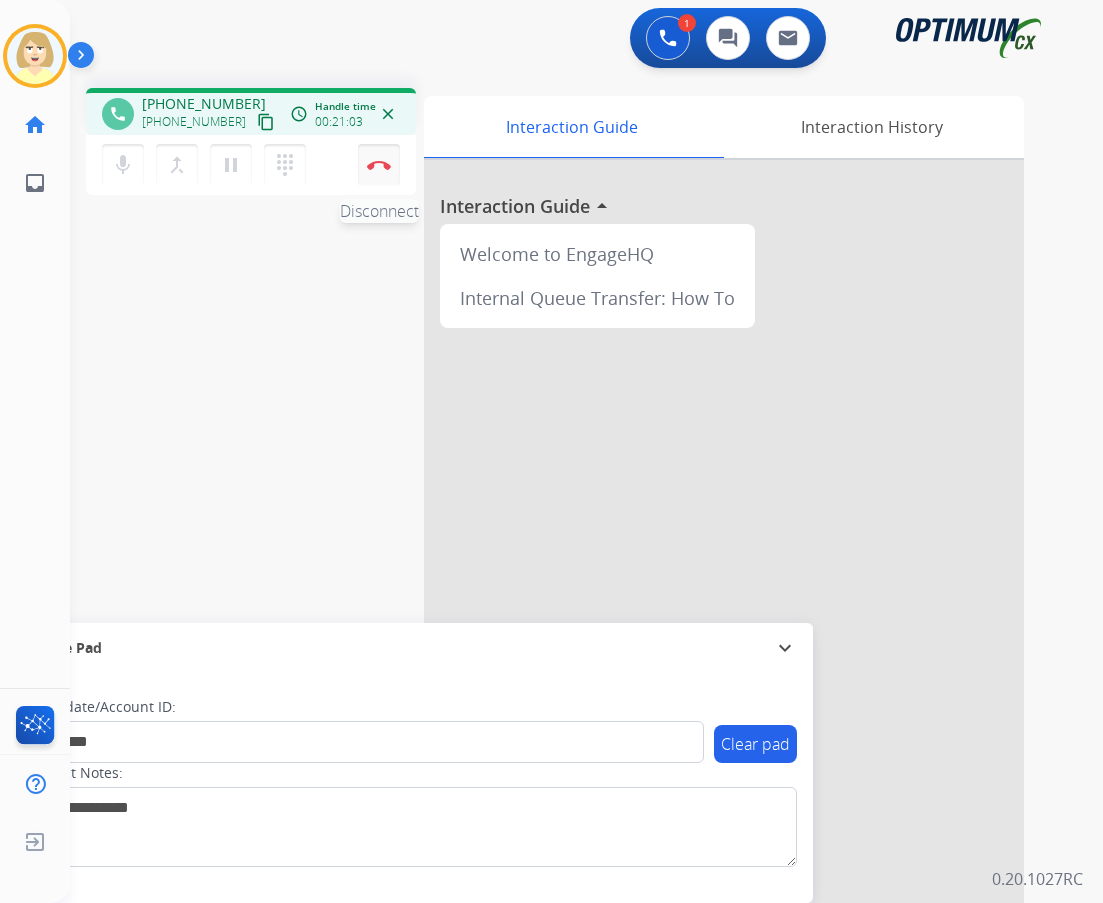 click at bounding box center [379, 165] 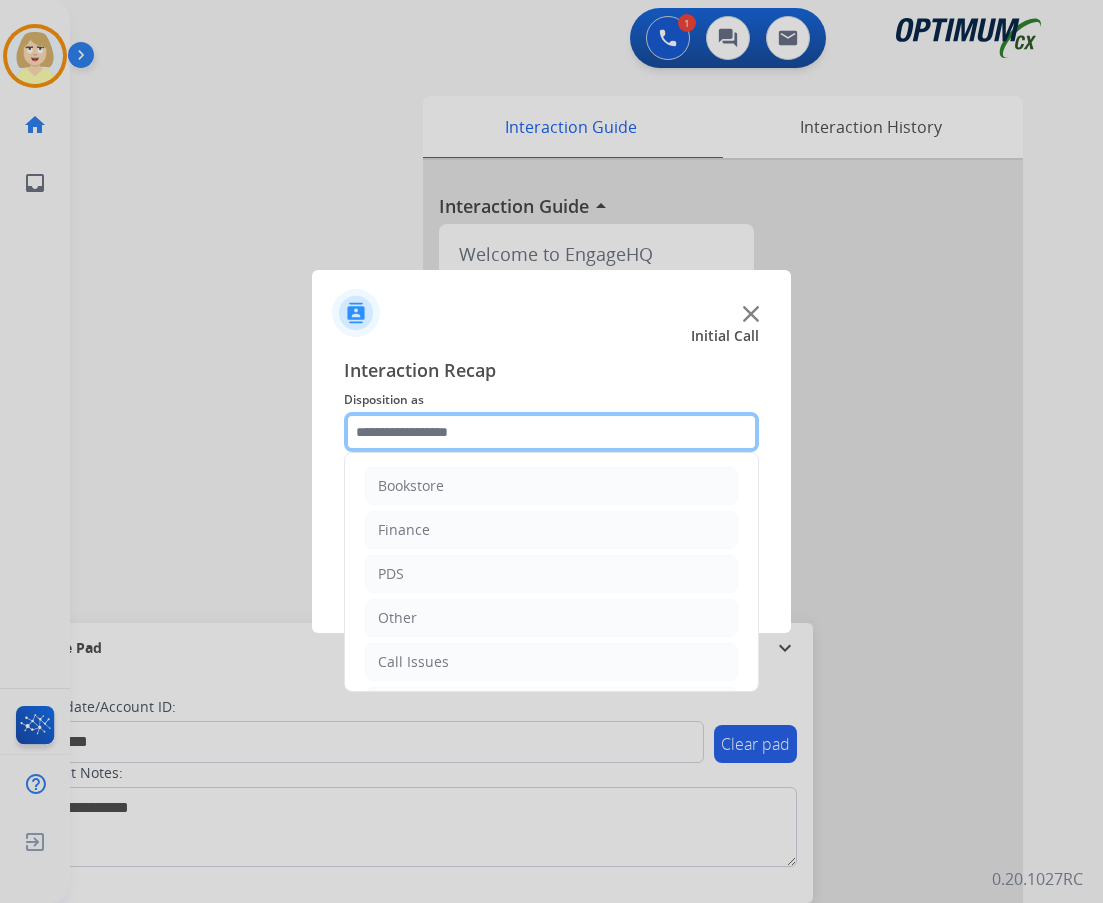 click 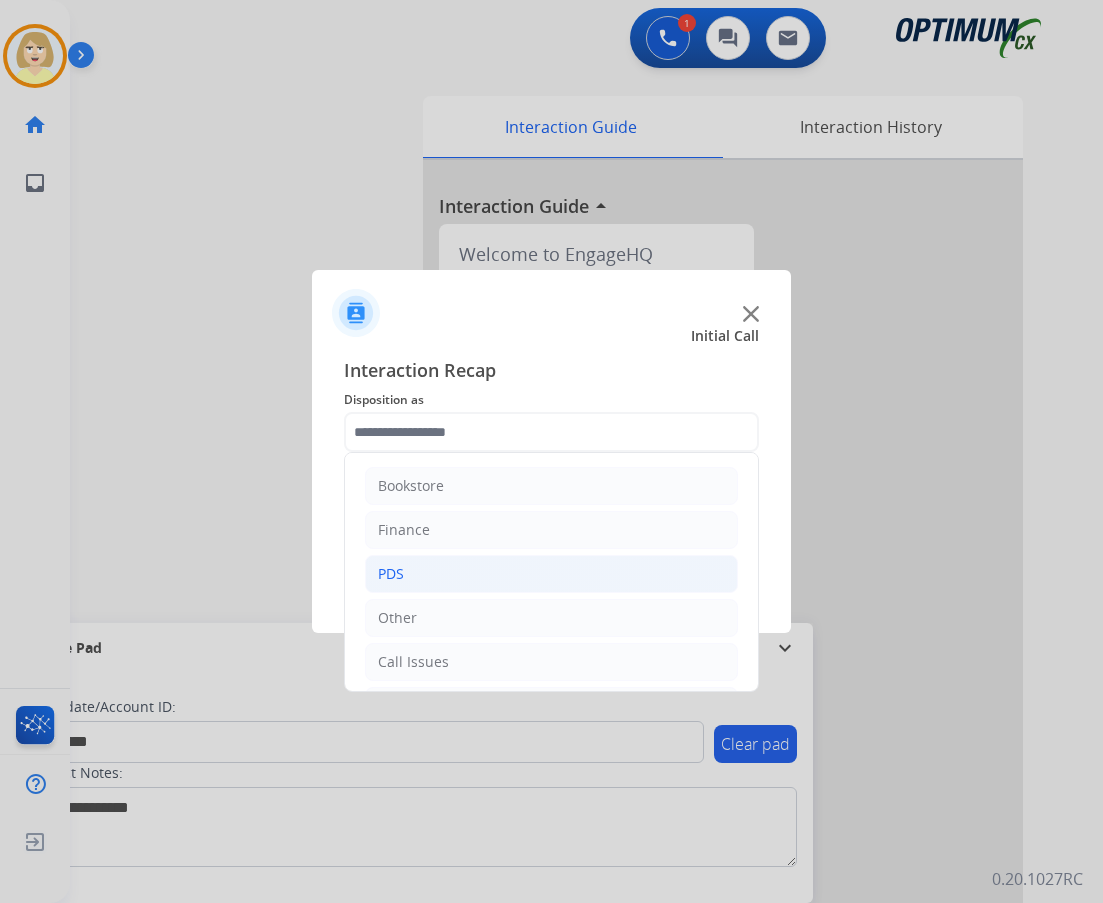 click on "PDS" 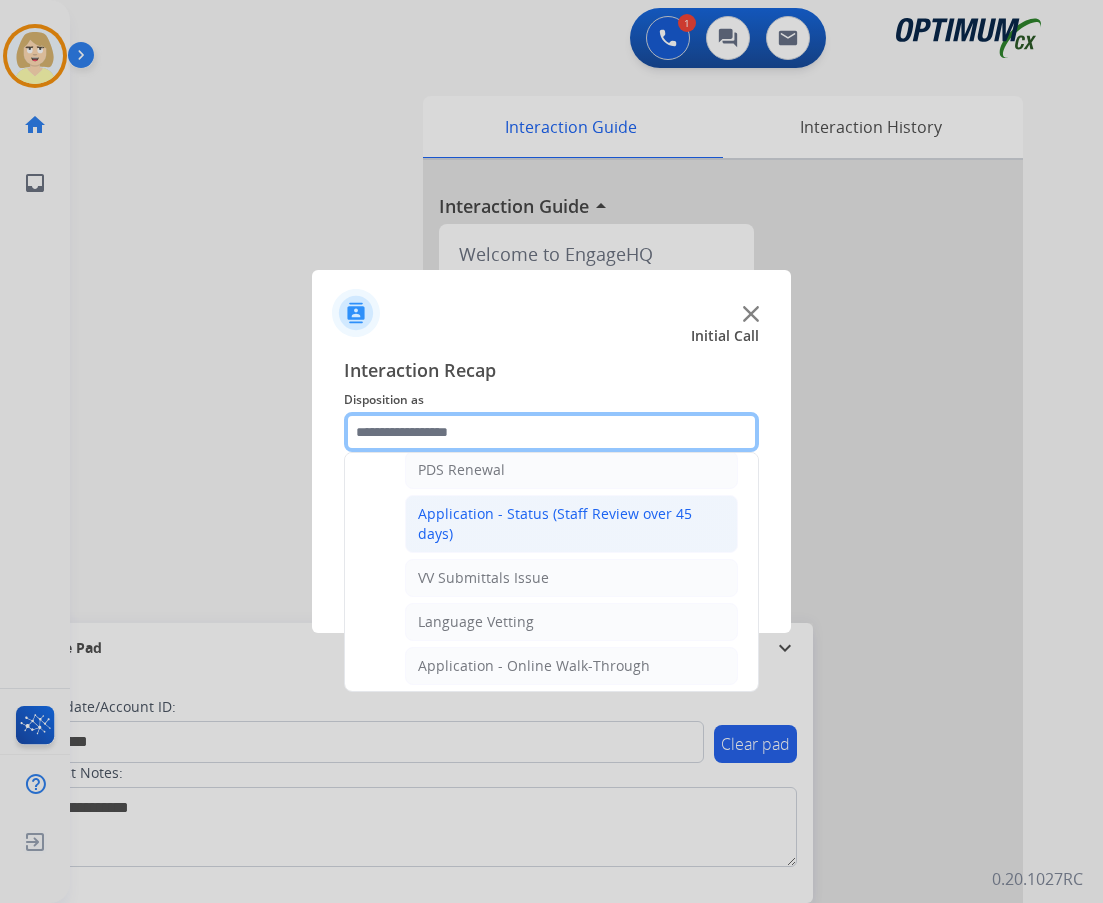 scroll, scrollTop: 200, scrollLeft: 0, axis: vertical 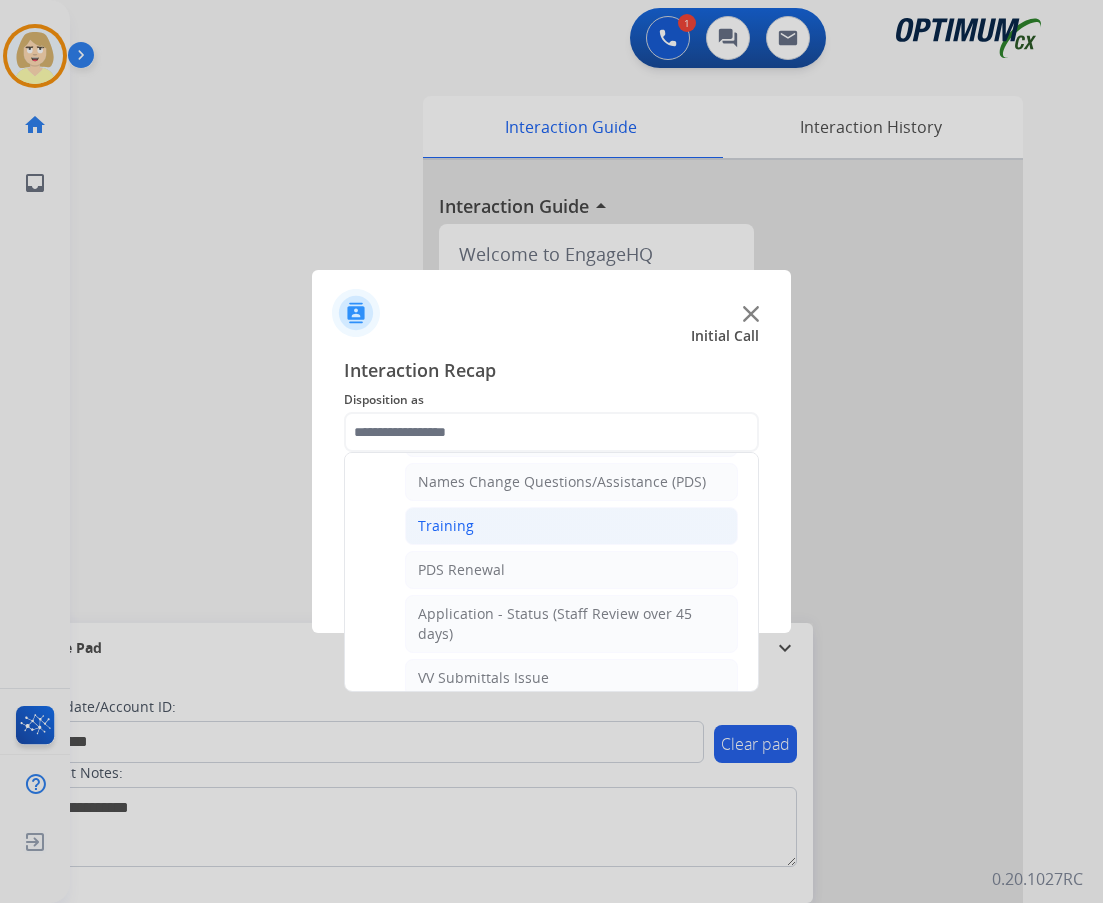 click on "Training" 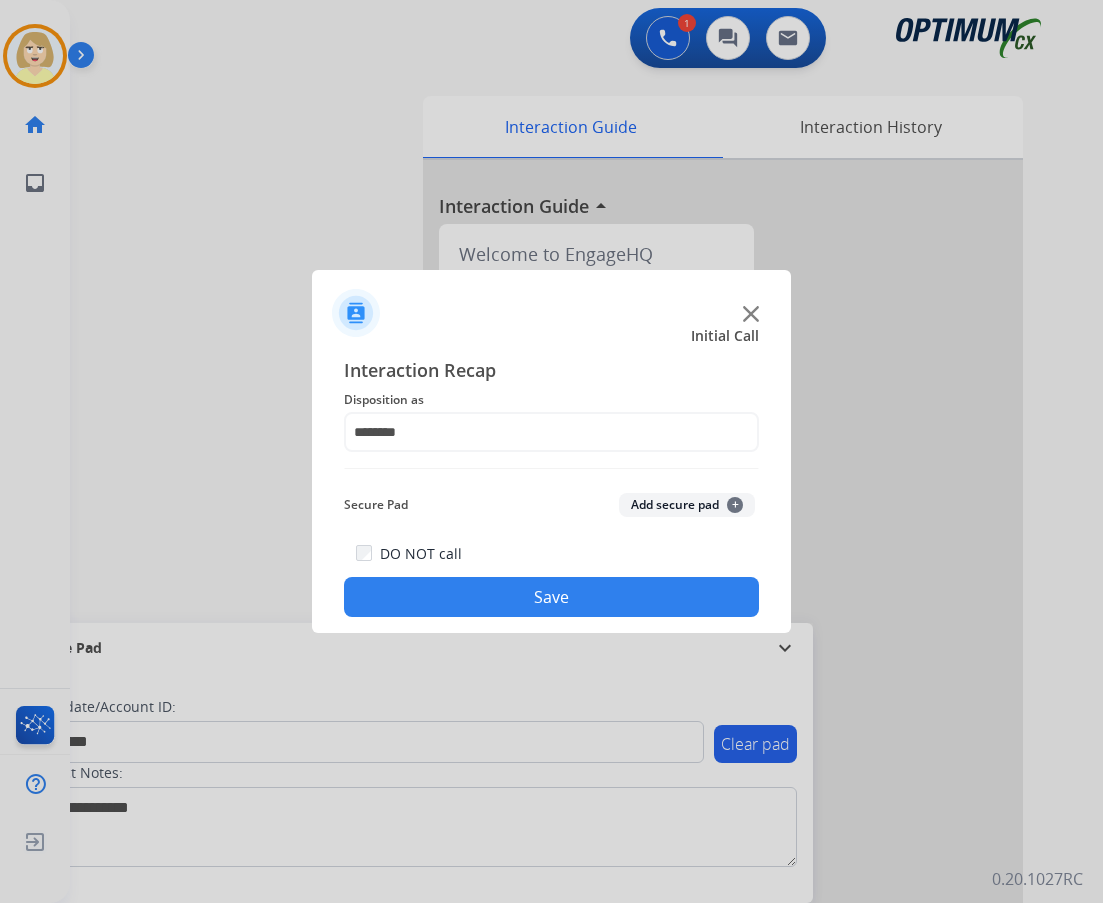 click on "Add secure pad  +" 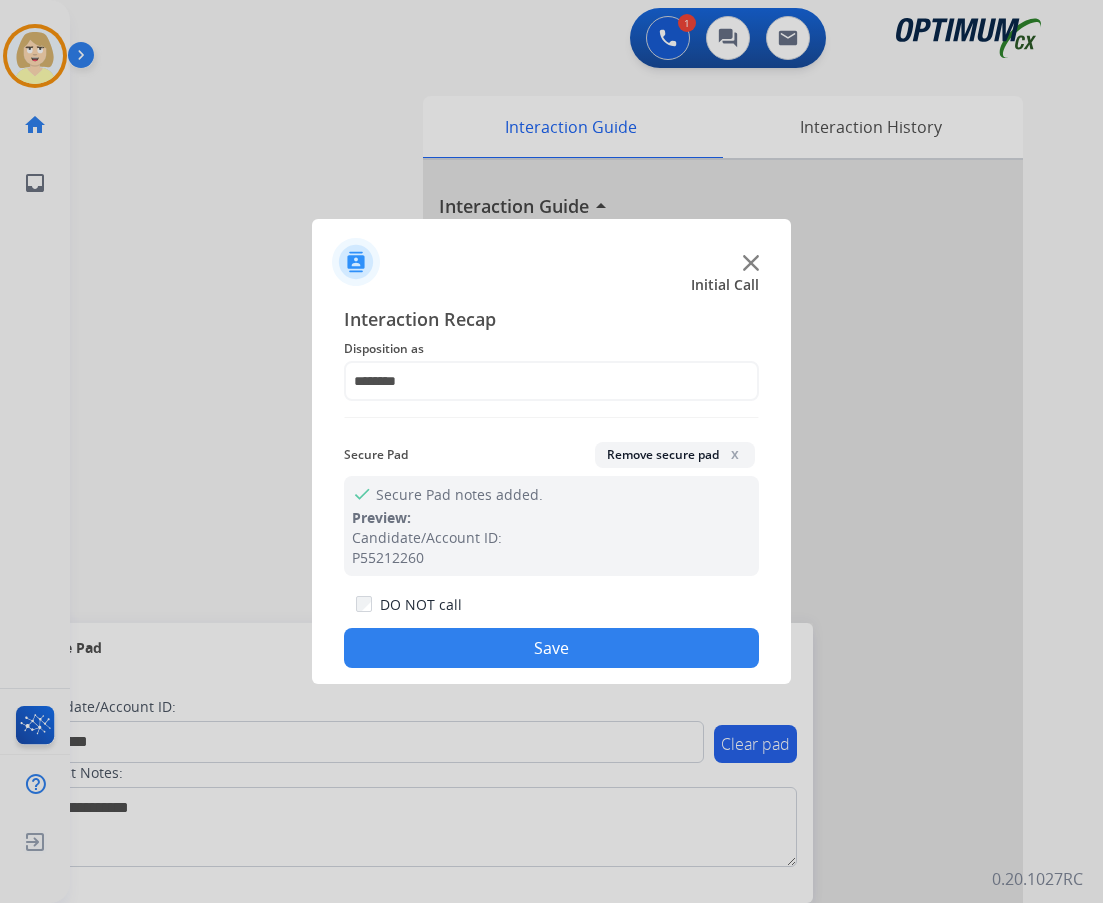 click on "Save" 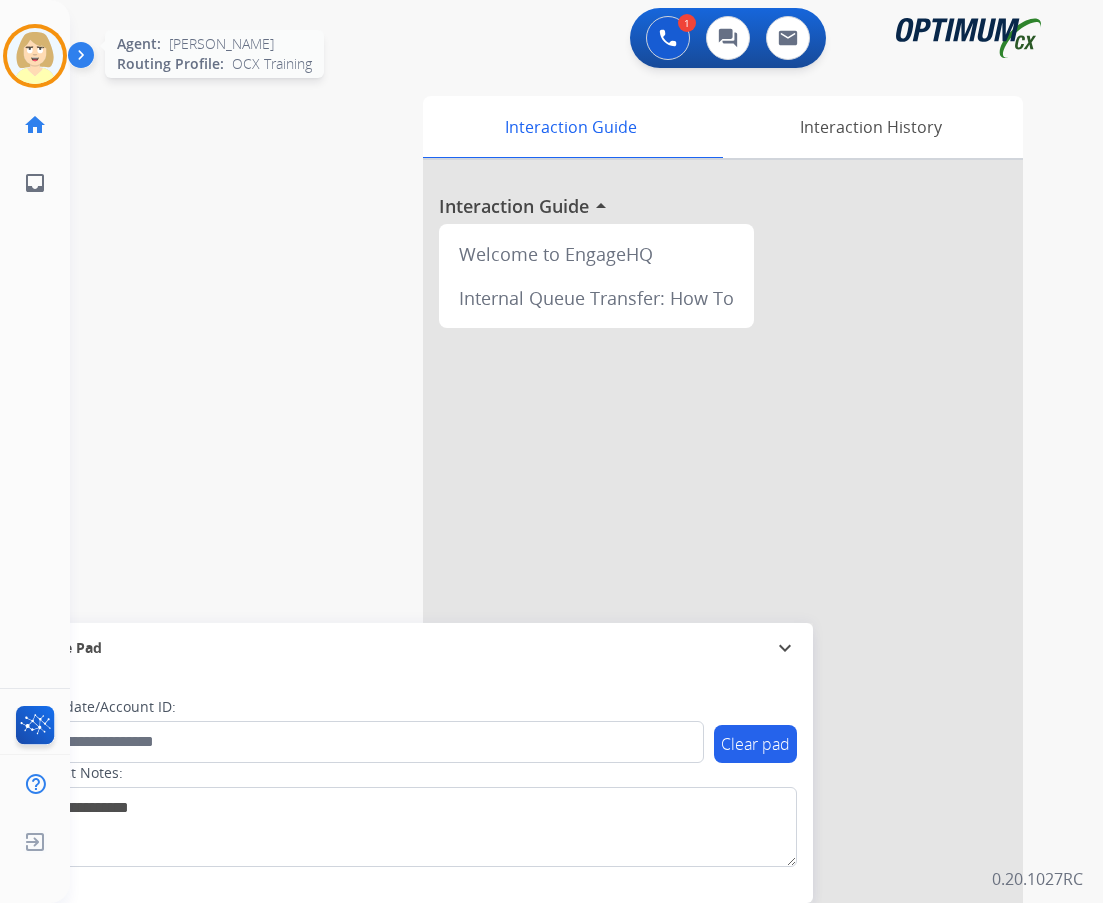 click at bounding box center (35, 56) 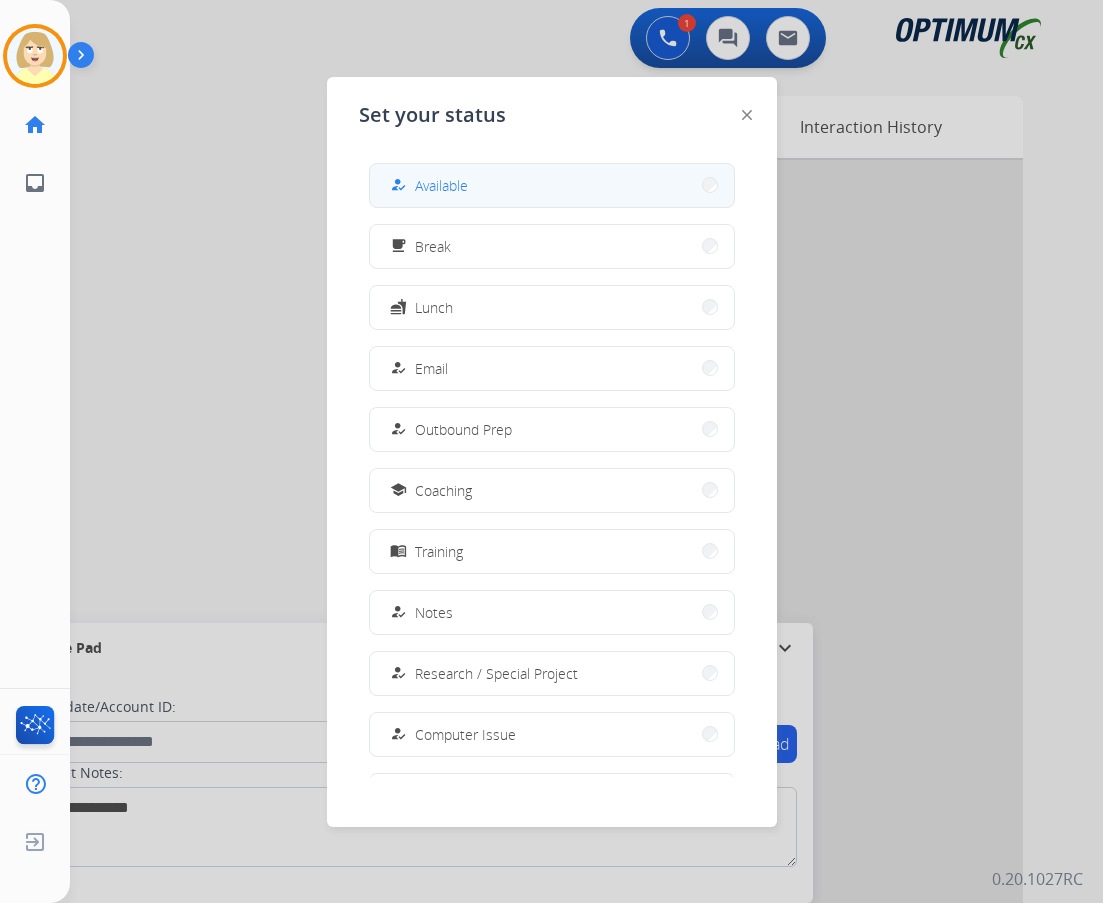 click on "how_to_reg Available" at bounding box center [552, 185] 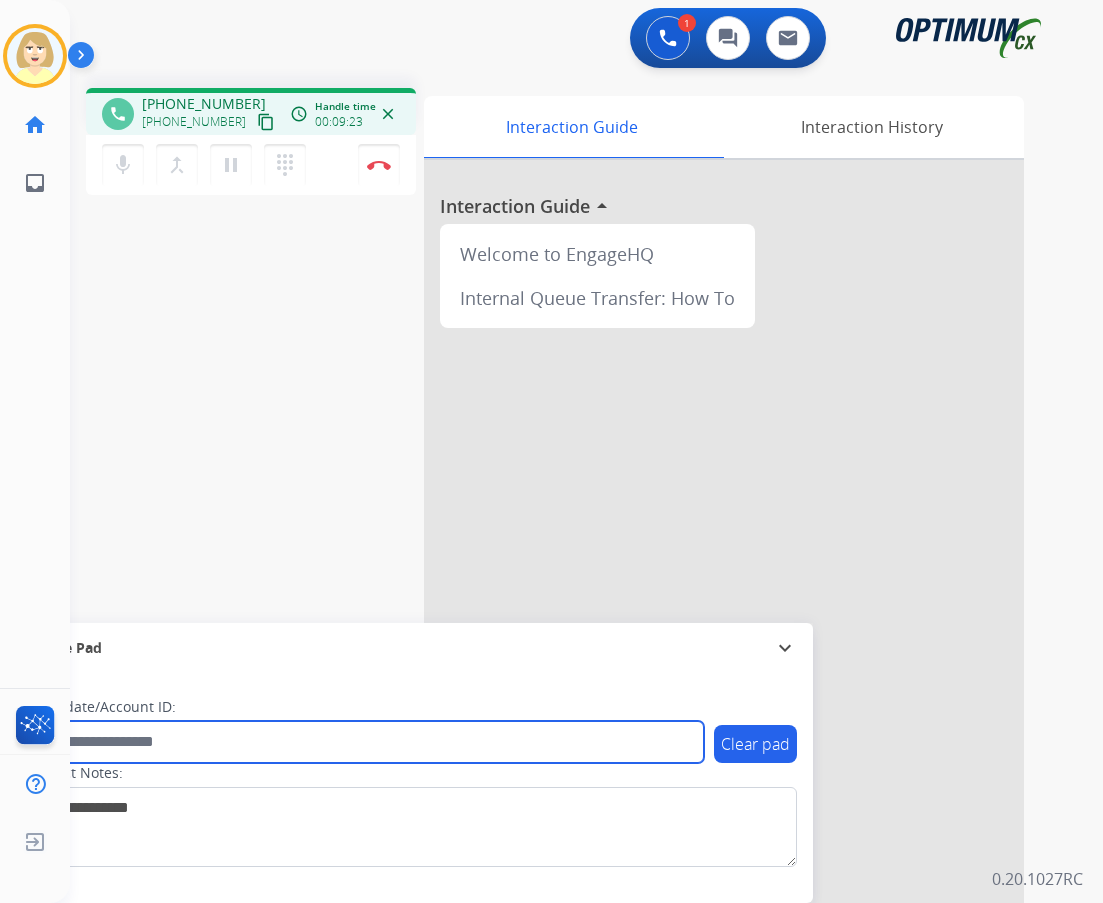 click at bounding box center [365, 742] 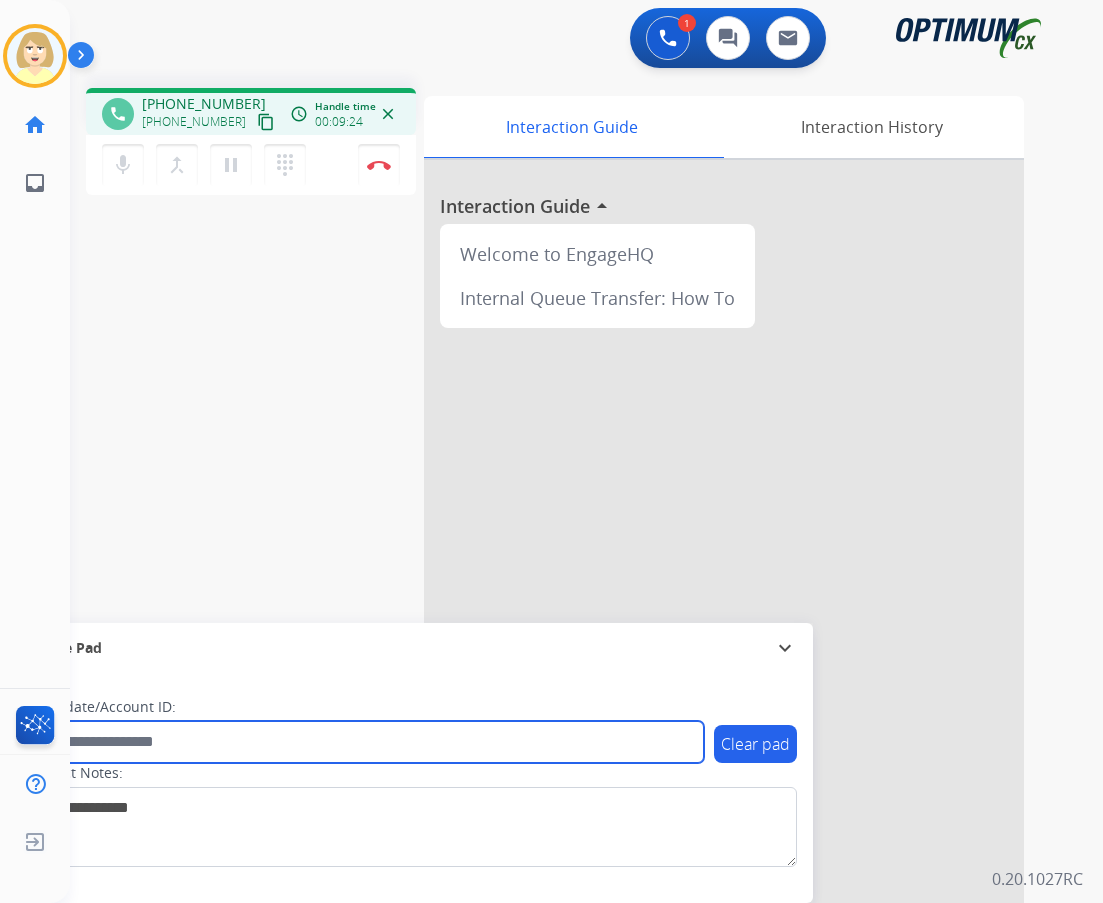 paste on "*******" 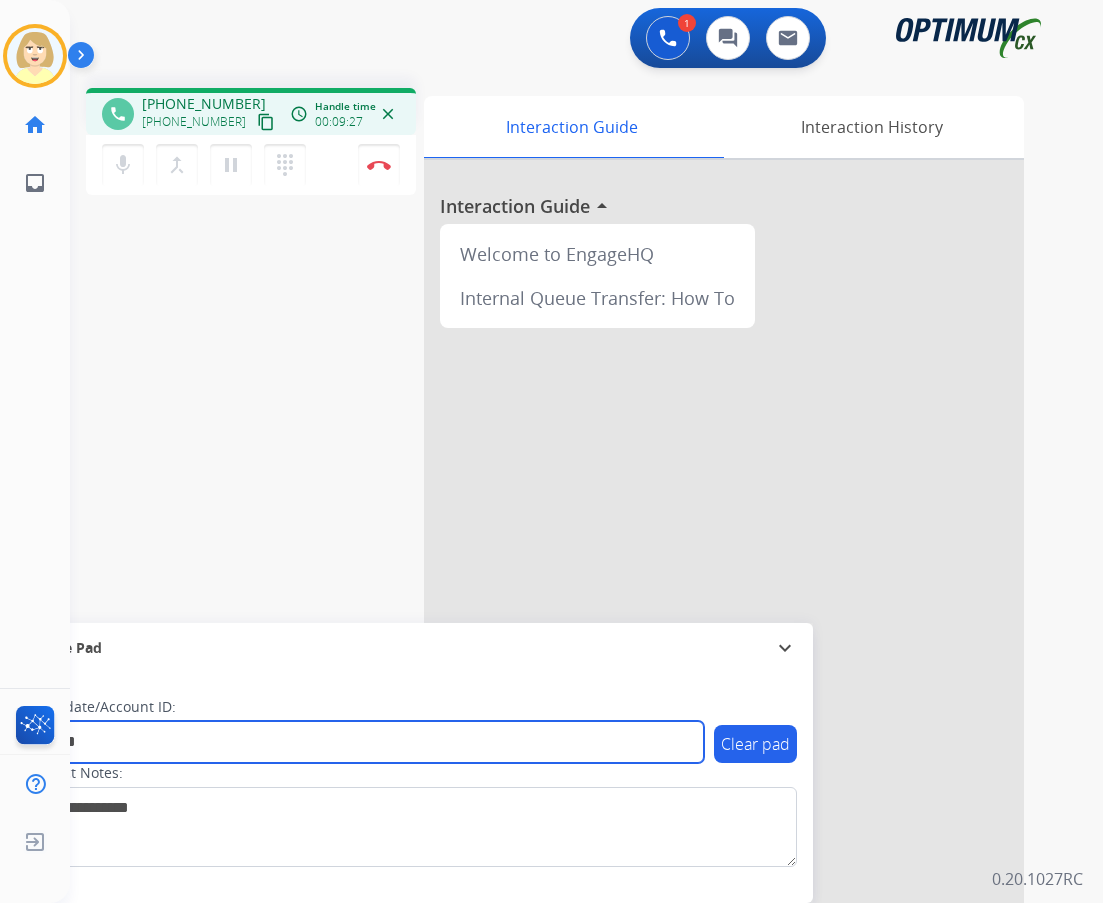type on "*******" 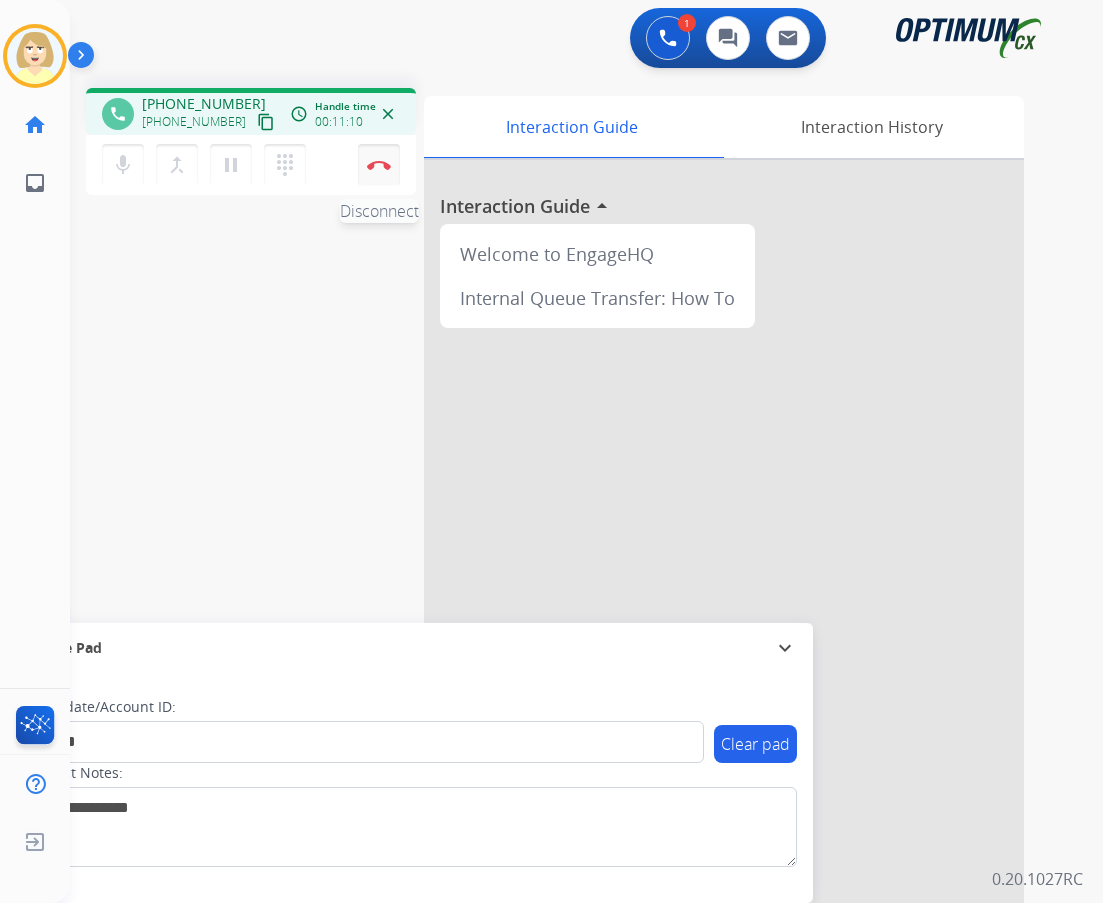 click on "Disconnect" at bounding box center (379, 165) 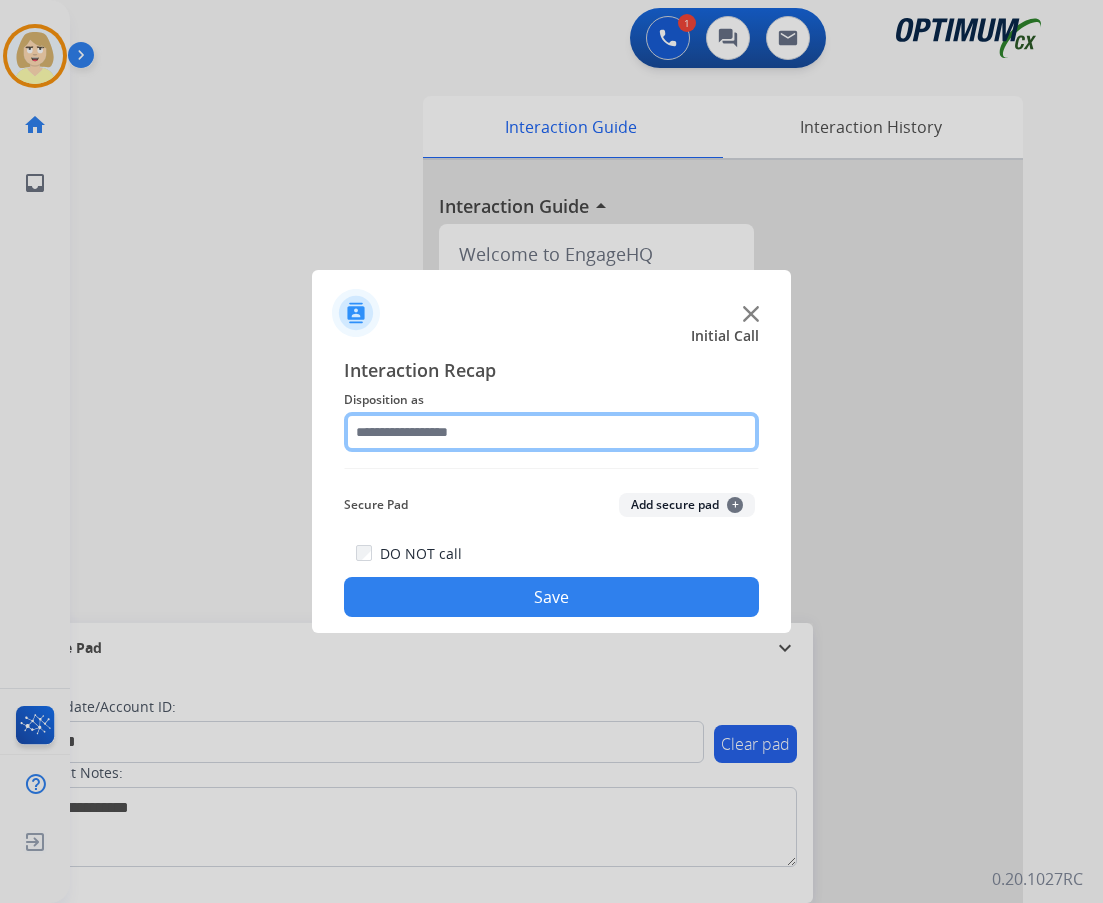 click 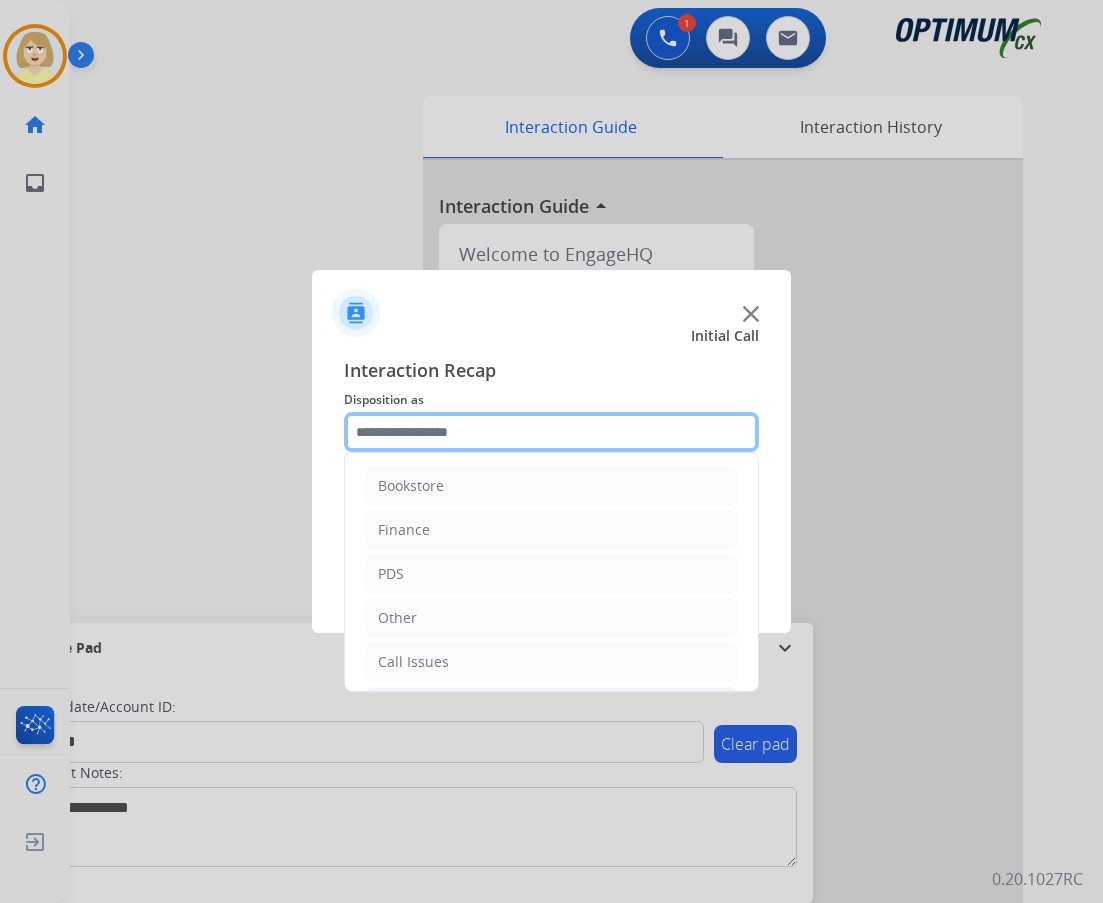 scroll, scrollTop: 136, scrollLeft: 0, axis: vertical 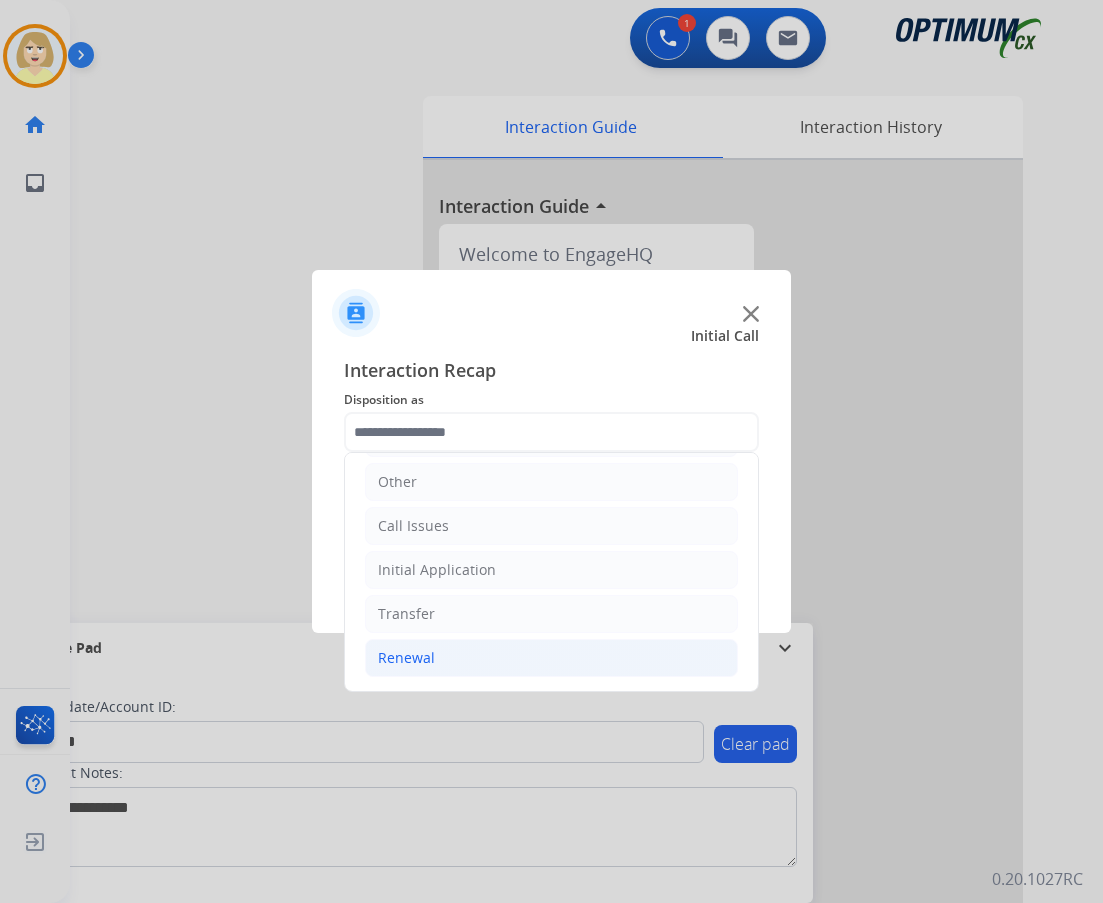 click on "Renewal" 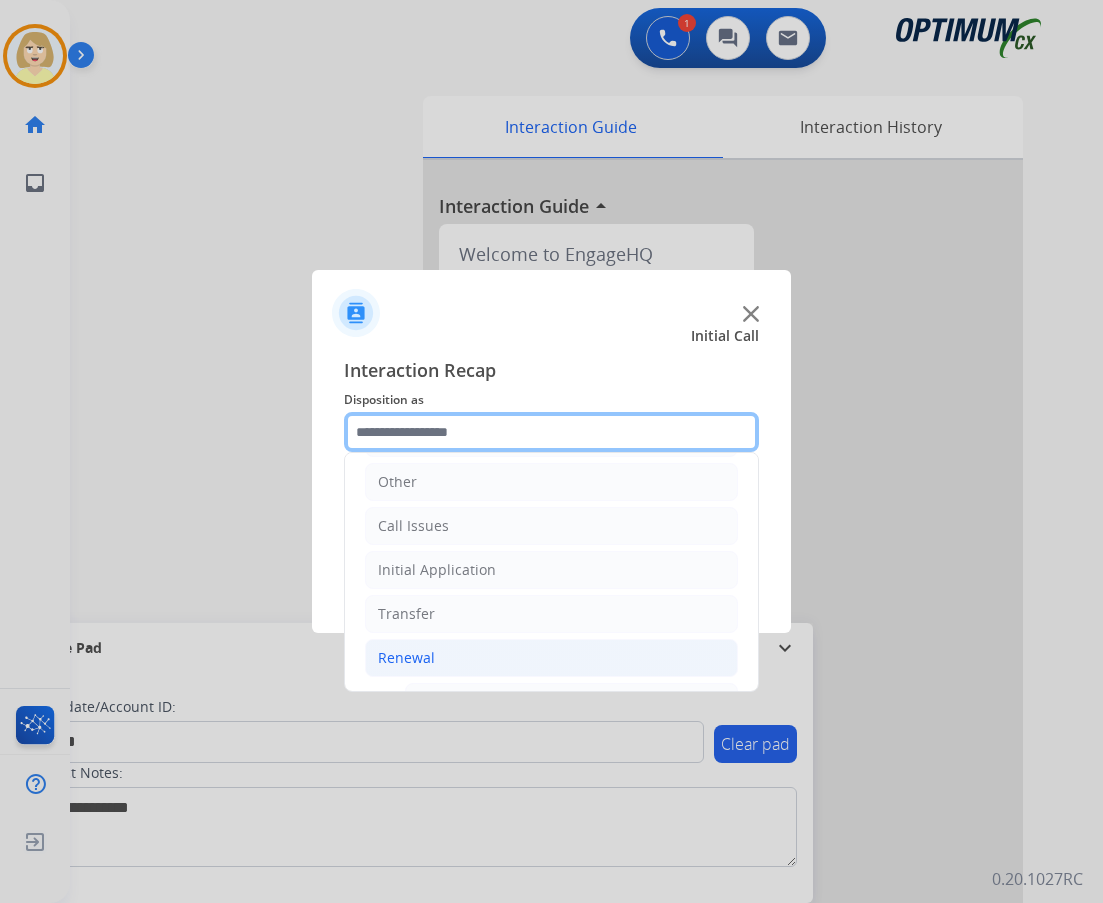 scroll, scrollTop: 436, scrollLeft: 0, axis: vertical 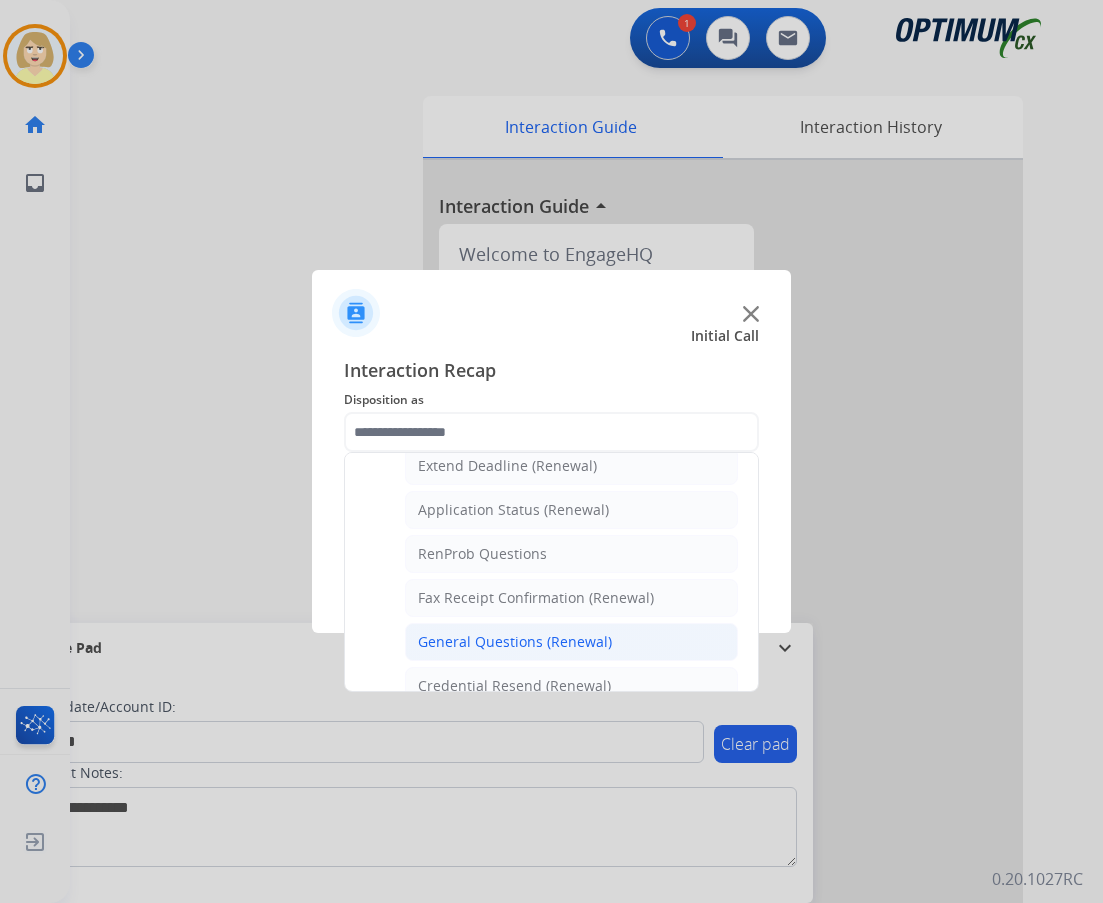 click on "General Questions (Renewal)" 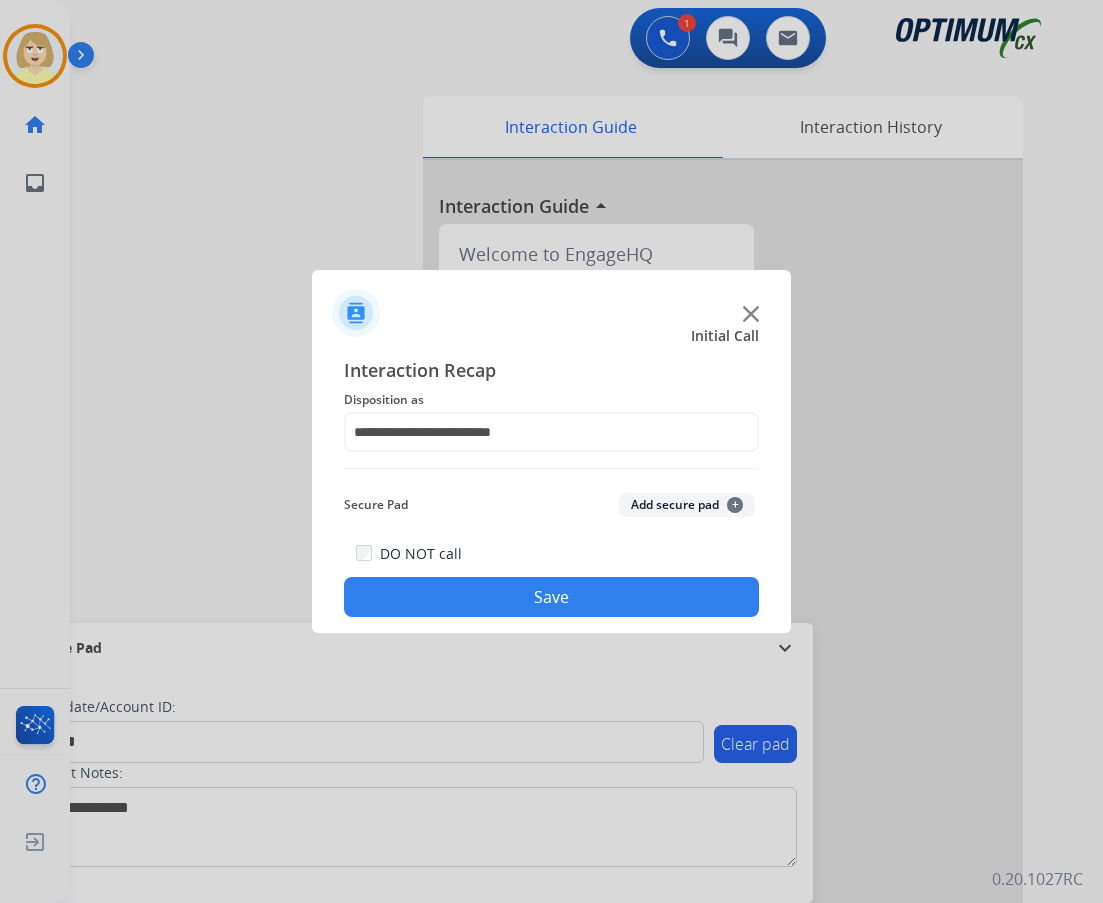 click on "Add secure pad  +" 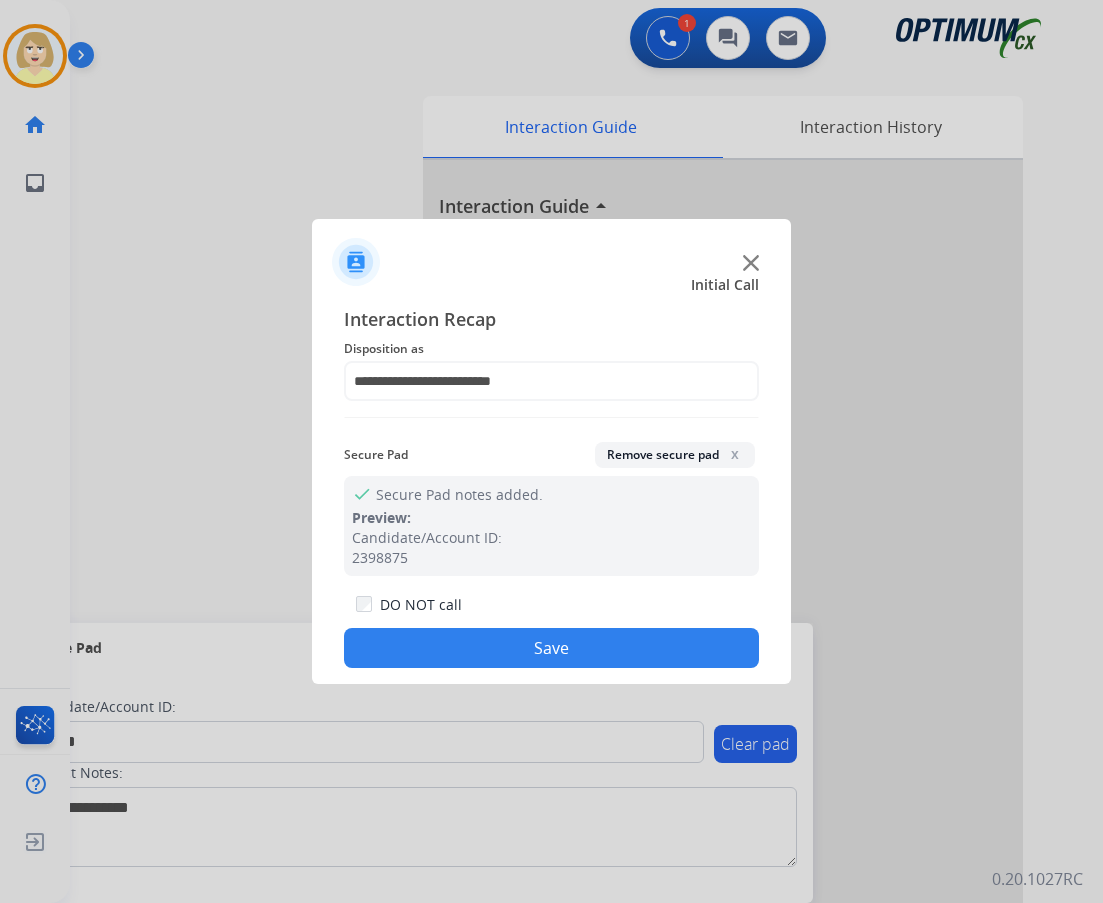 click on "Save" 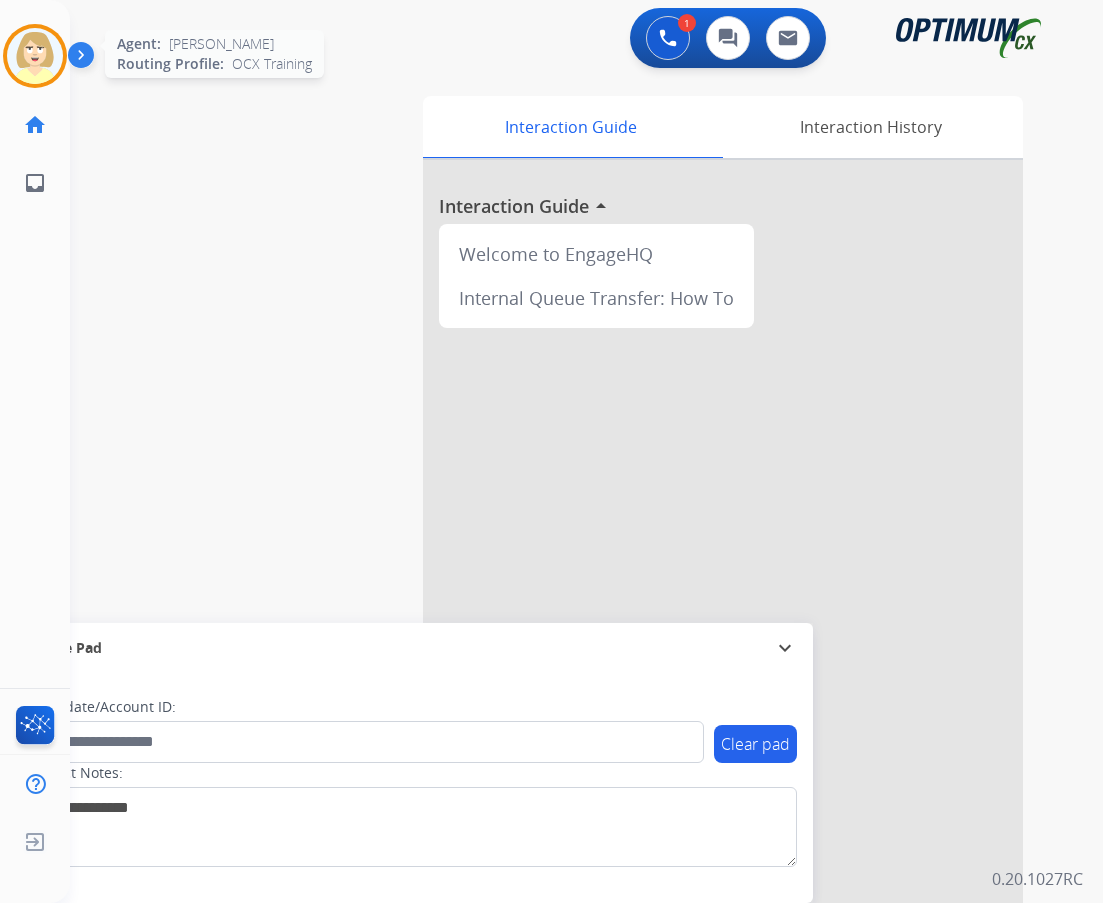 click at bounding box center [35, 56] 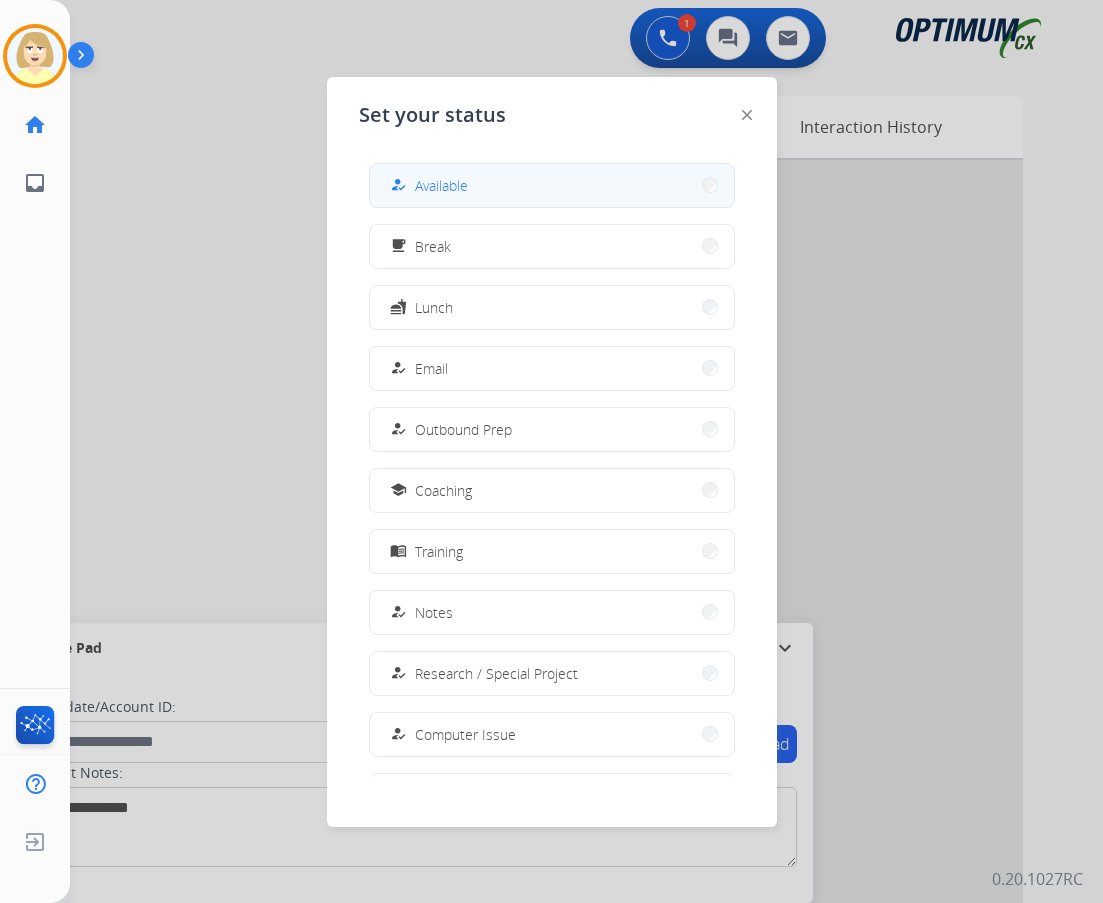 click on "how_to_reg Available" at bounding box center [552, 185] 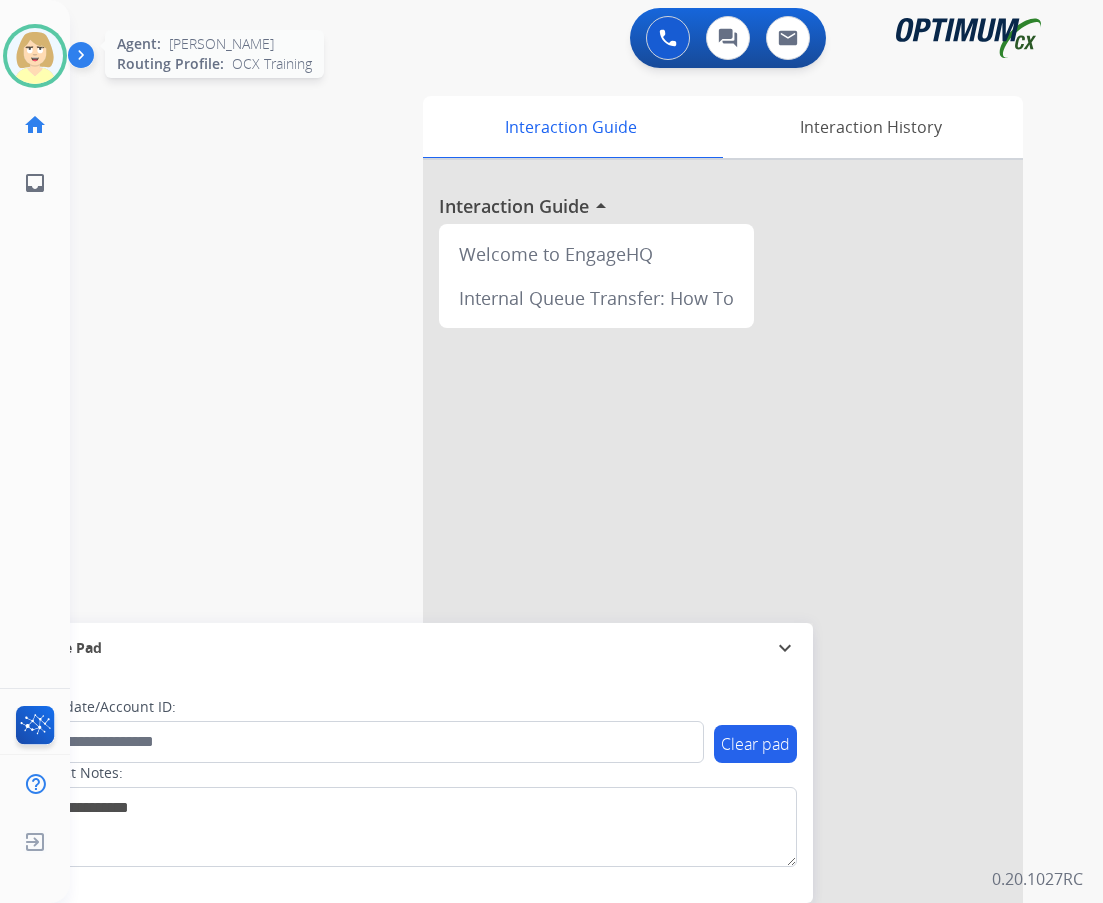 click at bounding box center (35, 56) 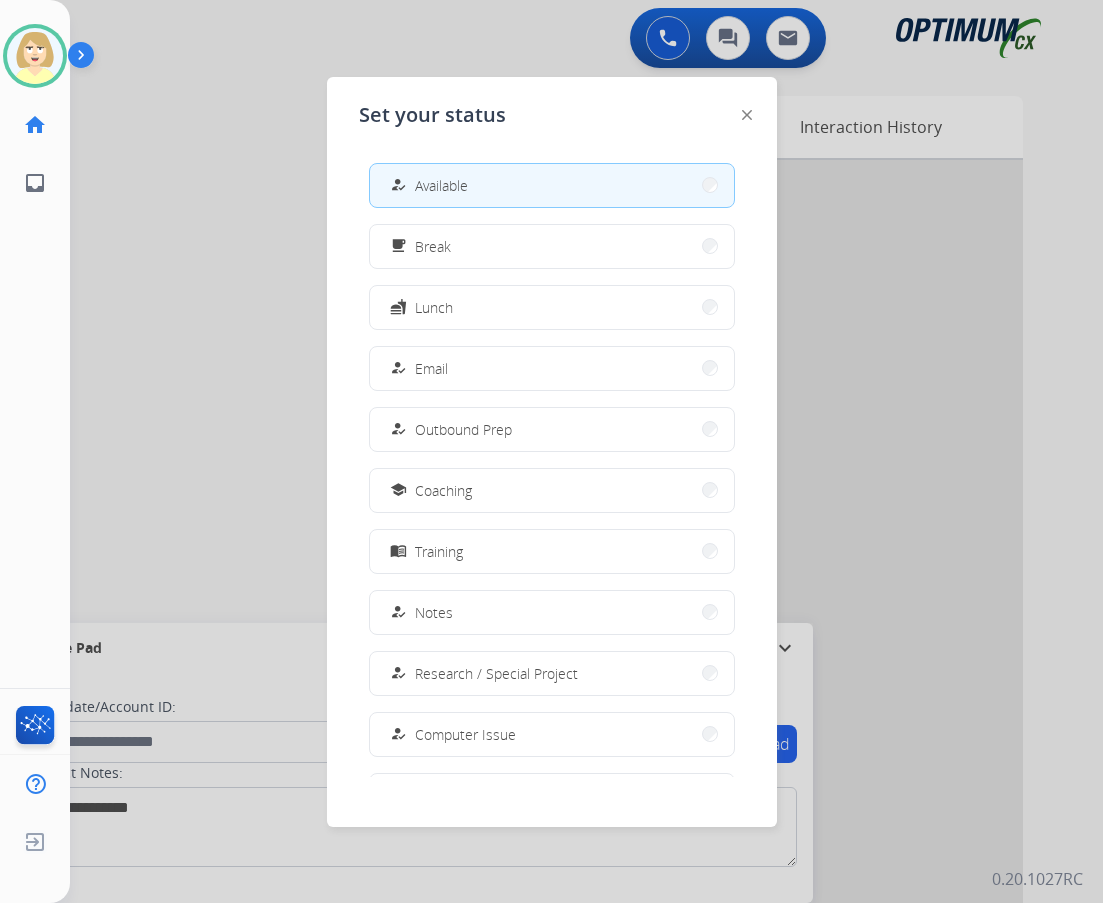 scroll, scrollTop: 189, scrollLeft: 0, axis: vertical 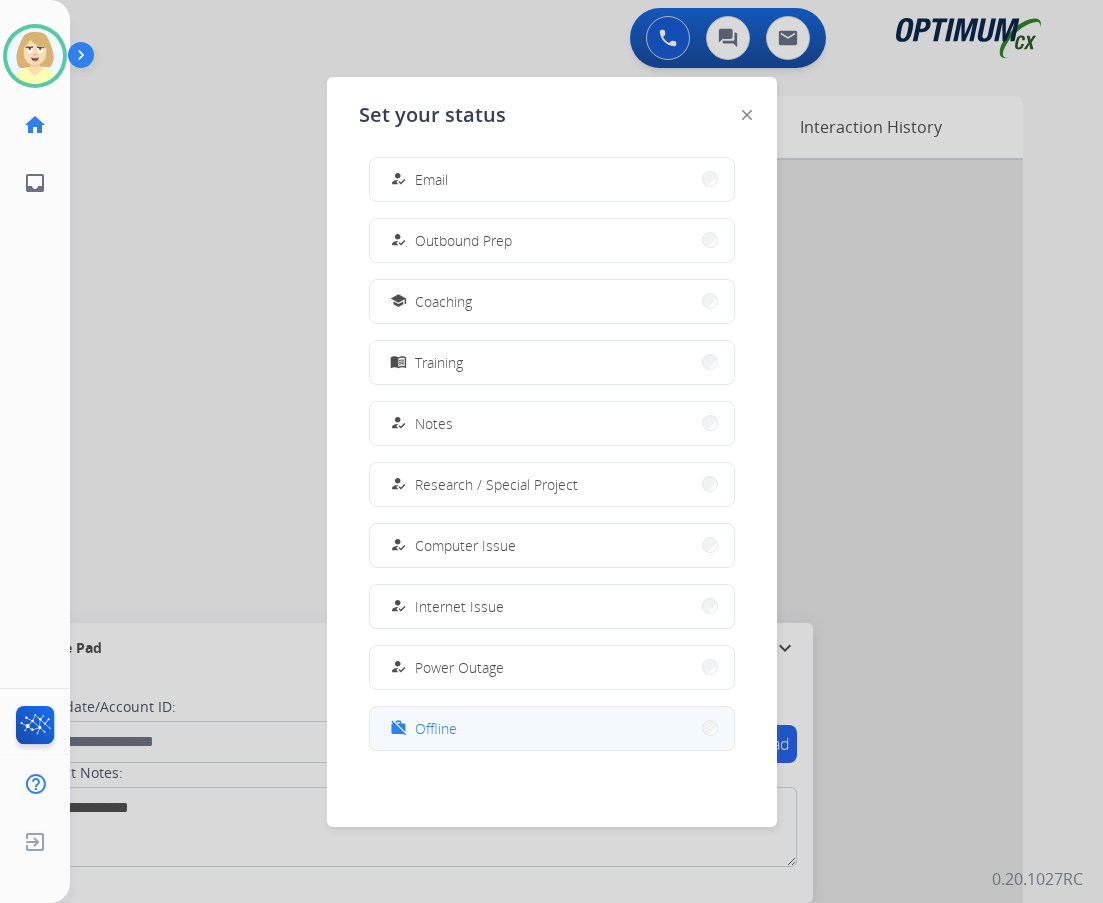 click on "work_off Offline" at bounding box center (552, 728) 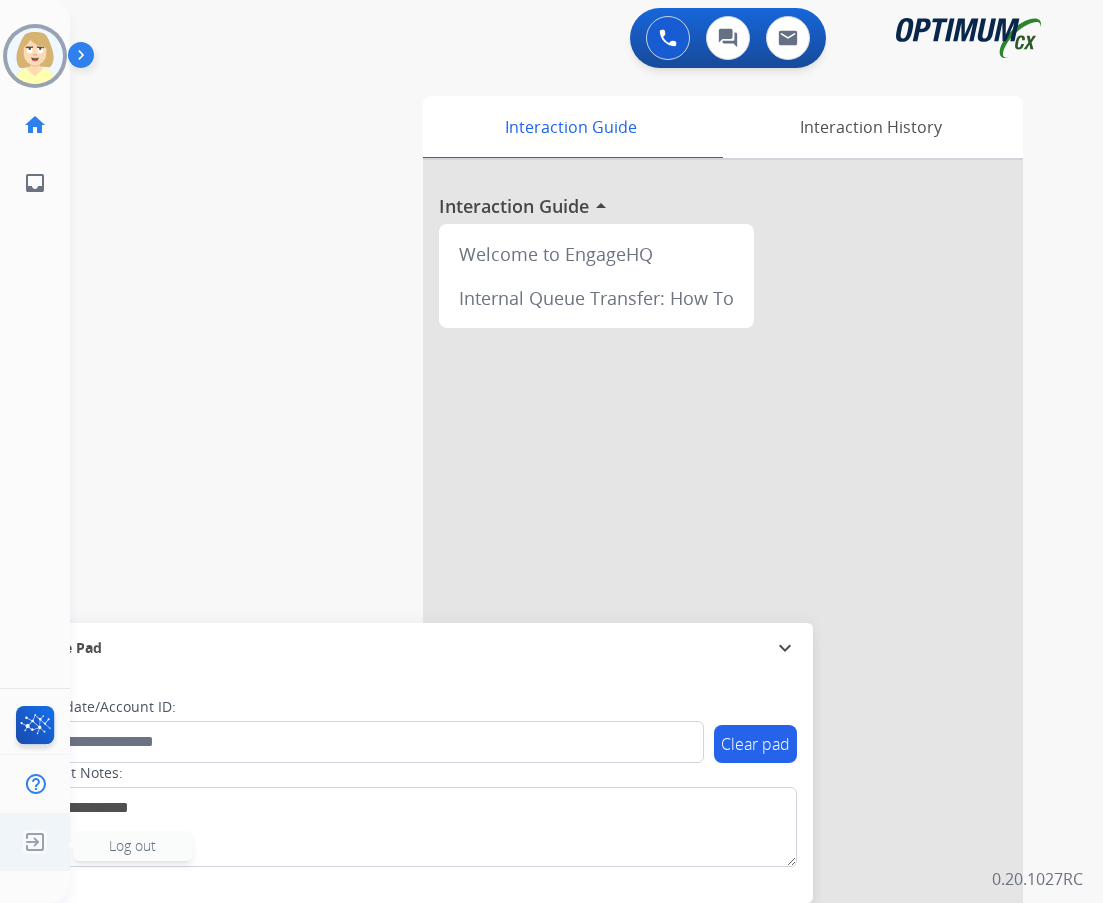 click on "Log out" 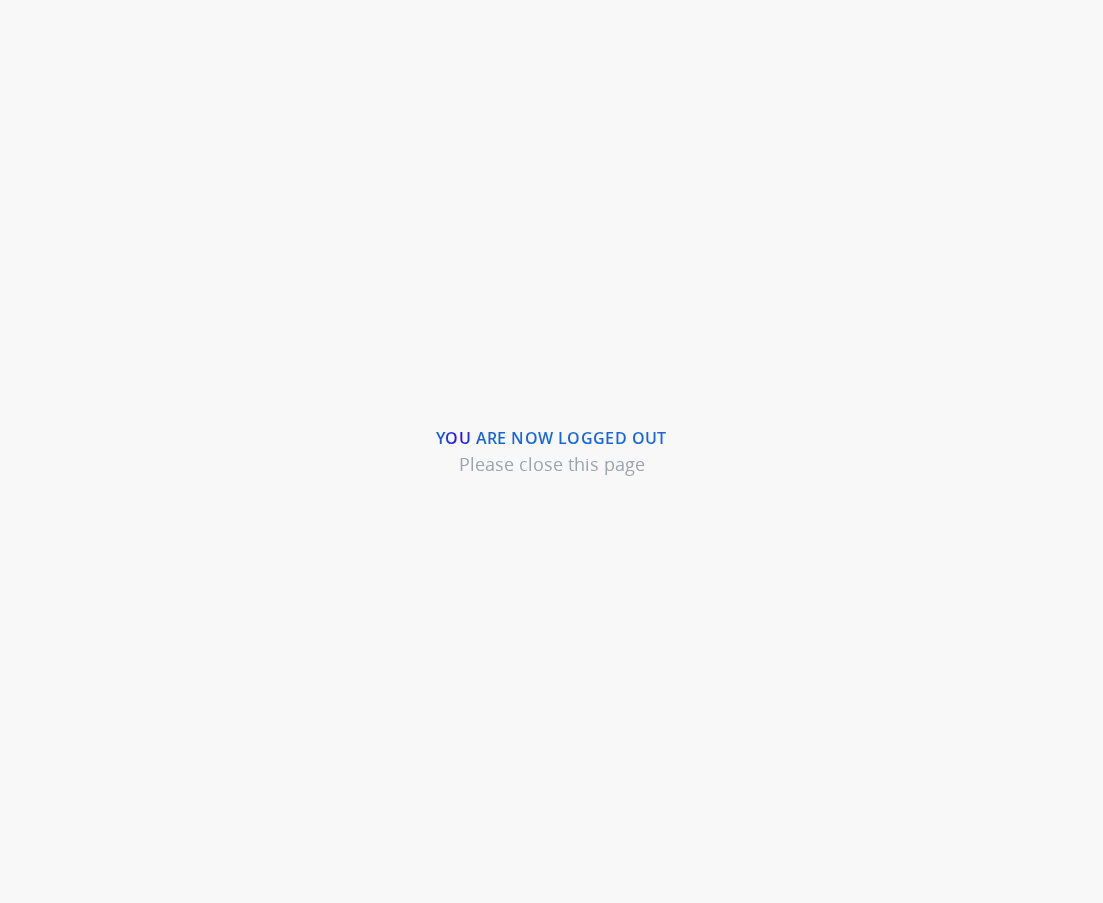 scroll, scrollTop: 0, scrollLeft: 0, axis: both 